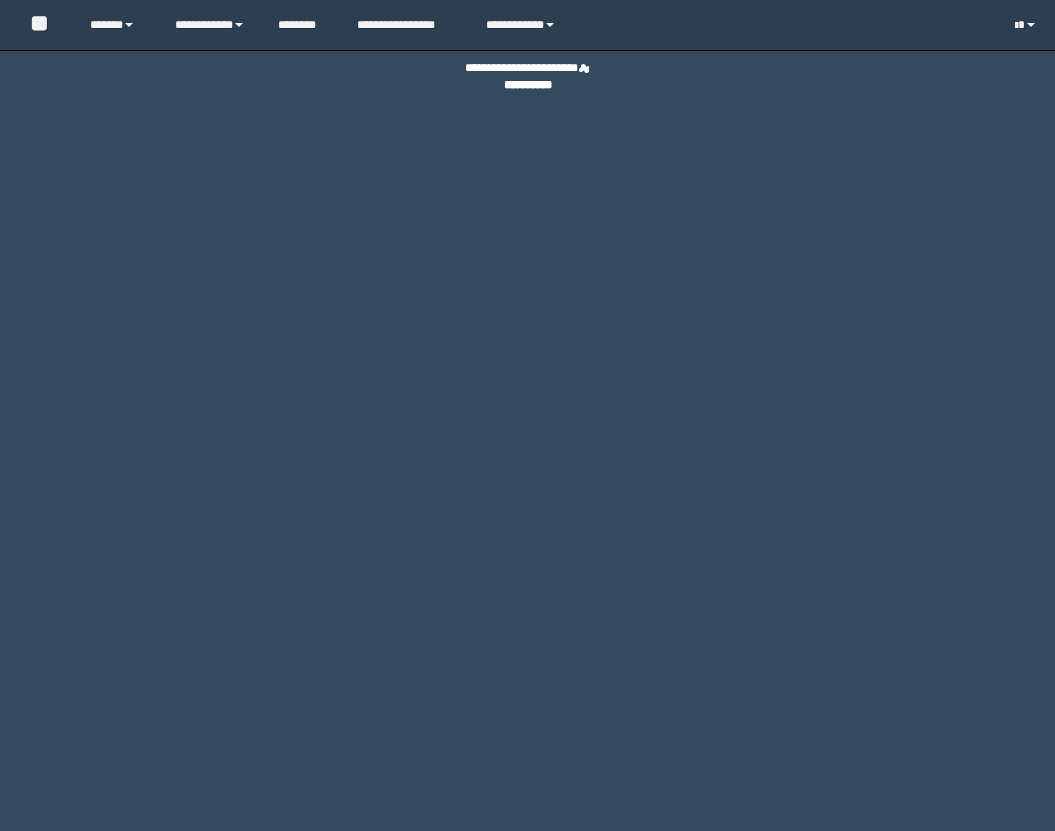 scroll, scrollTop: 0, scrollLeft: 0, axis: both 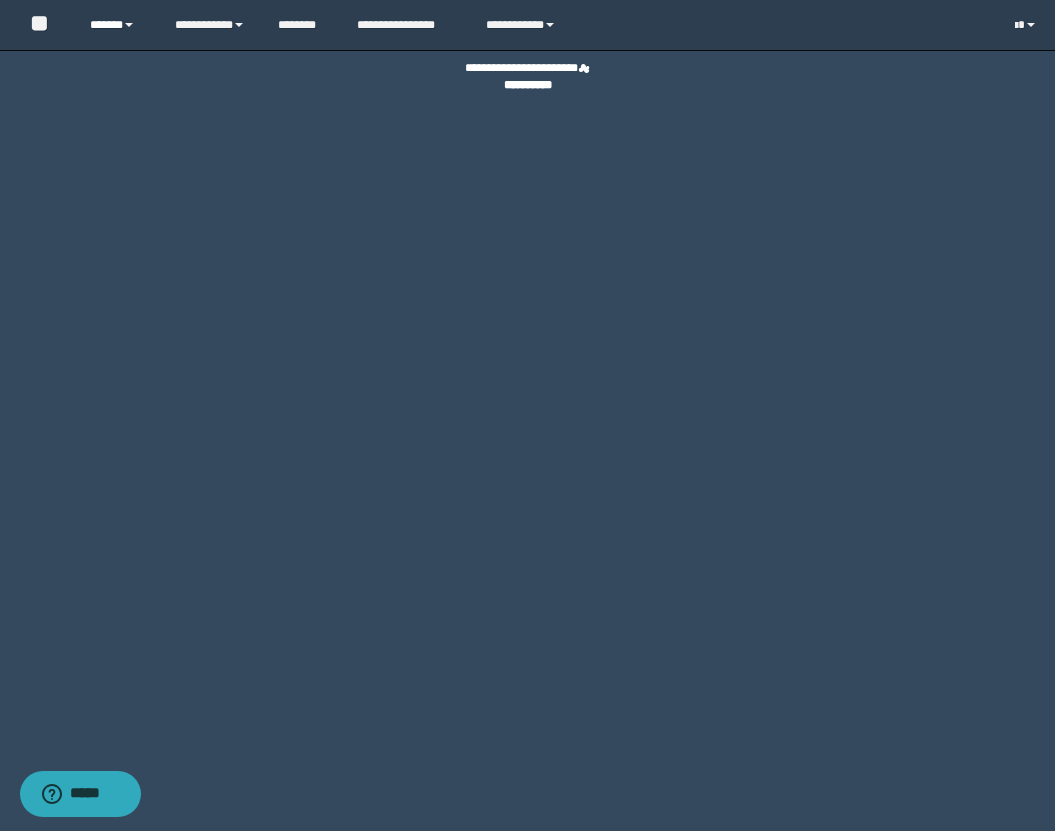 click on "******" at bounding box center [117, 25] 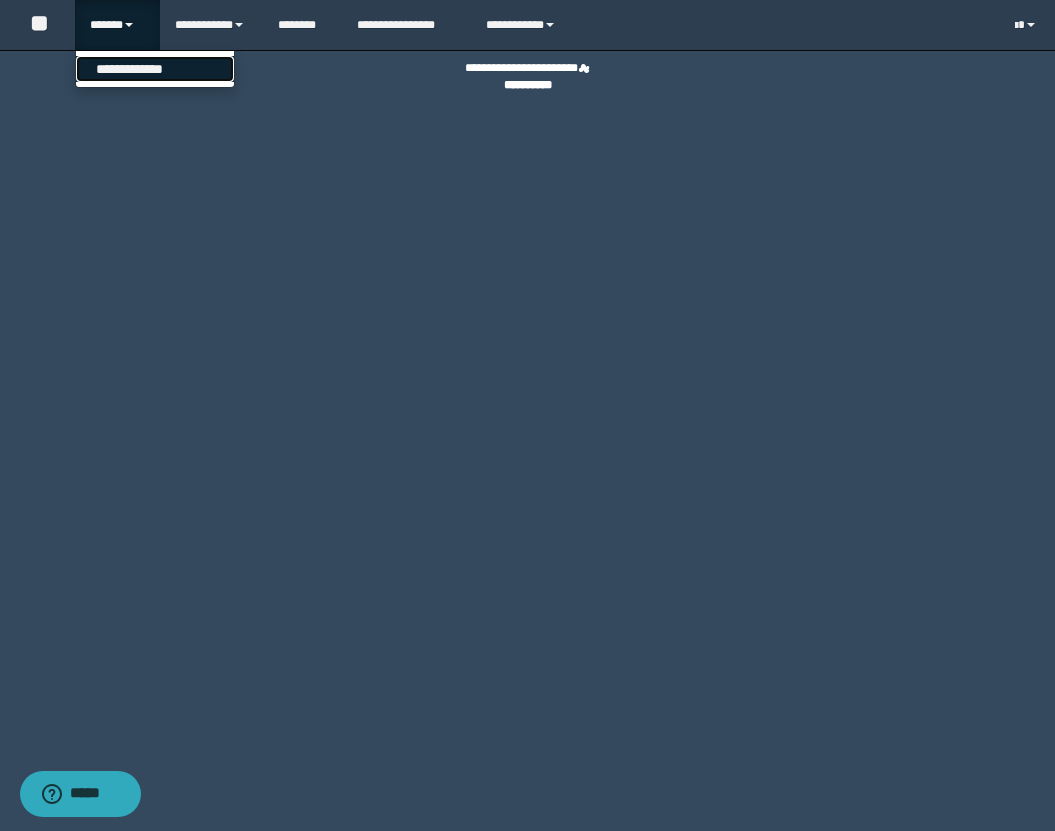 click on "**********" at bounding box center [155, 69] 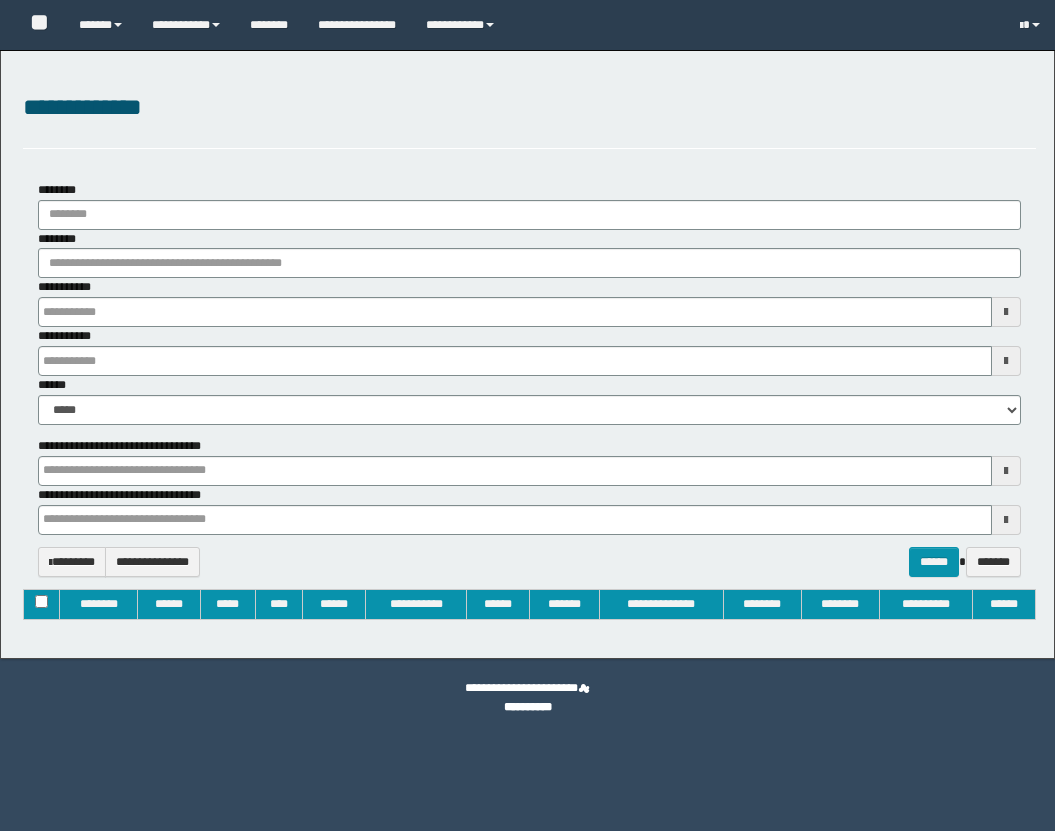 type on "**********" 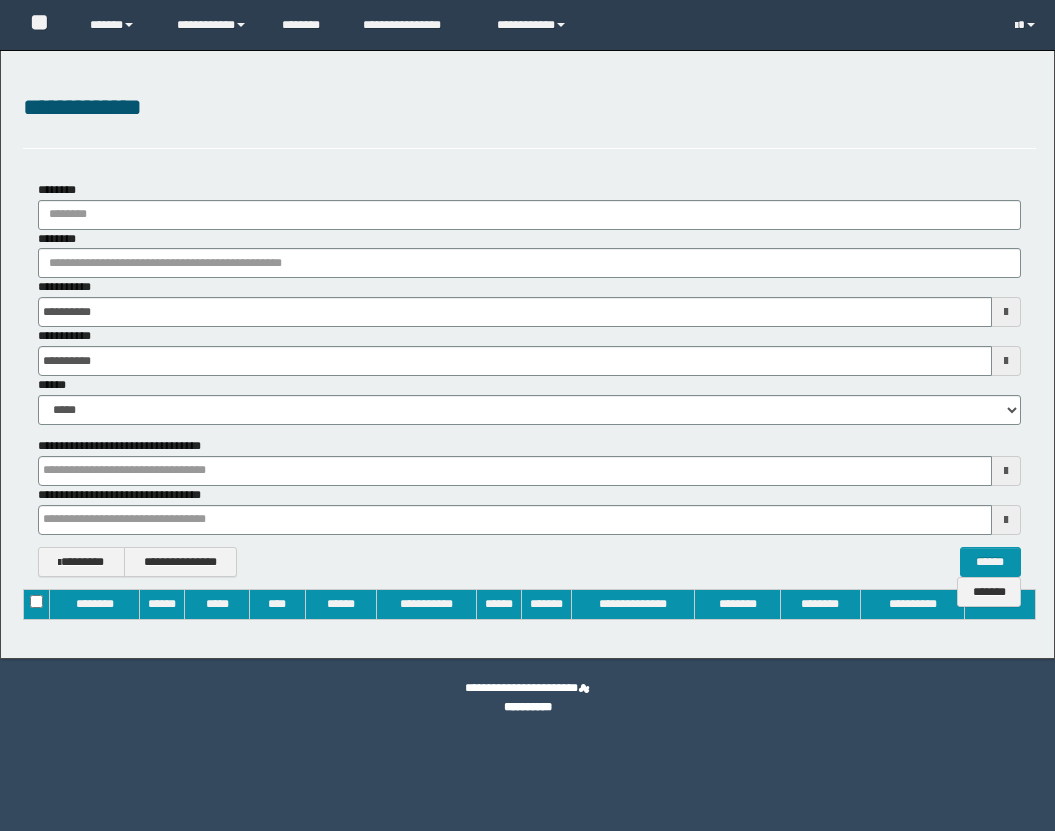 scroll, scrollTop: 0, scrollLeft: 0, axis: both 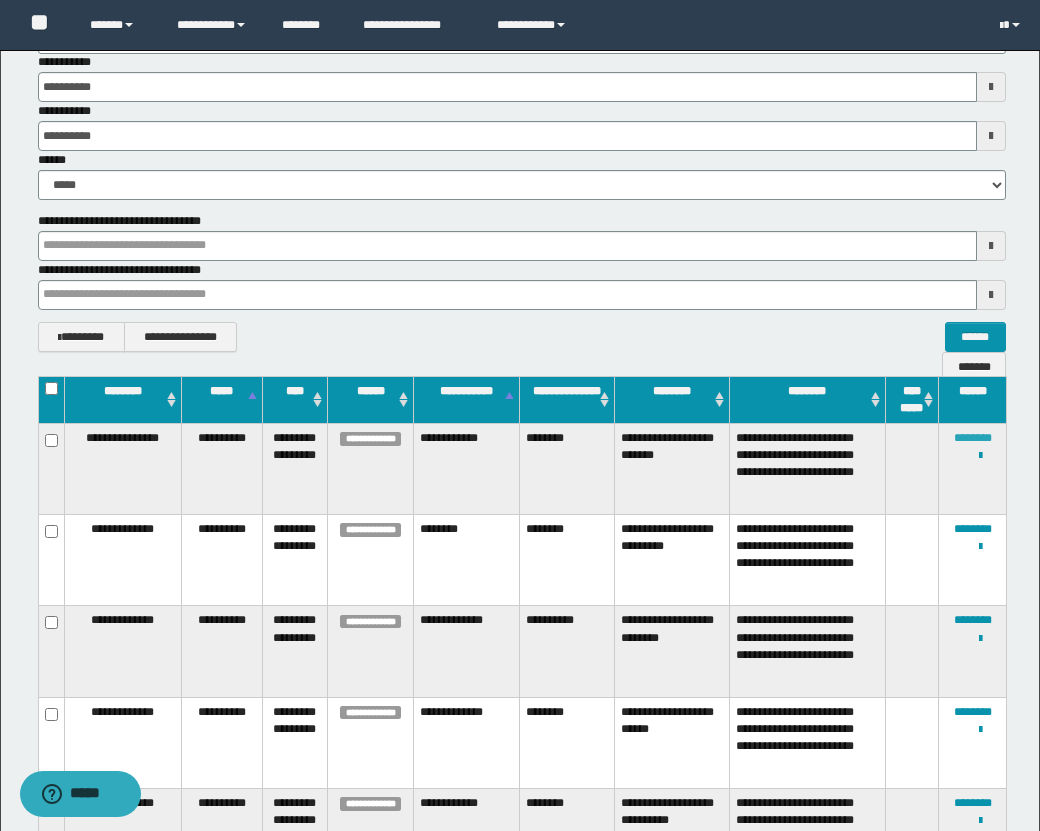 click on "********" at bounding box center (973, 438) 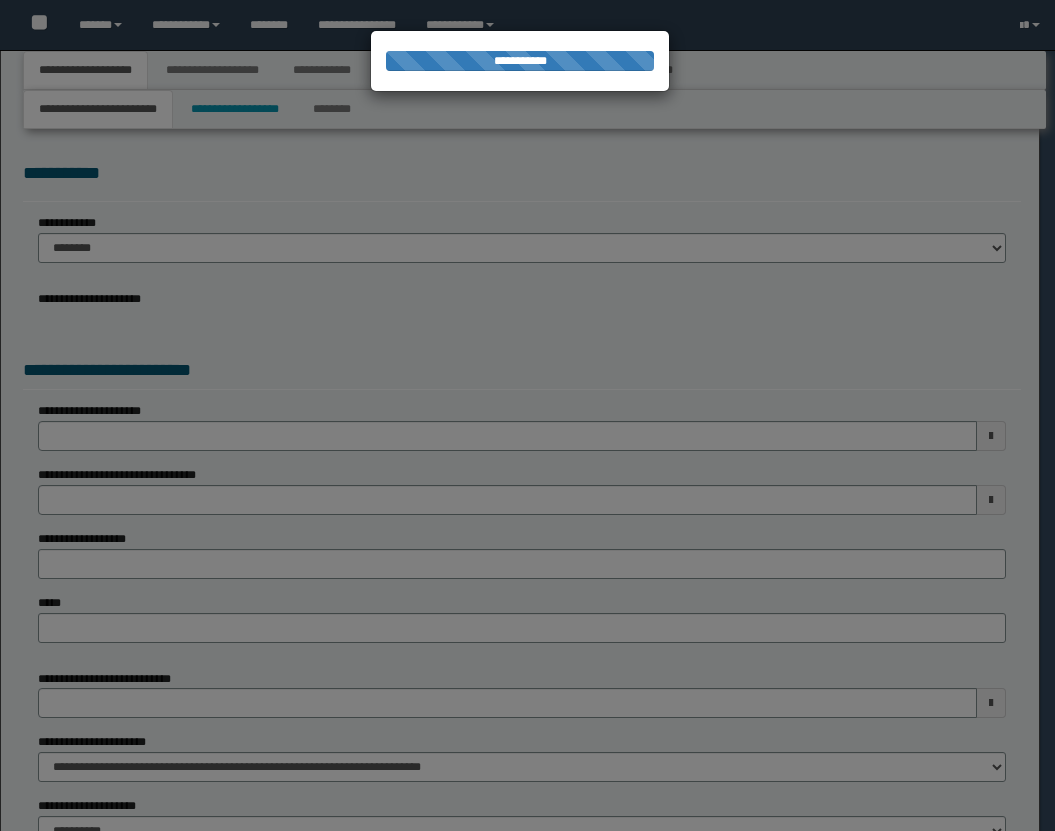 scroll, scrollTop: 0, scrollLeft: 0, axis: both 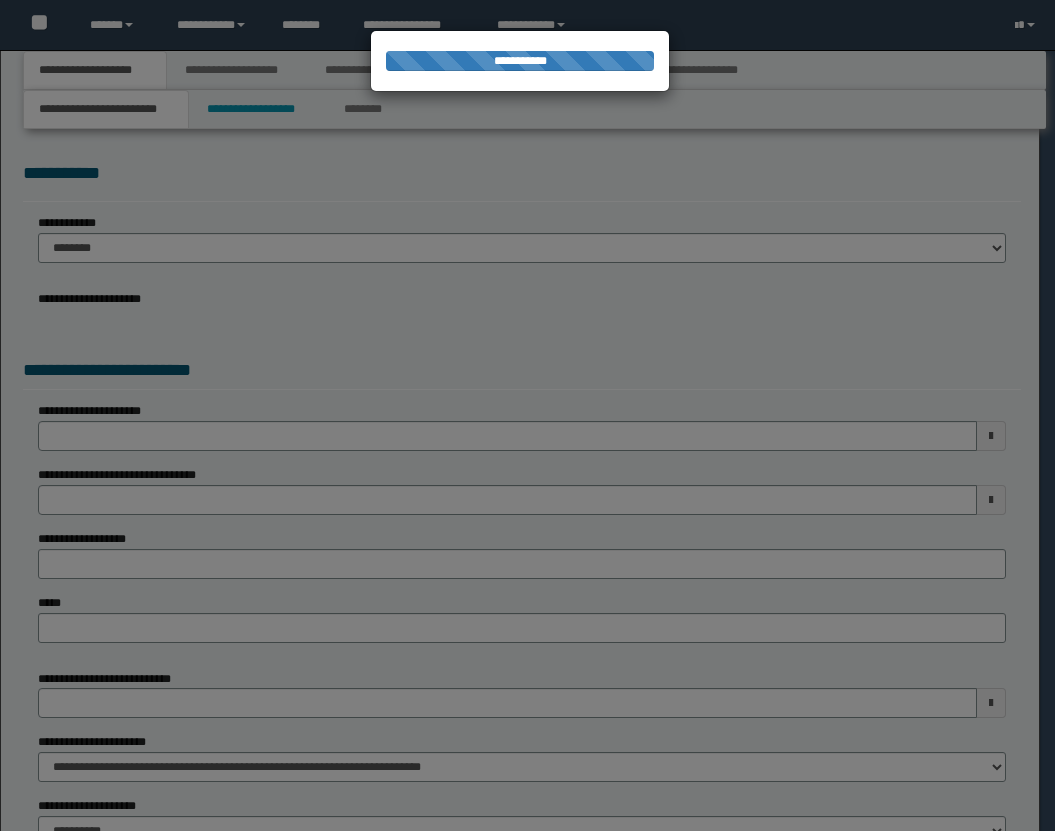 select on "*" 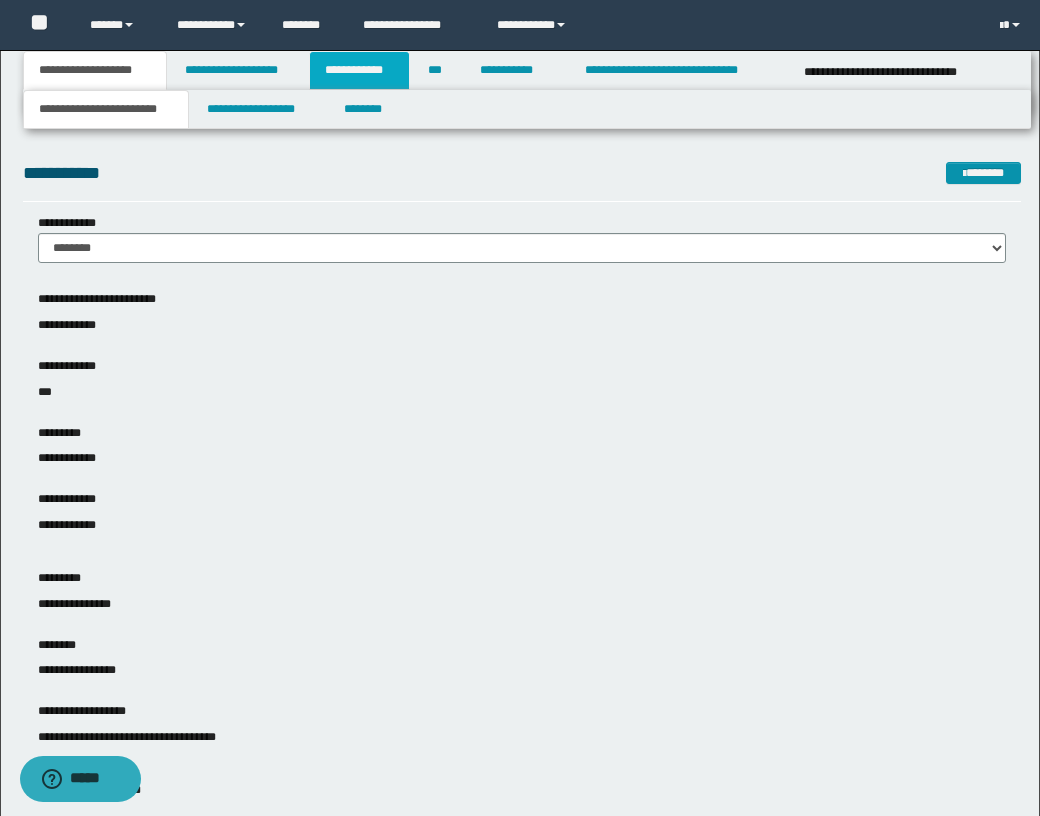click on "**********" at bounding box center (359, 70) 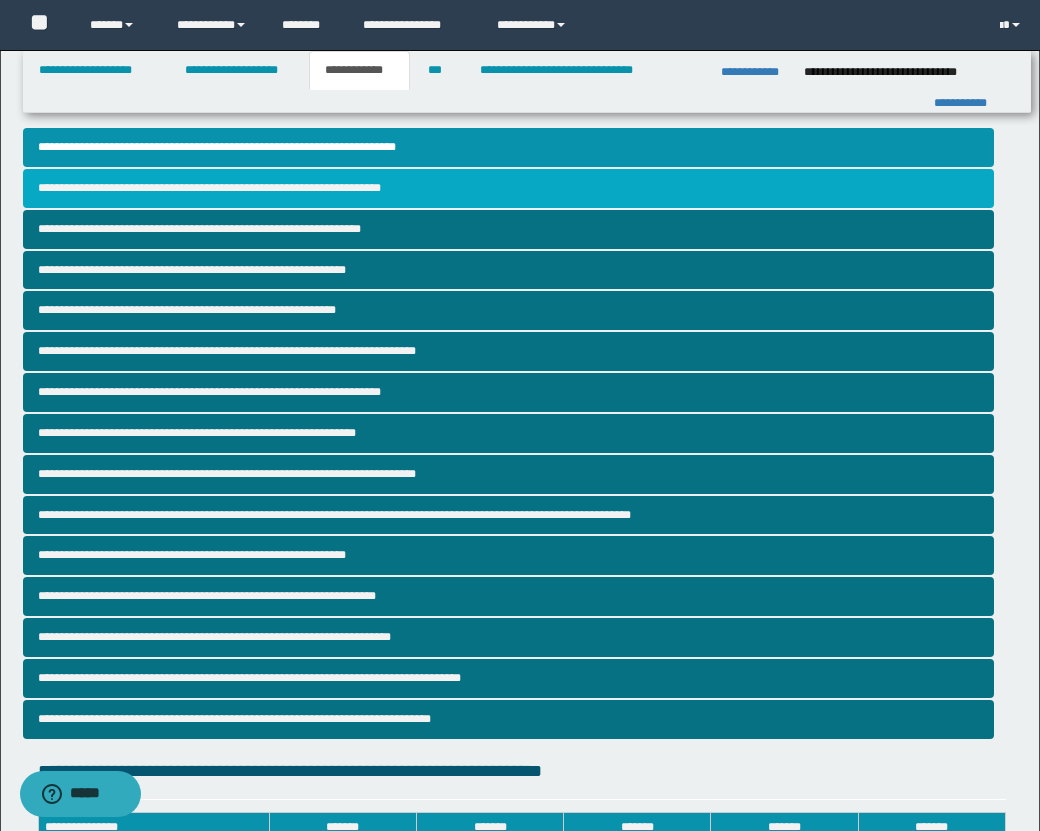 click on "**********" at bounding box center (508, 188) 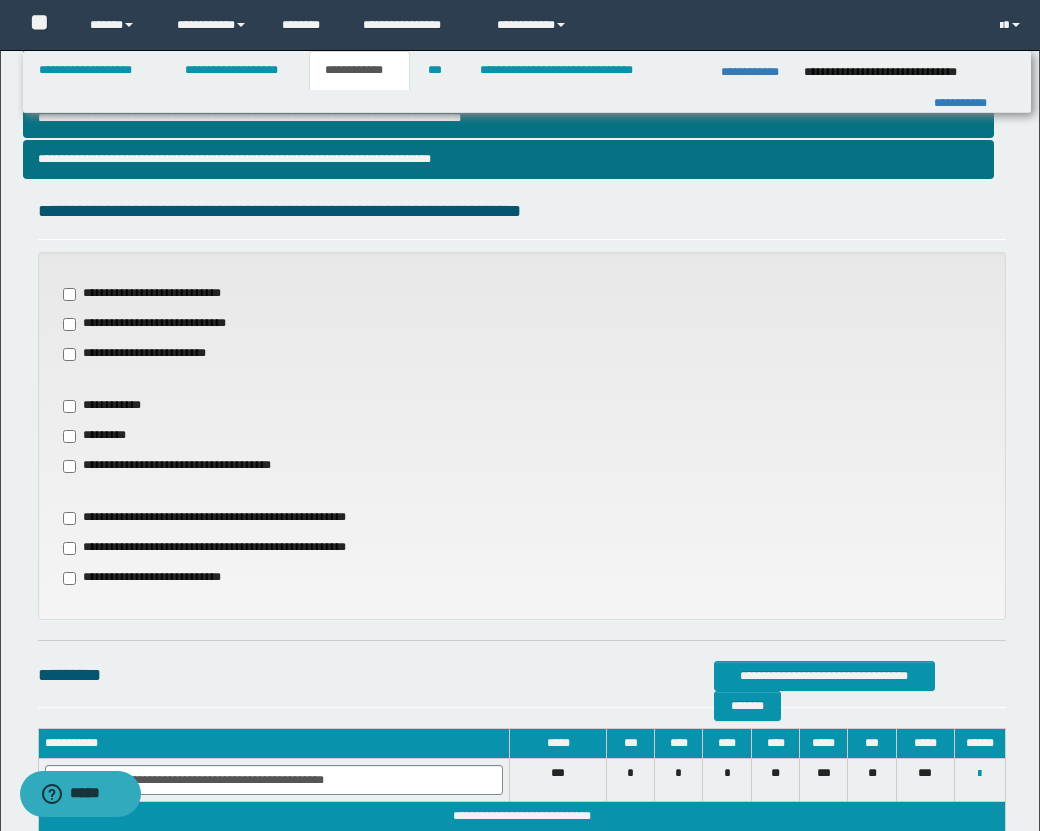 scroll, scrollTop: 568, scrollLeft: 0, axis: vertical 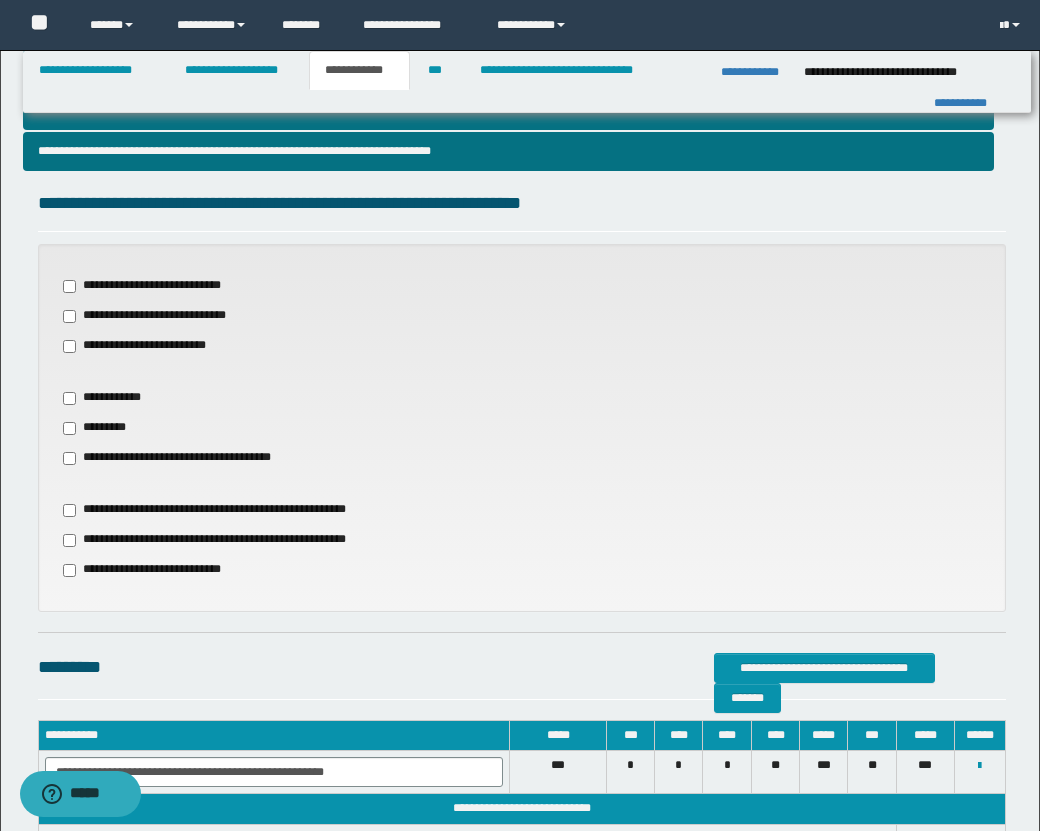 click on "**********" at bounding box center [186, 458] 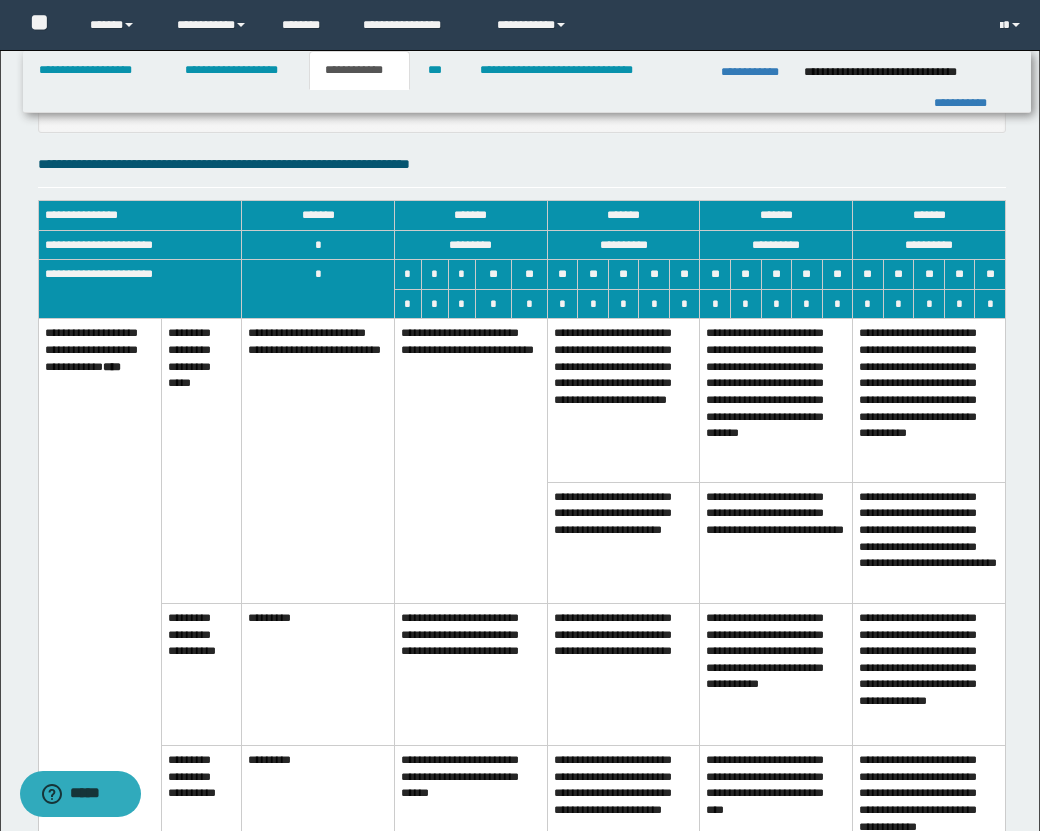 scroll, scrollTop: 1085, scrollLeft: 0, axis: vertical 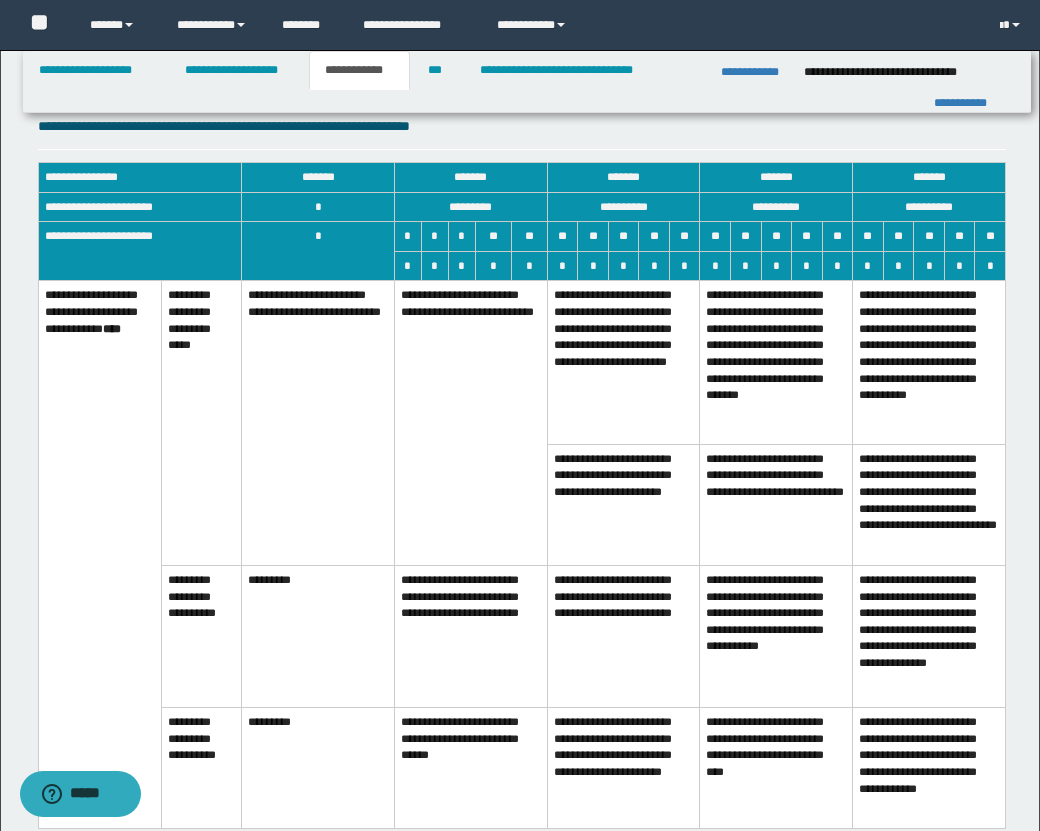 click on "**********" at bounding box center (623, 636) 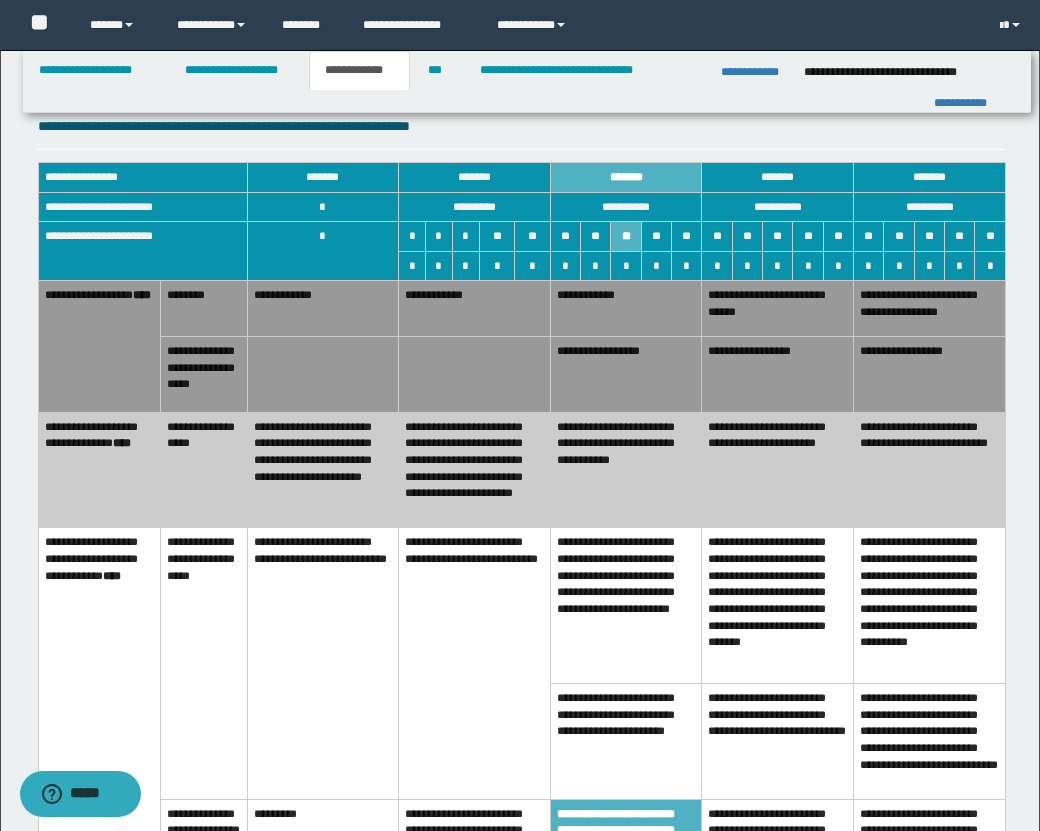 click on "**********" at bounding box center [778, 470] 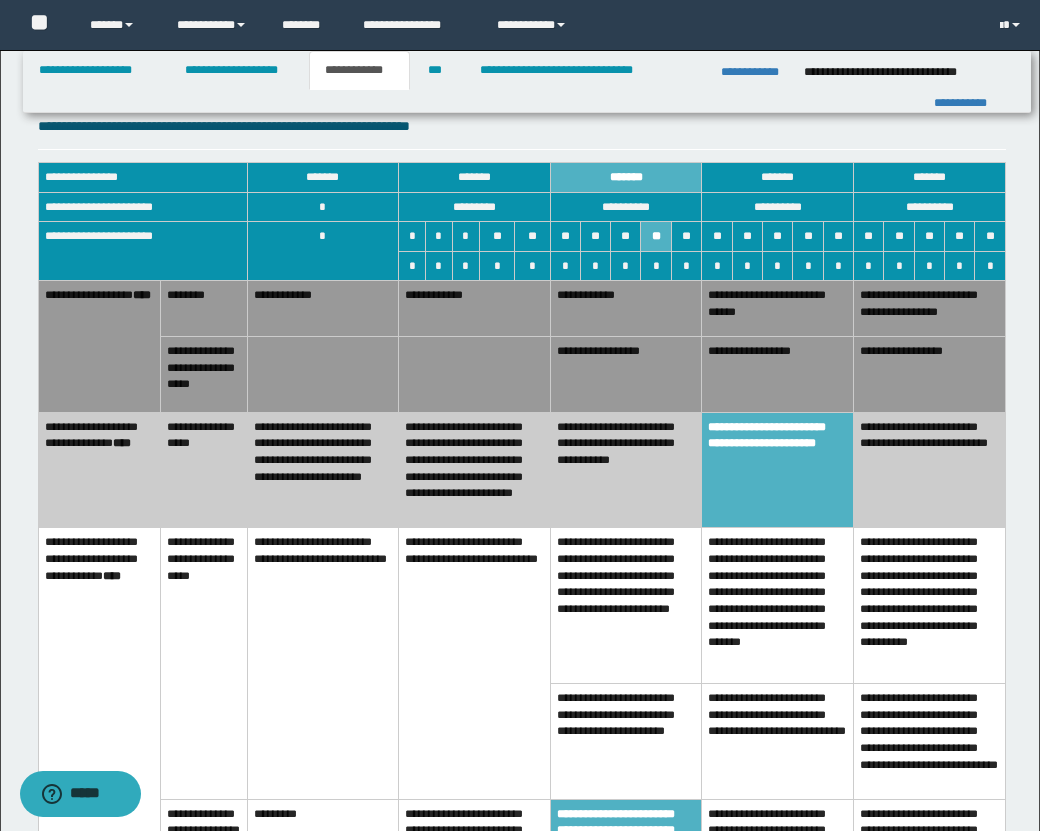 click on "**********" at bounding box center [475, 309] 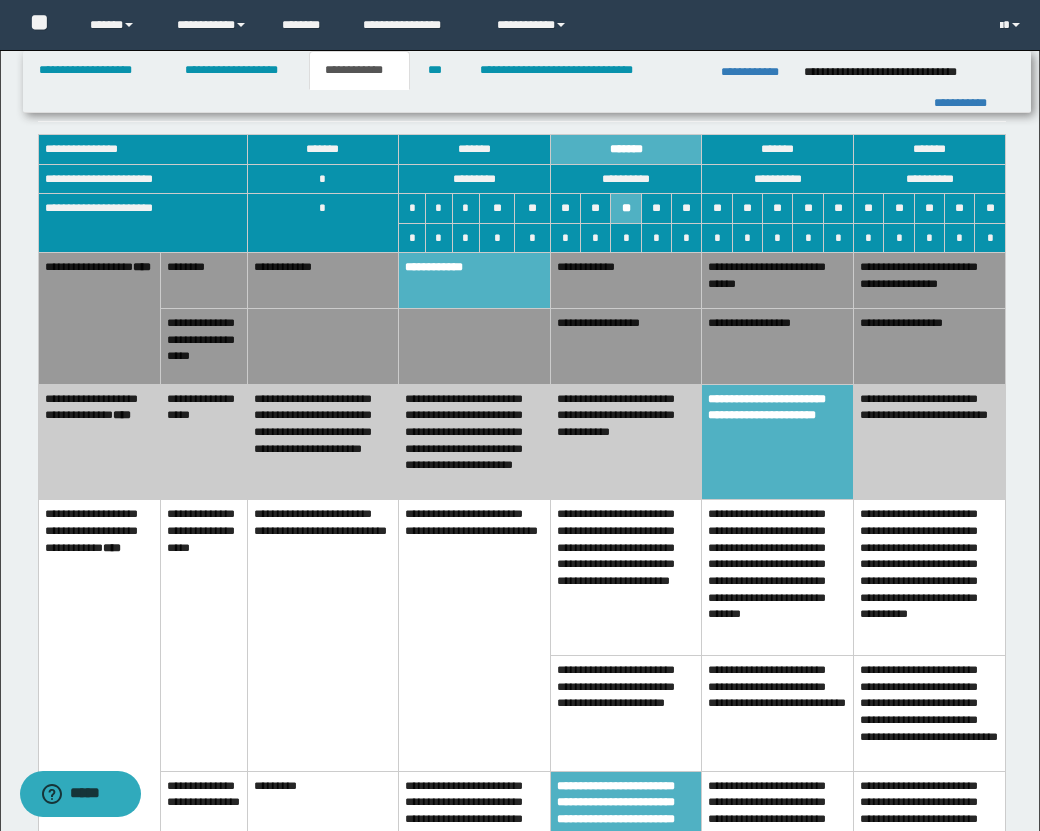 scroll, scrollTop: 1111, scrollLeft: 0, axis: vertical 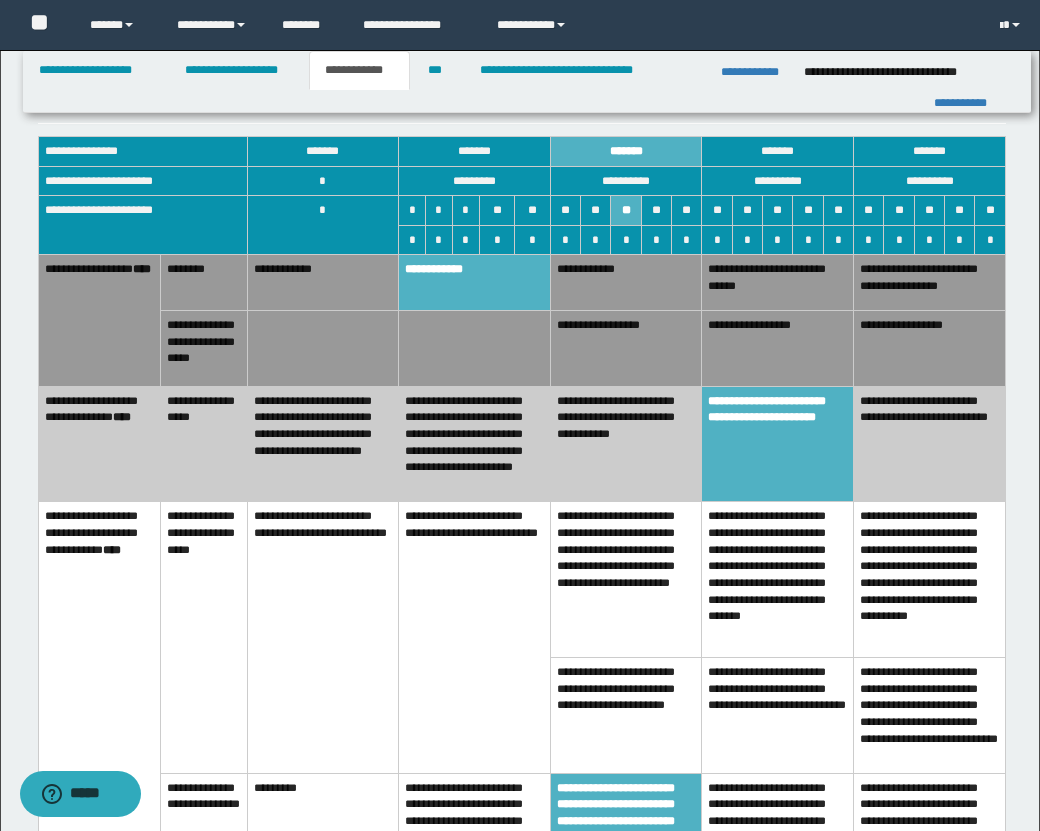 click on "**********" at bounding box center (626, 283) 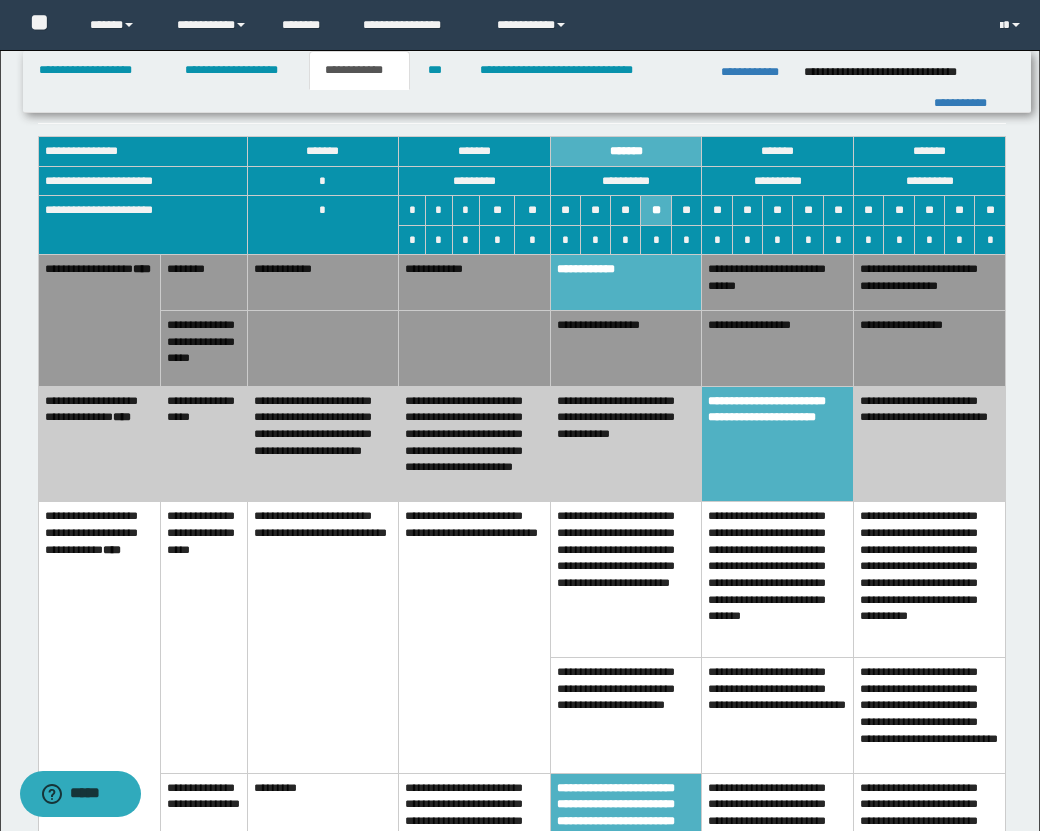 click on "**********" at bounding box center [626, 444] 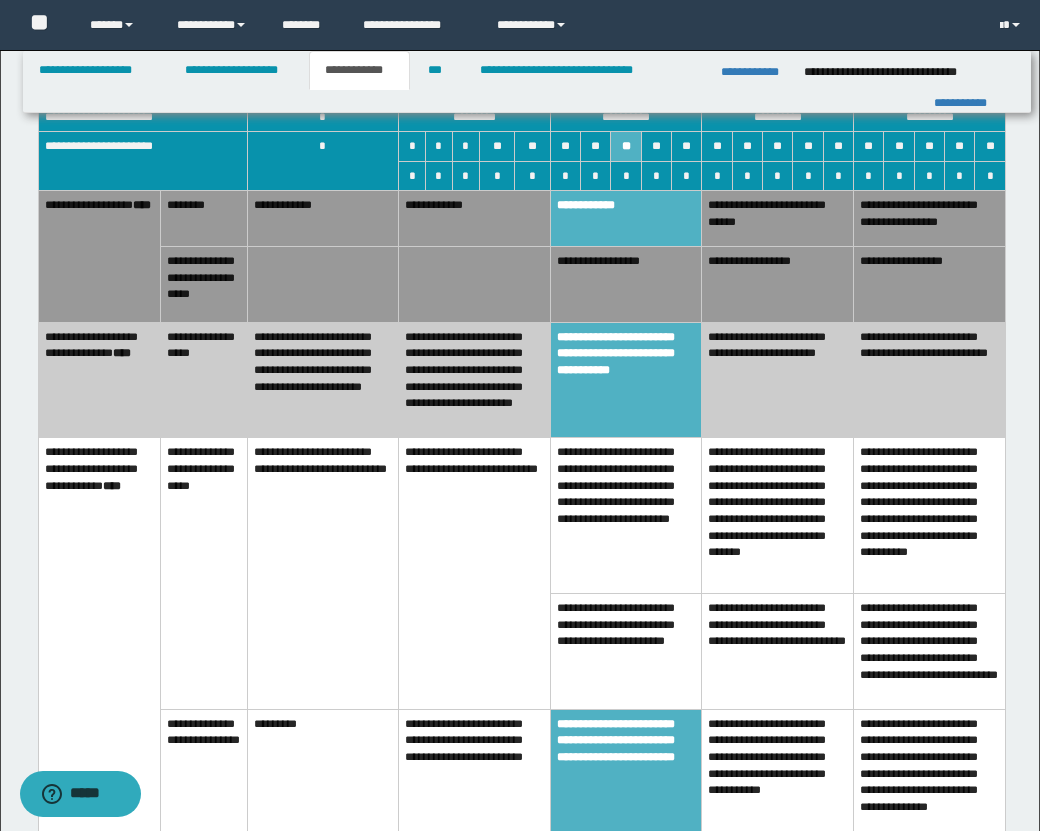 scroll, scrollTop: 1177, scrollLeft: 0, axis: vertical 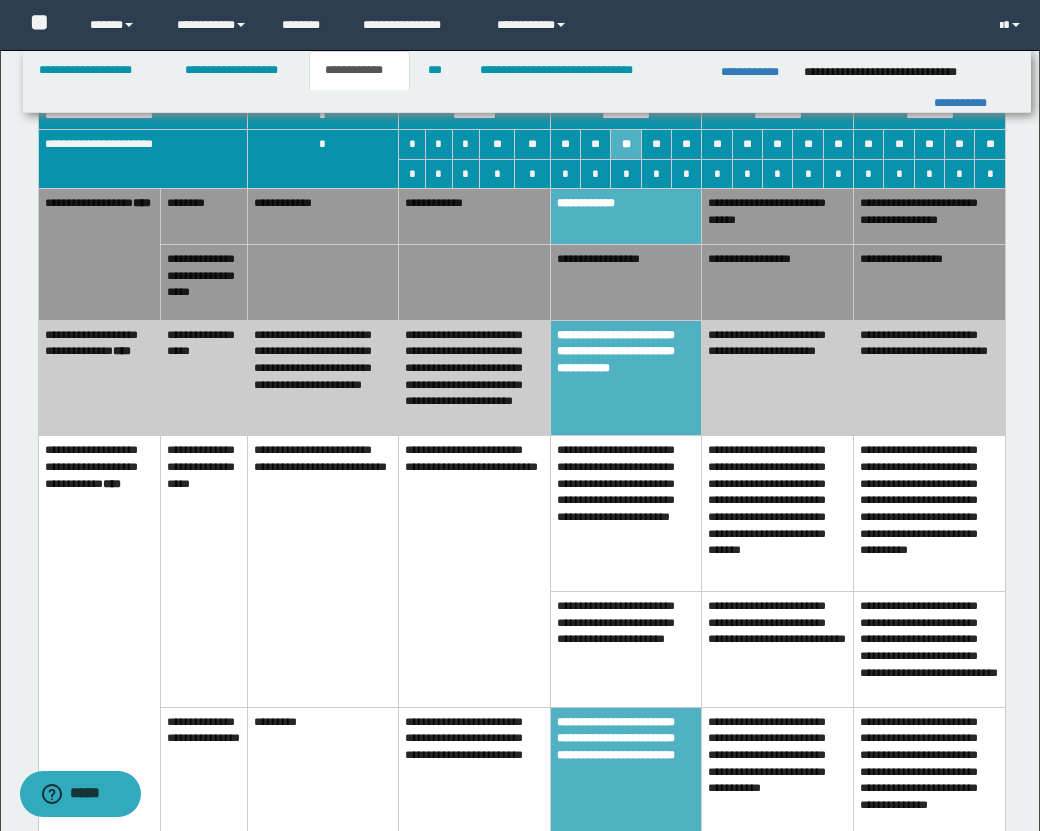 click on "**********" at bounding box center (626, 283) 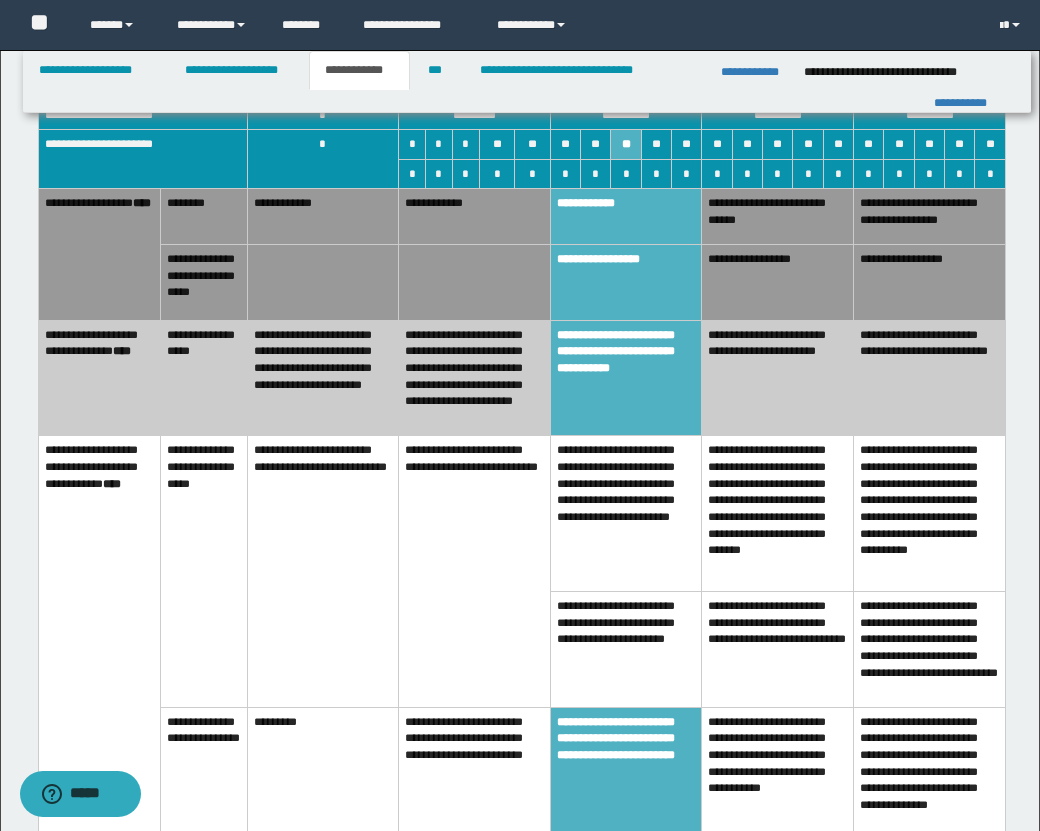click on "**********" at bounding box center (626, 217) 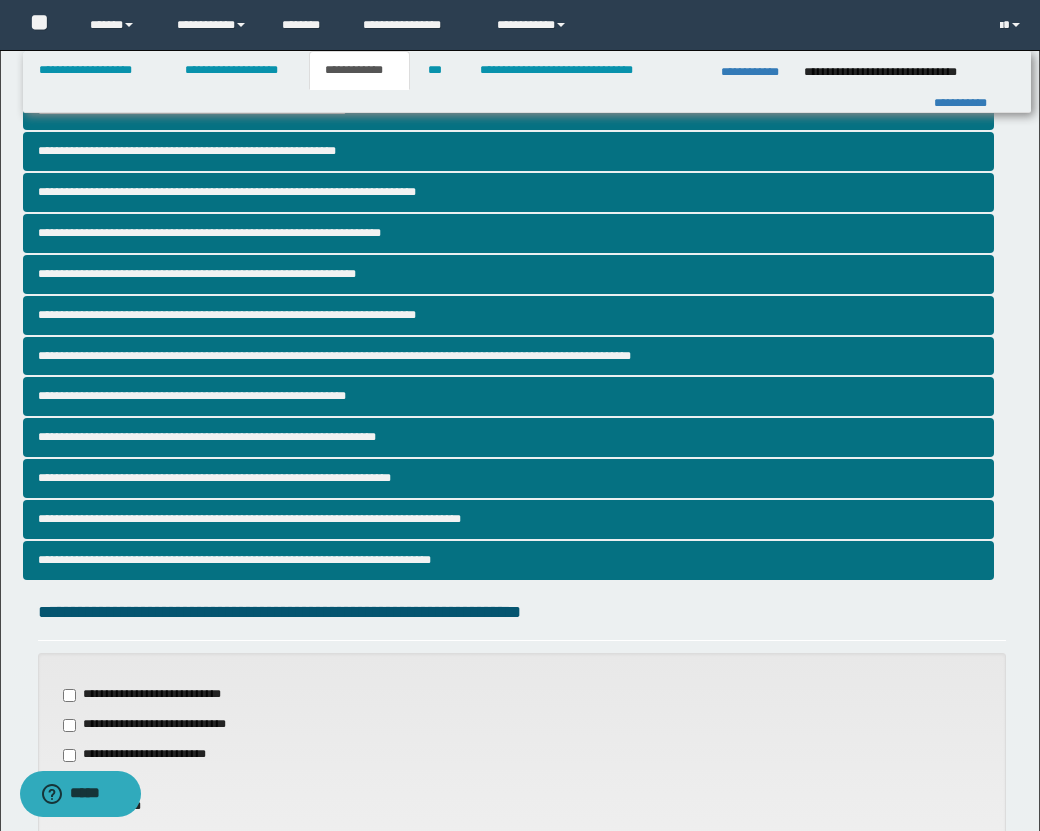 scroll, scrollTop: 0, scrollLeft: 0, axis: both 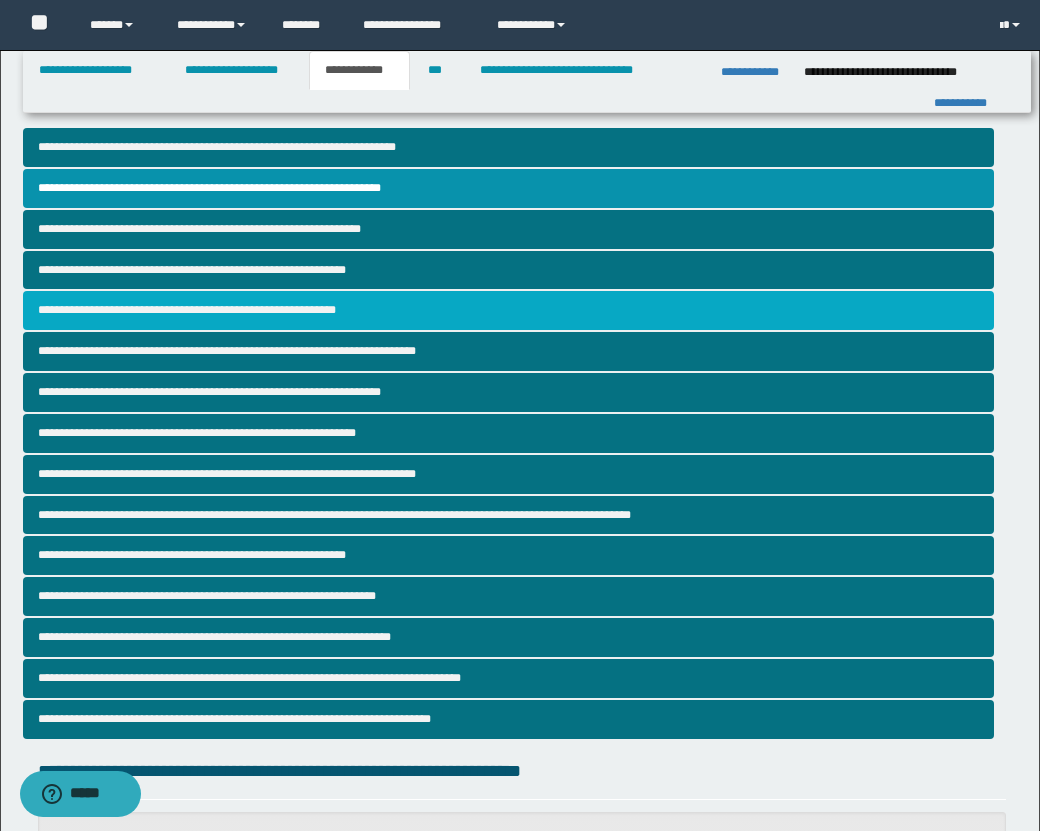click on "**********" at bounding box center [508, 310] 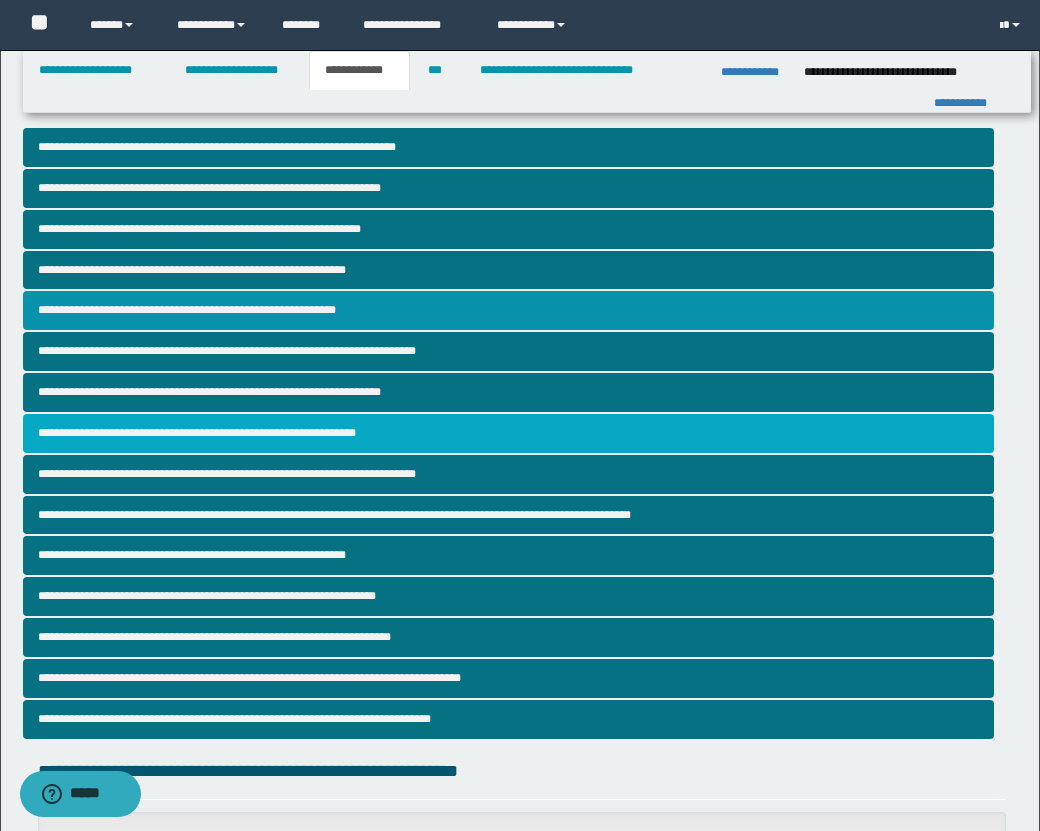 scroll, scrollTop: 496, scrollLeft: 0, axis: vertical 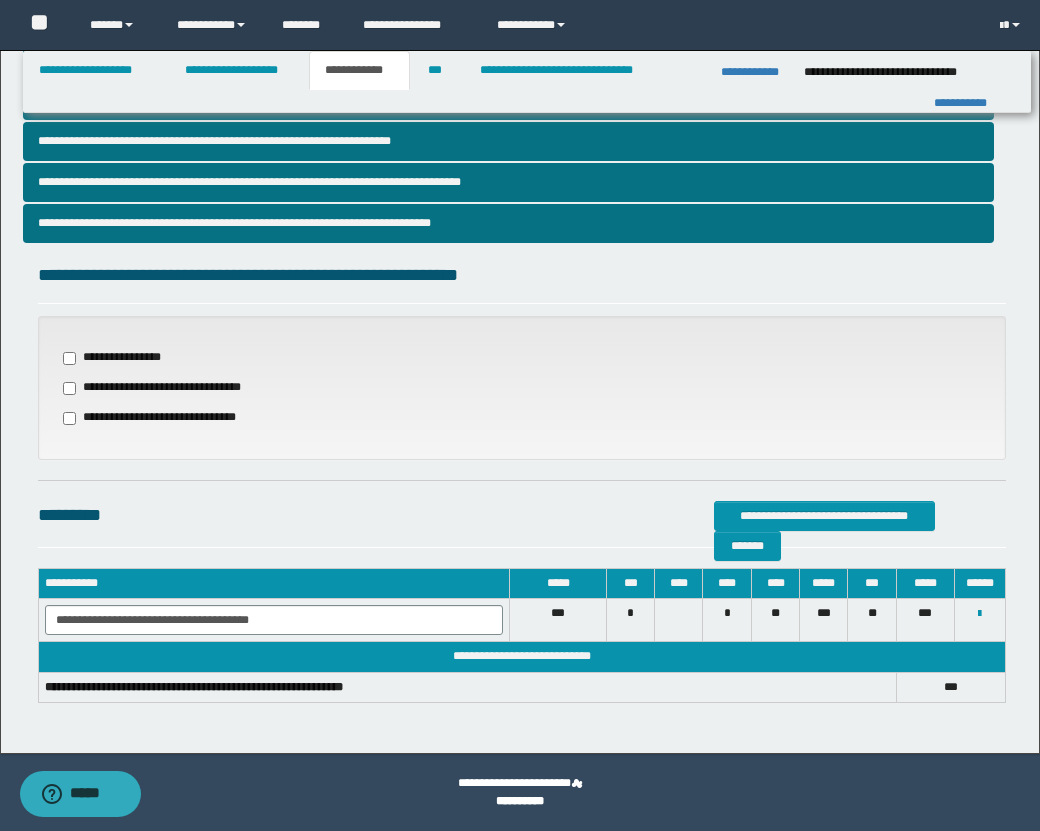 click on "**********" at bounding box center [118, 358] 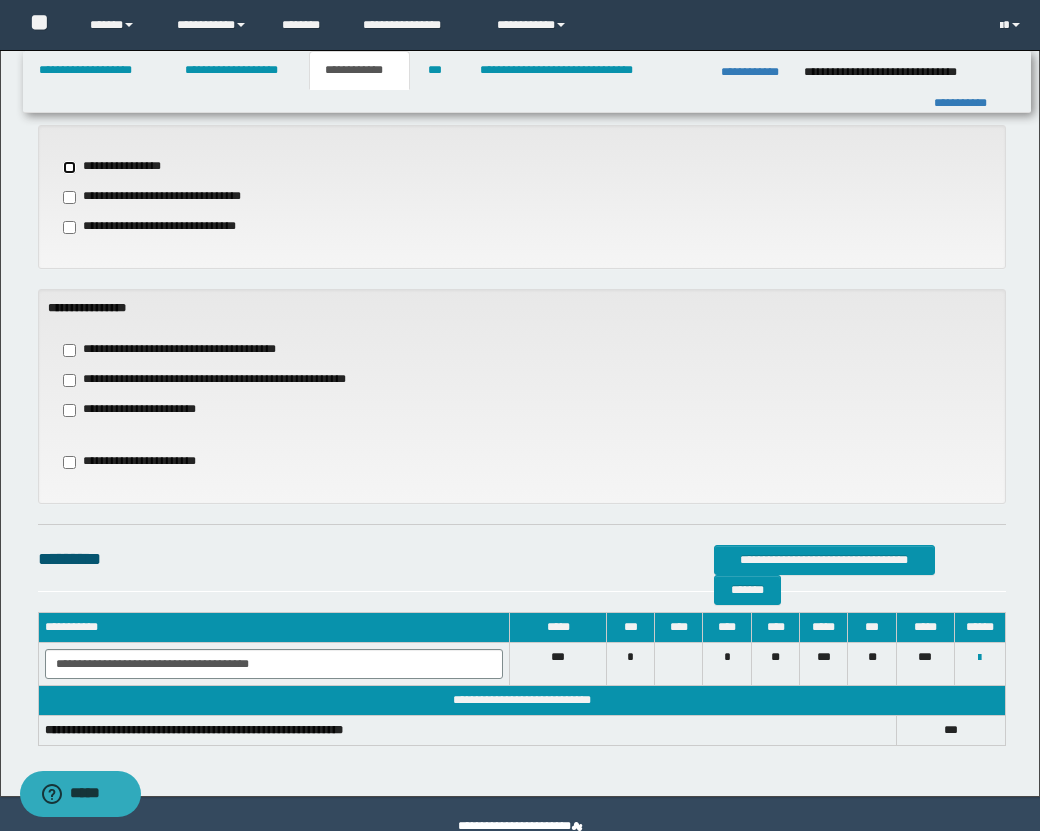 scroll, scrollTop: 720, scrollLeft: 0, axis: vertical 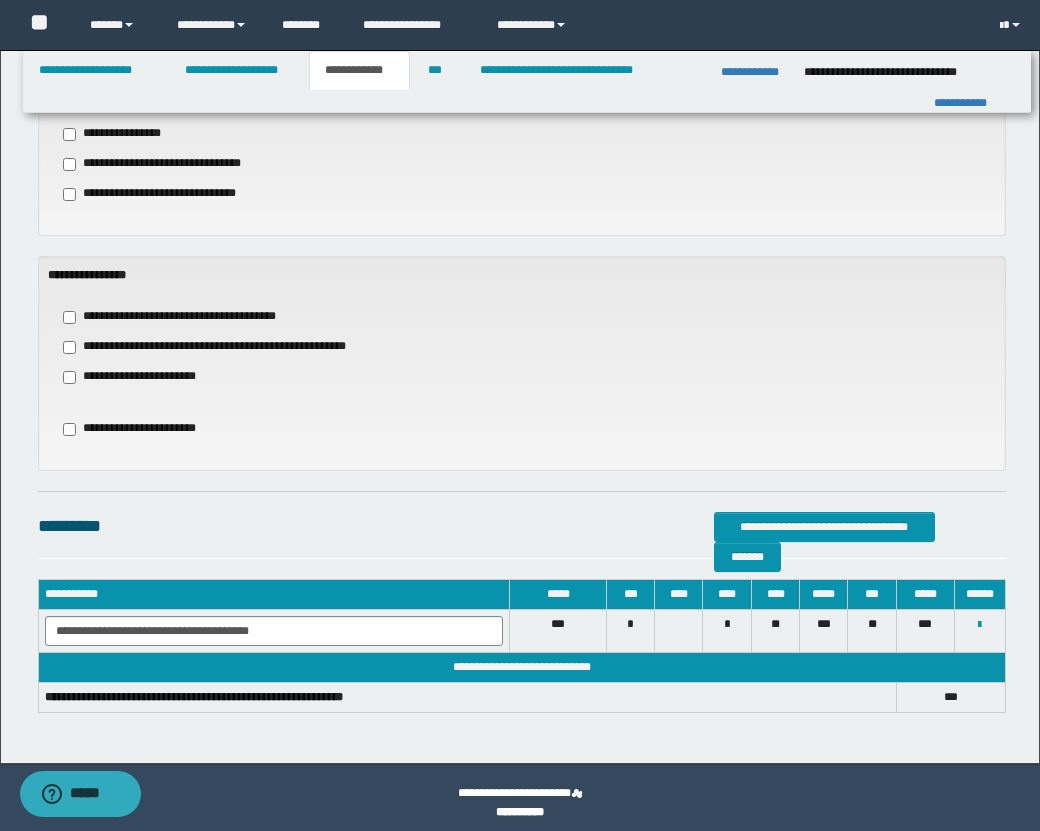 click on "**********" at bounding box center (184, 317) 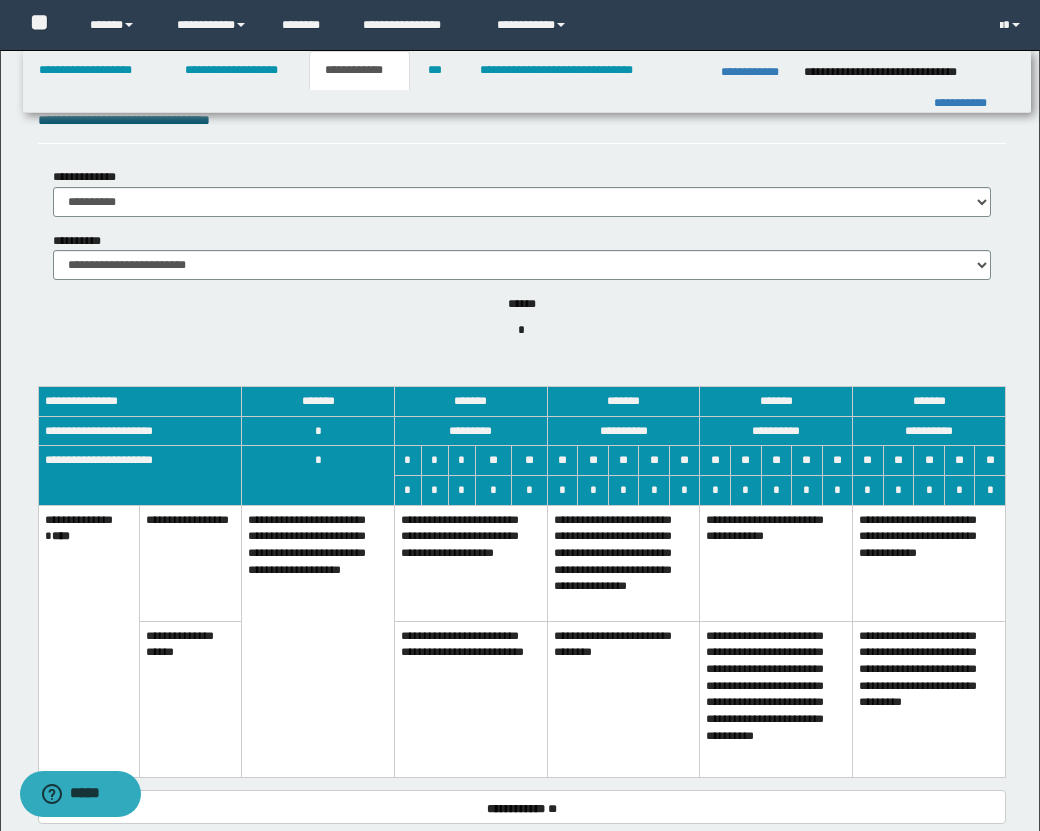 scroll, scrollTop: 1151, scrollLeft: 0, axis: vertical 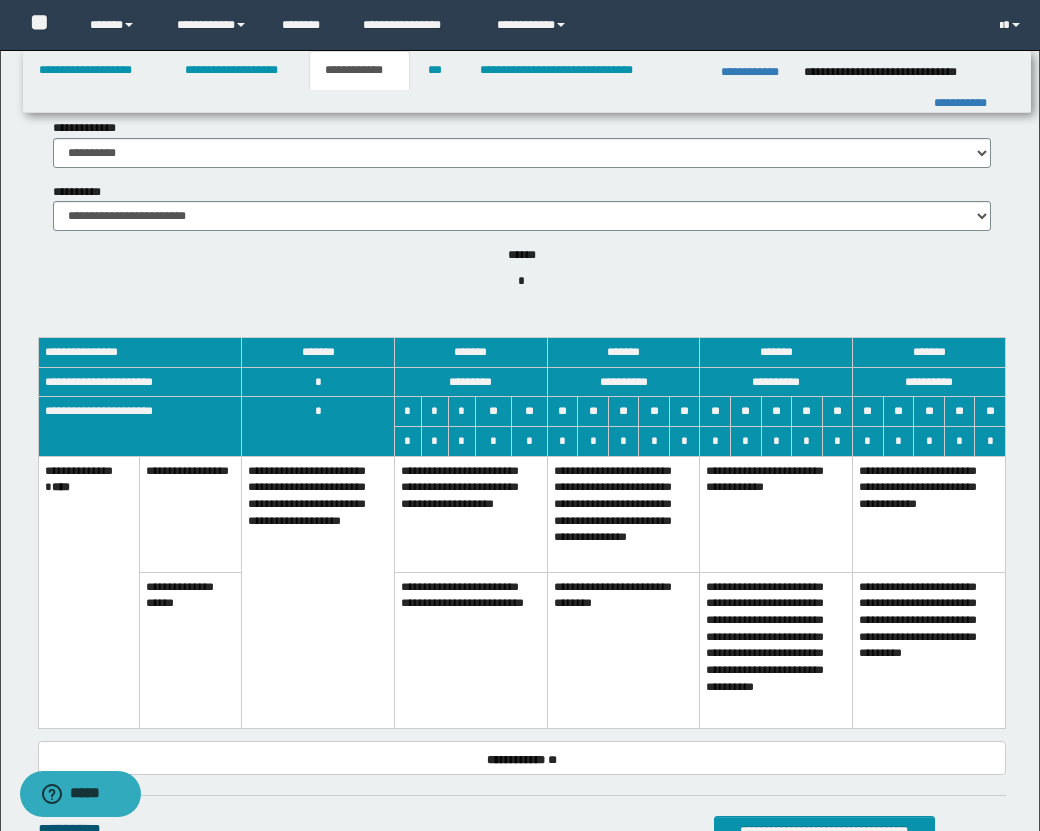 click on "**********" at bounding box center [471, 514] 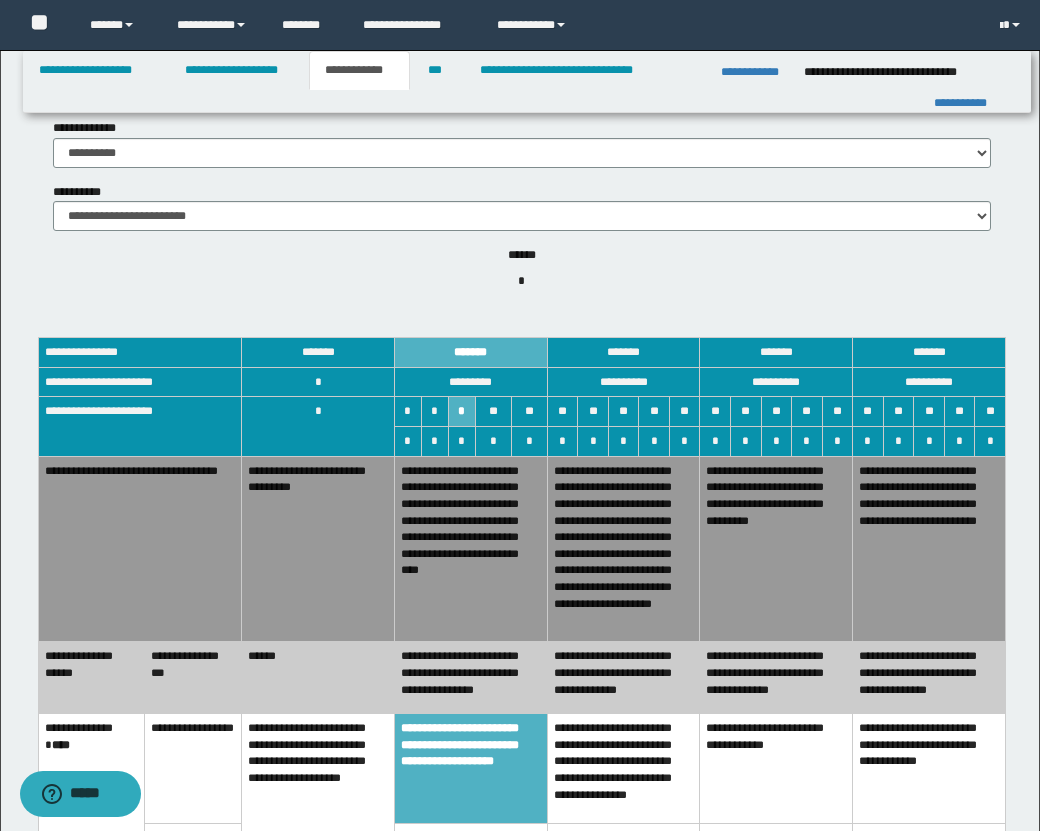 click on "**********" at bounding box center (623, 769) 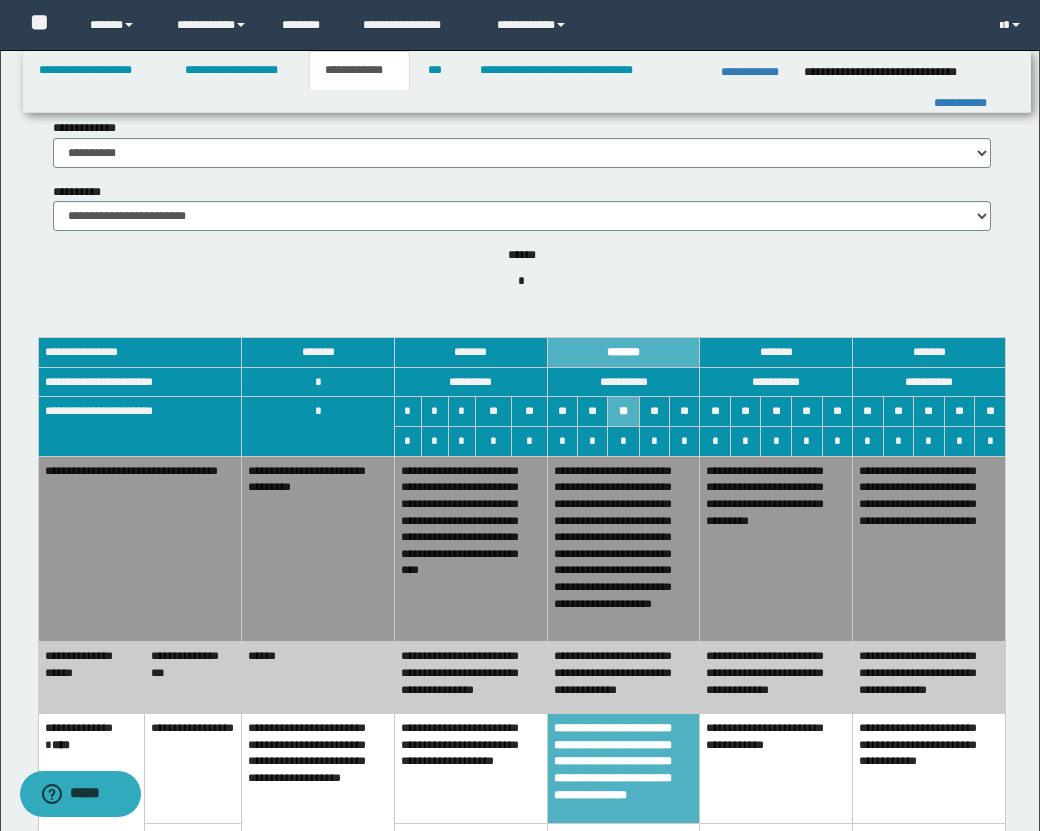 click on "******" at bounding box center [318, 678] 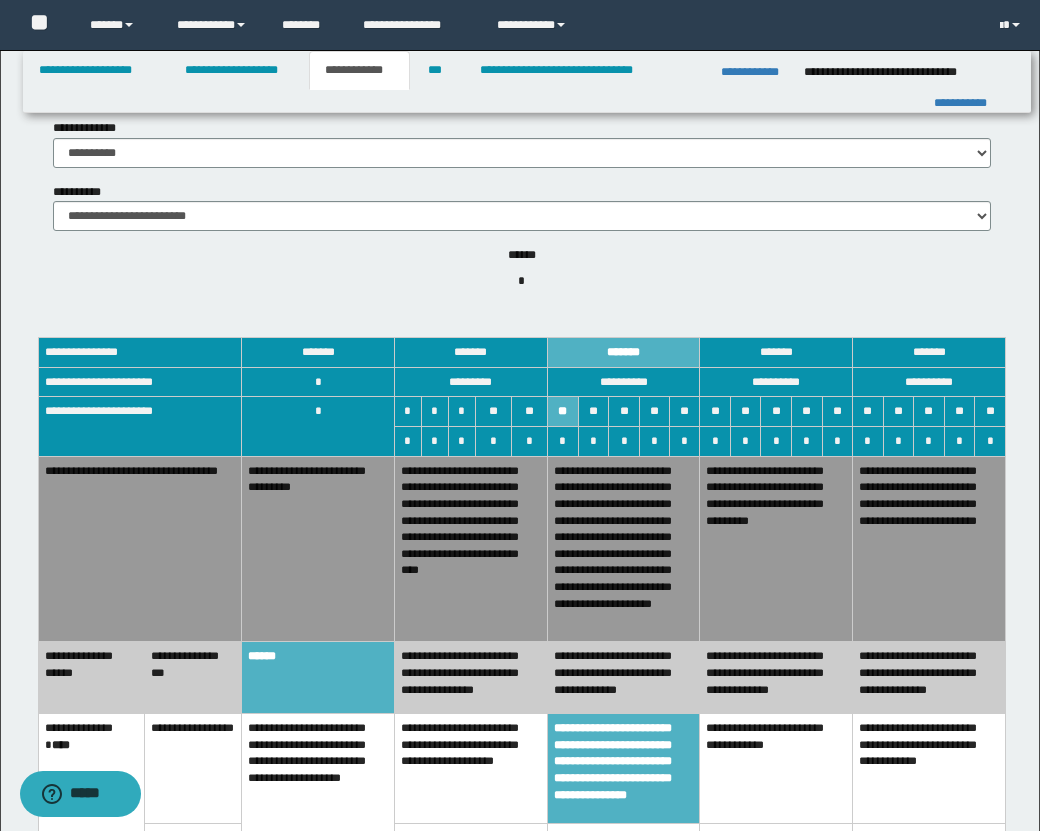 click on "**********" at bounding box center [318, 549] 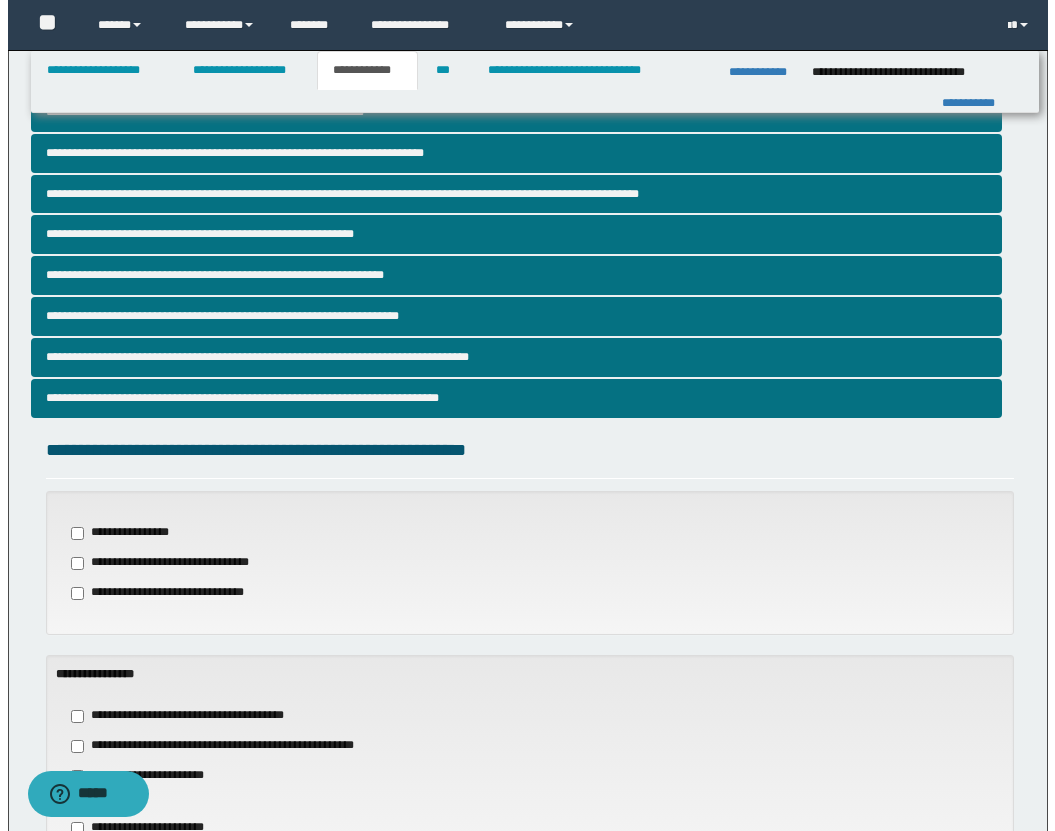 scroll, scrollTop: 0, scrollLeft: 0, axis: both 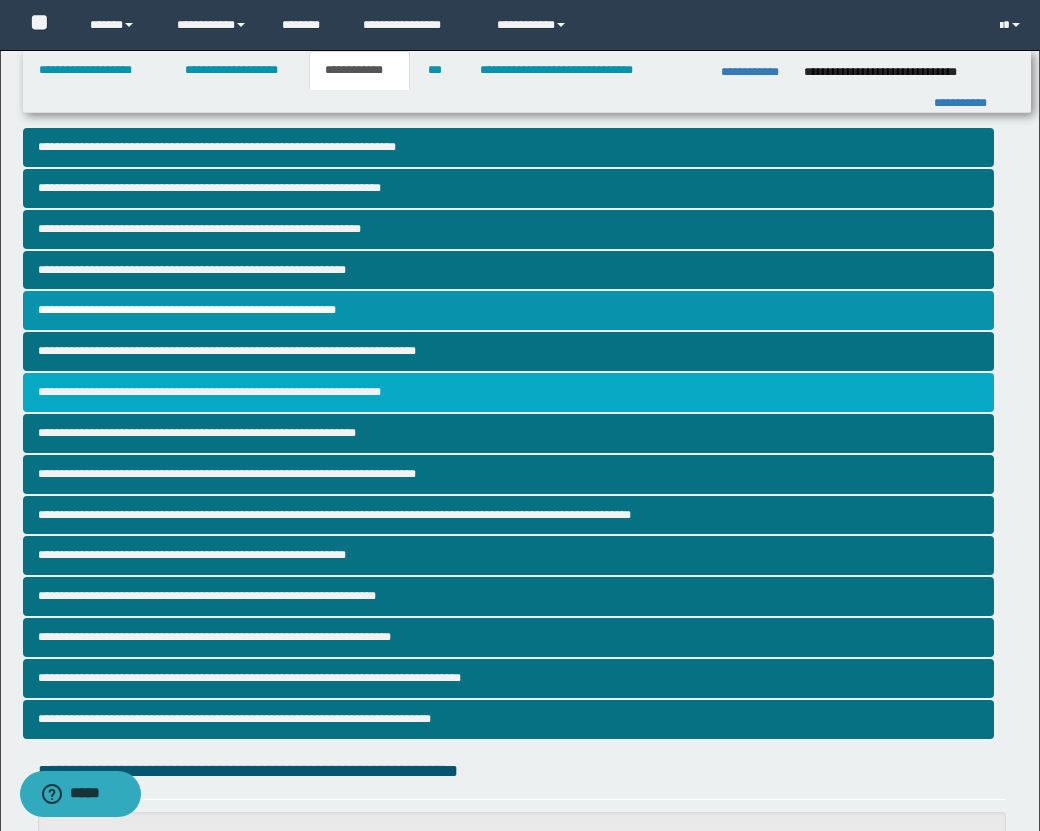 click on "**********" at bounding box center (508, 392) 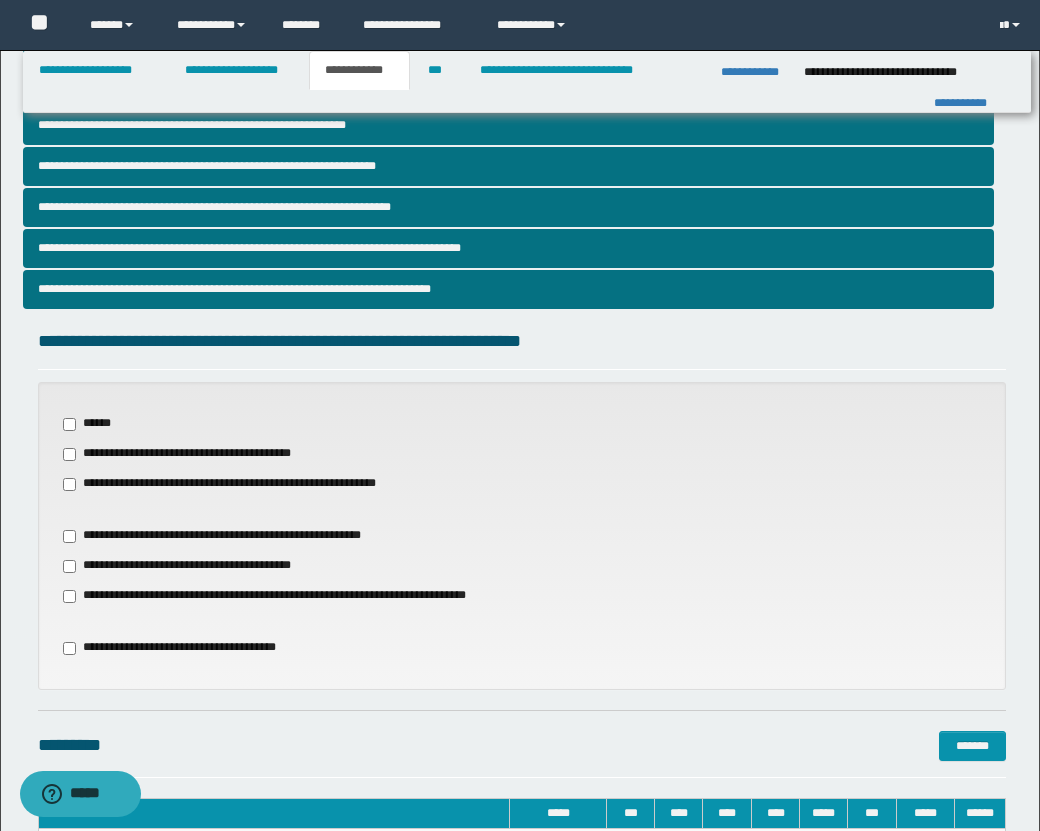 scroll, scrollTop: 431, scrollLeft: 0, axis: vertical 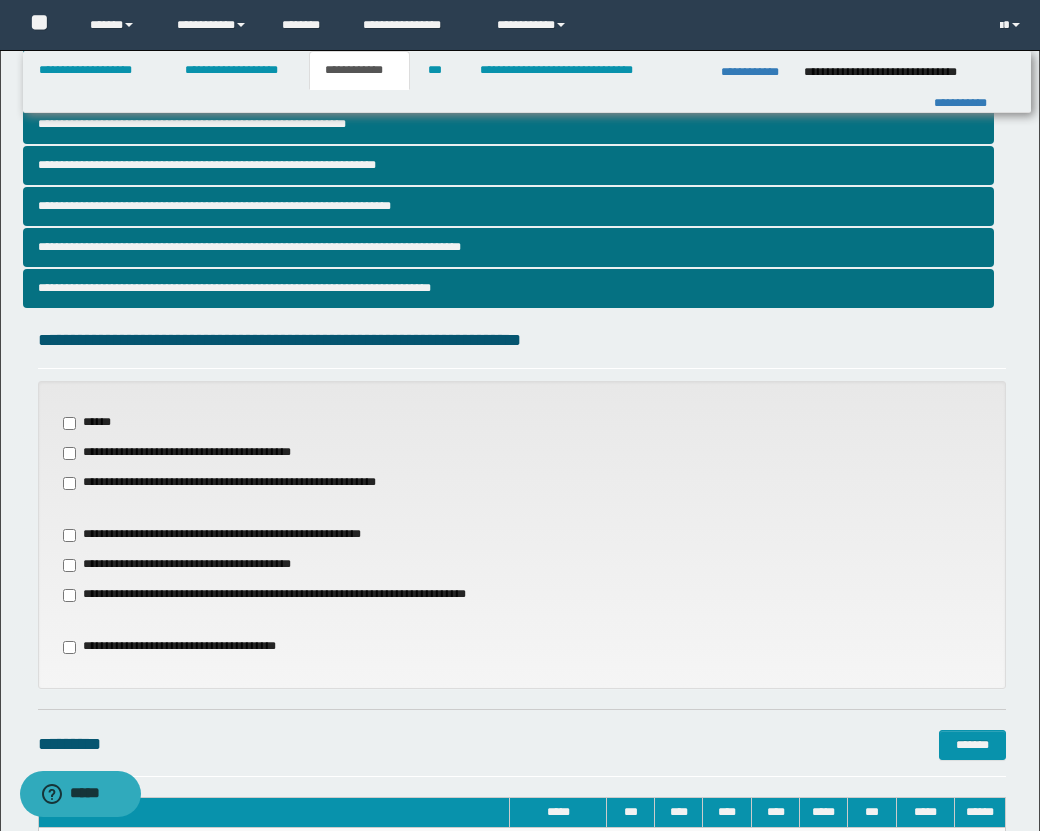 click on "**********" at bounding box center (522, 453) 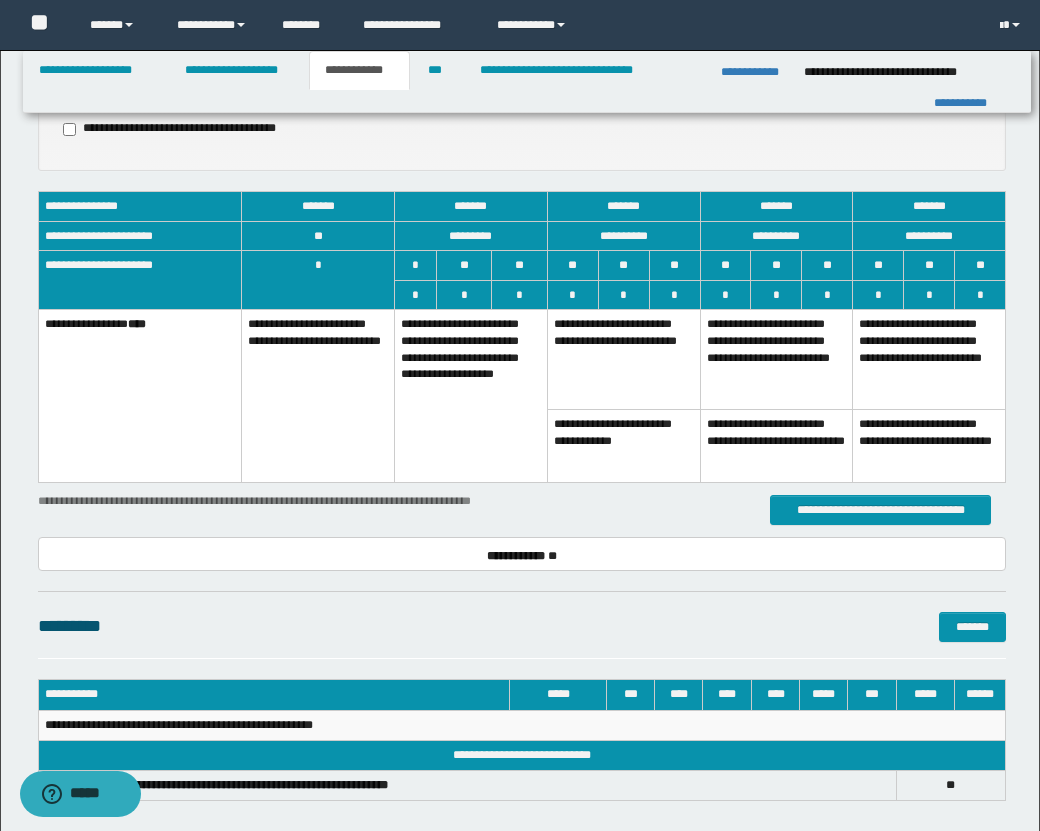 scroll, scrollTop: 973, scrollLeft: 0, axis: vertical 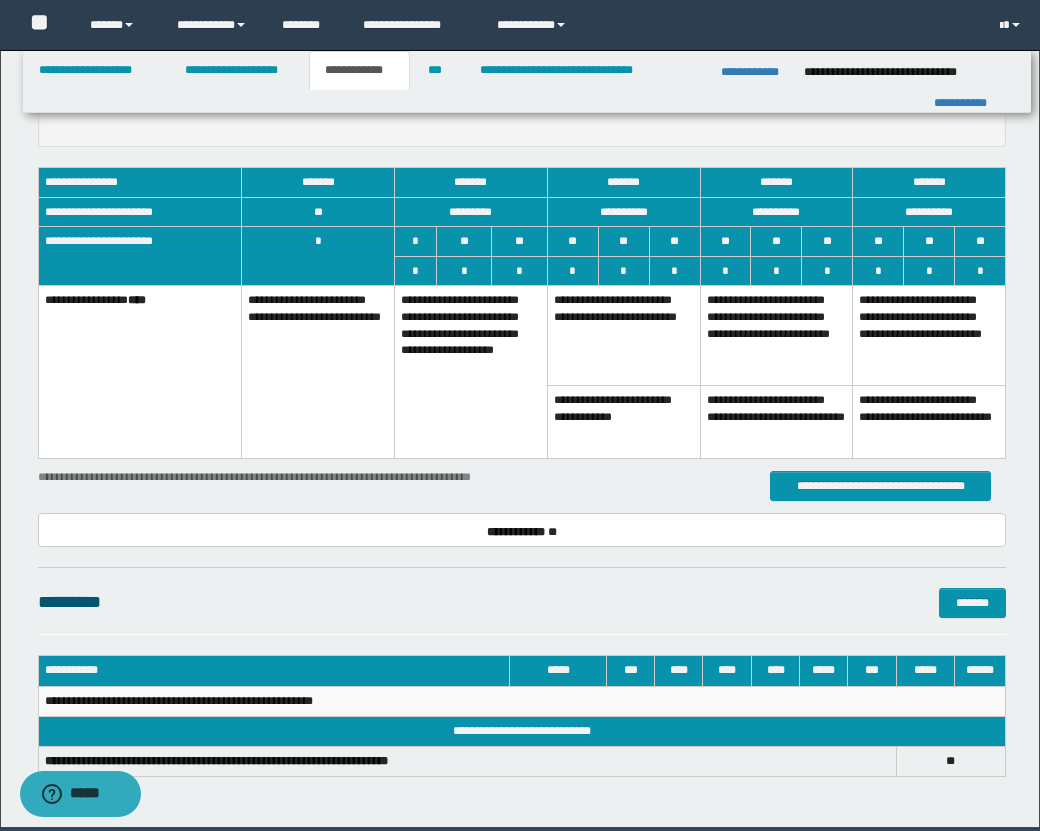 click on "**********" at bounding box center [471, 372] 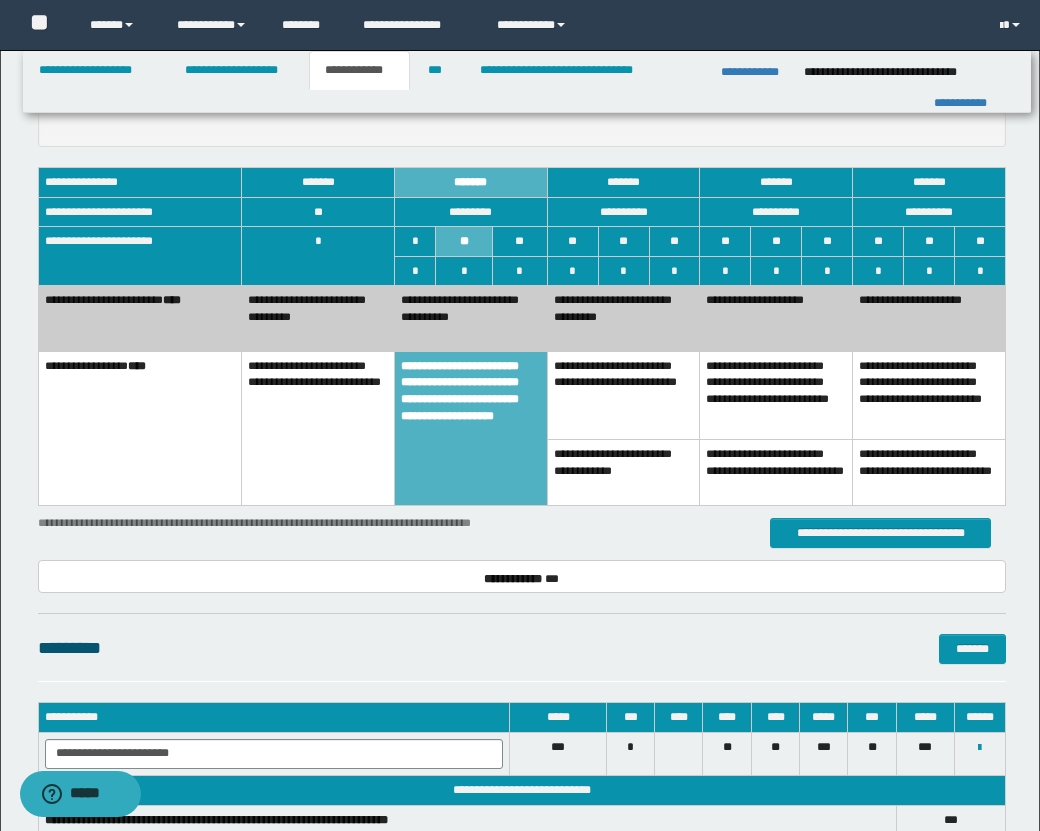 click on "**********" at bounding box center [318, 318] 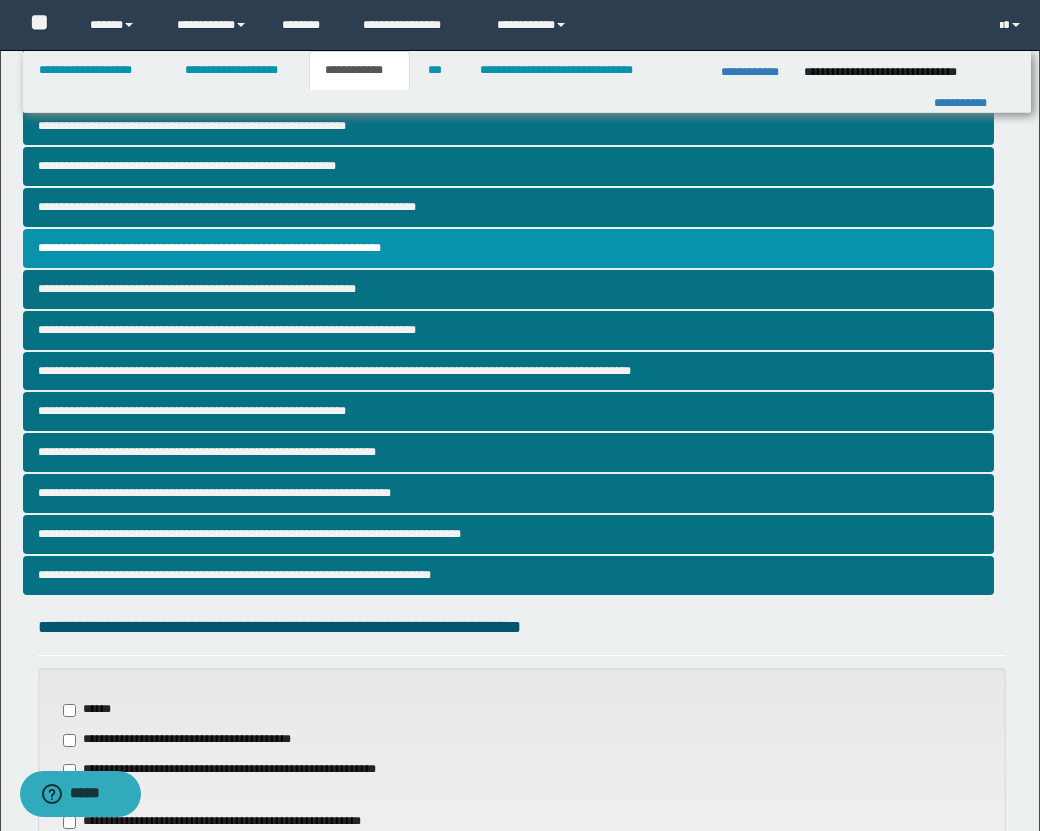 scroll, scrollTop: 428, scrollLeft: 0, axis: vertical 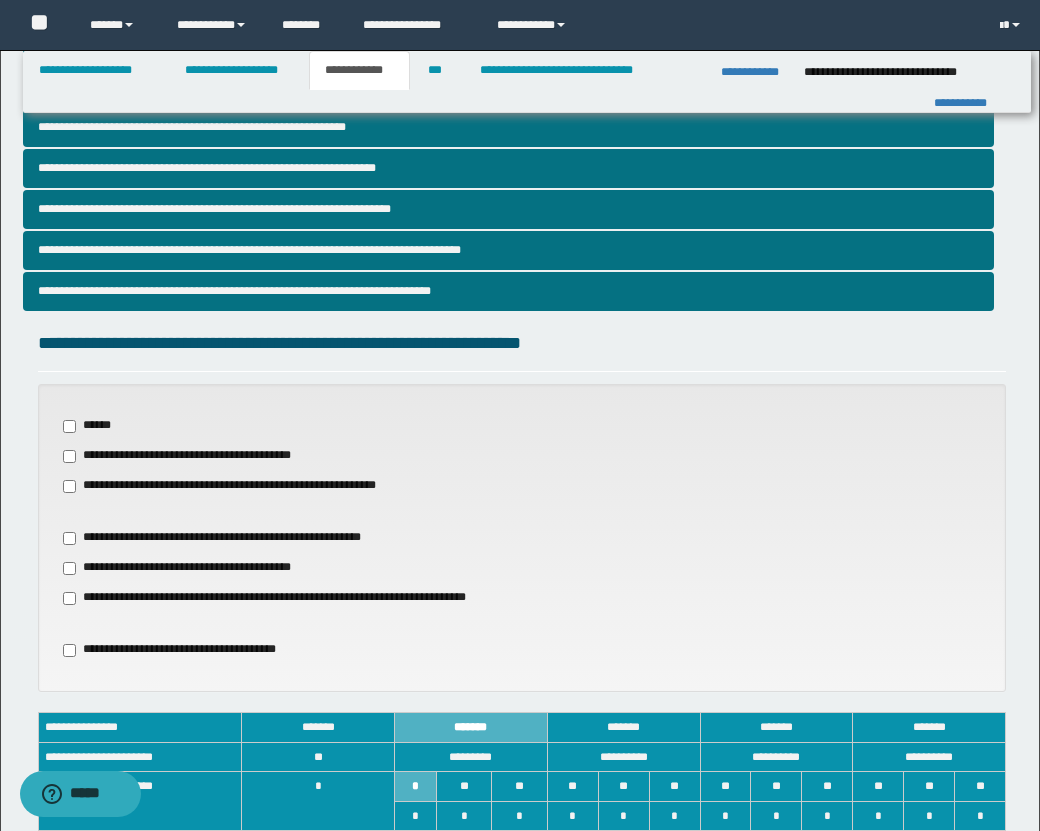 click on "**********" at bounding box center (185, 650) 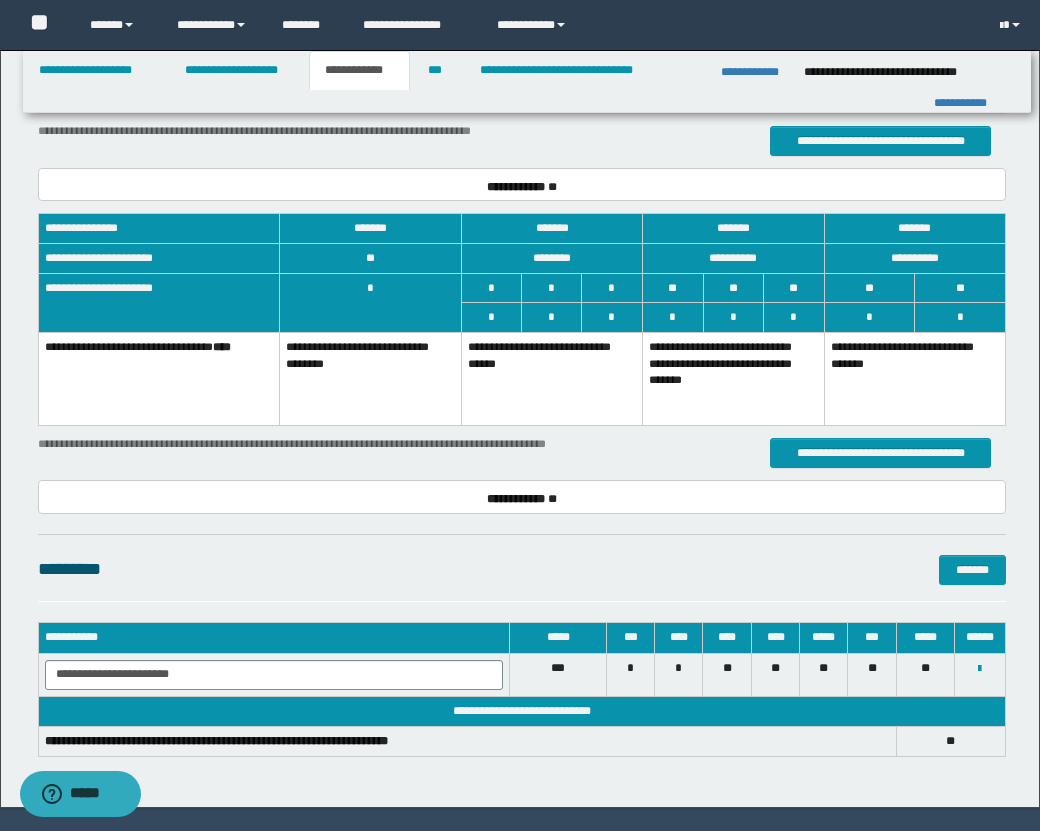 scroll, scrollTop: 1368, scrollLeft: 0, axis: vertical 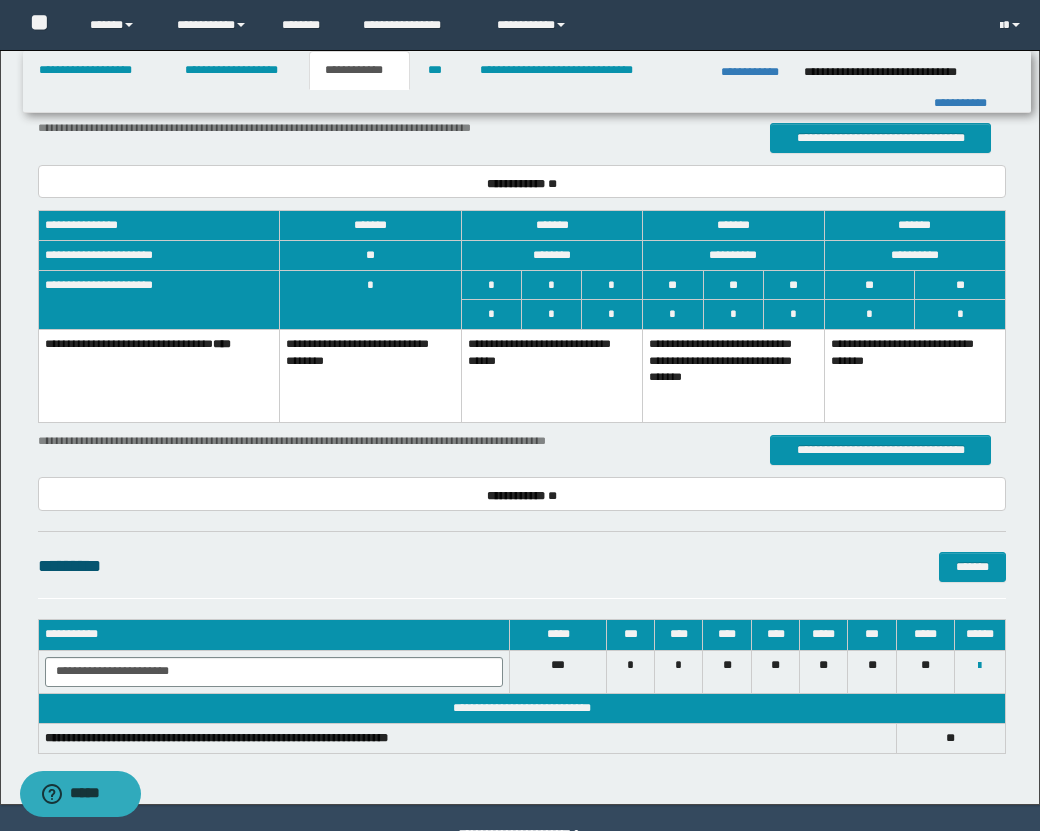 click on "**********" at bounding box center [551, 375] 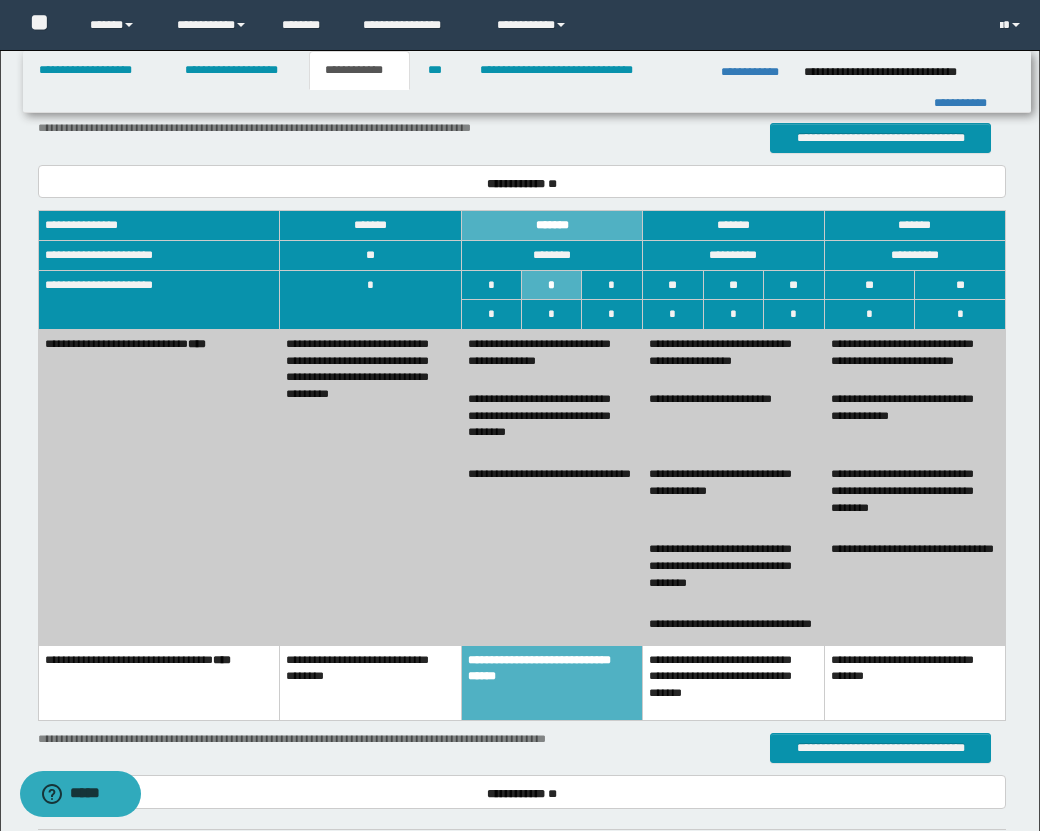 click on "**********" at bounding box center [551, 553] 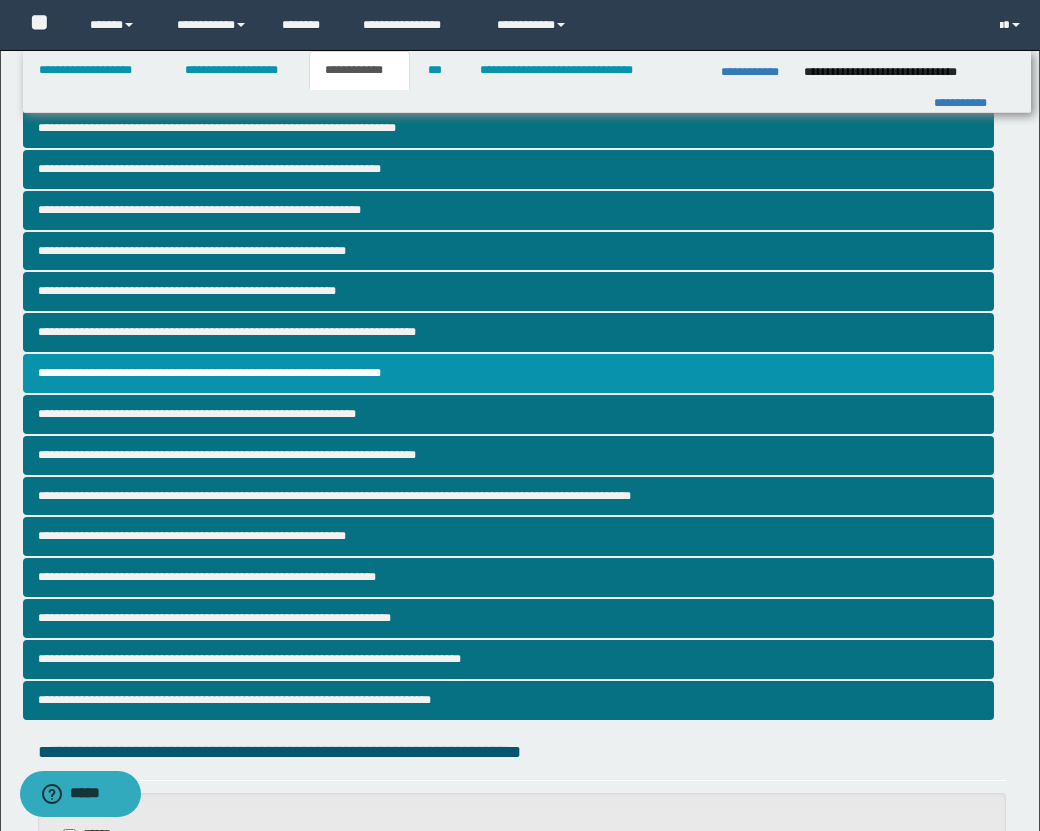 scroll, scrollTop: 0, scrollLeft: 0, axis: both 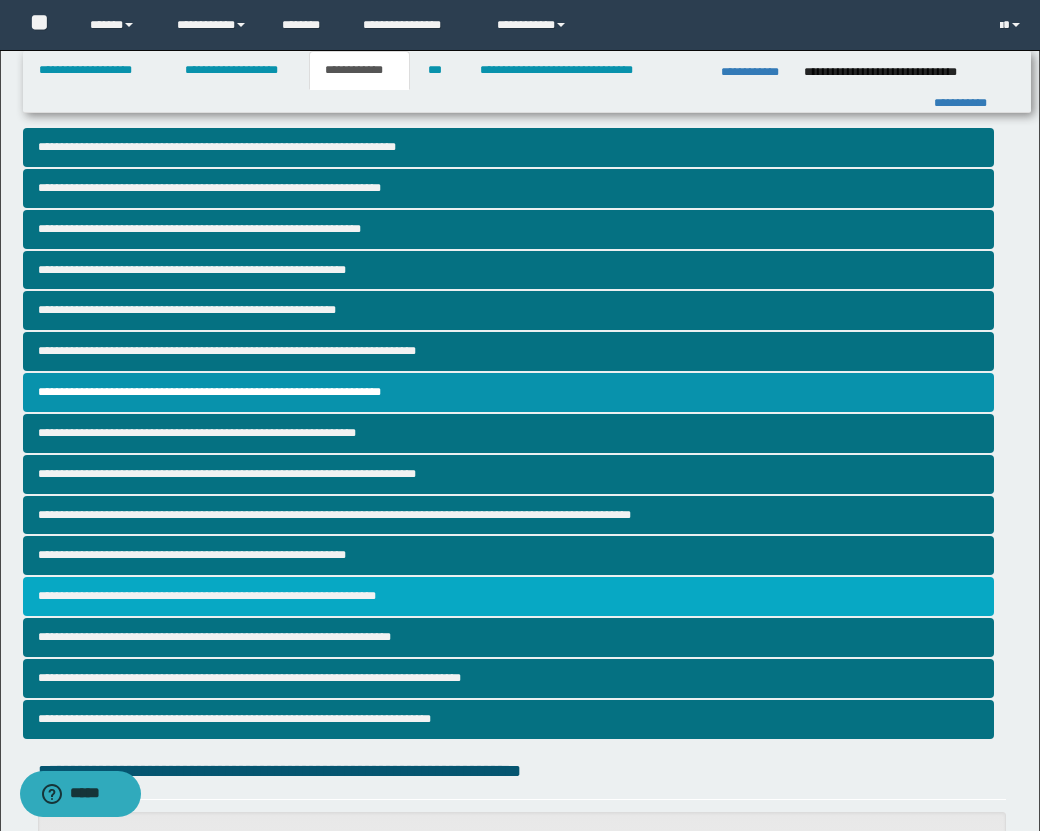 click on "**********" at bounding box center [508, 596] 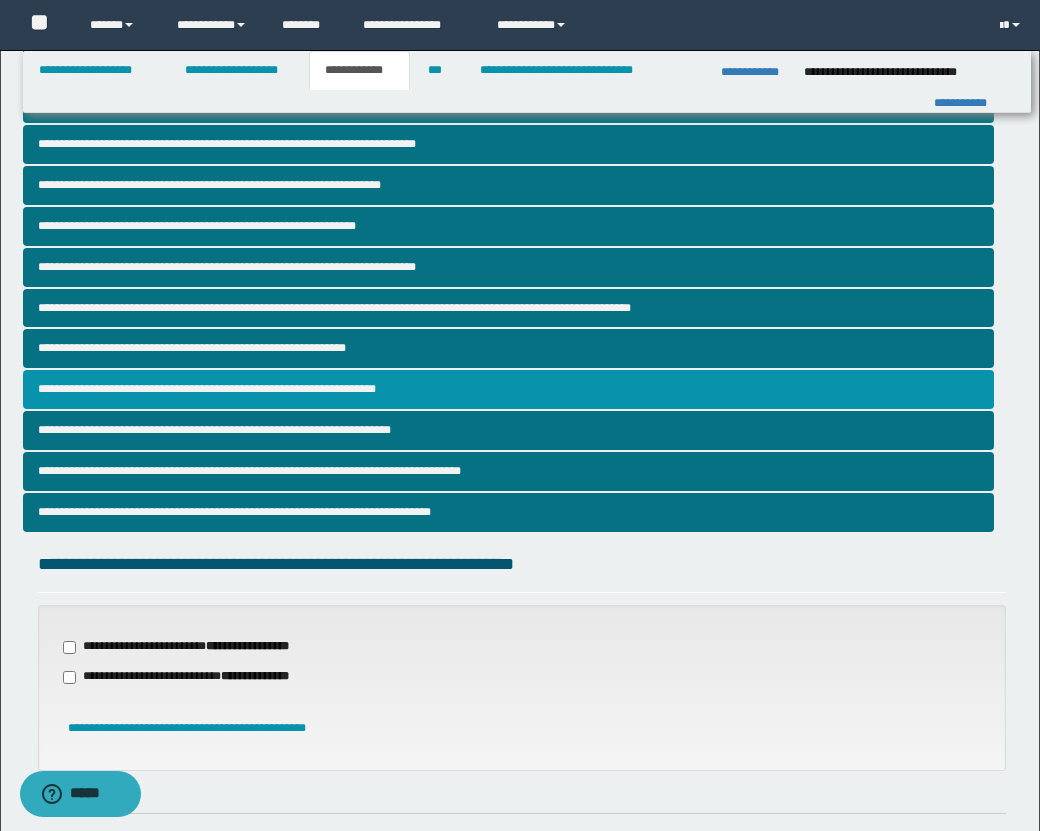 scroll, scrollTop: 527, scrollLeft: 0, axis: vertical 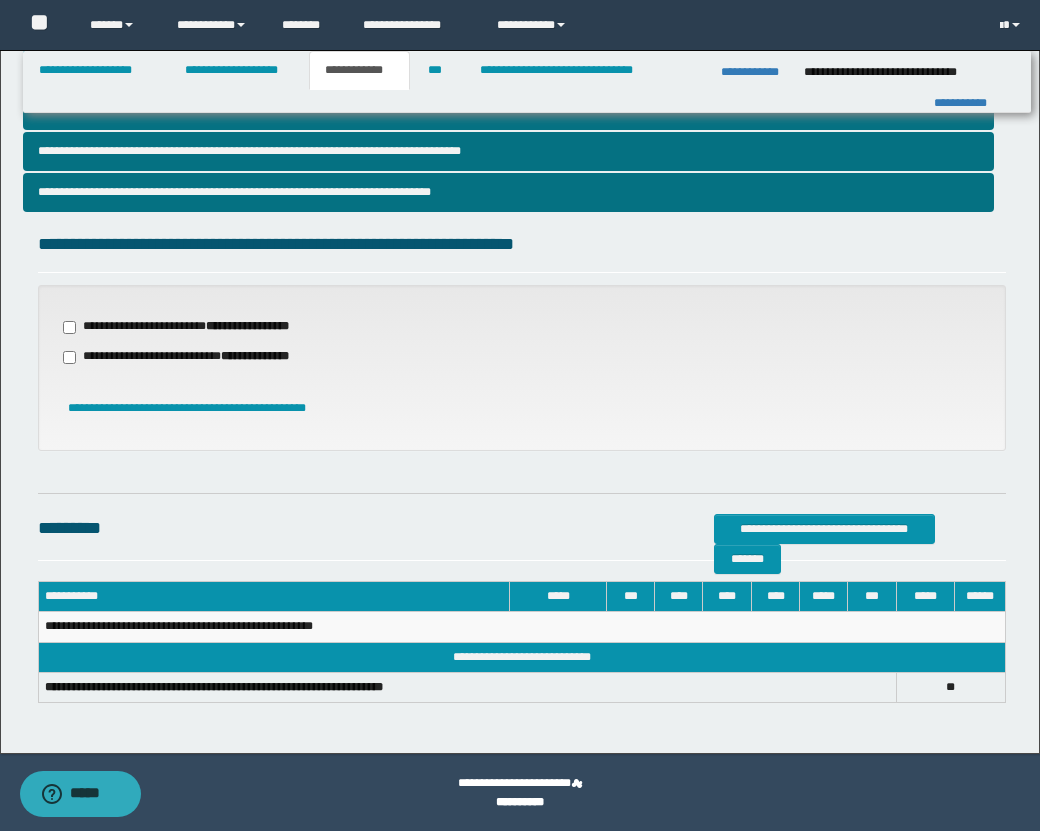 click on "**********" at bounding box center [198, 327] 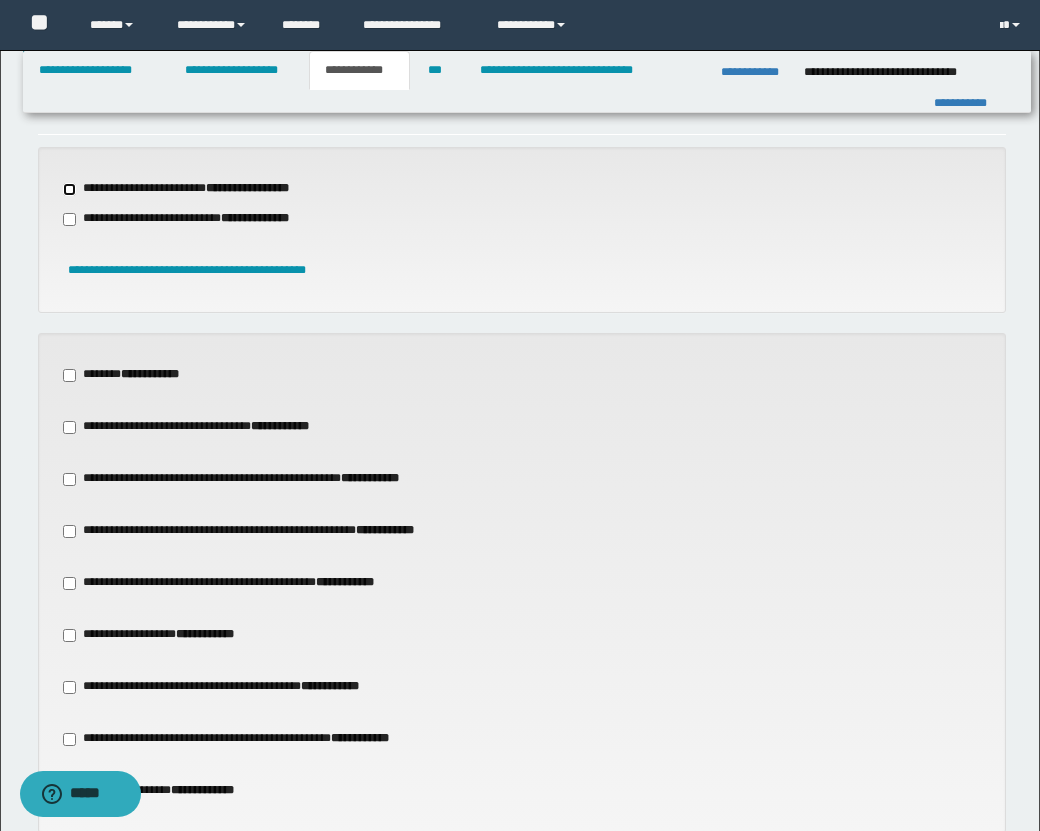 scroll, scrollTop: 734, scrollLeft: 0, axis: vertical 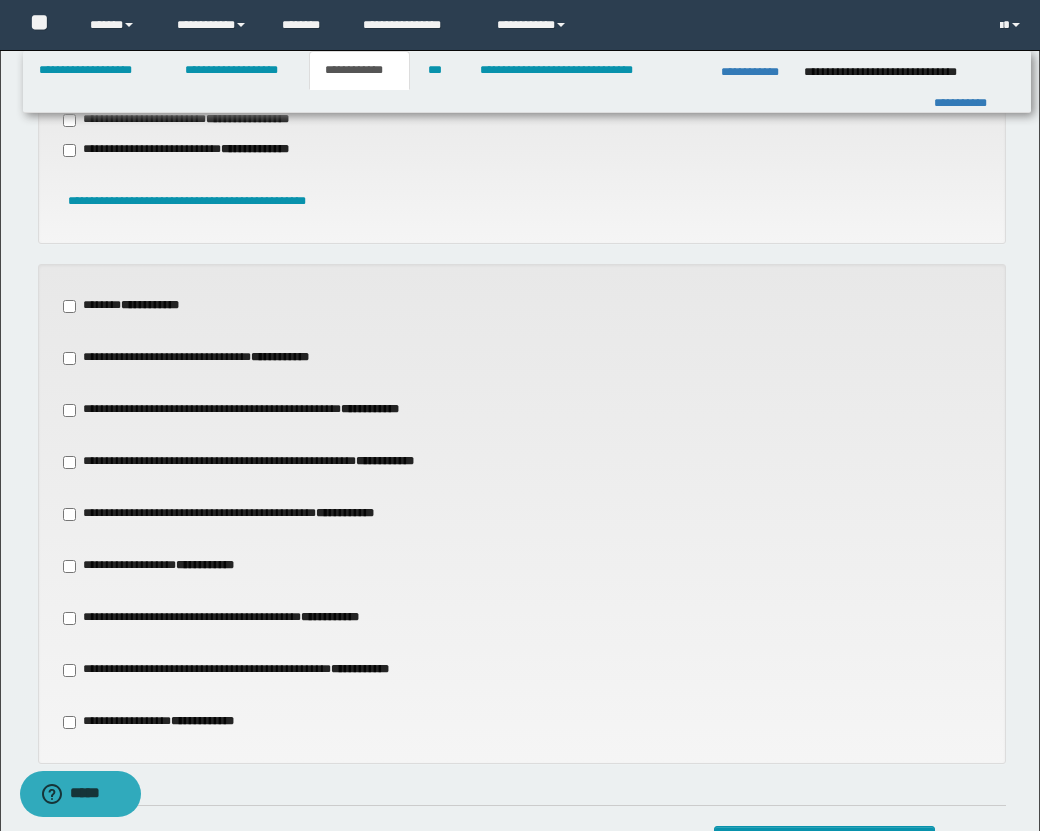 click on "**********" at bounding box center [134, 306] 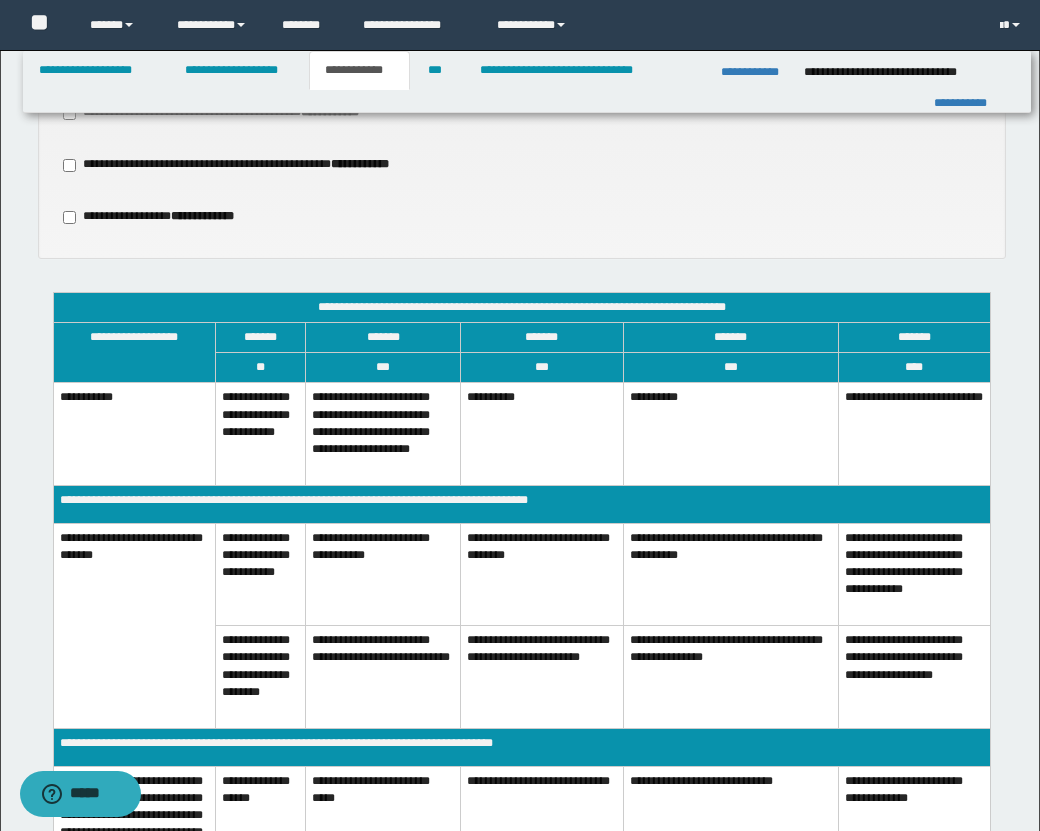 scroll, scrollTop: 1248, scrollLeft: 0, axis: vertical 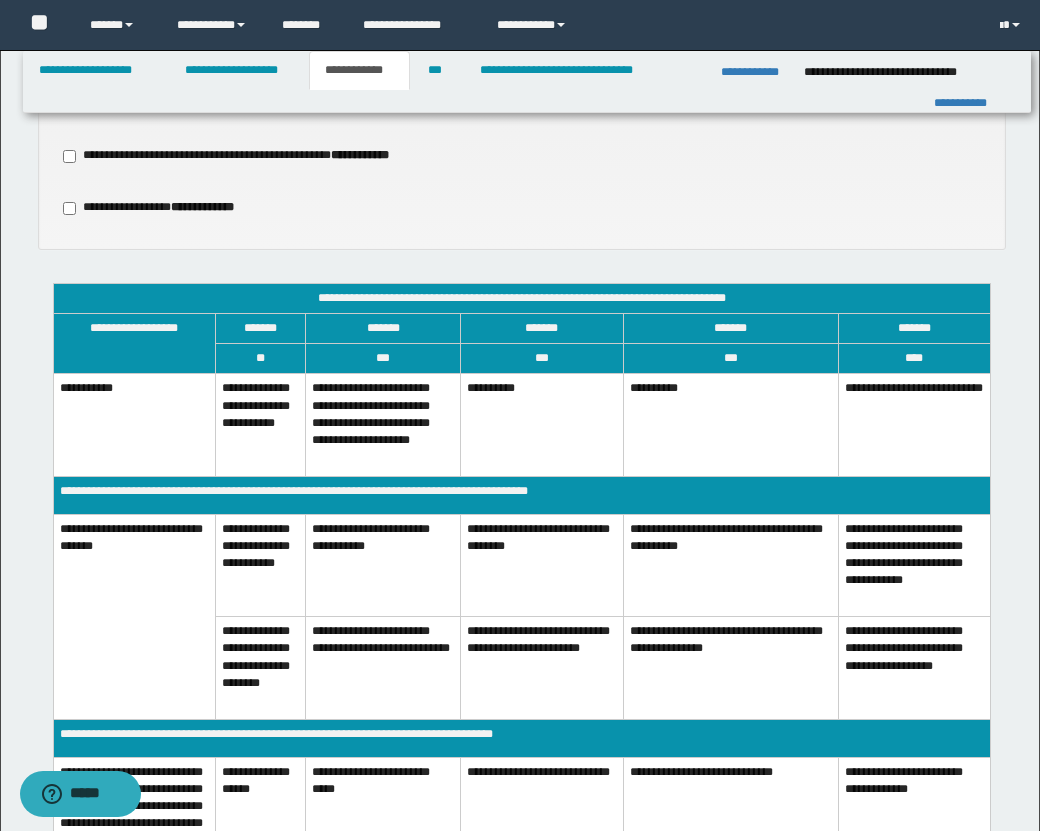 click on "**********" at bounding box center [383, 668] 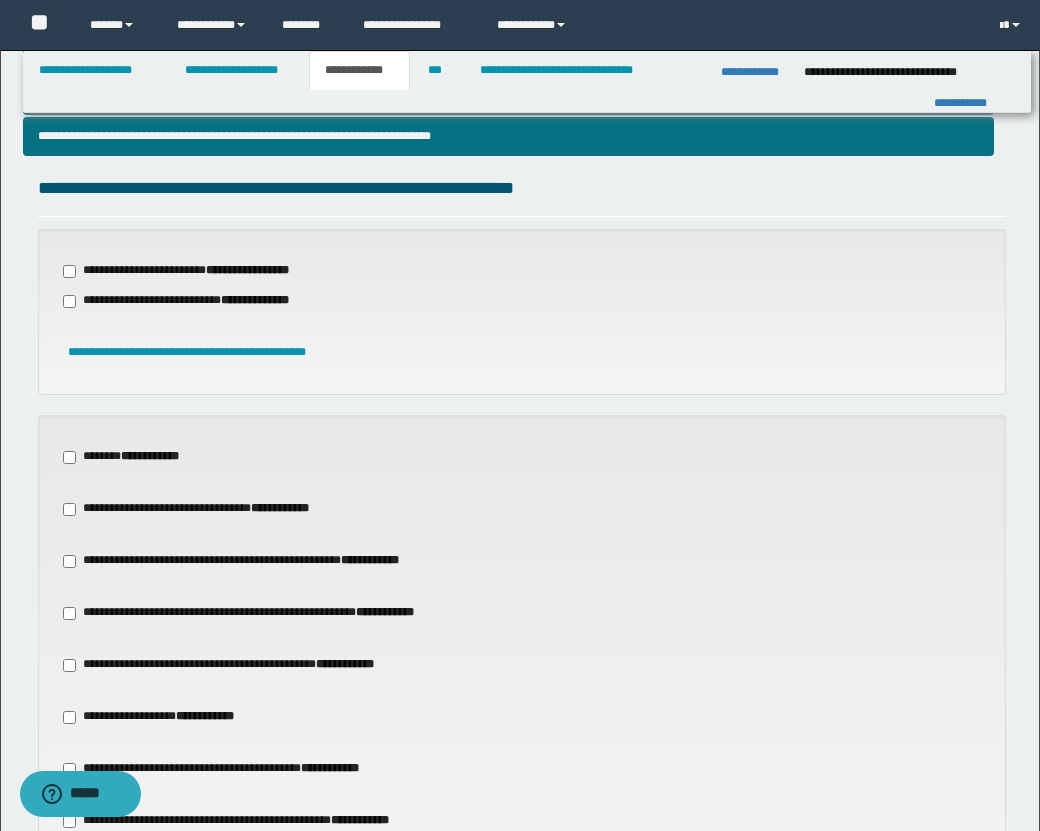 scroll, scrollTop: 884, scrollLeft: 0, axis: vertical 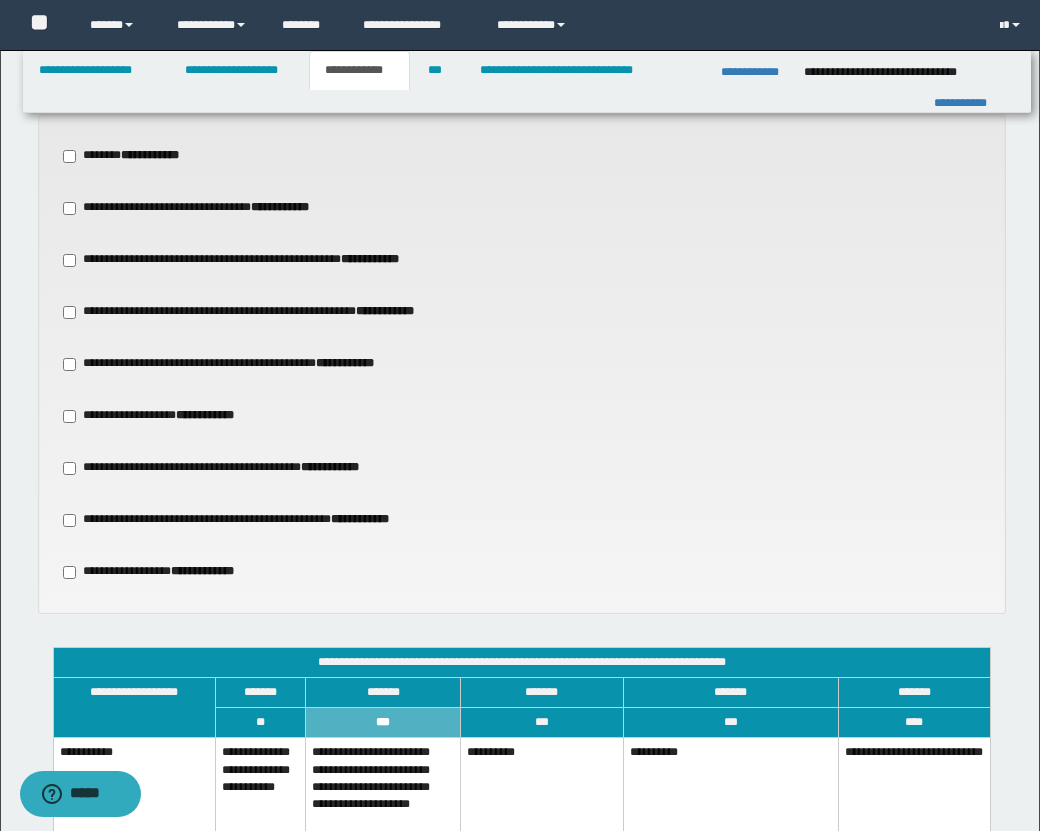 click on "**********" at bounding box center [257, 260] 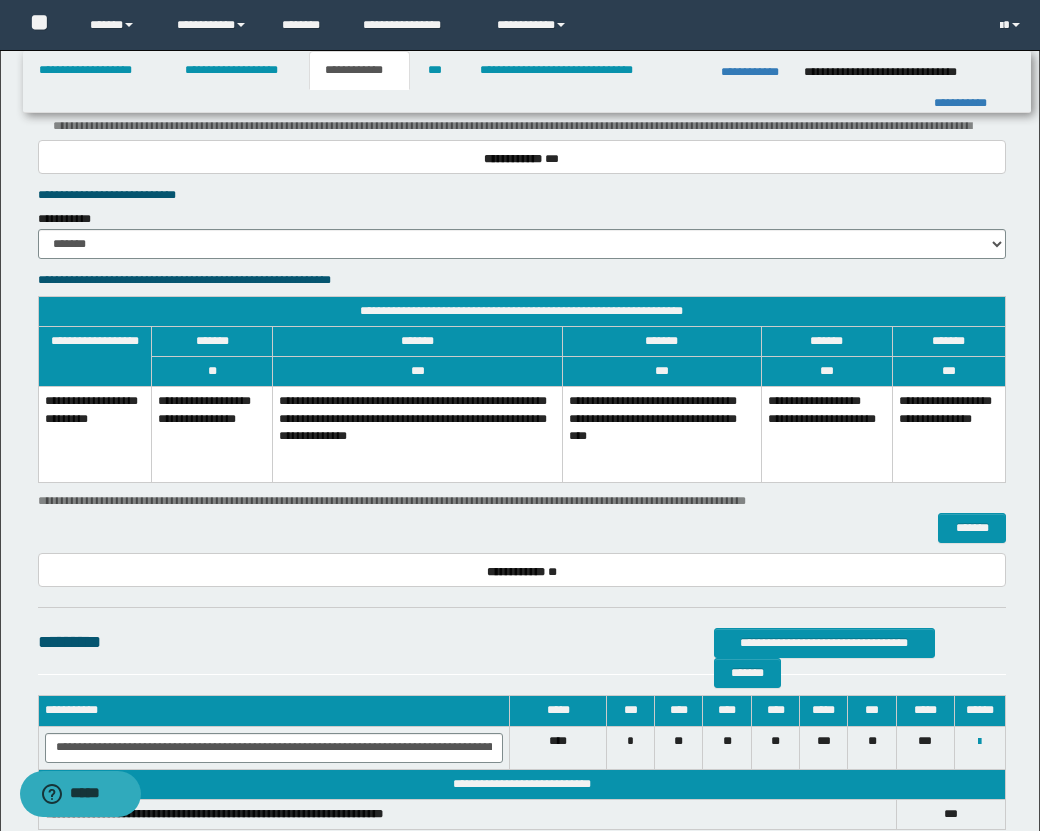 click on "**********" at bounding box center (418, 435) 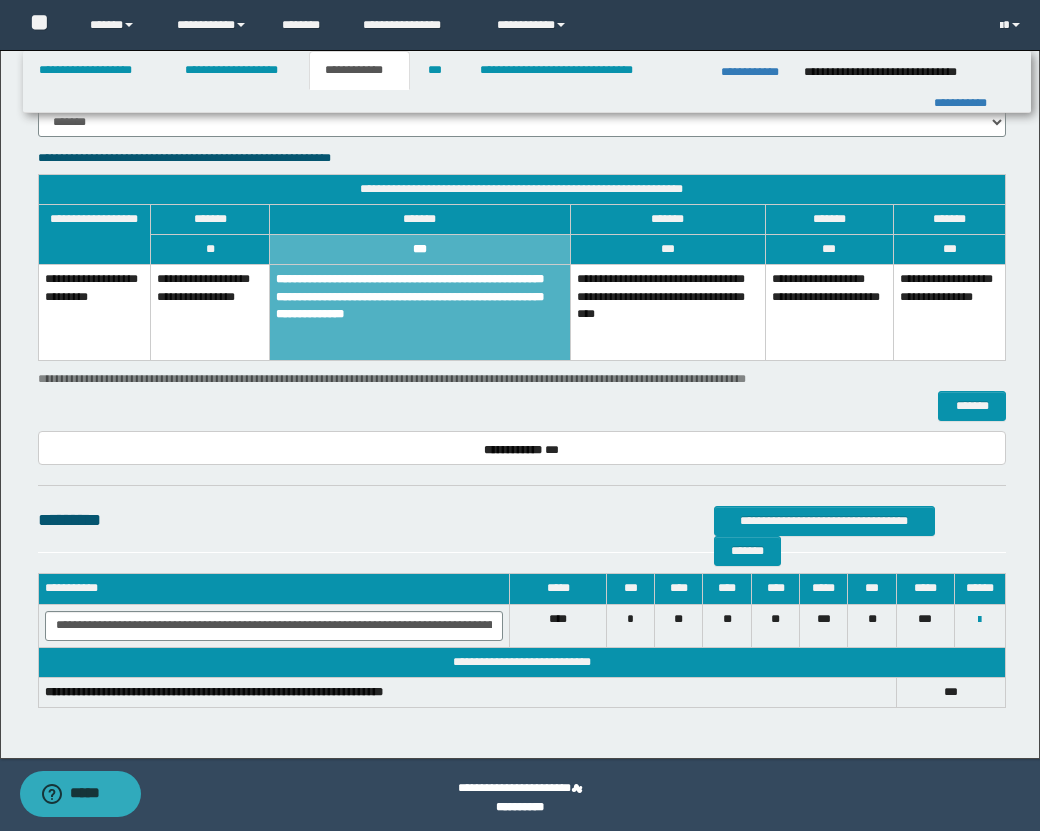scroll, scrollTop: 2560, scrollLeft: 0, axis: vertical 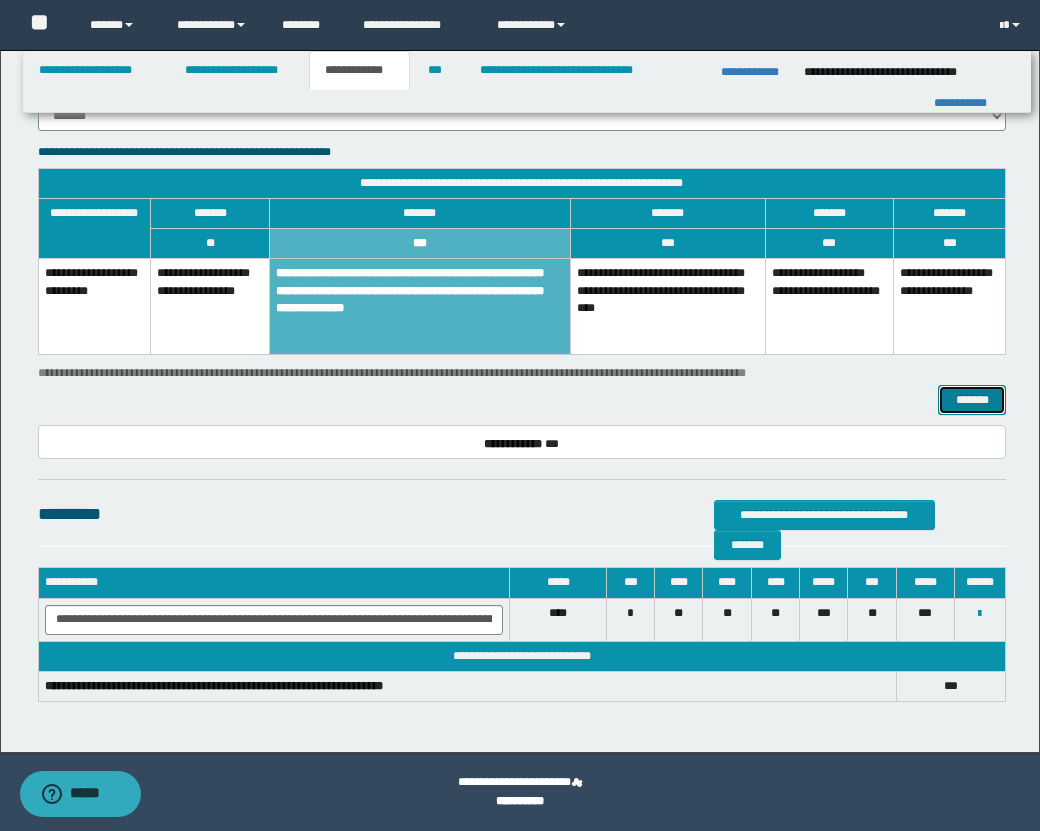 click on "*******" at bounding box center [972, 400] 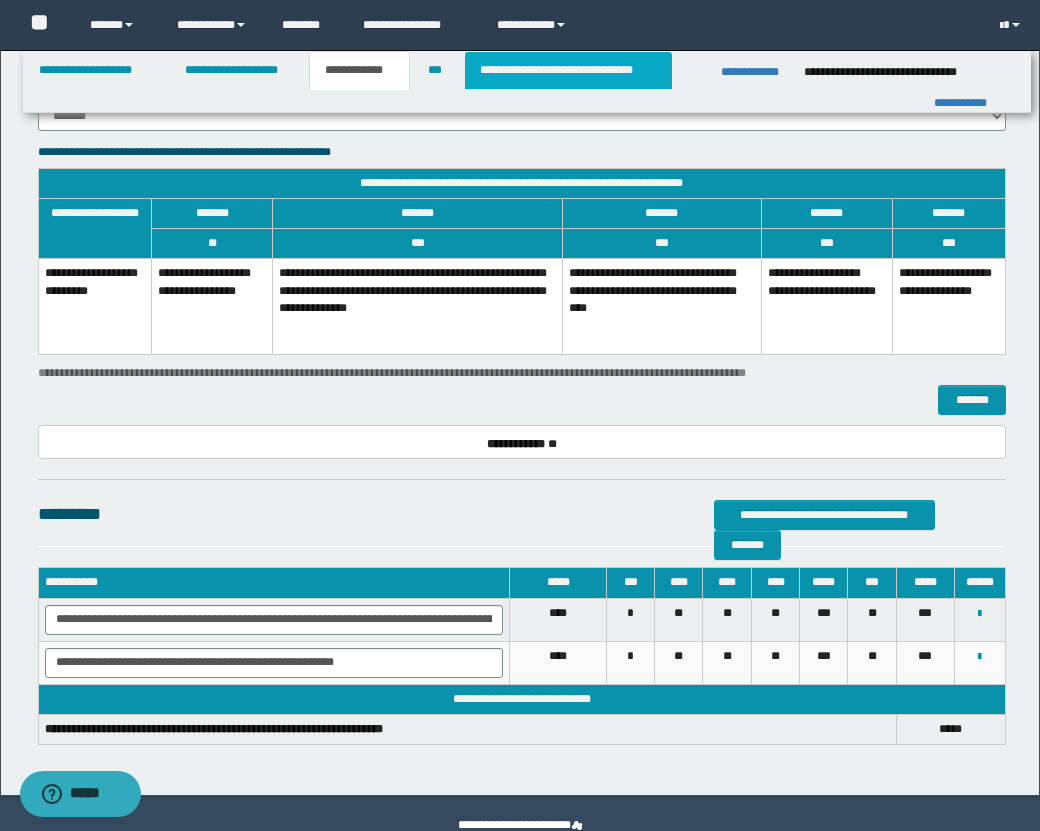 click on "**********" at bounding box center (568, 70) 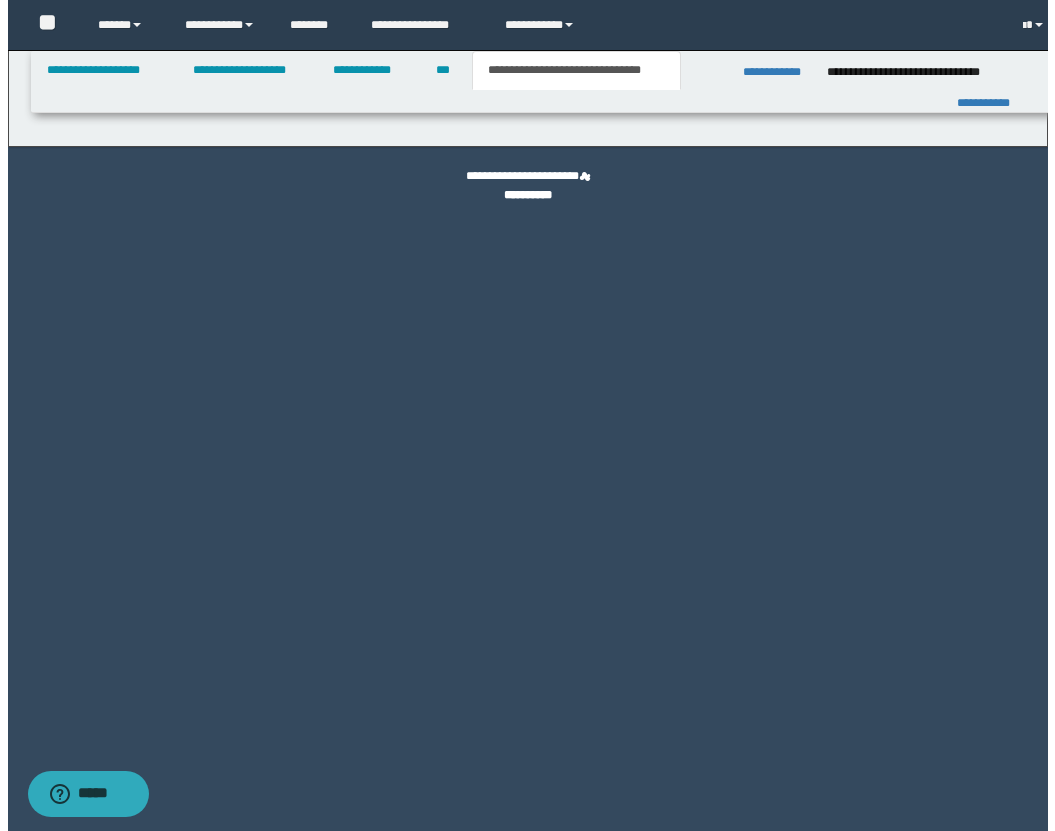 scroll, scrollTop: 0, scrollLeft: 0, axis: both 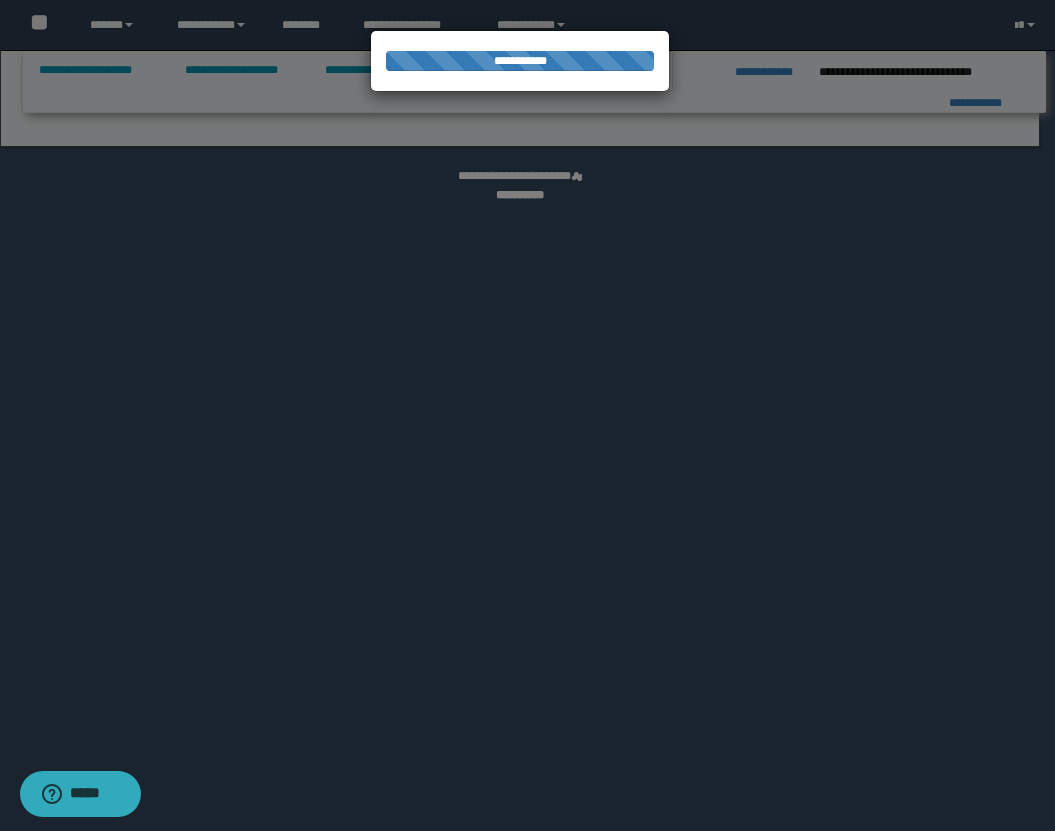 select on "*" 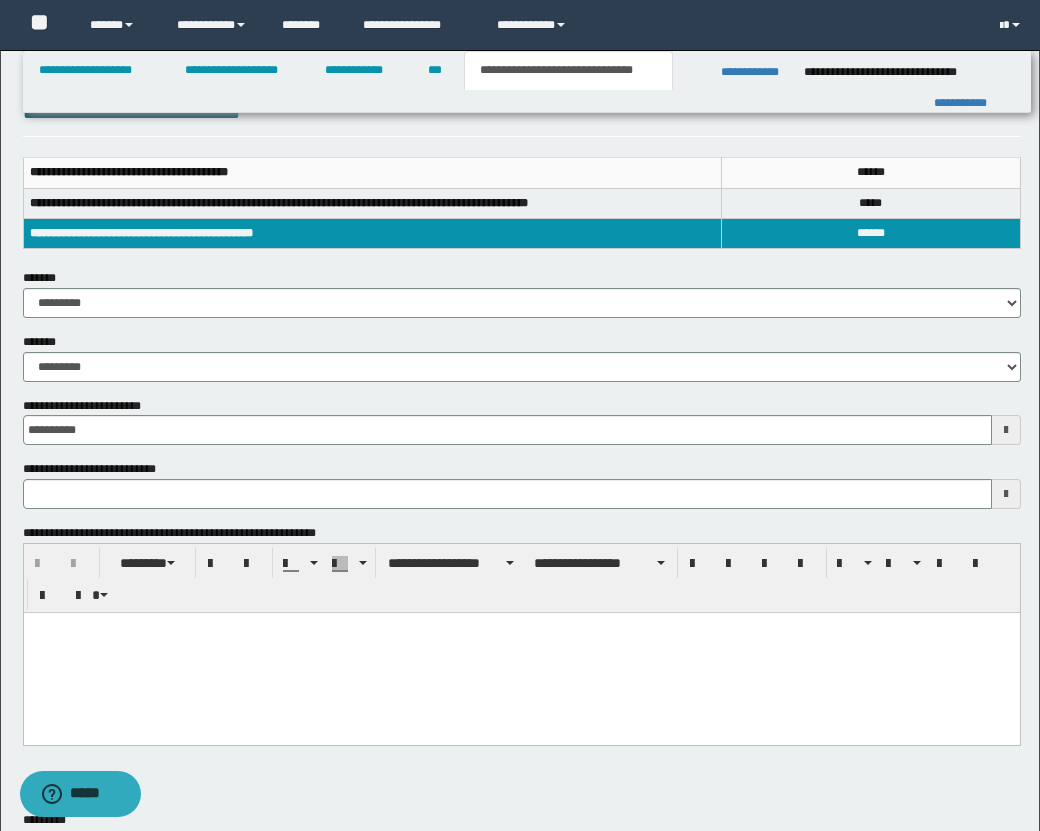 scroll, scrollTop: 310, scrollLeft: 0, axis: vertical 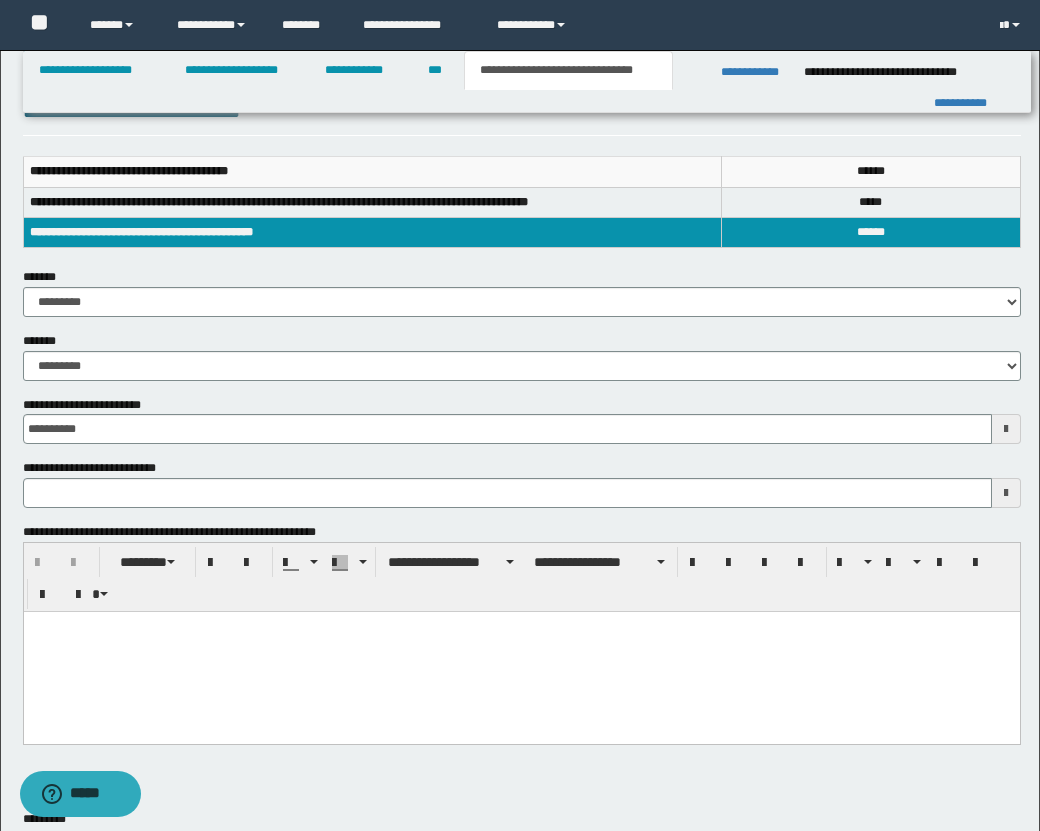 type 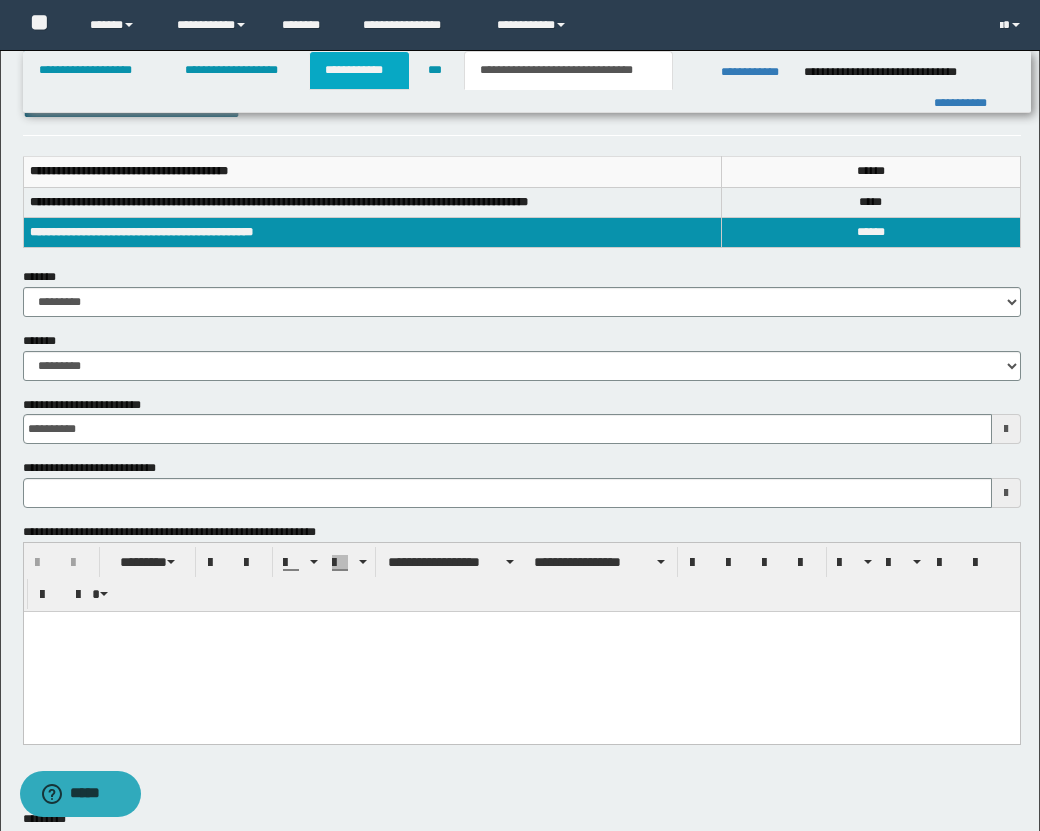 click on "**********" at bounding box center (359, 70) 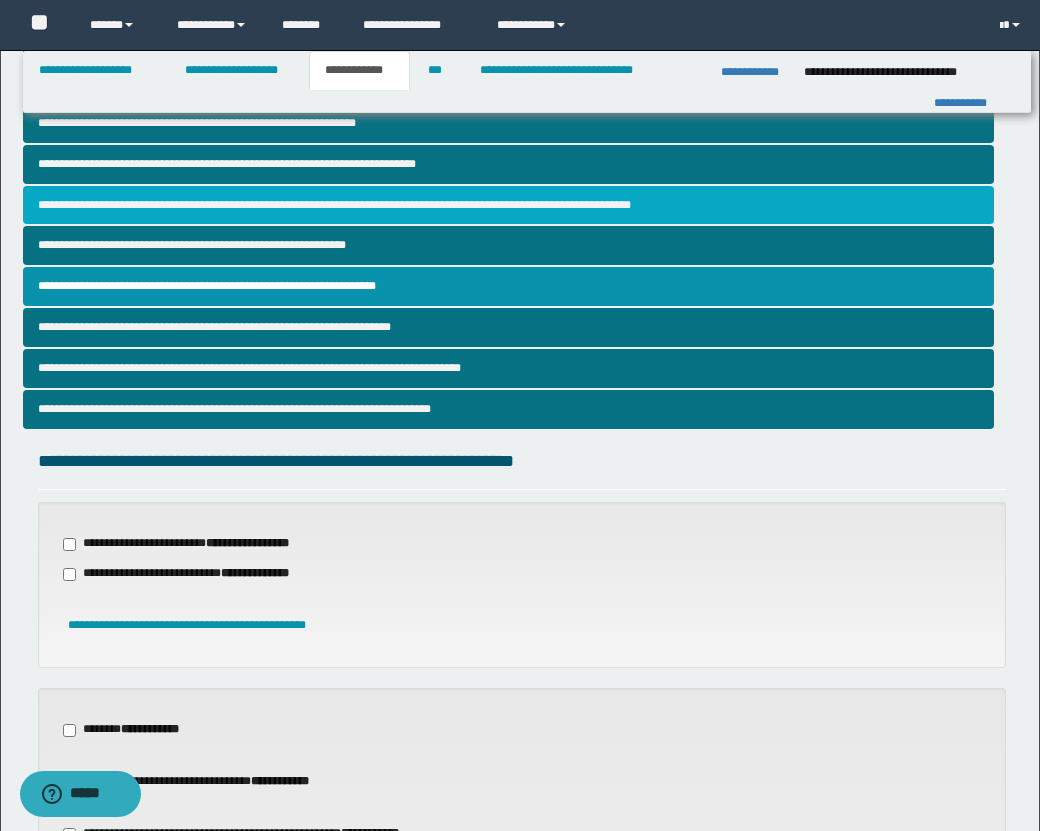 scroll, scrollTop: 0, scrollLeft: 0, axis: both 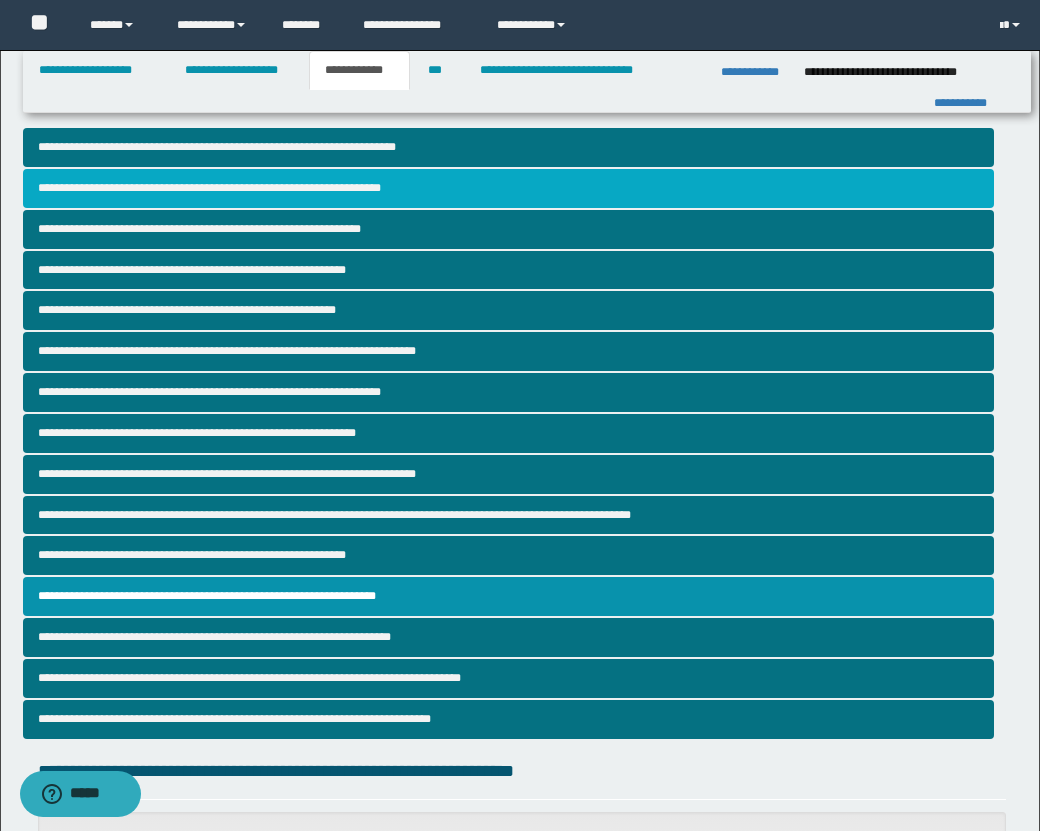 click on "**********" at bounding box center (508, 188) 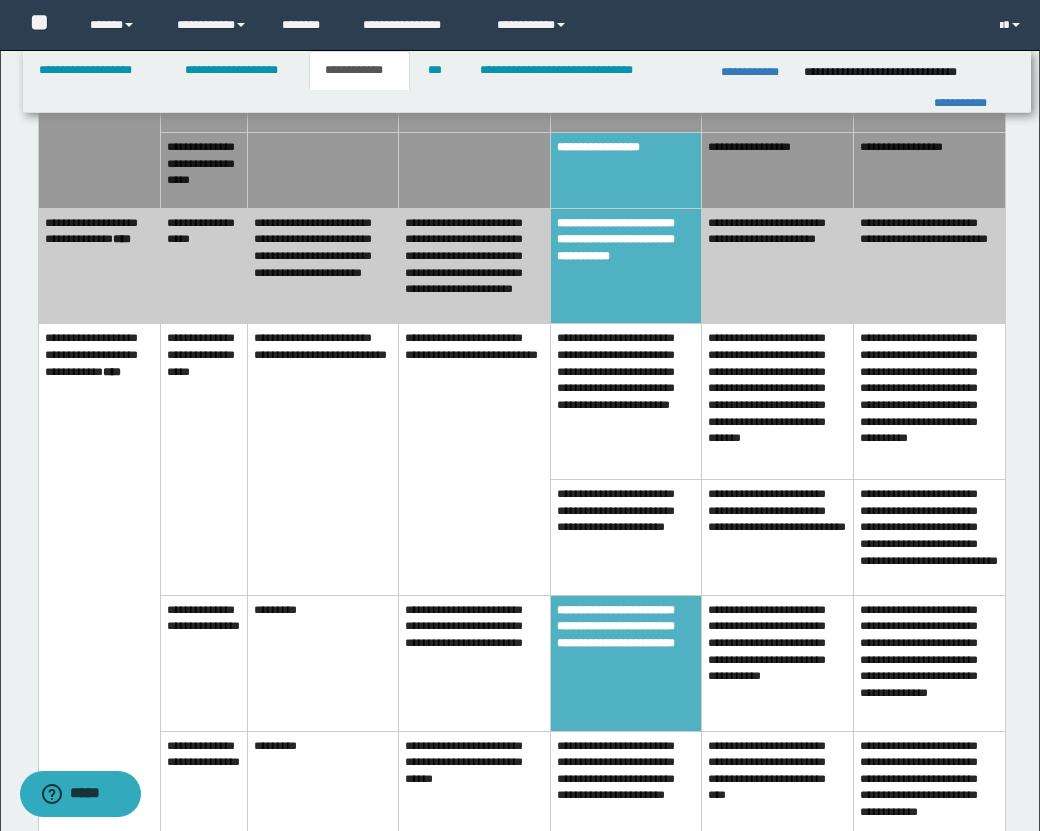 scroll, scrollTop: 1286, scrollLeft: 0, axis: vertical 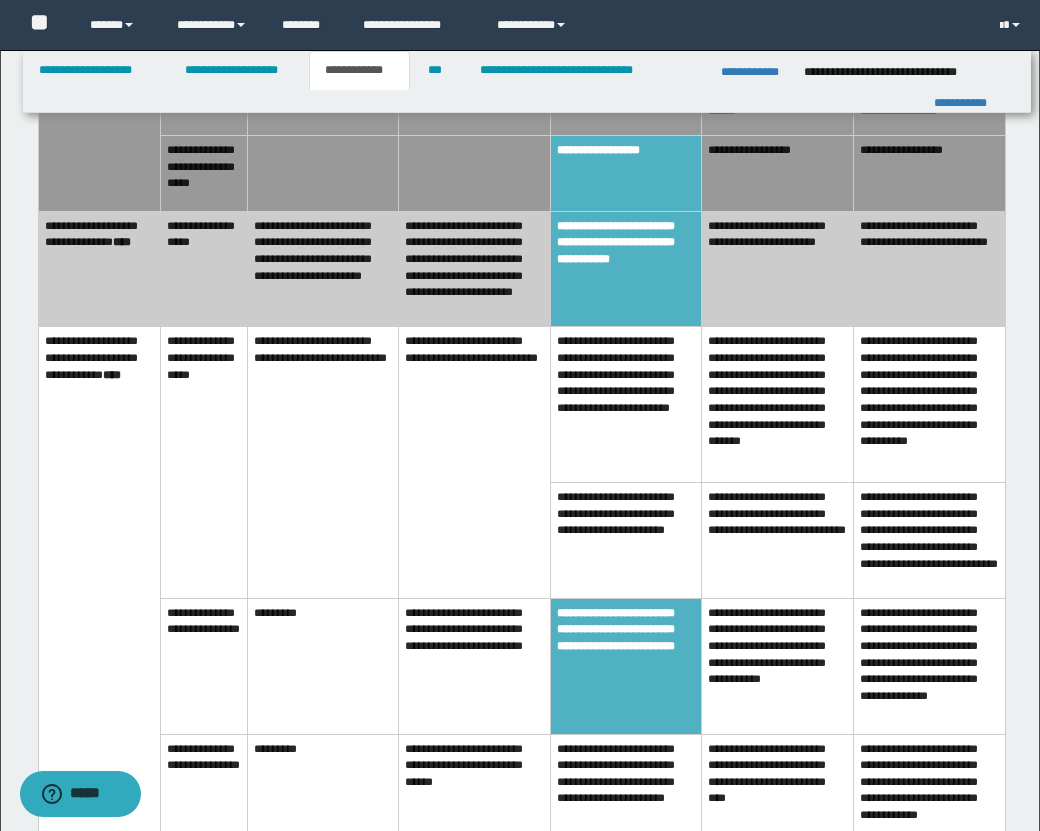 click on "**********" at bounding box center (626, 541) 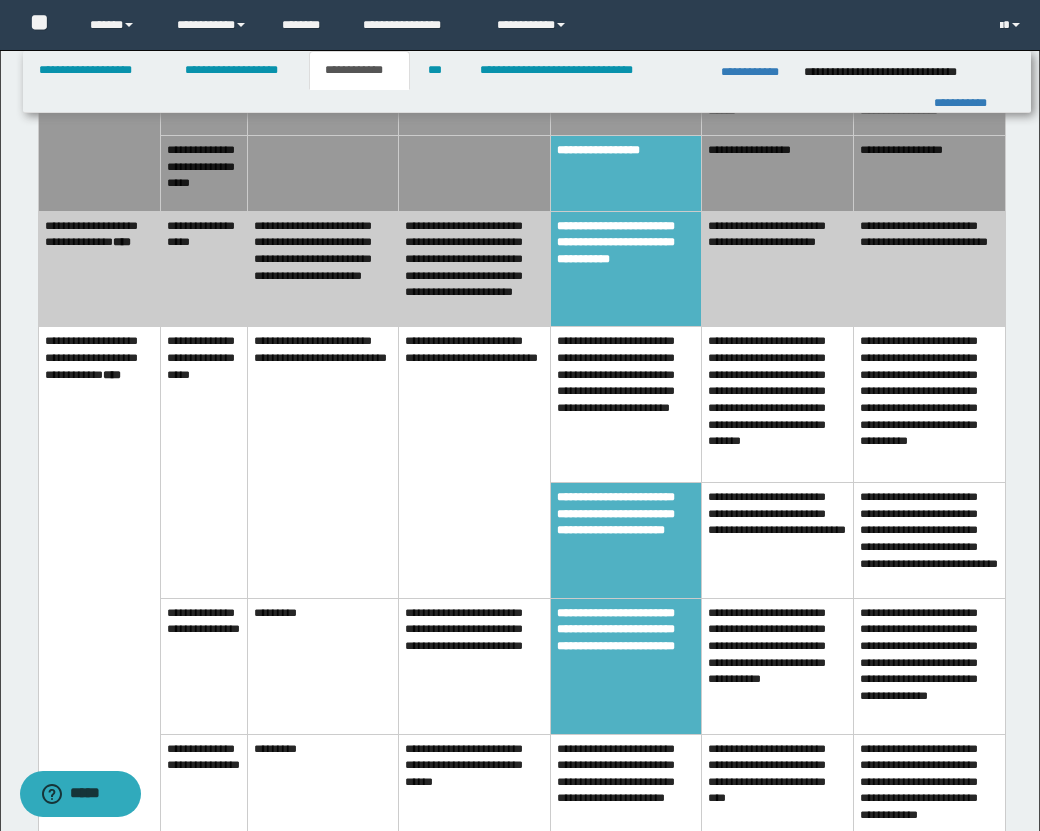 click on "**********" at bounding box center (626, 666) 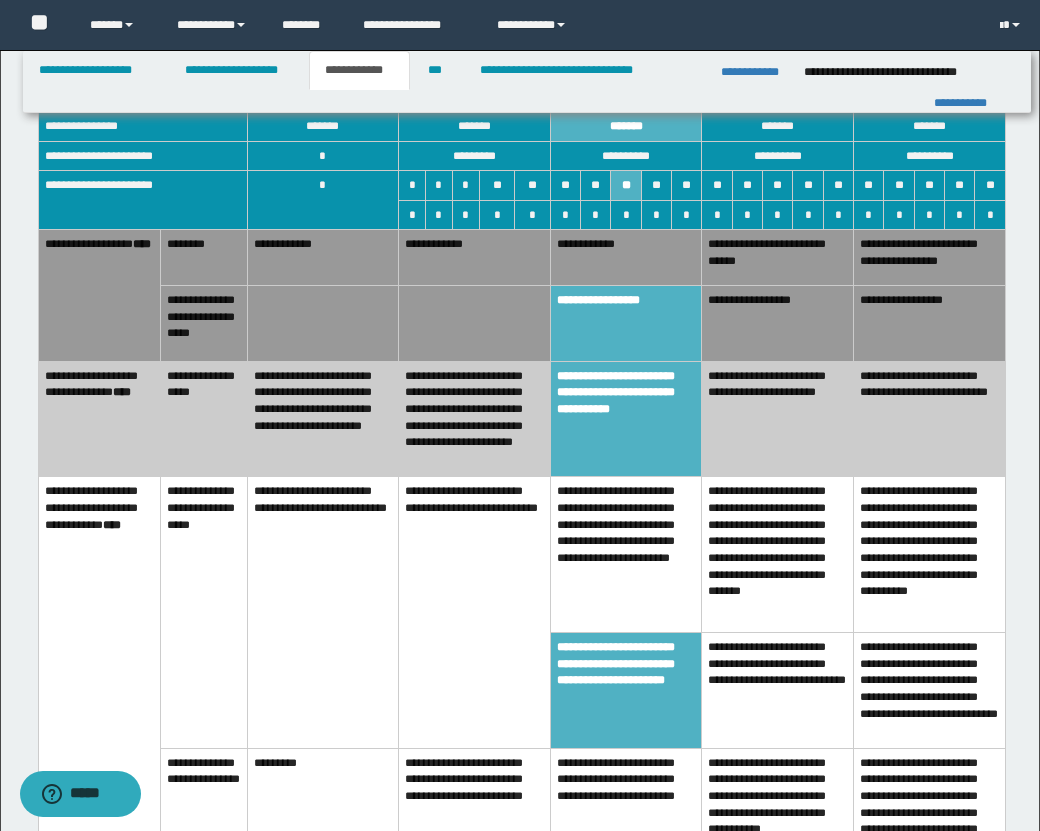 scroll, scrollTop: 1033, scrollLeft: 0, axis: vertical 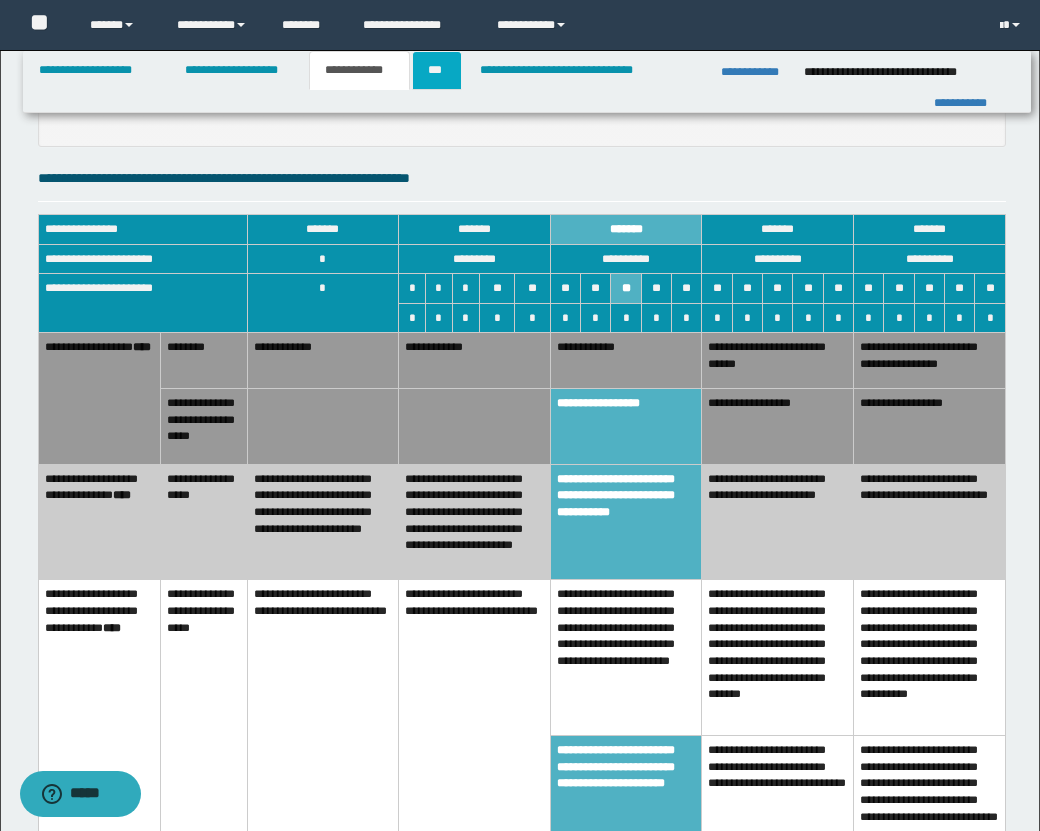 click on "***" at bounding box center [437, 70] 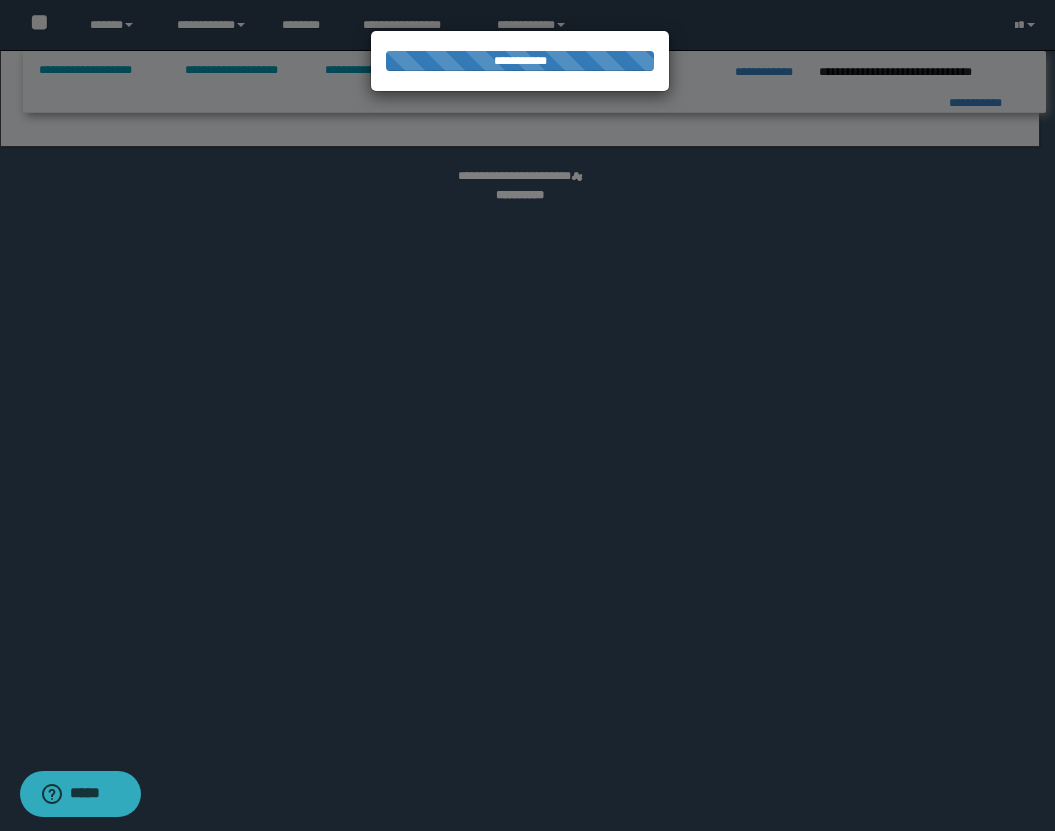 select on "**" 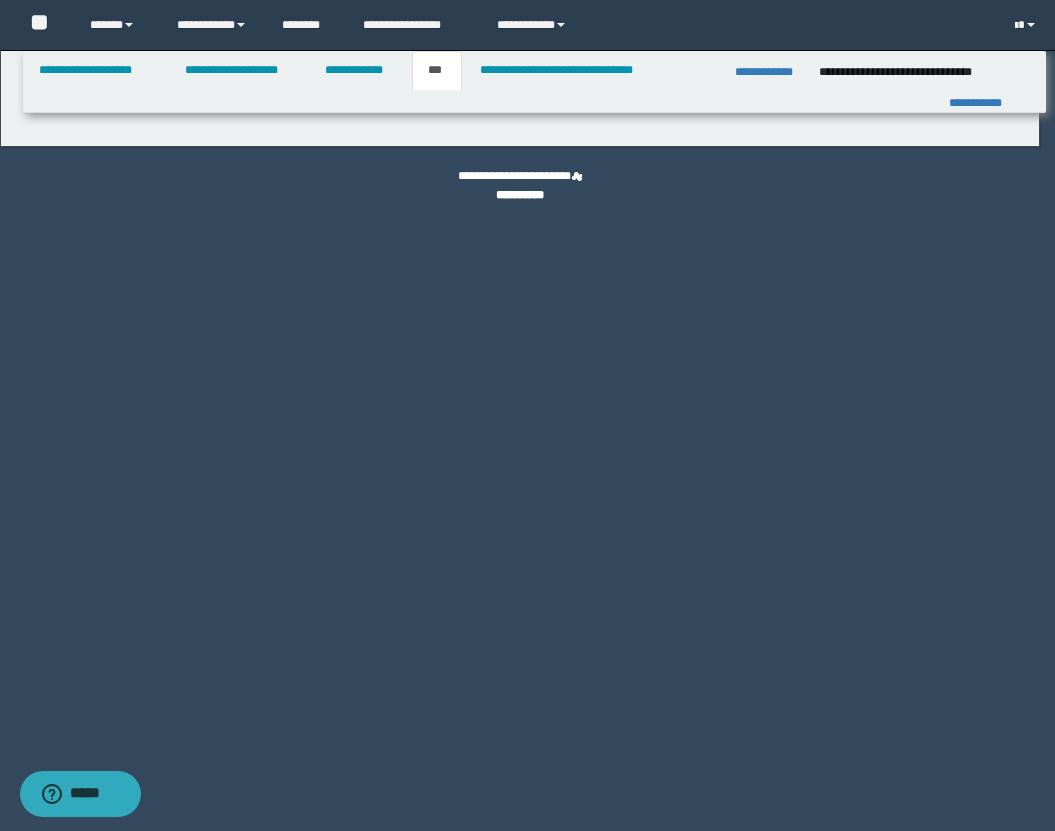 select on "*" 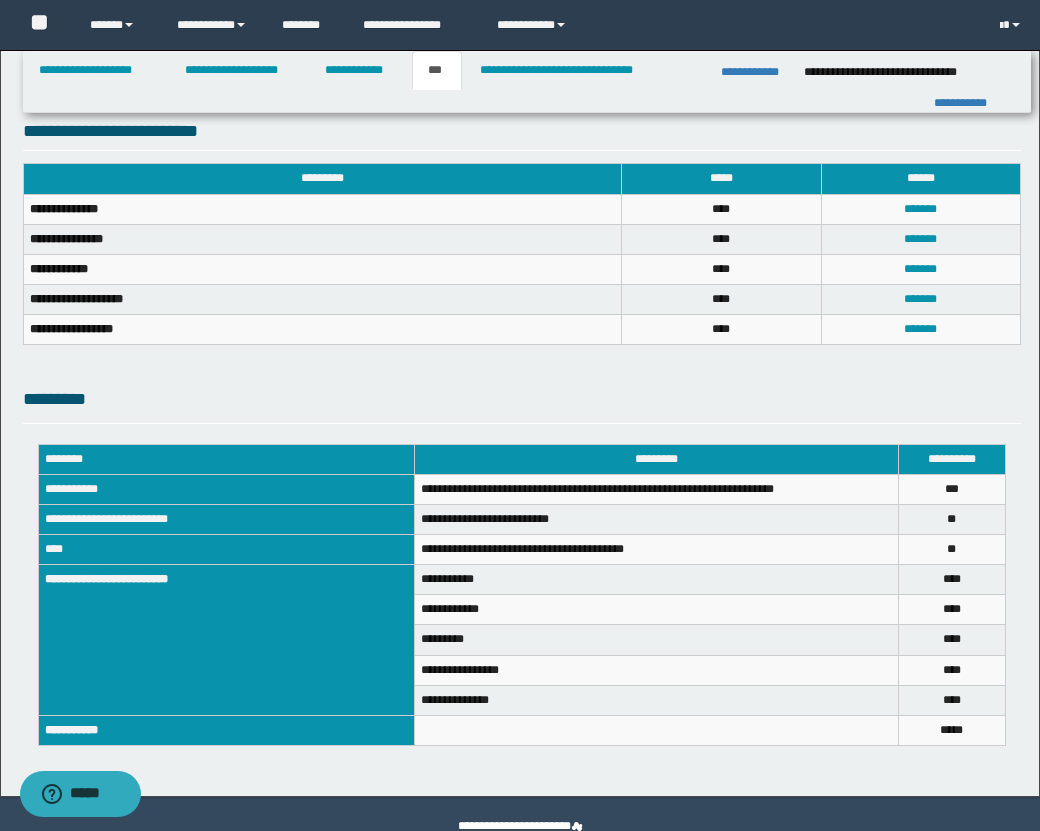 scroll, scrollTop: 792, scrollLeft: 0, axis: vertical 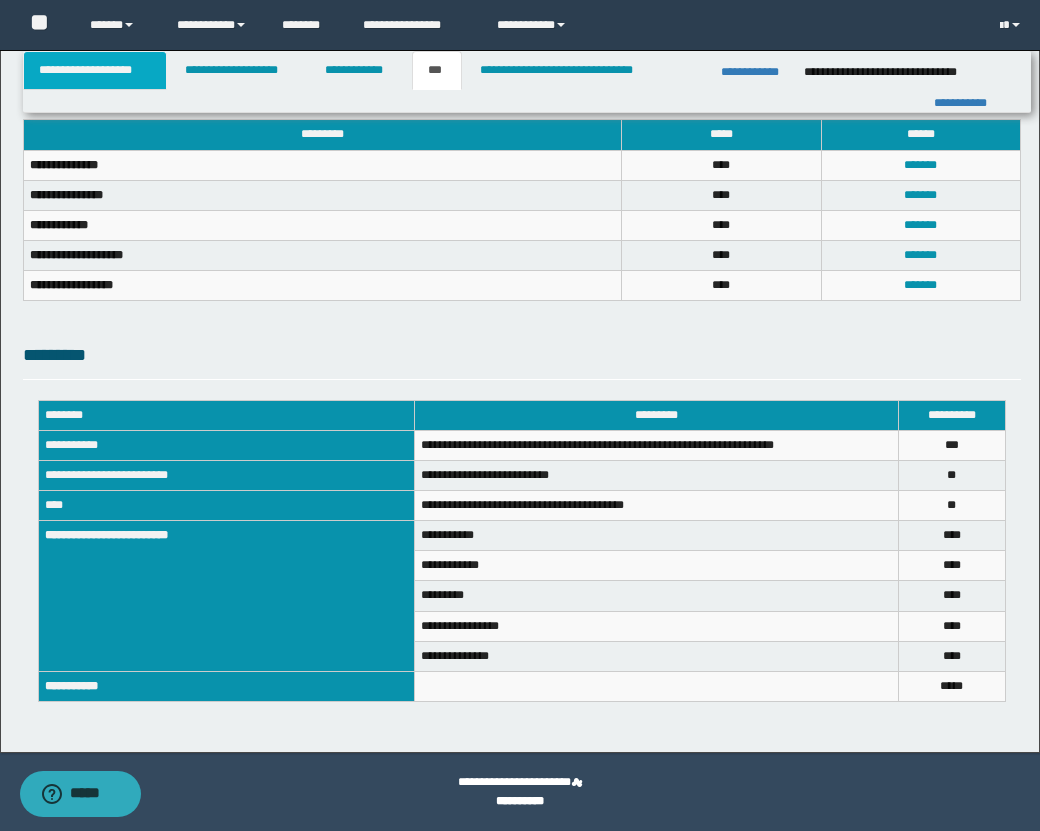 click on "**********" at bounding box center (95, 70) 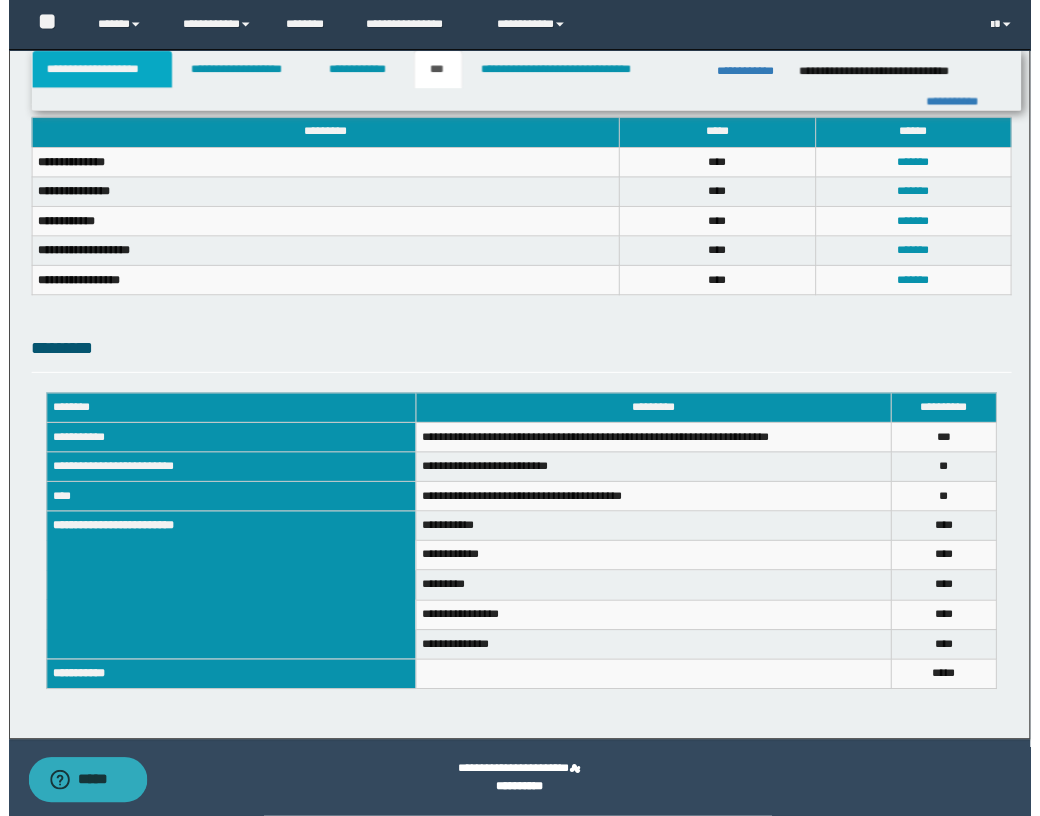 scroll, scrollTop: 823, scrollLeft: 0, axis: vertical 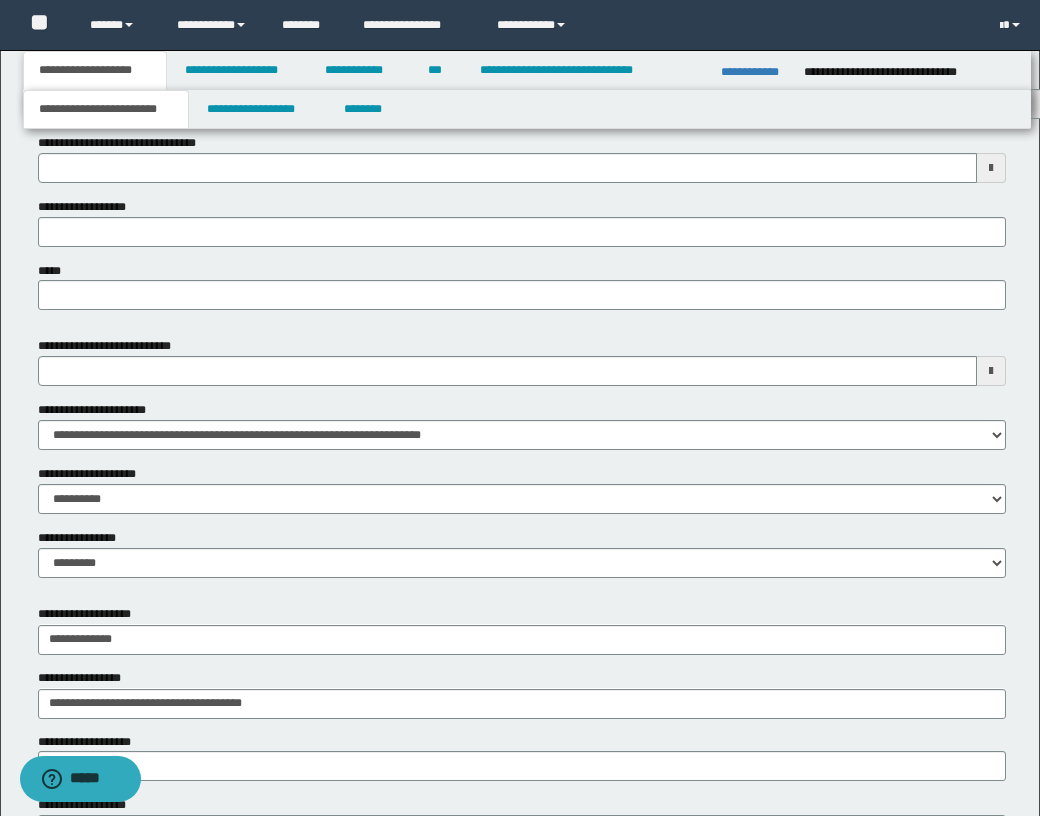 click on "**********" at bounding box center [95, 70] 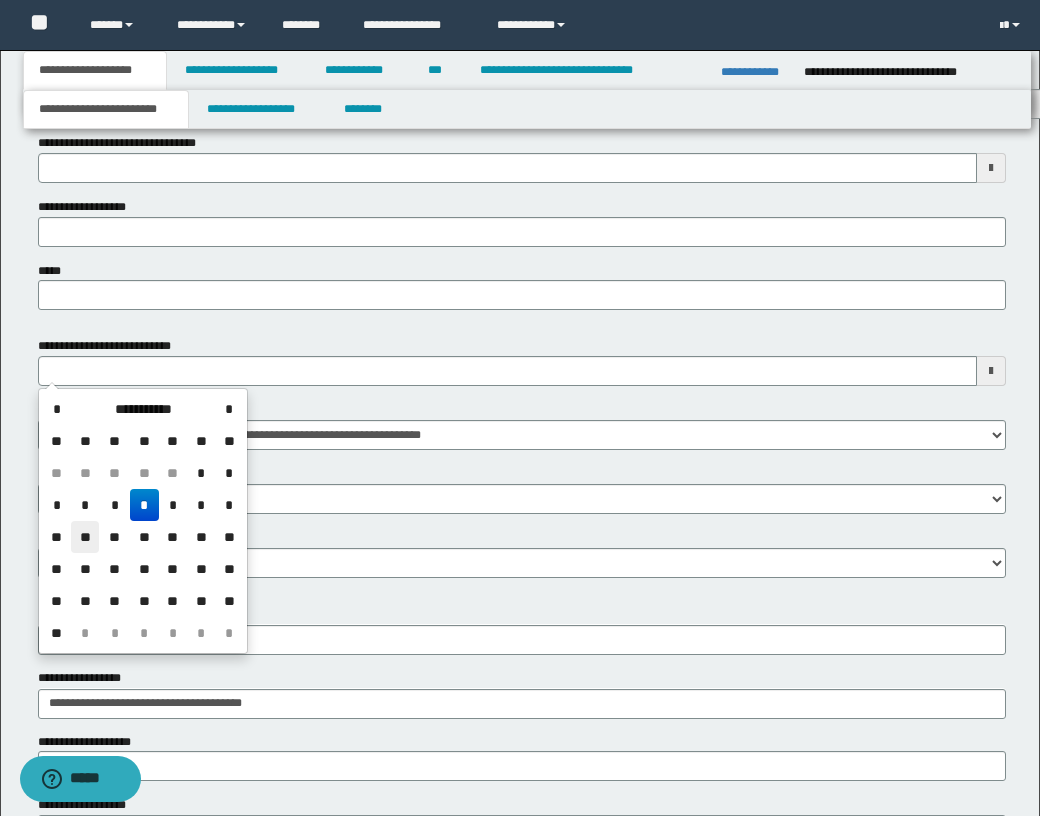 click on "**" at bounding box center (85, 537) 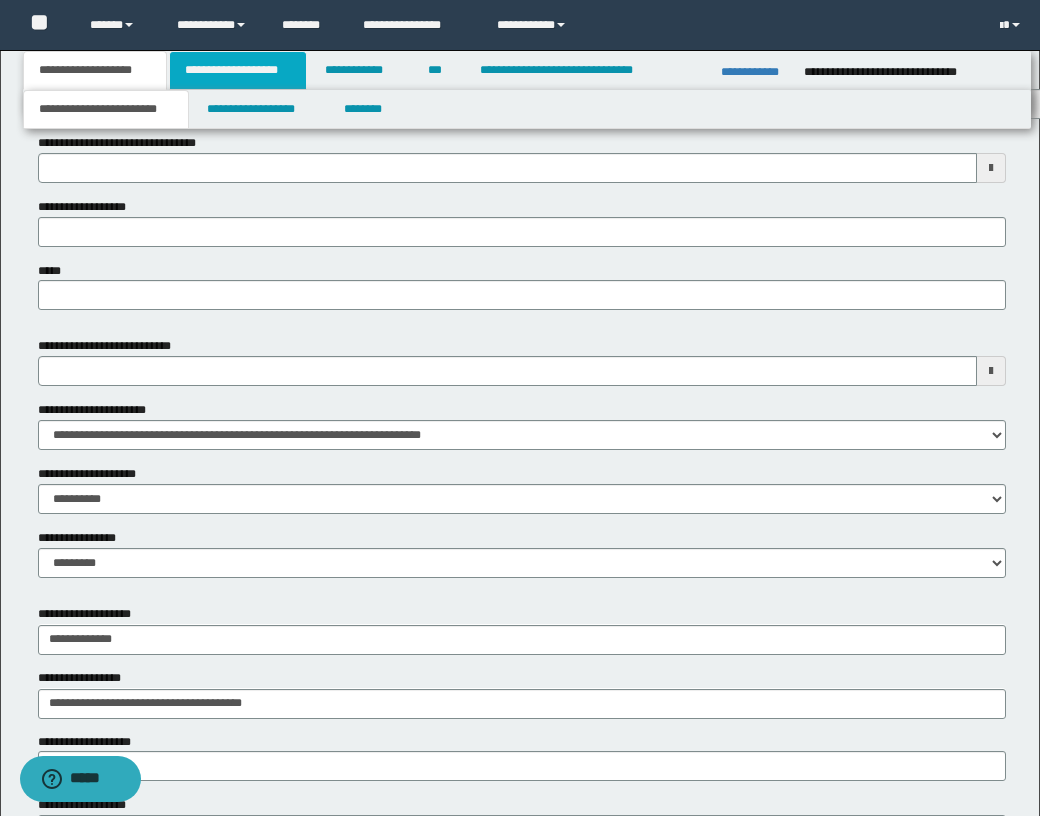 click on "**********" at bounding box center (238, 70) 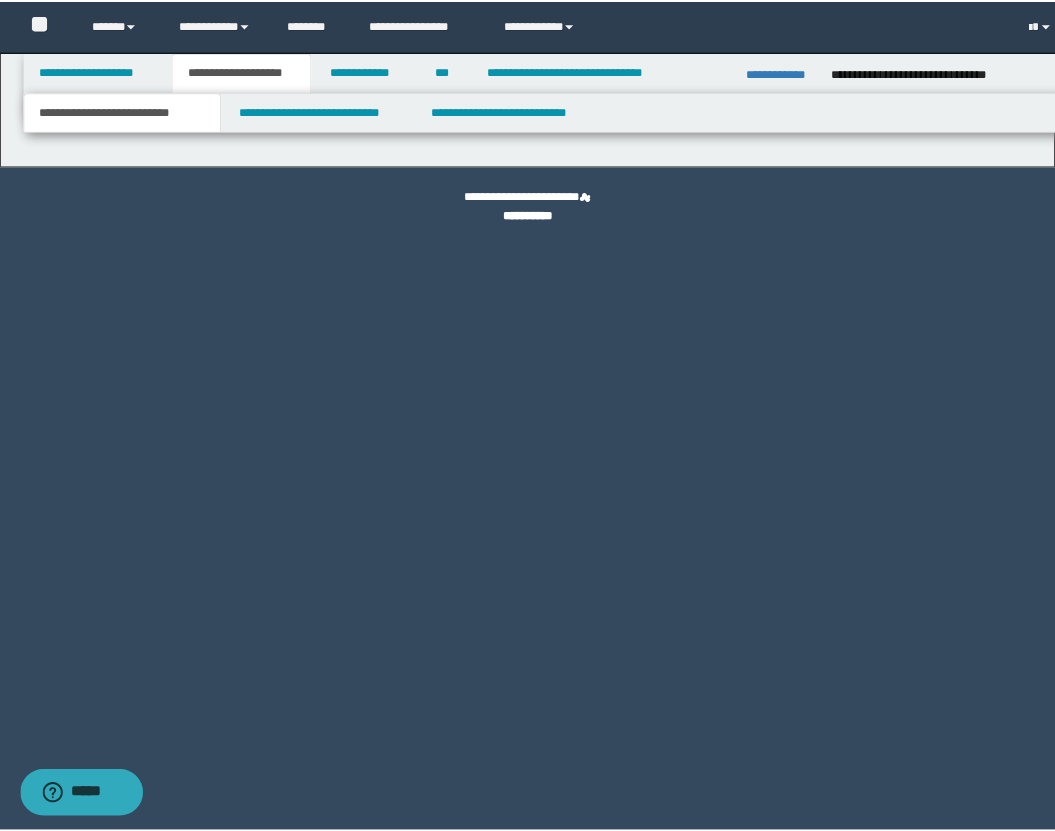 scroll, scrollTop: 0, scrollLeft: 0, axis: both 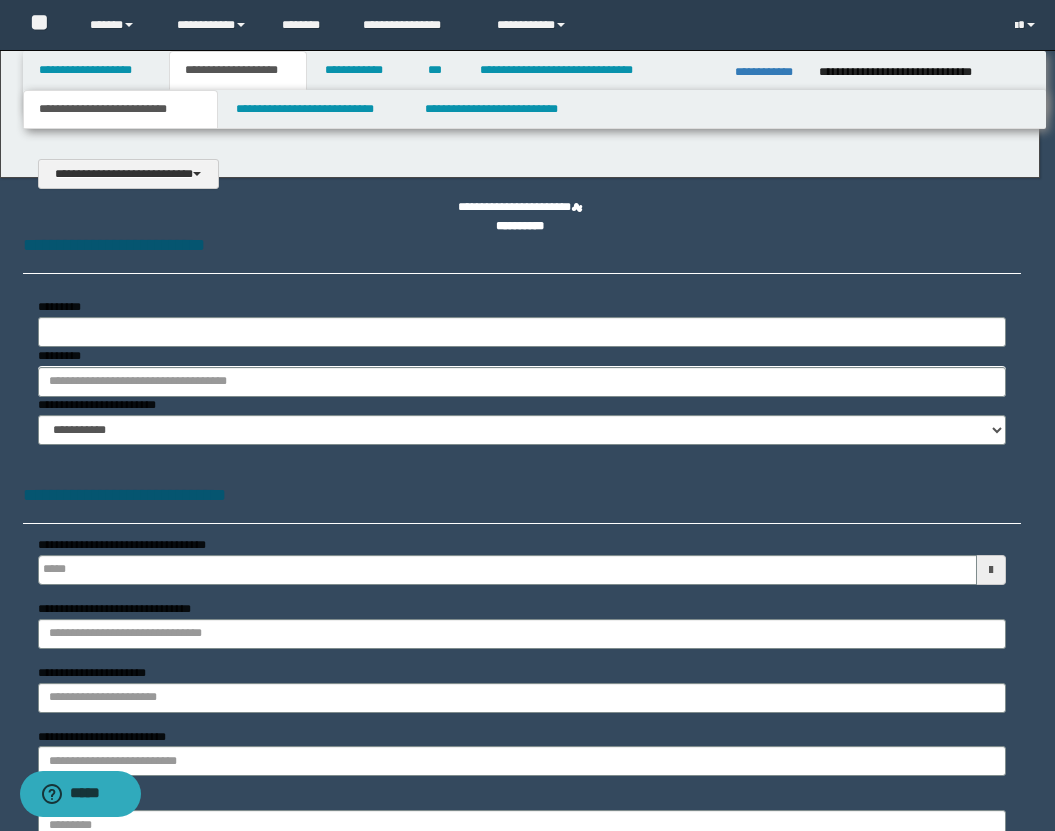 select on "*" 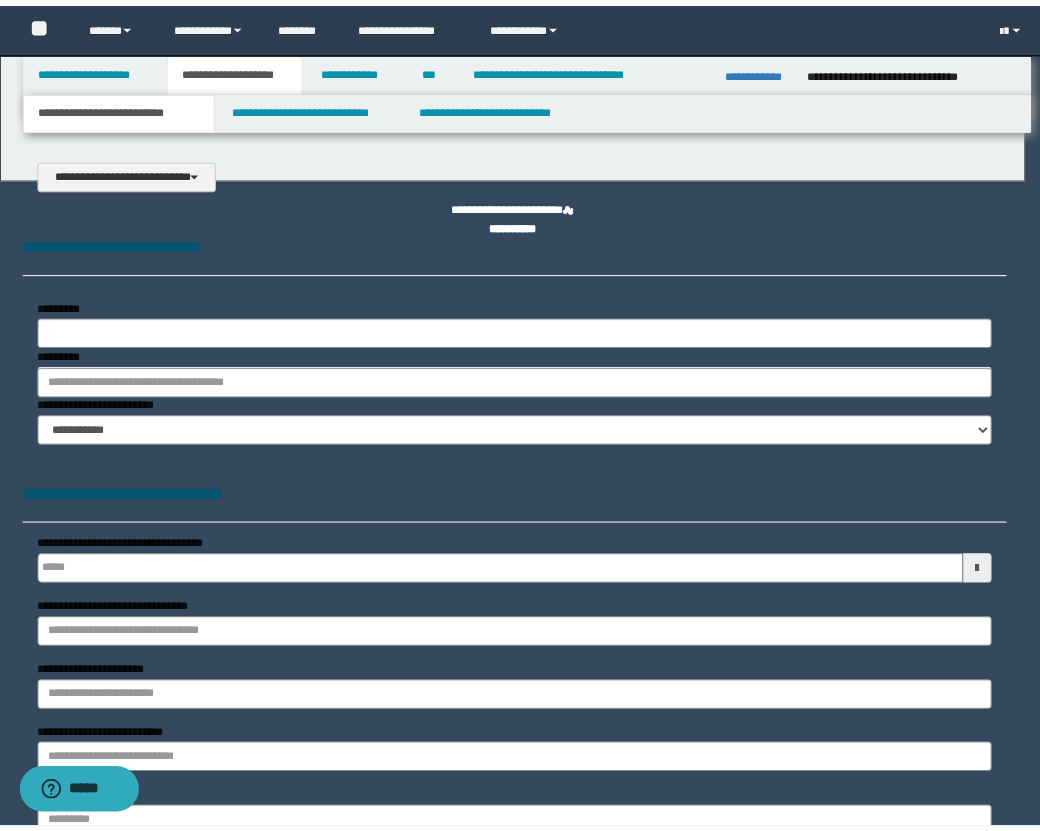 scroll, scrollTop: 0, scrollLeft: 0, axis: both 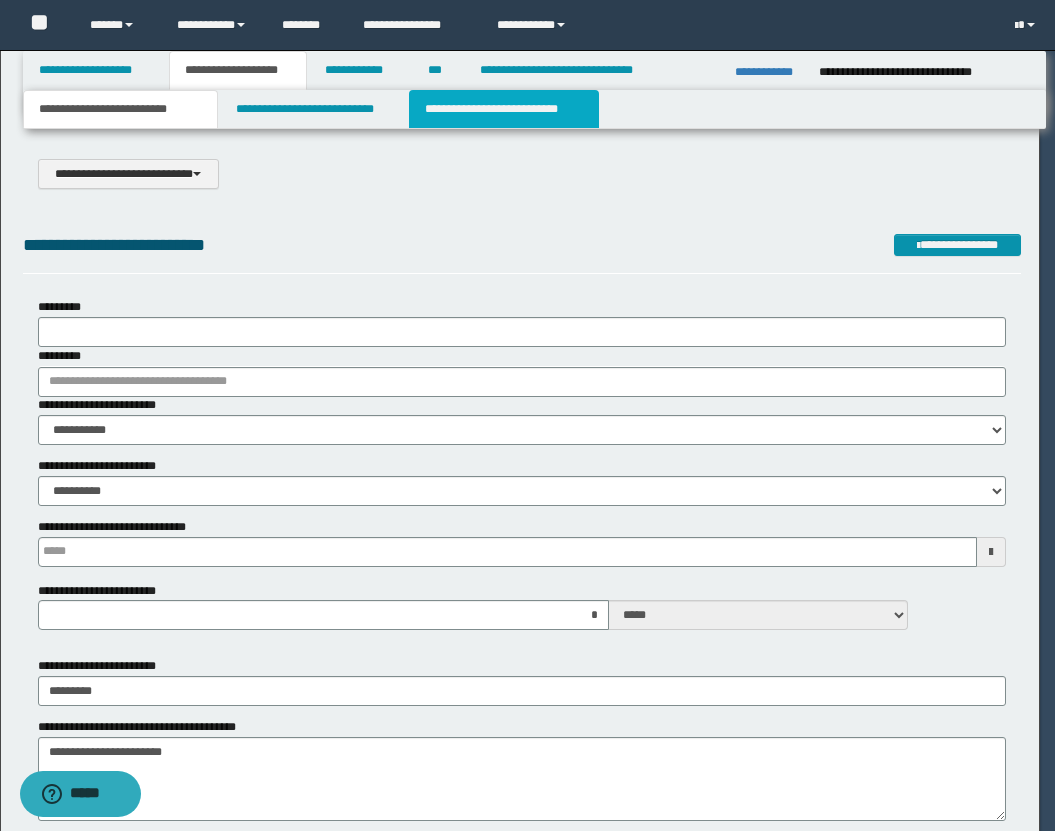 click on "**********" at bounding box center (504, 109) 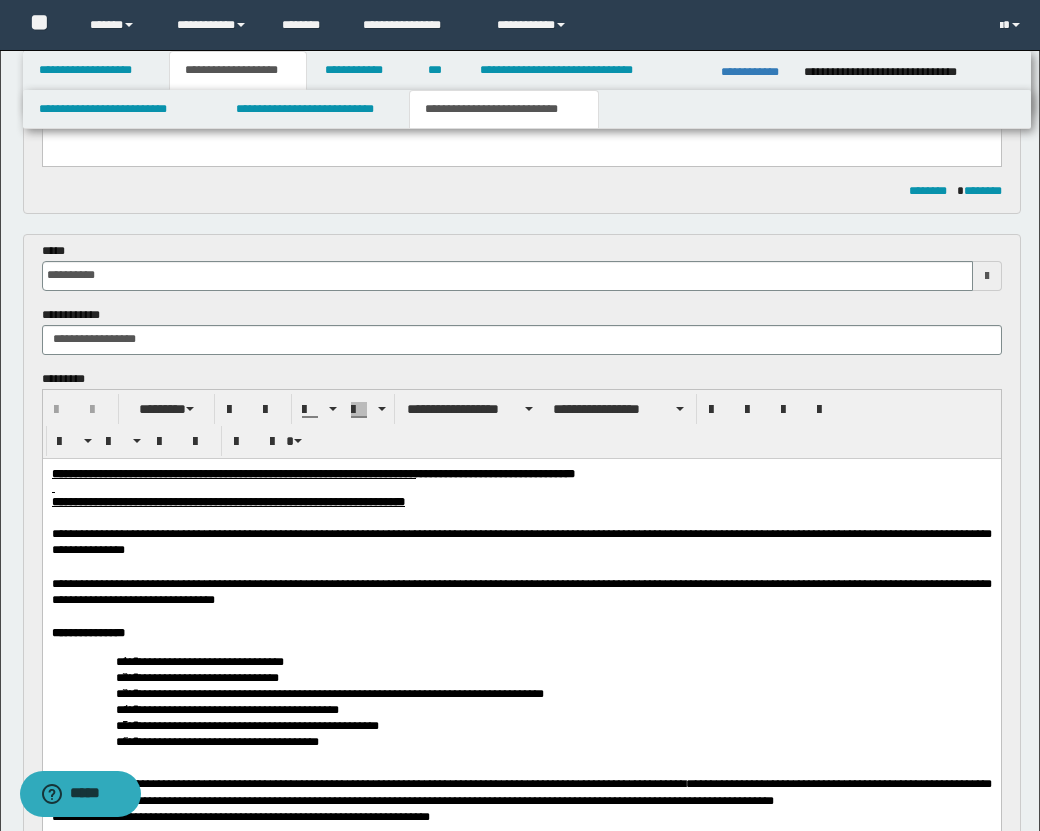 scroll, scrollTop: 1238, scrollLeft: 0, axis: vertical 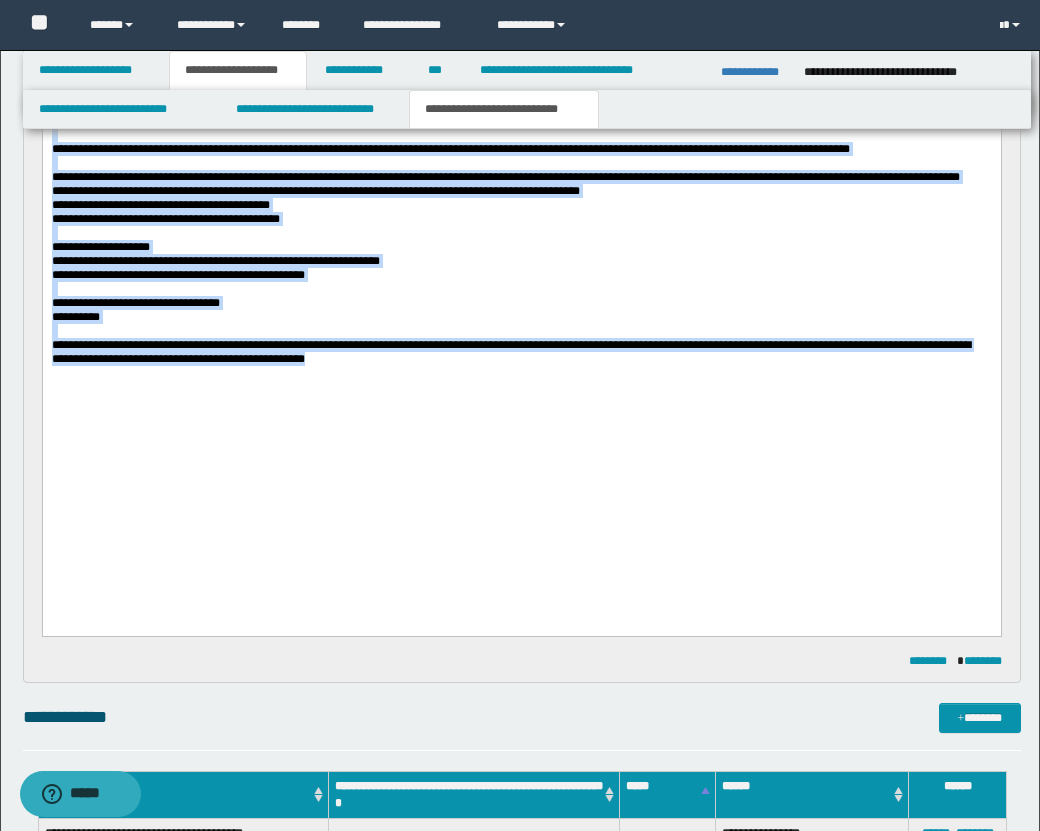 drag, startPoint x: 52, startPoint y: -1144, endPoint x: 478, endPoint y: 588, distance: 1783.6199 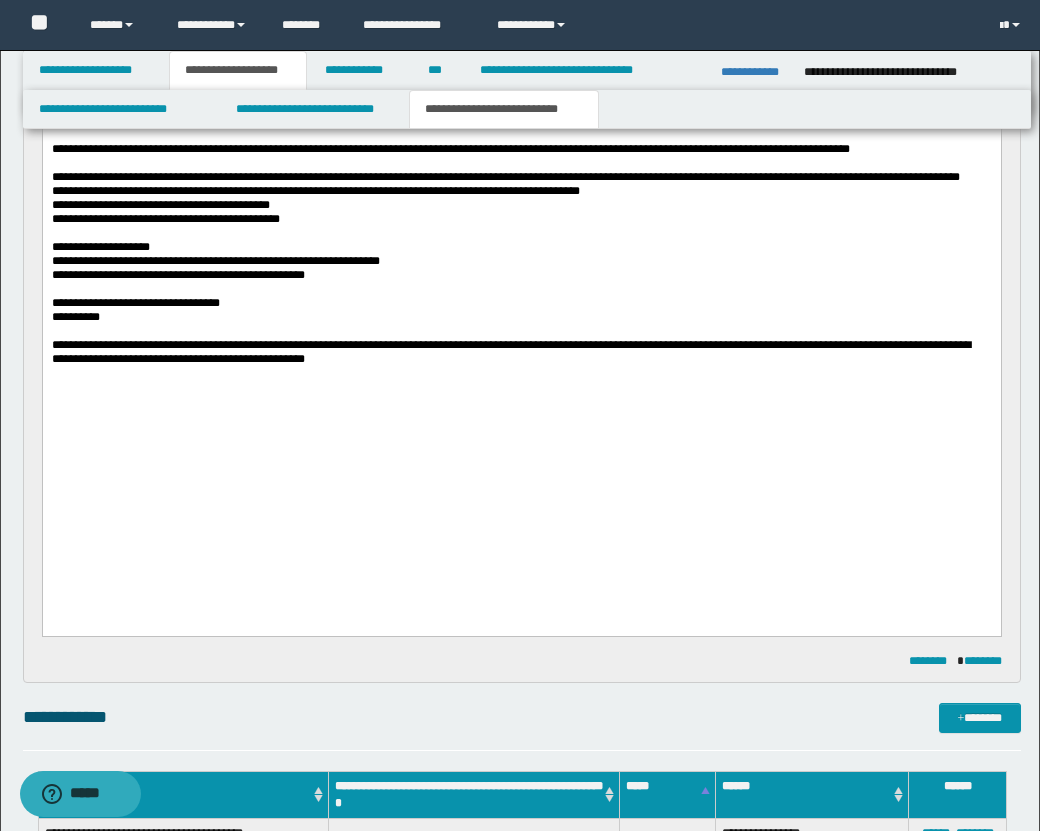 type 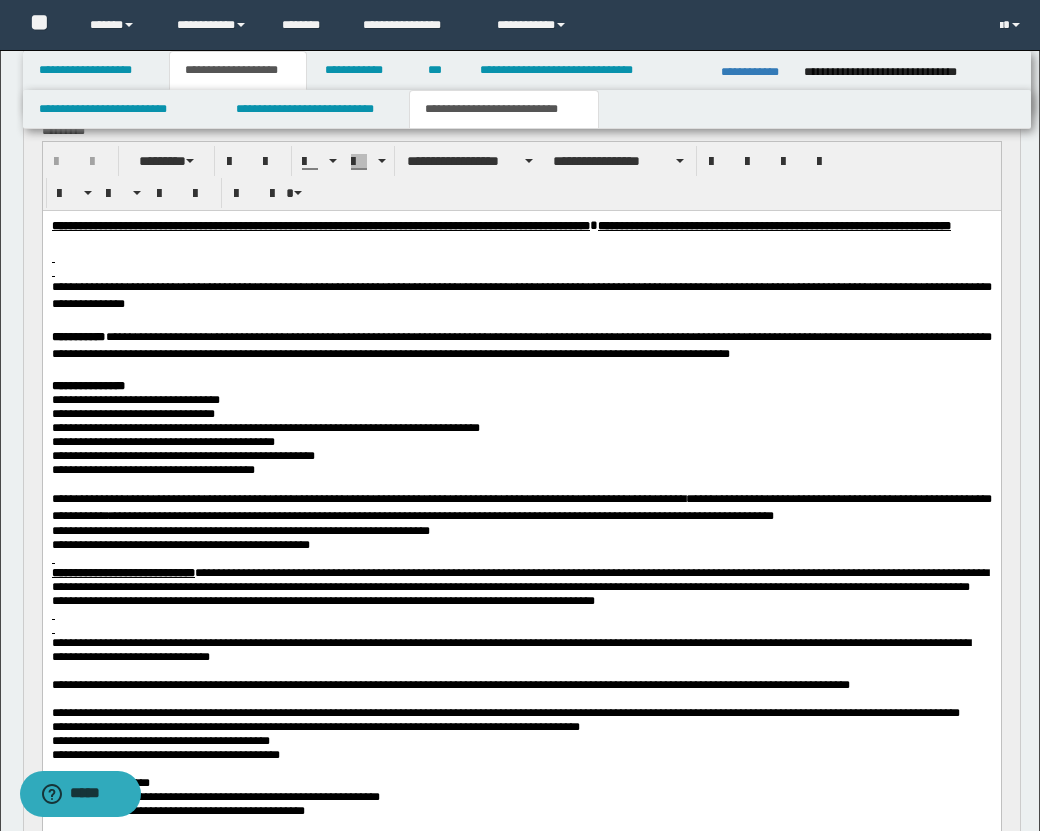 scroll, scrollTop: 225, scrollLeft: 0, axis: vertical 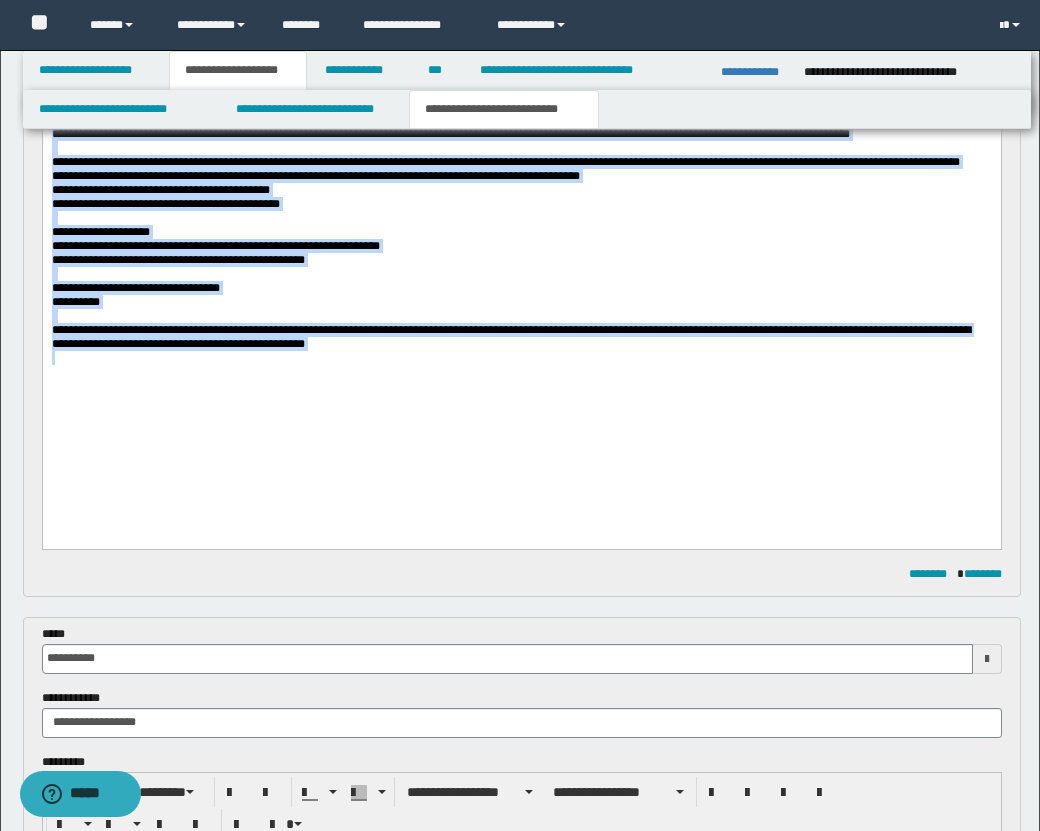 drag, startPoint x: 52, startPoint y: -326, endPoint x: 414, endPoint y: 450, distance: 856.28265 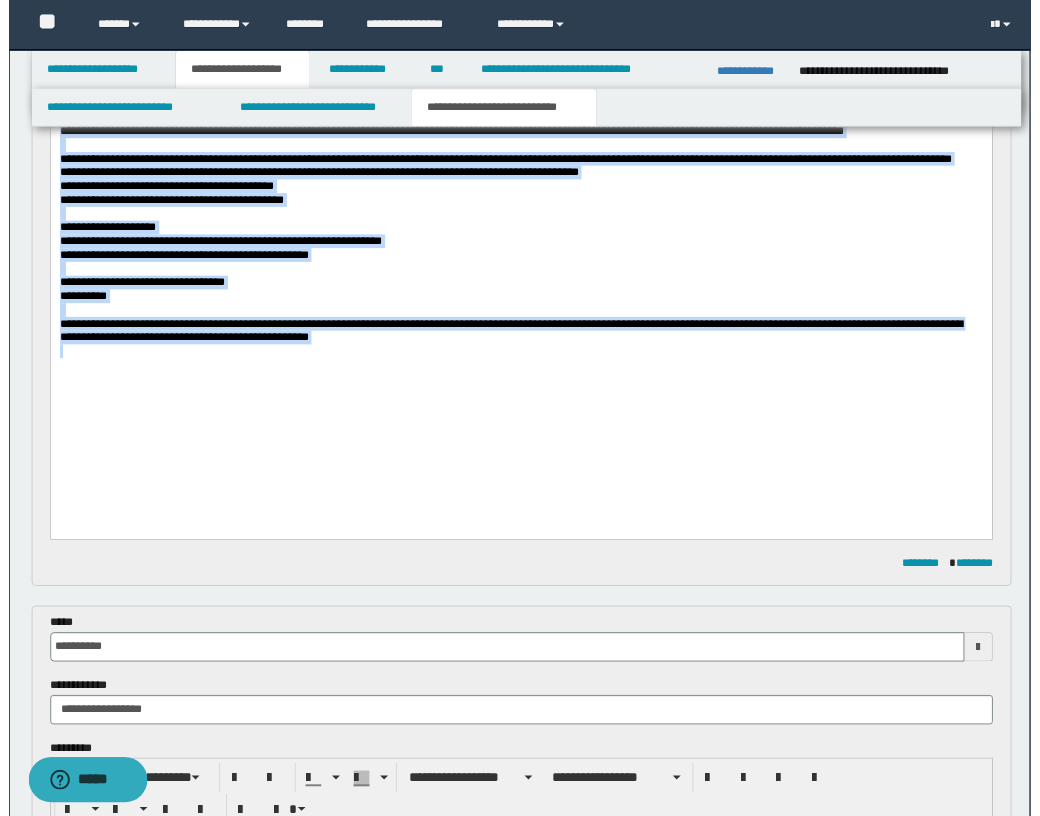 scroll, scrollTop: 452, scrollLeft: 0, axis: vertical 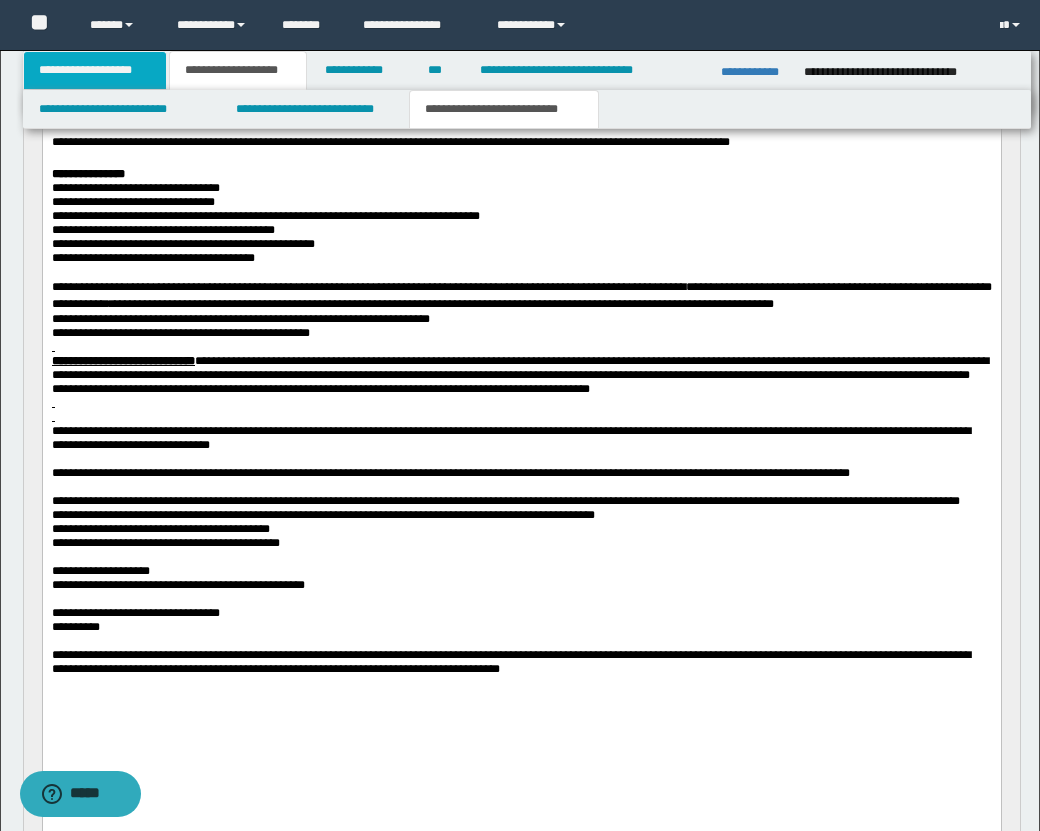 click on "**********" at bounding box center [95, 70] 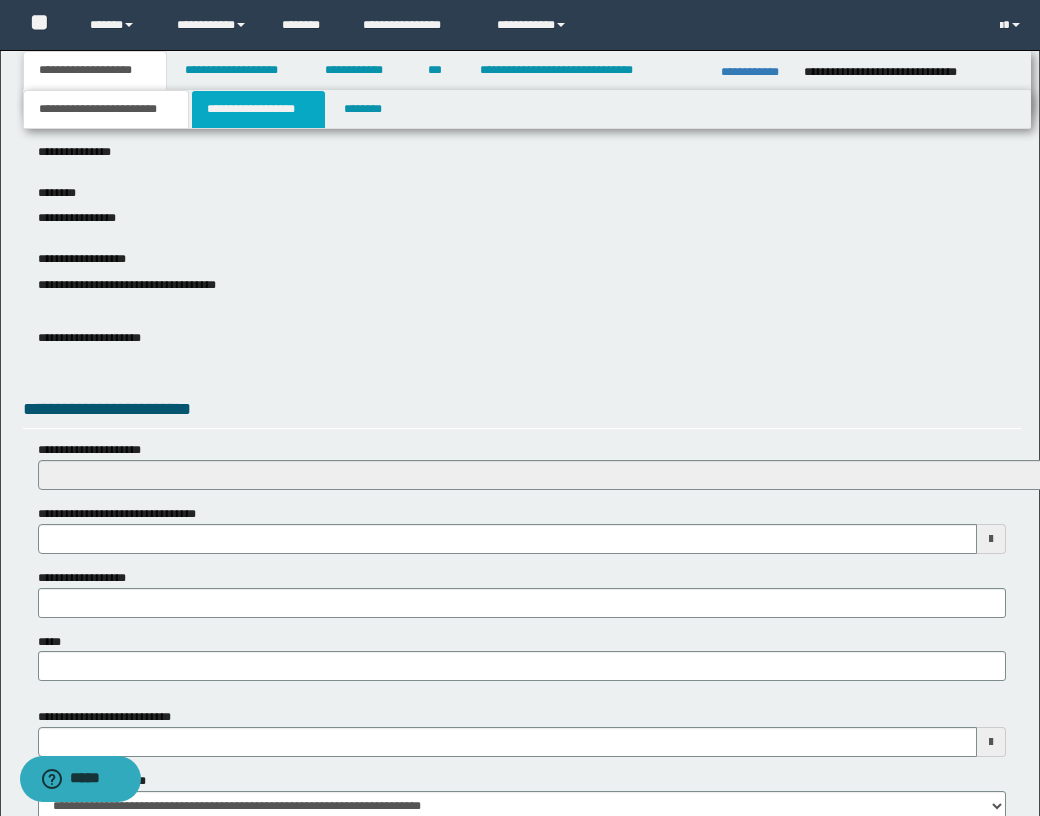click on "**********" at bounding box center [258, 109] 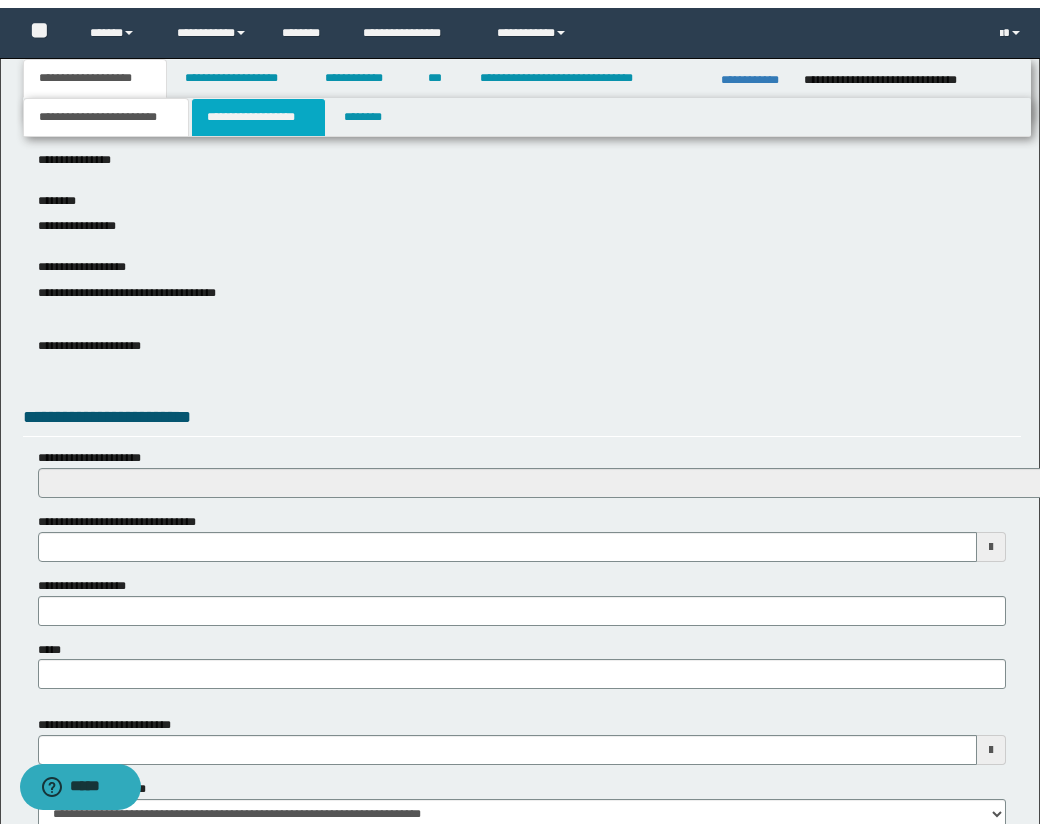 scroll, scrollTop: 0, scrollLeft: 0, axis: both 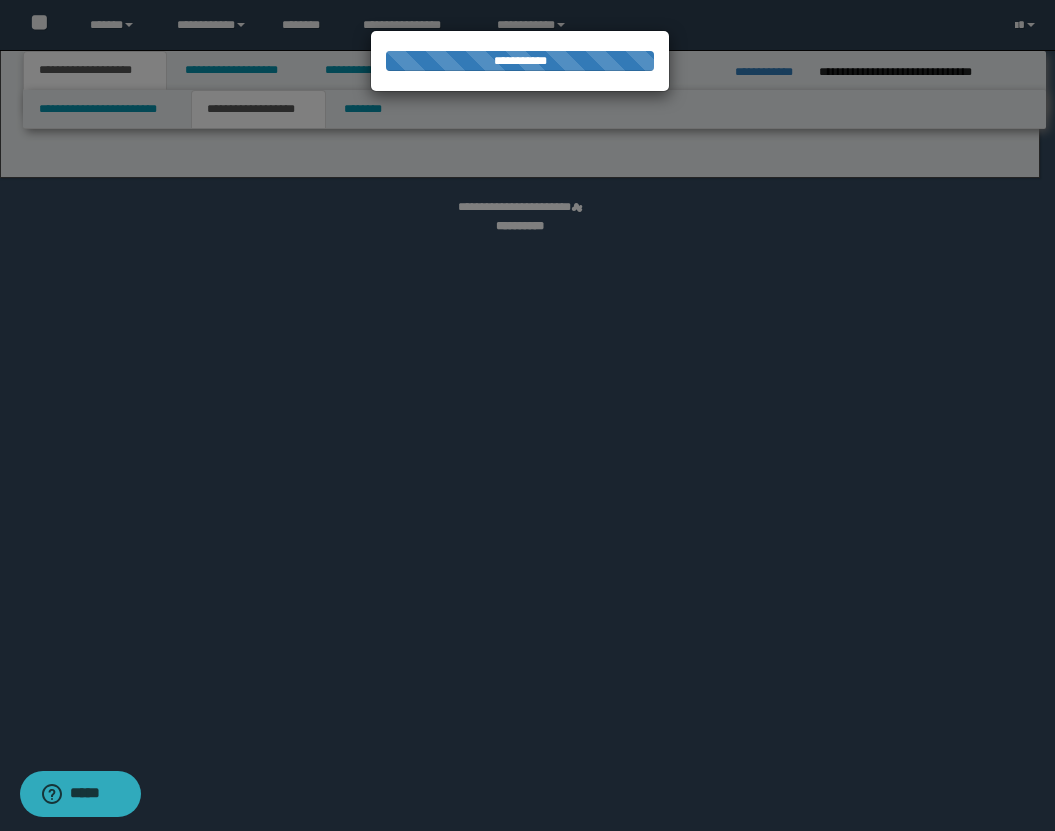 select on "*" 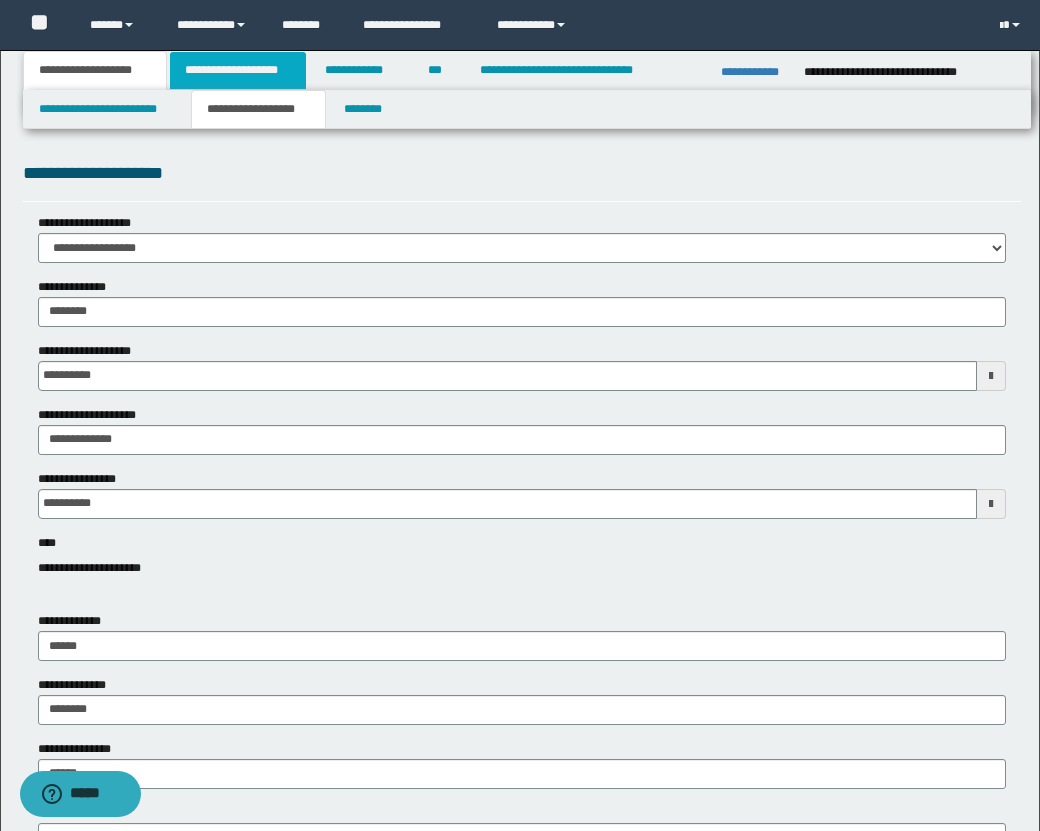 click on "**********" at bounding box center (238, 70) 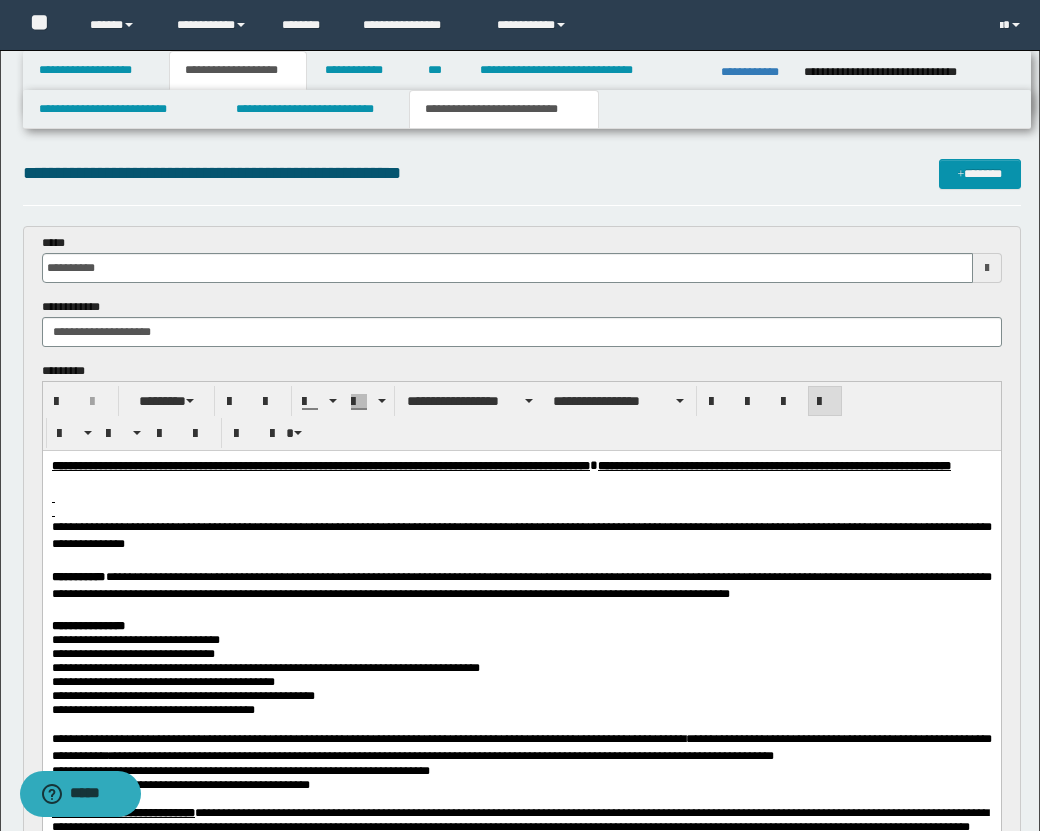 click on "**********" at bounding box center (504, 109) 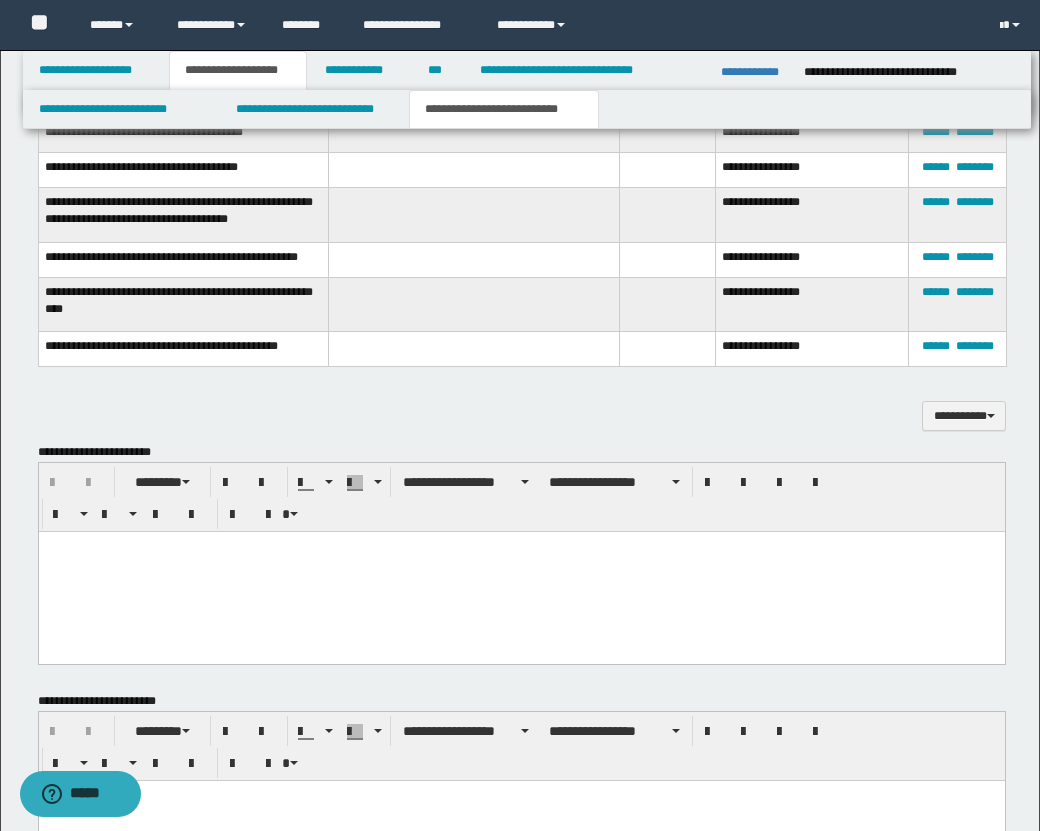 scroll, scrollTop: 3541, scrollLeft: 0, axis: vertical 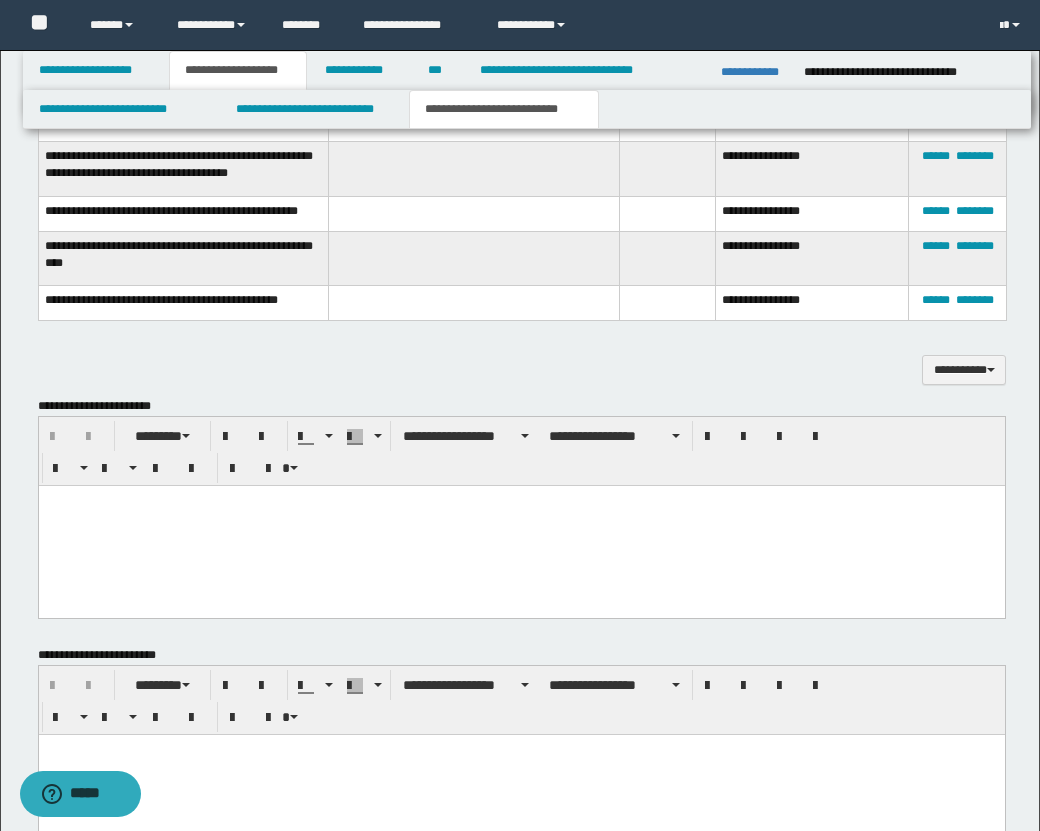click at bounding box center [521, 525] 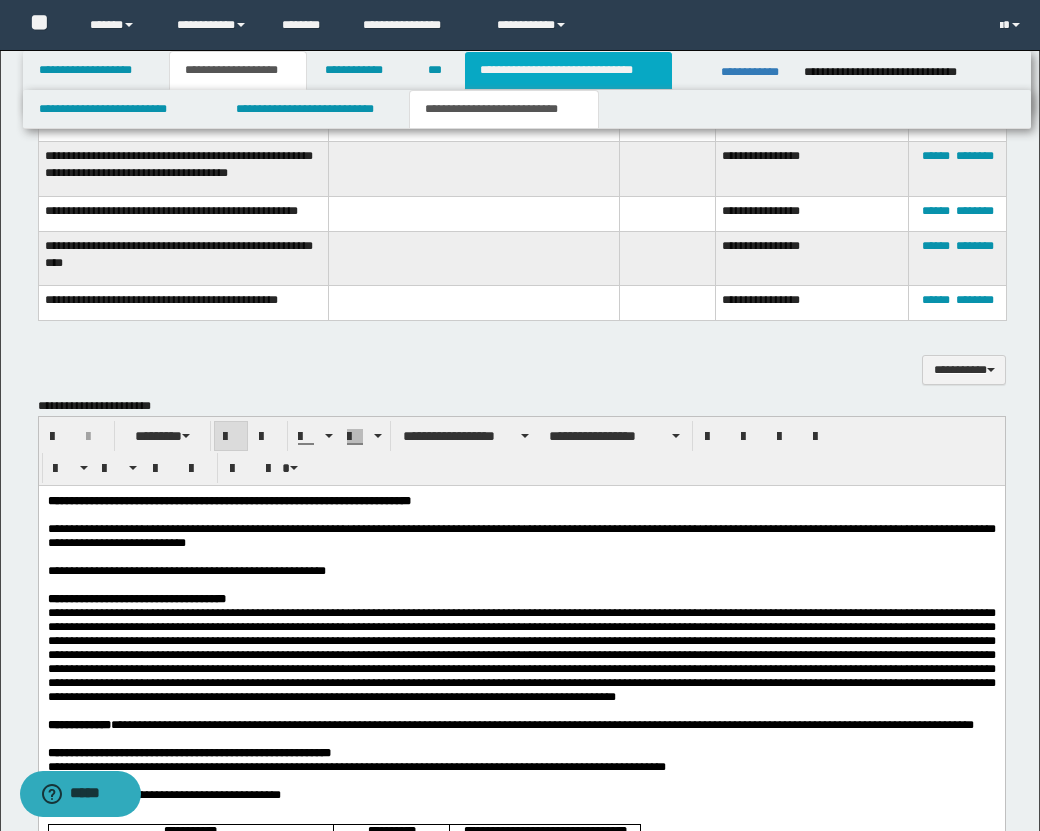 click on "**********" at bounding box center (568, 70) 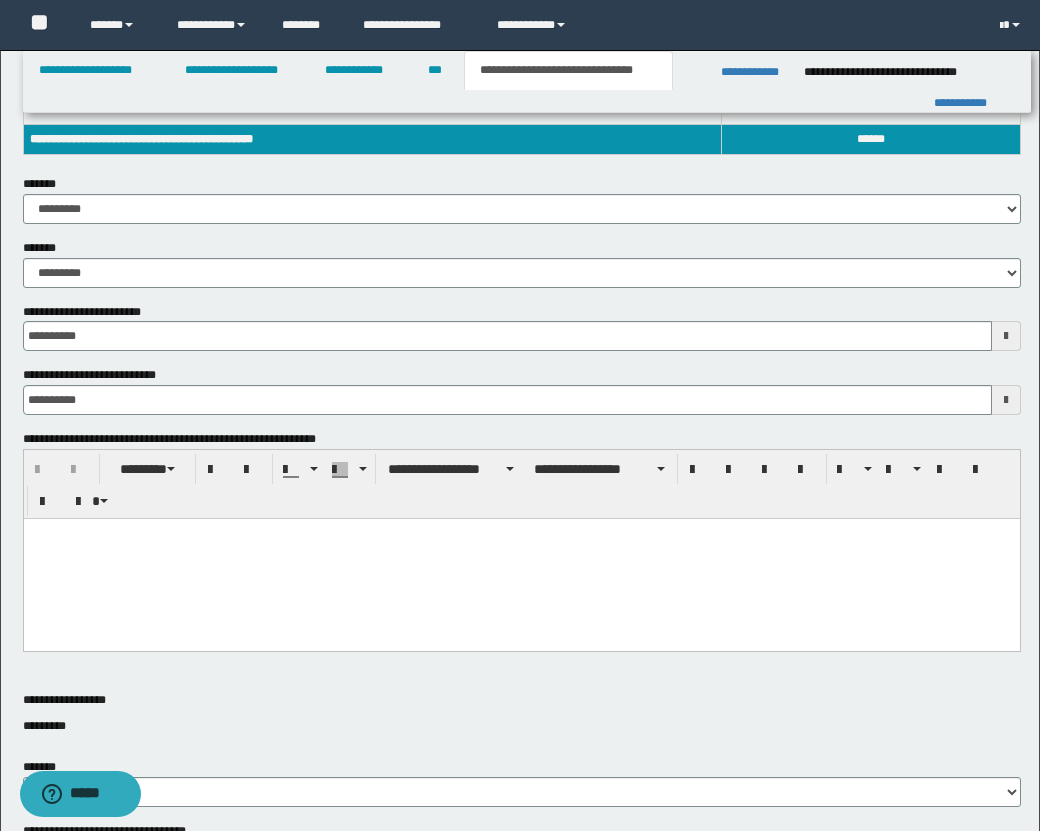 scroll, scrollTop: 405, scrollLeft: 0, axis: vertical 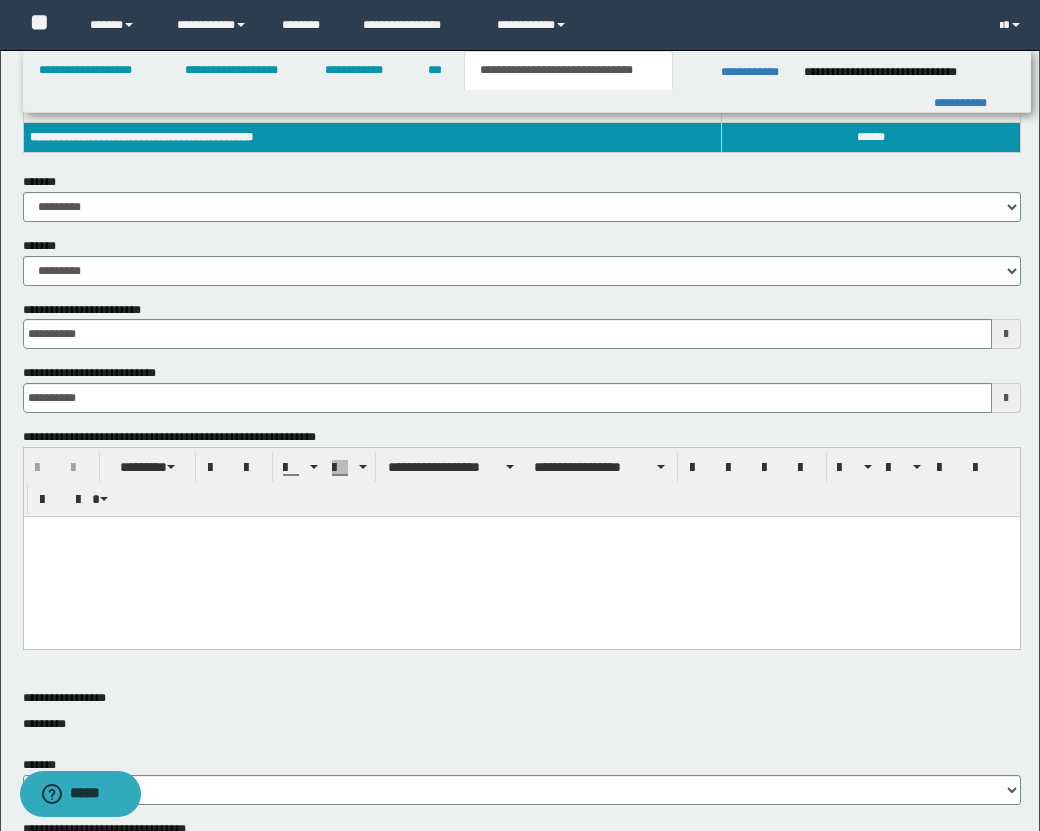 click at bounding box center [521, 557] 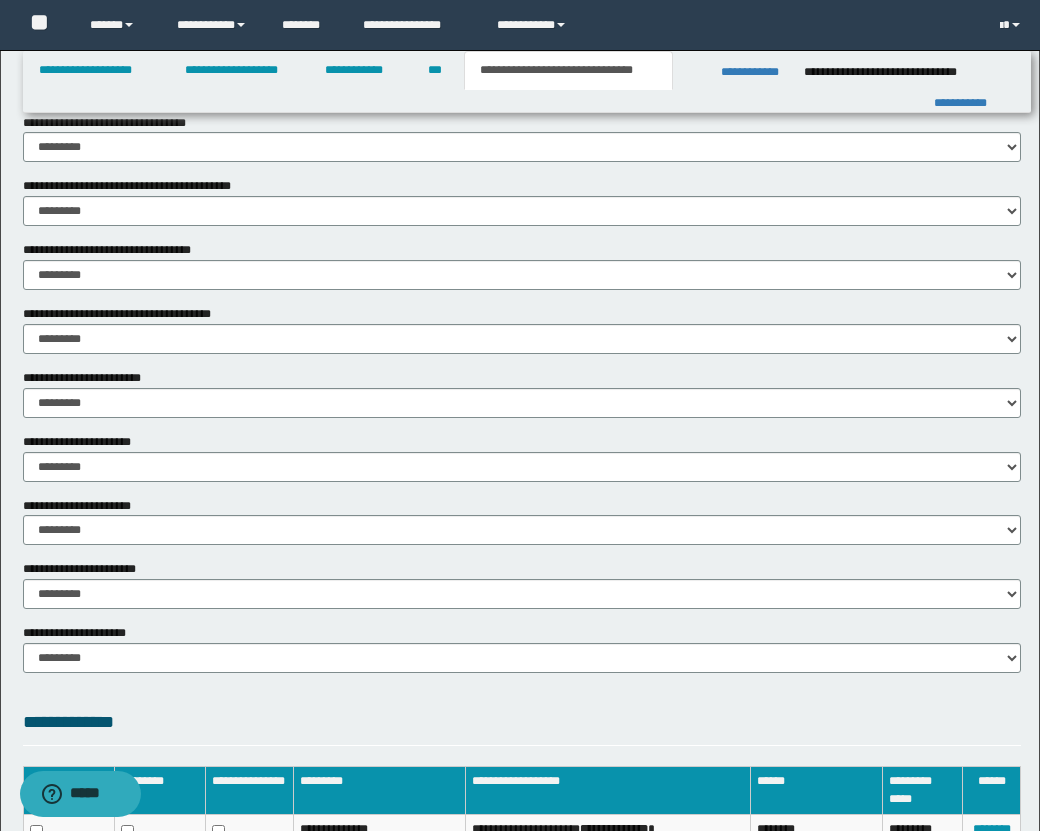 scroll, scrollTop: 1110, scrollLeft: 0, axis: vertical 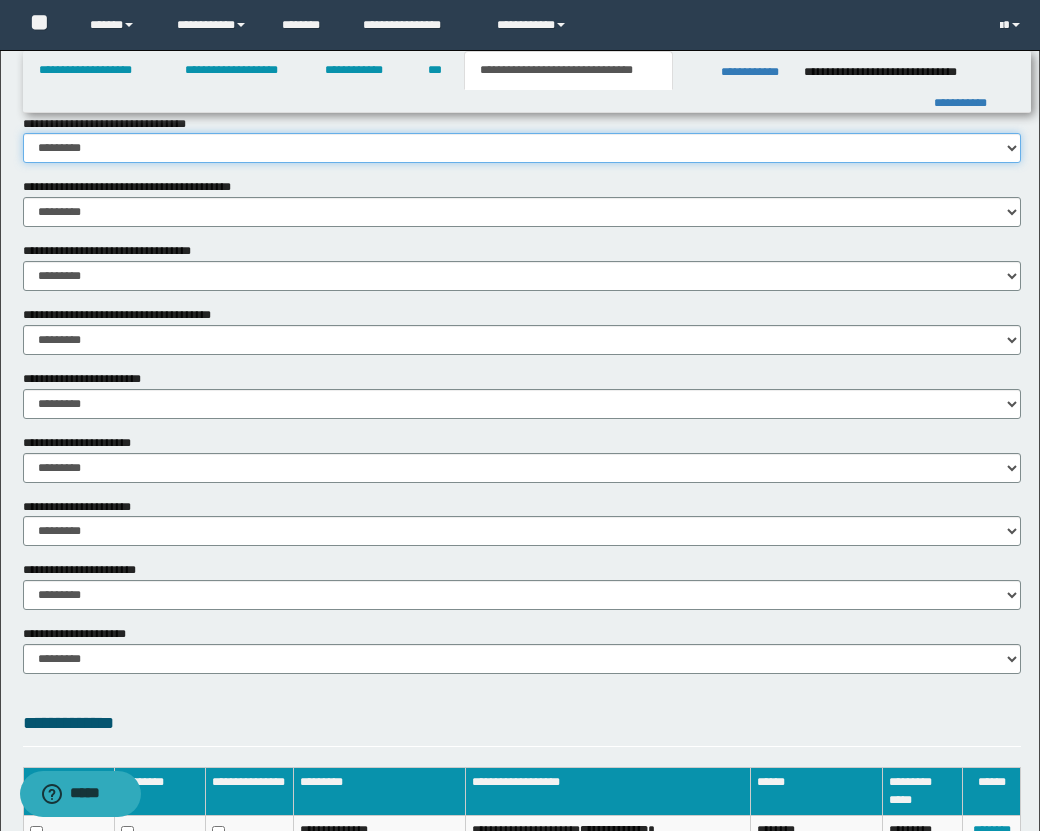 click on "*********
**
**" at bounding box center (522, 148) 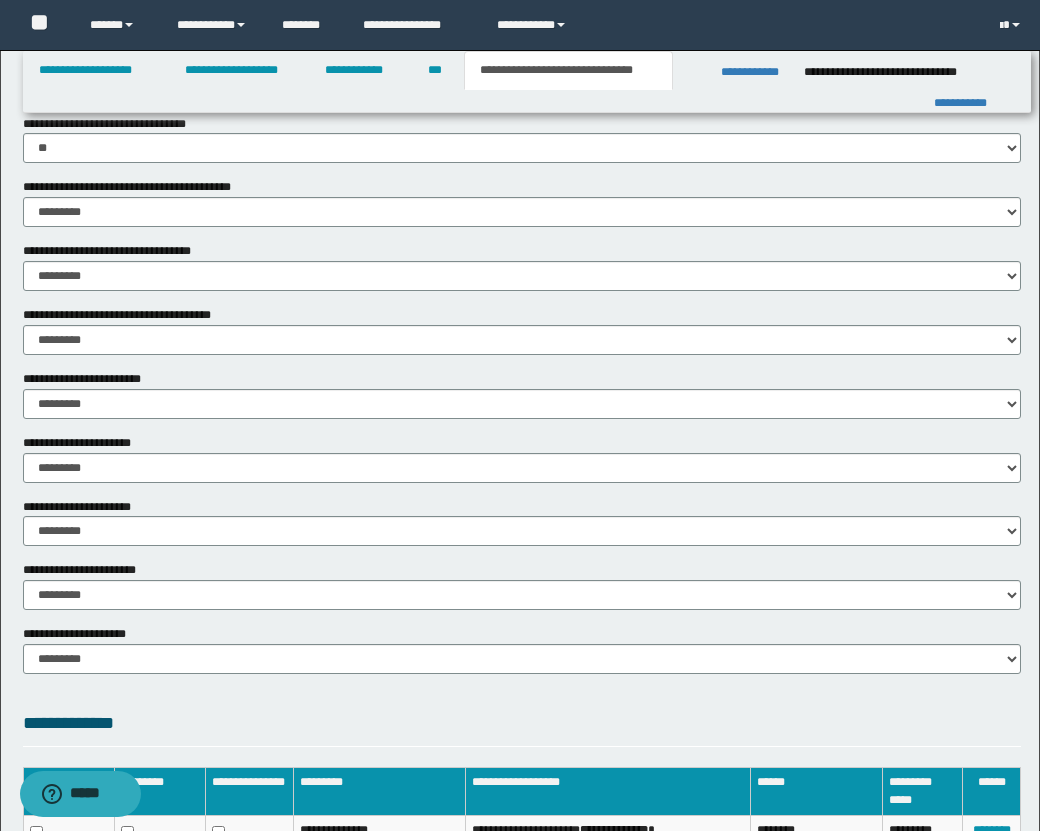 click on "**********" at bounding box center [522, 211] 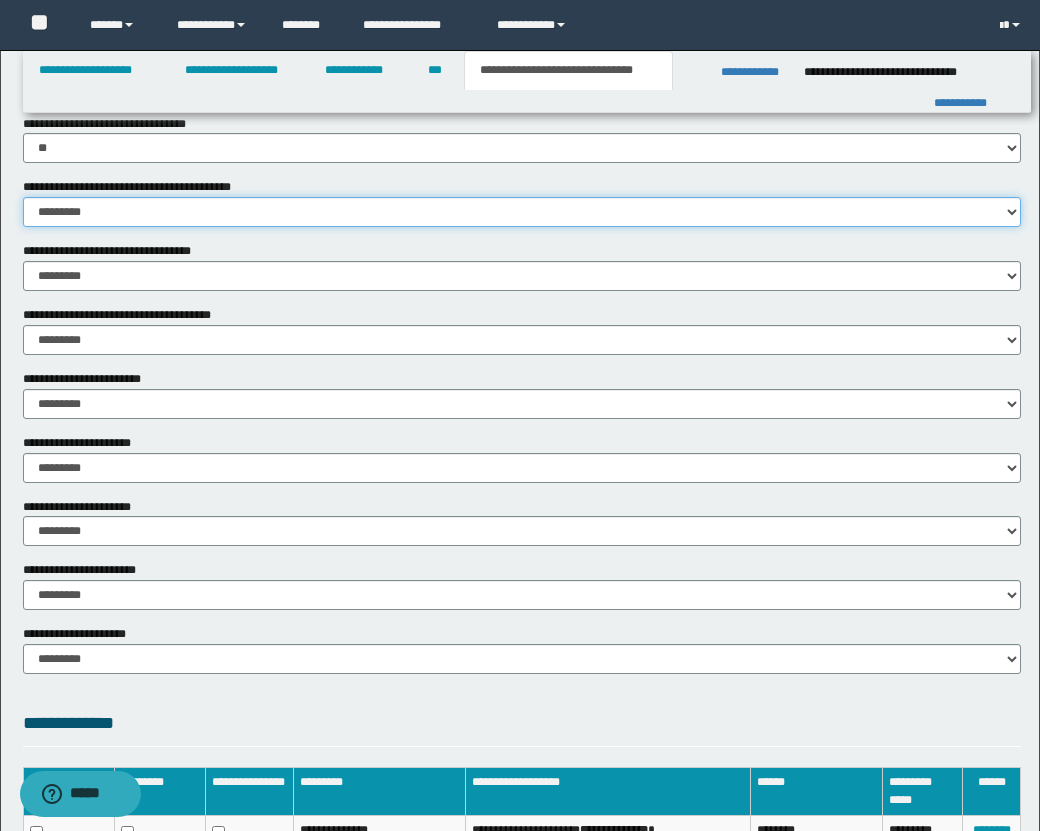 click on "*********
**
**" at bounding box center (522, 212) 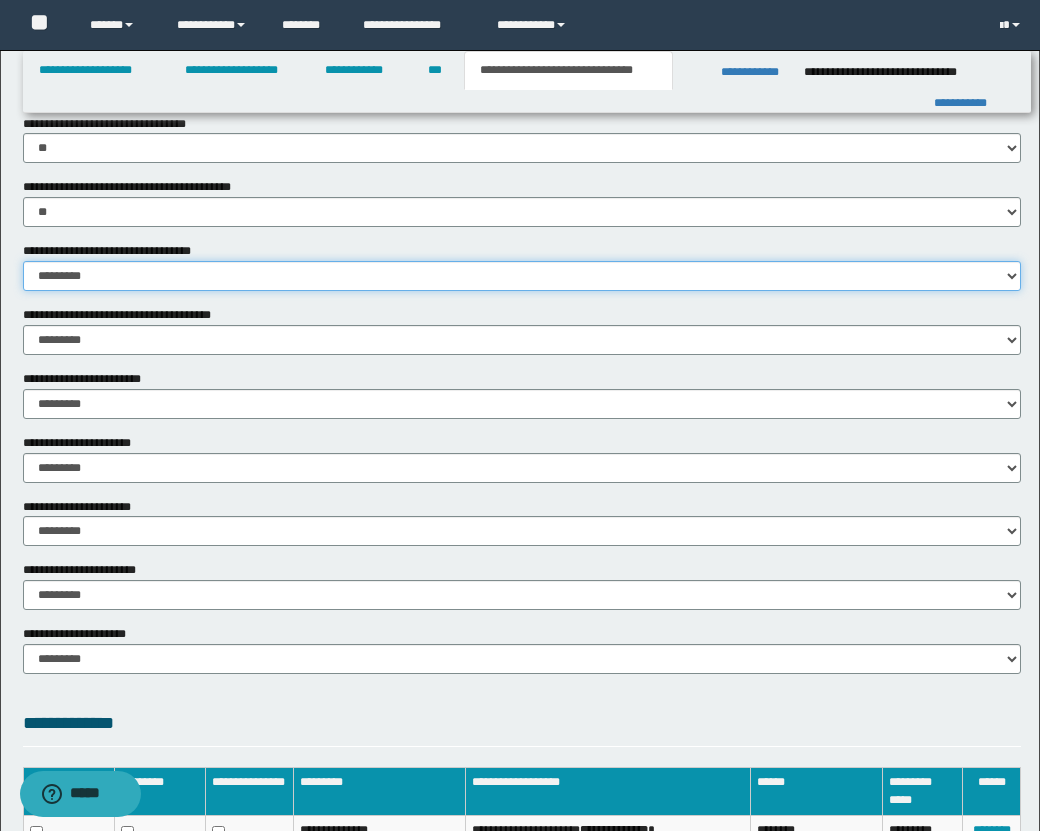 click on "*********
**
**" at bounding box center [522, 276] 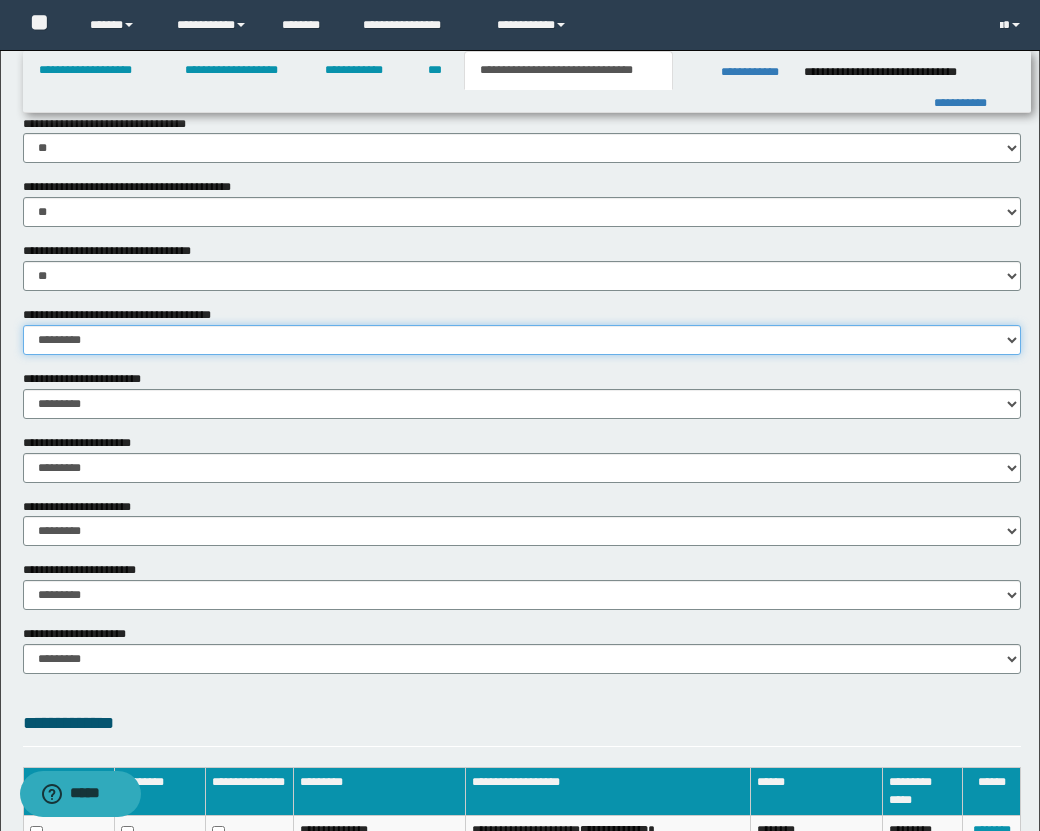 click on "*********
**
**" at bounding box center (522, 340) 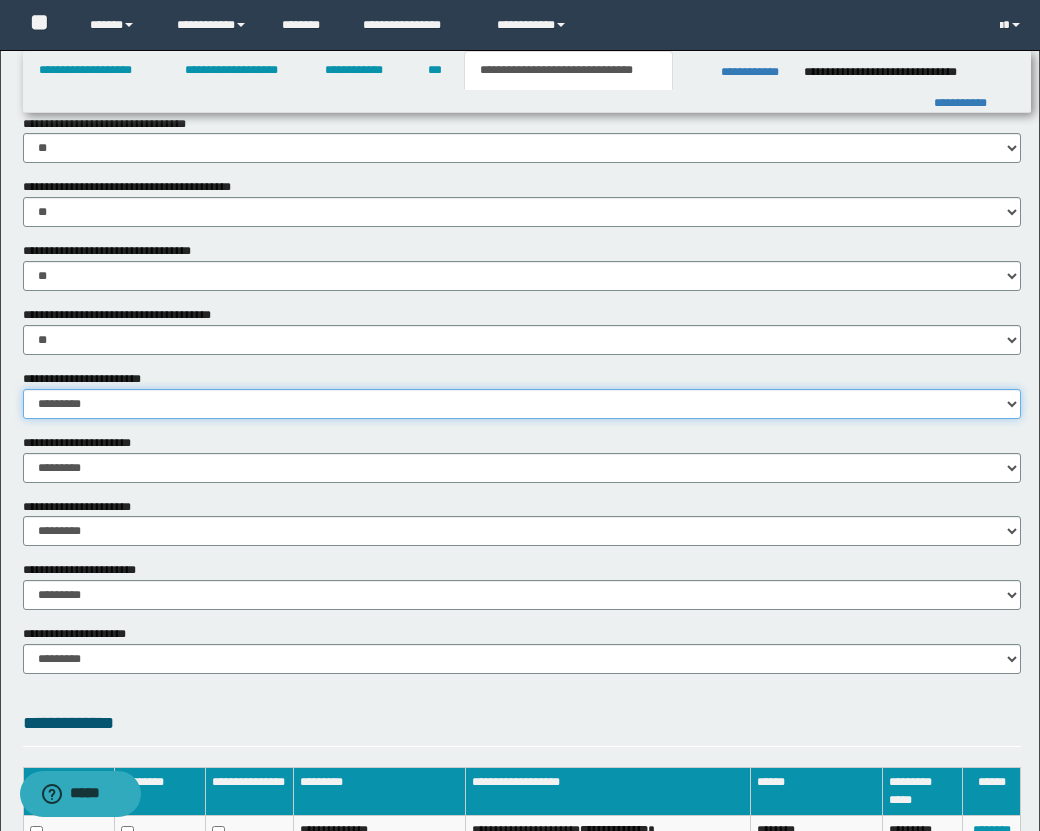 click on "*********
**
**" at bounding box center [522, 404] 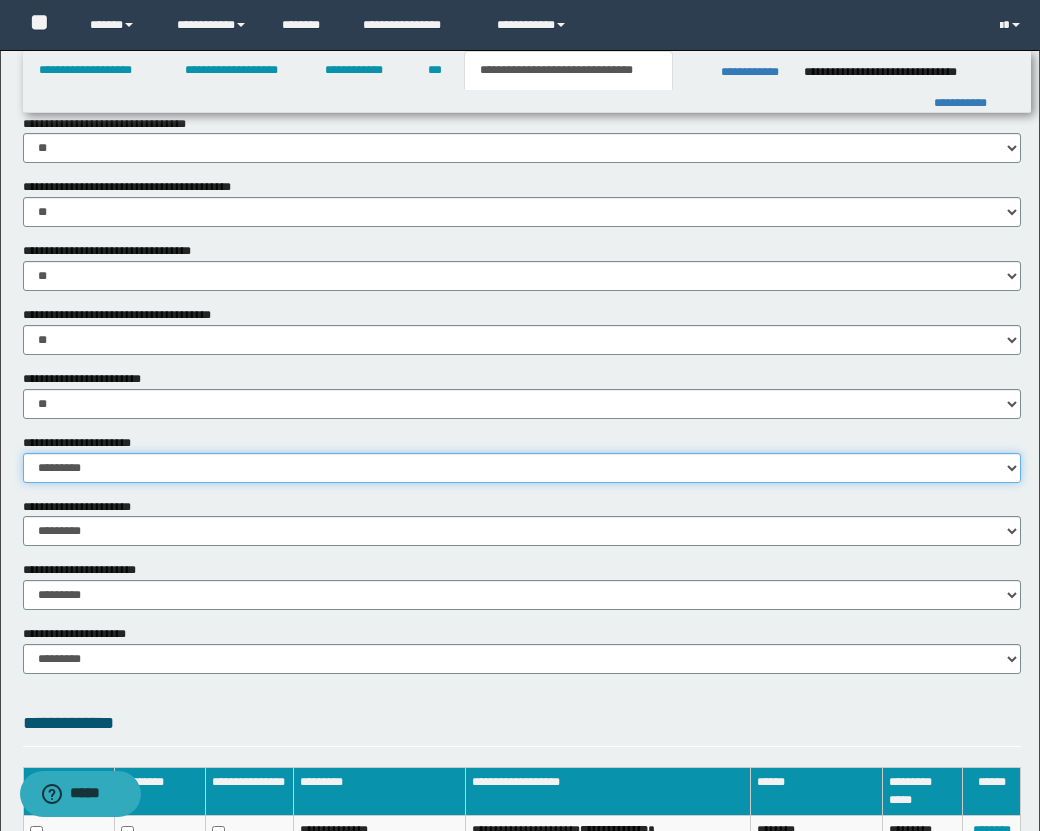 click on "*********
**
**" at bounding box center (522, 468) 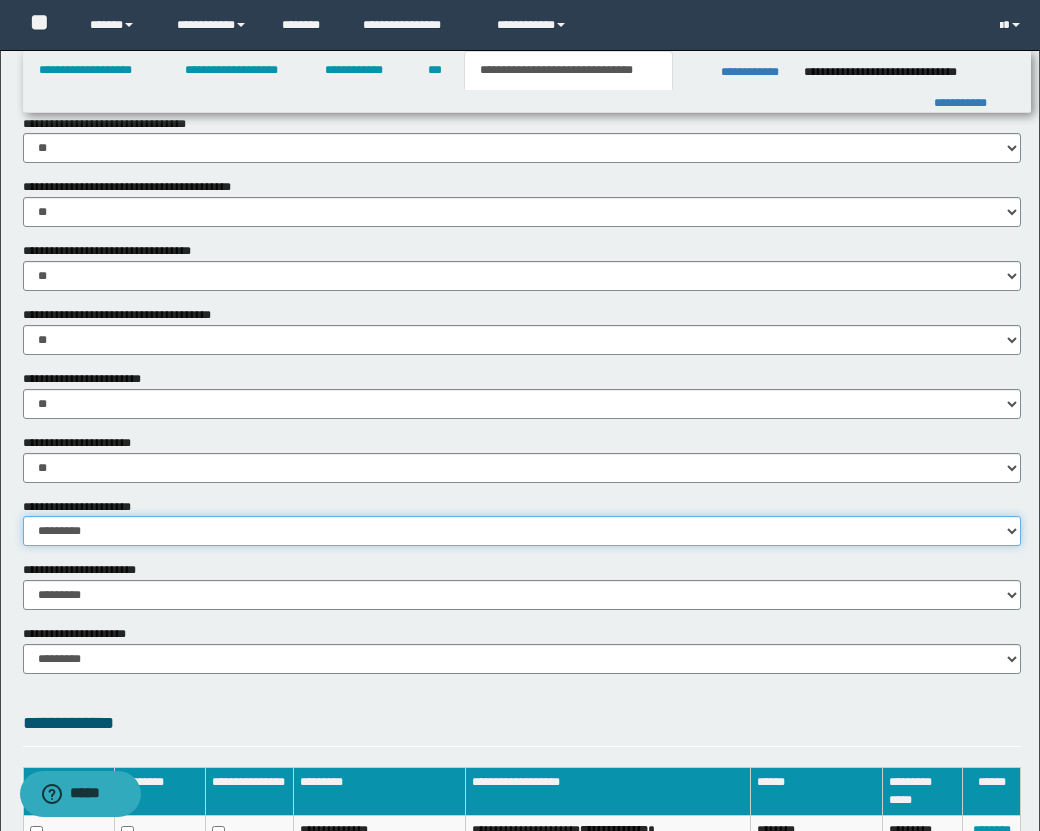 click on "*********
**
**" at bounding box center [522, 531] 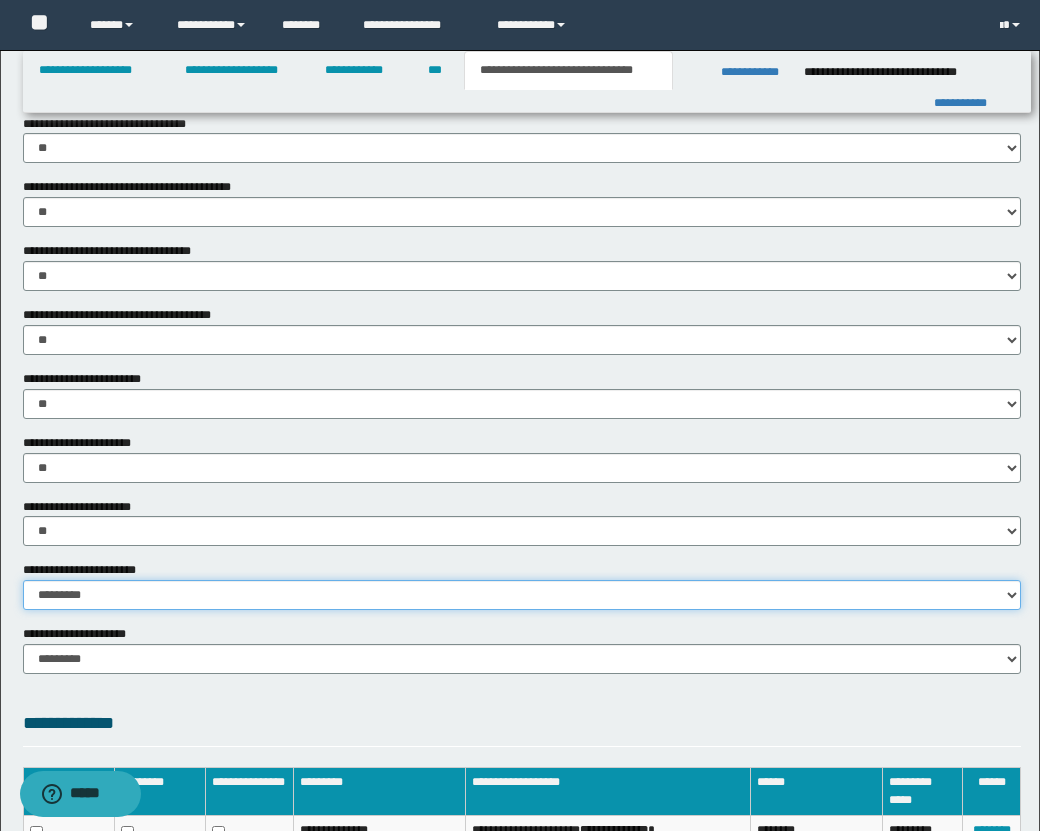 click on "*********
*********
*********" at bounding box center (522, 595) 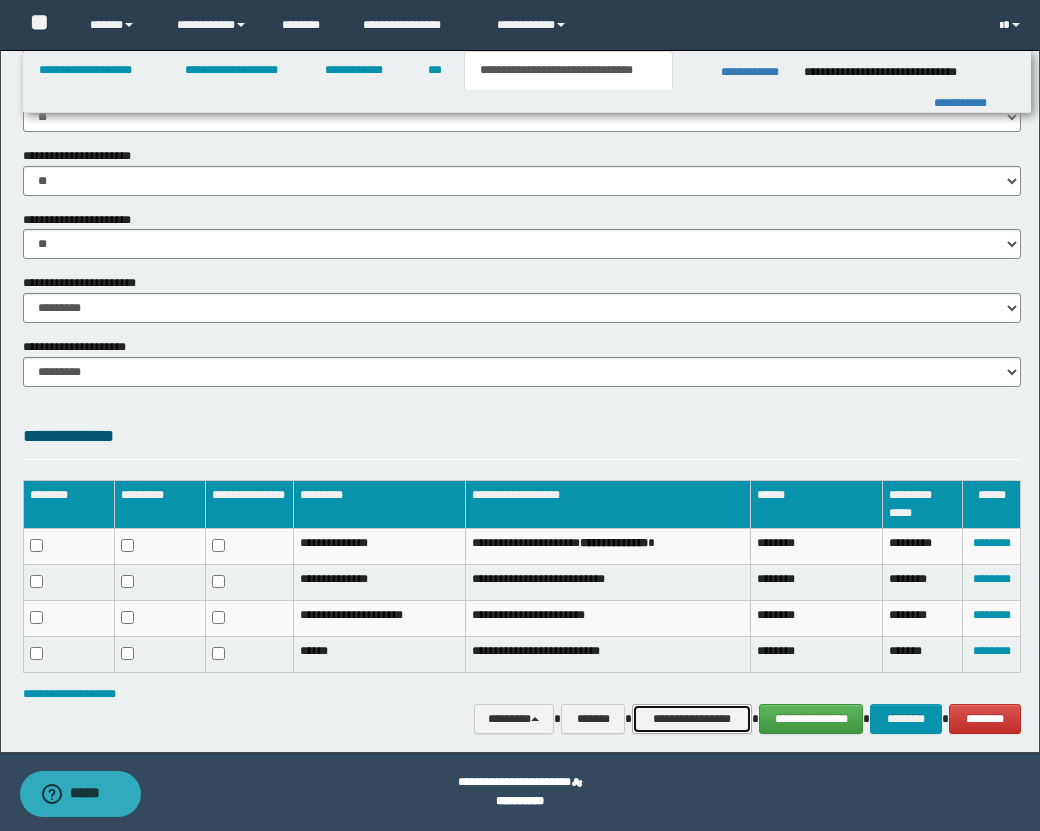 click on "**********" at bounding box center (692, 719) 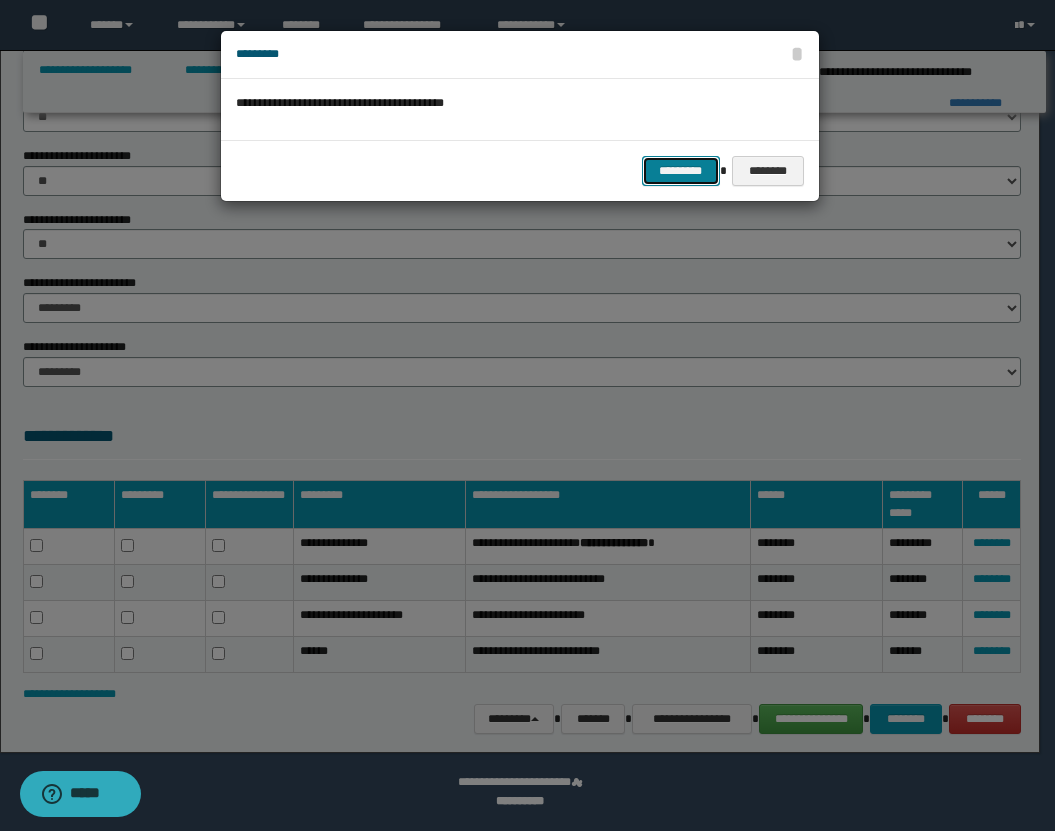 click on "*********" at bounding box center (681, 171) 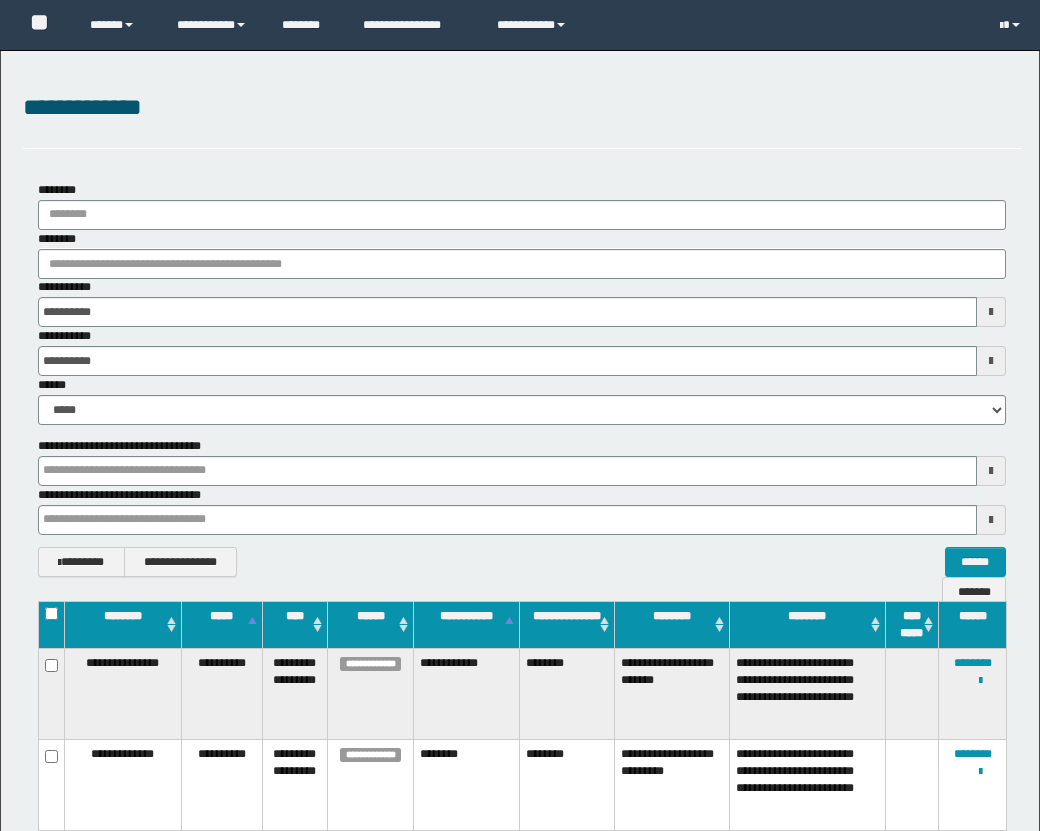 scroll, scrollTop: 225, scrollLeft: 0, axis: vertical 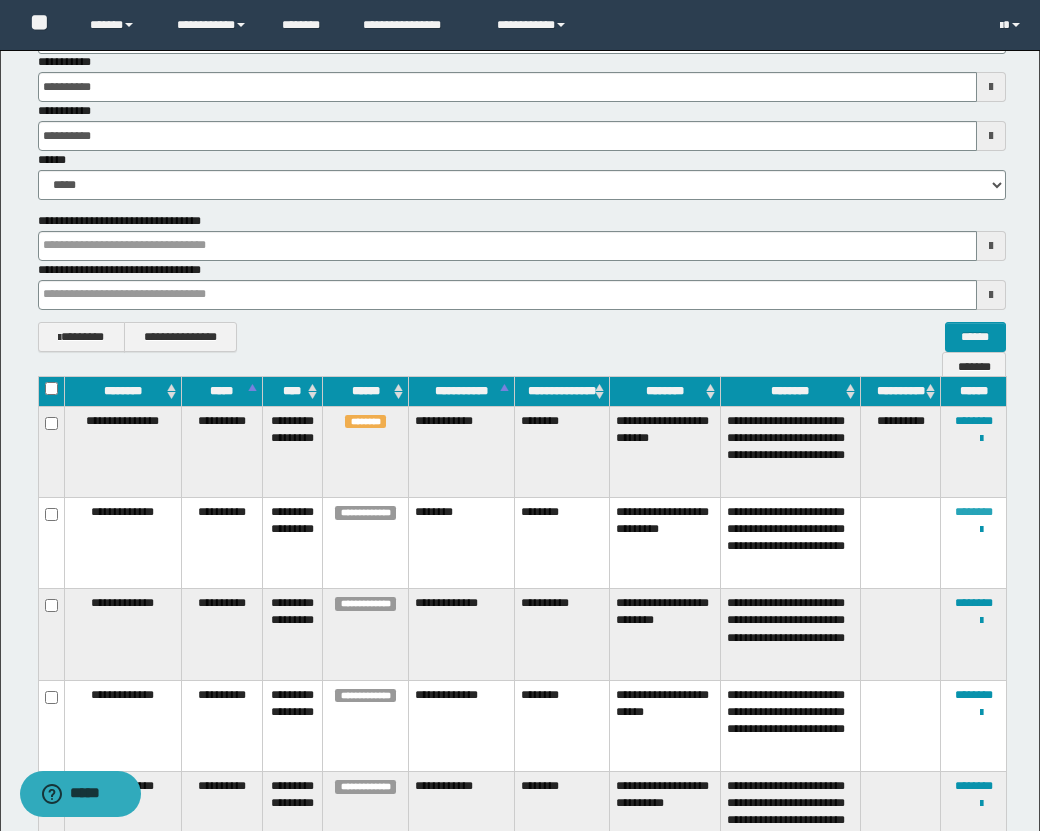 click on "********" at bounding box center (974, 512) 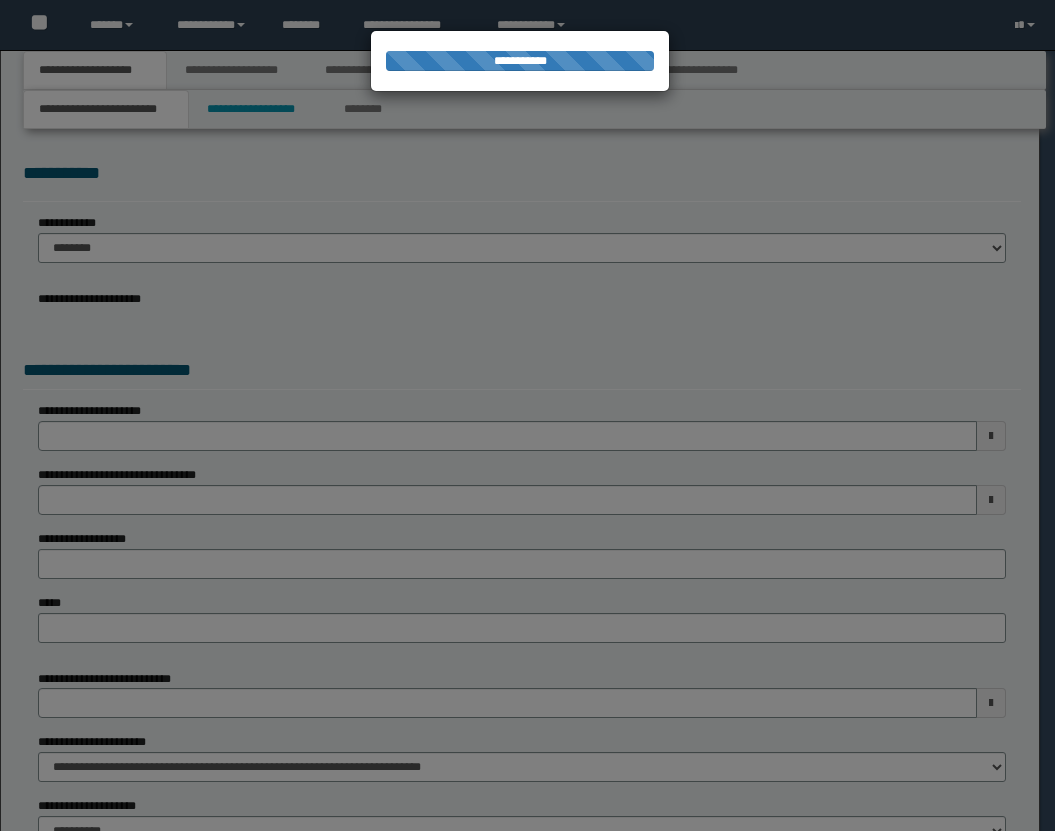 scroll, scrollTop: 0, scrollLeft: 0, axis: both 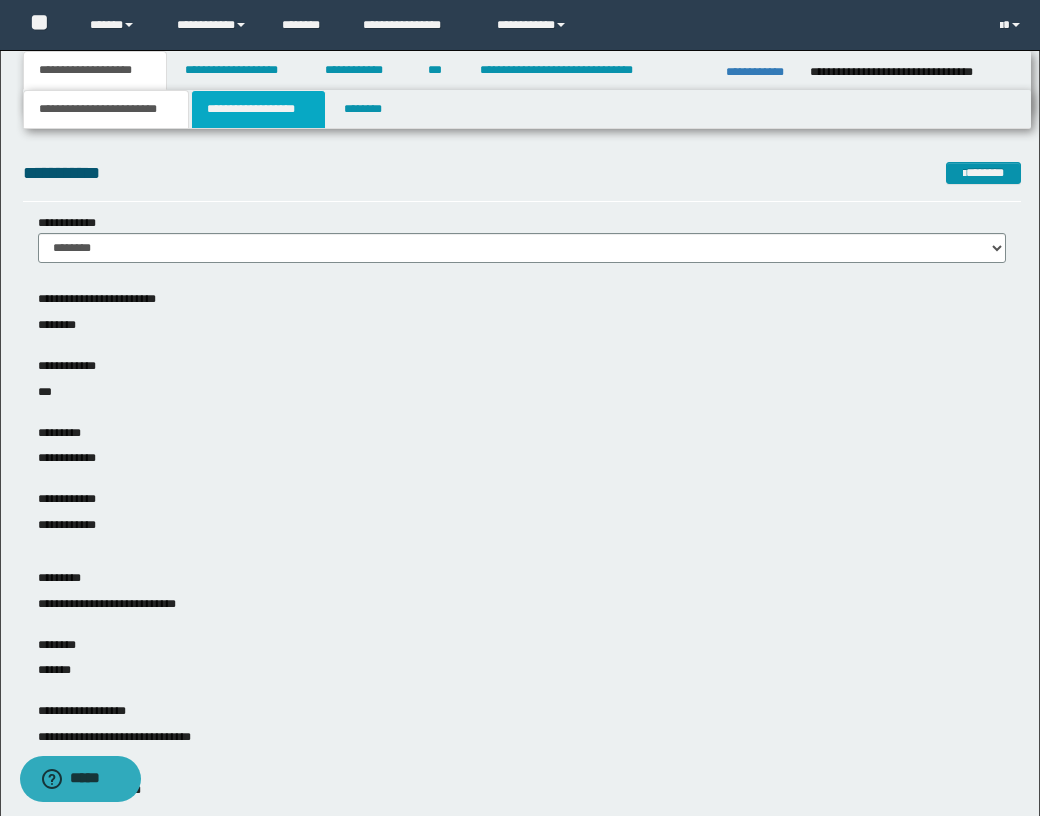 click on "**********" at bounding box center (258, 109) 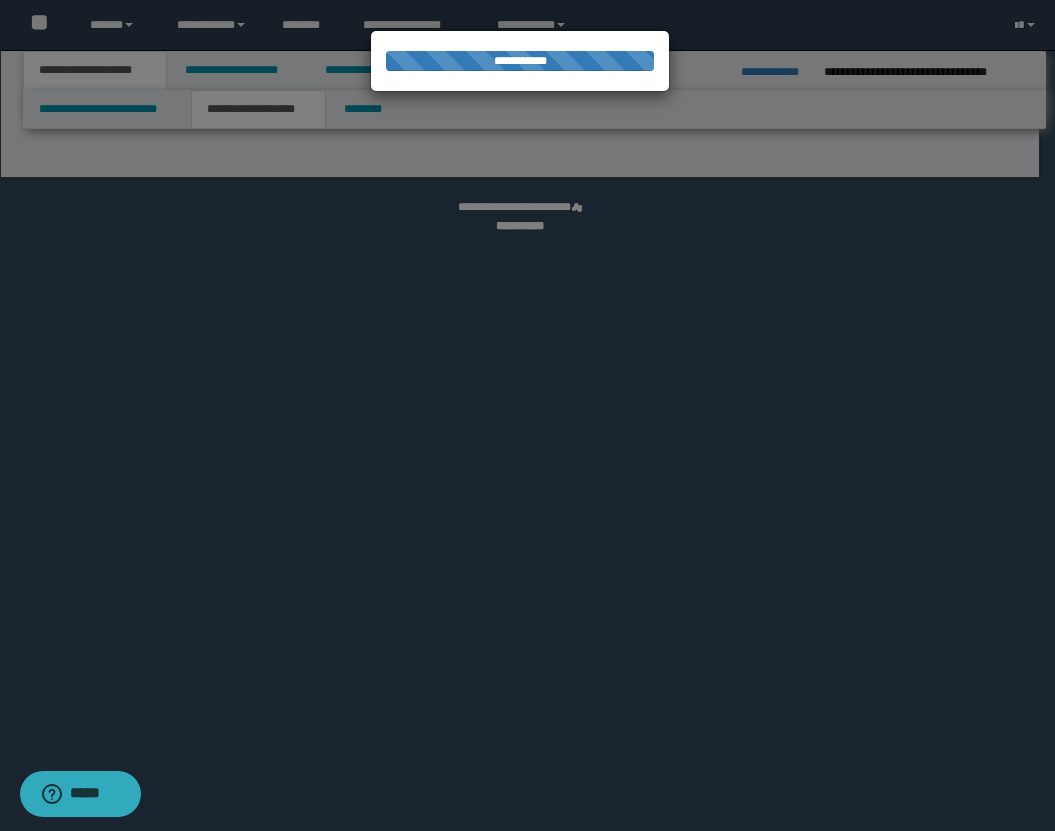 select on "*" 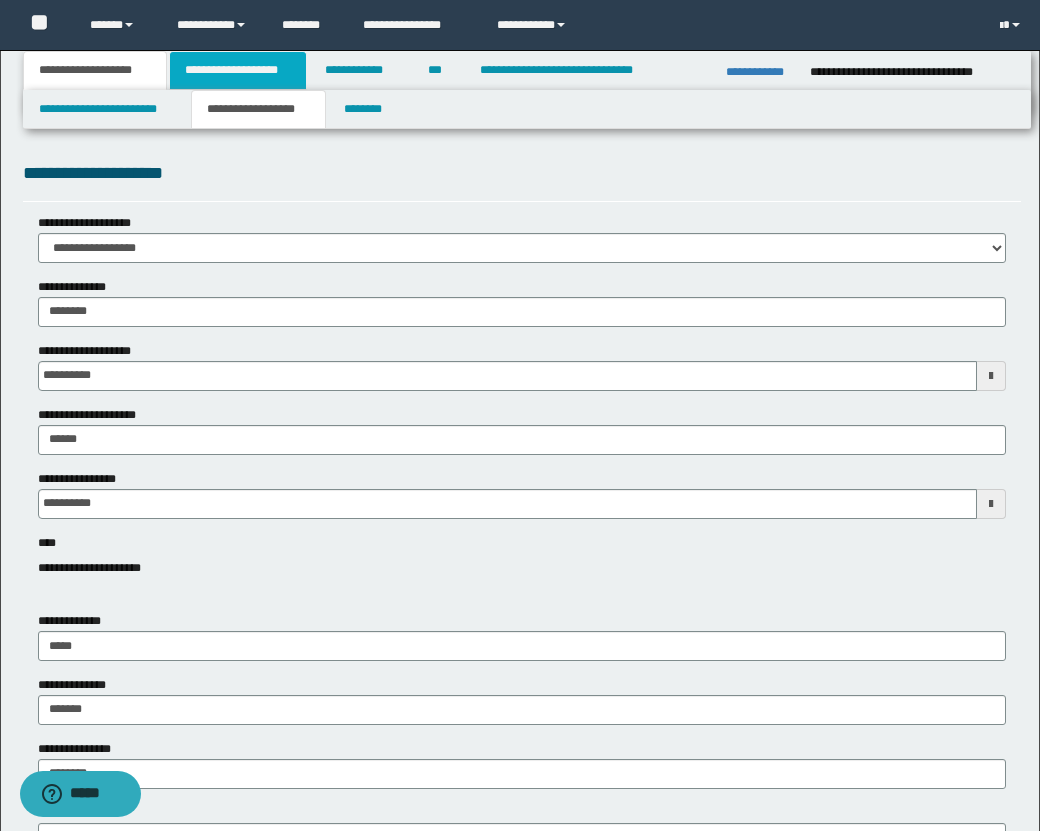 click on "**********" at bounding box center [238, 70] 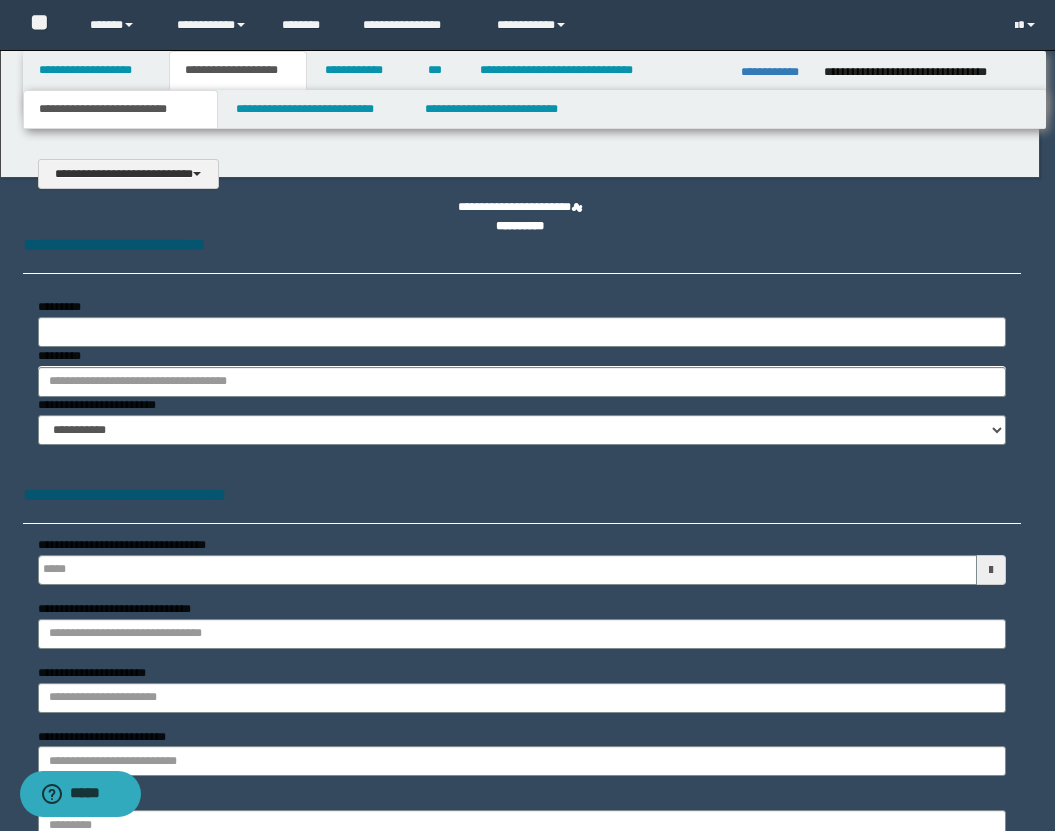 select on "*" 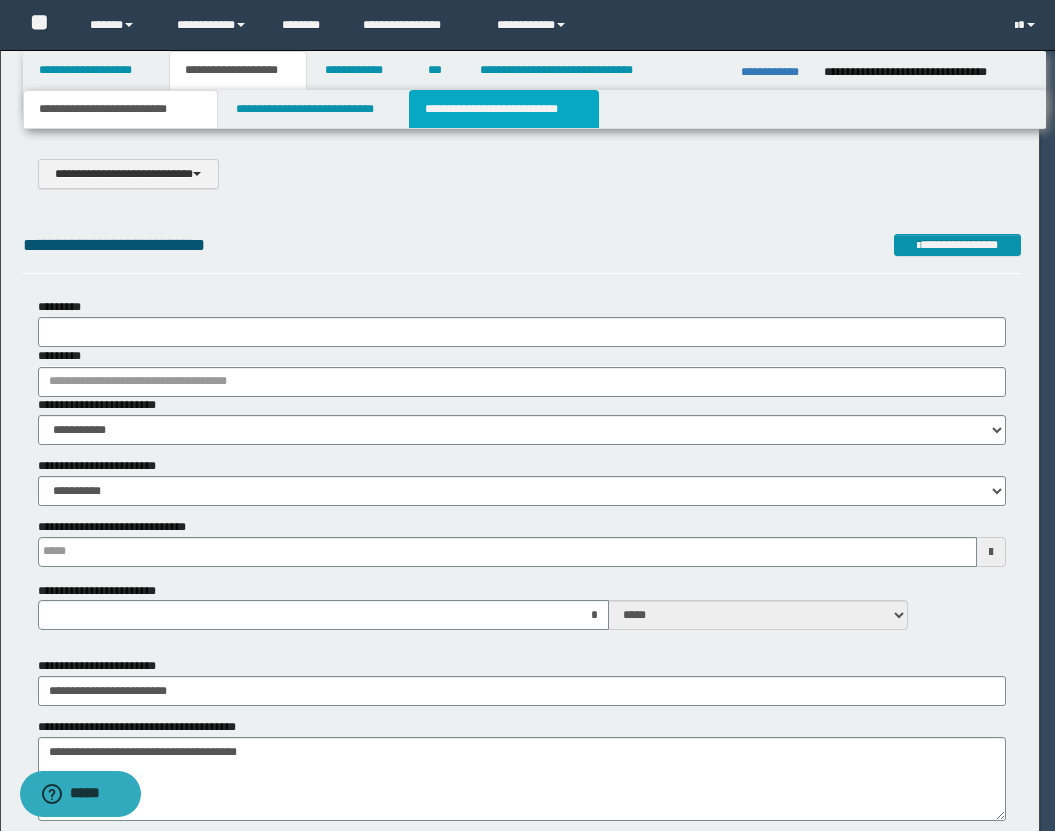 scroll, scrollTop: 0, scrollLeft: 0, axis: both 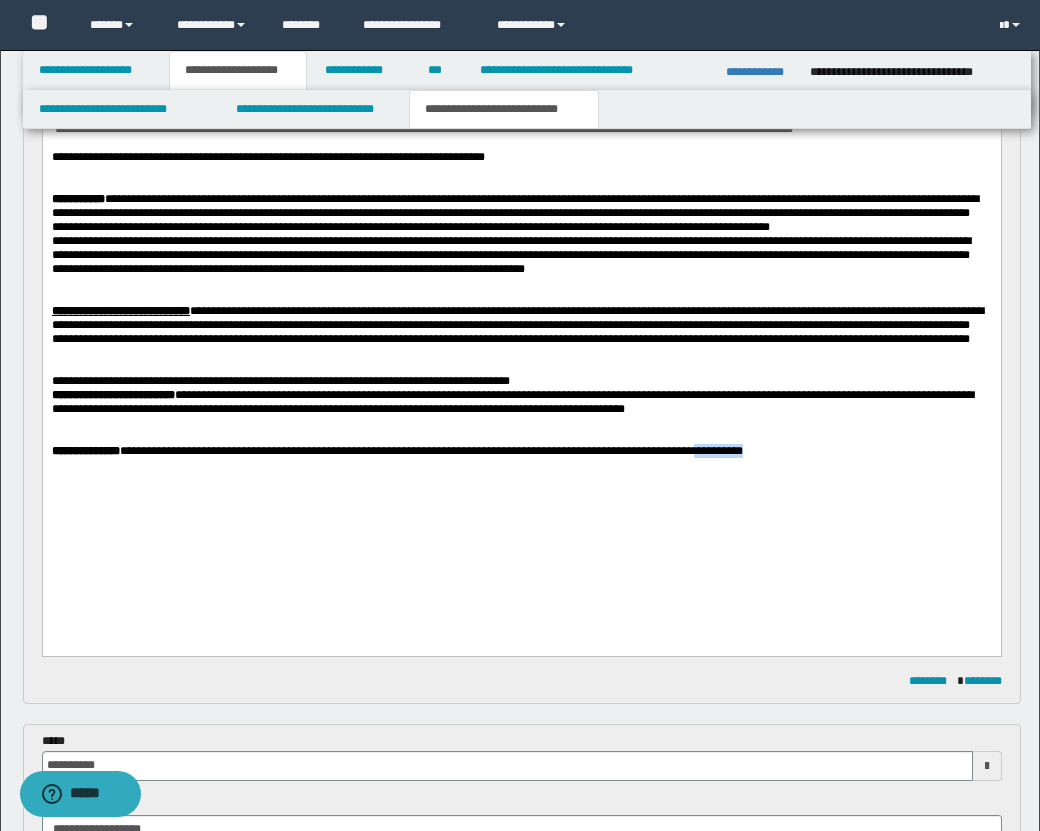 drag, startPoint x: 736, startPoint y: 526, endPoint x: 676, endPoint y: 527, distance: 60.00833 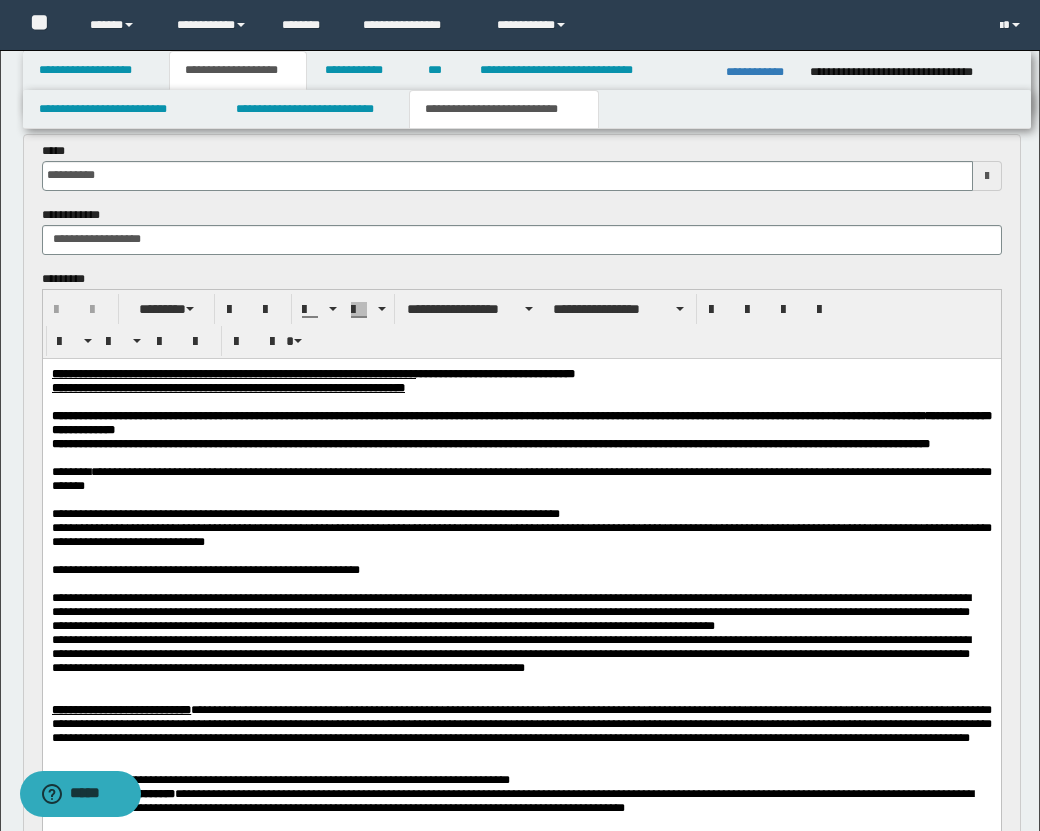 scroll, scrollTop: 1038, scrollLeft: 0, axis: vertical 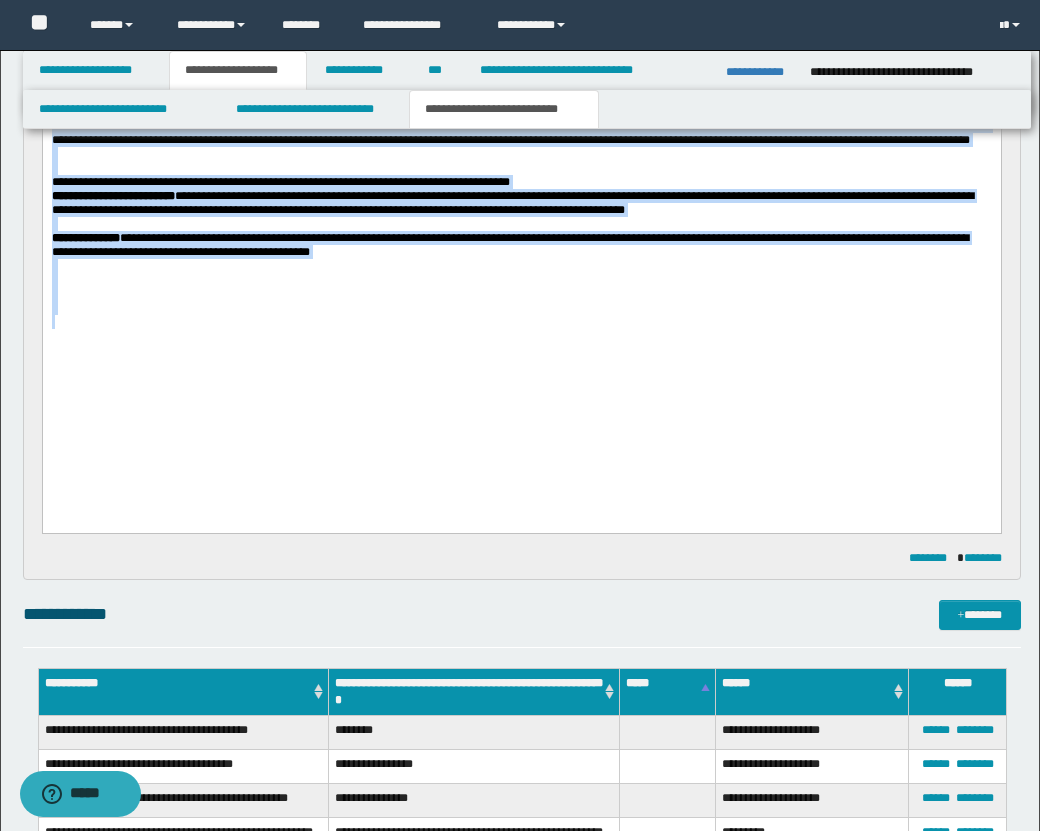 drag, startPoint x: 52, startPoint y: -222, endPoint x: 457, endPoint y: 340, distance: 692.72577 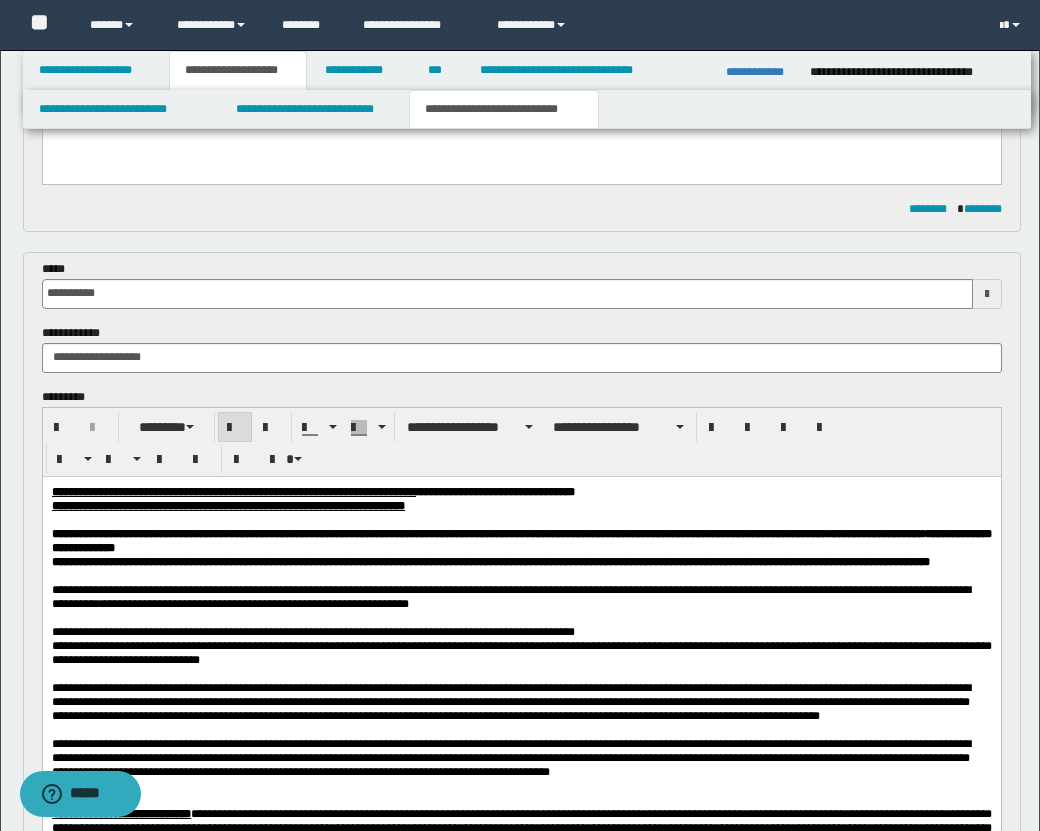 scroll, scrollTop: 686, scrollLeft: 0, axis: vertical 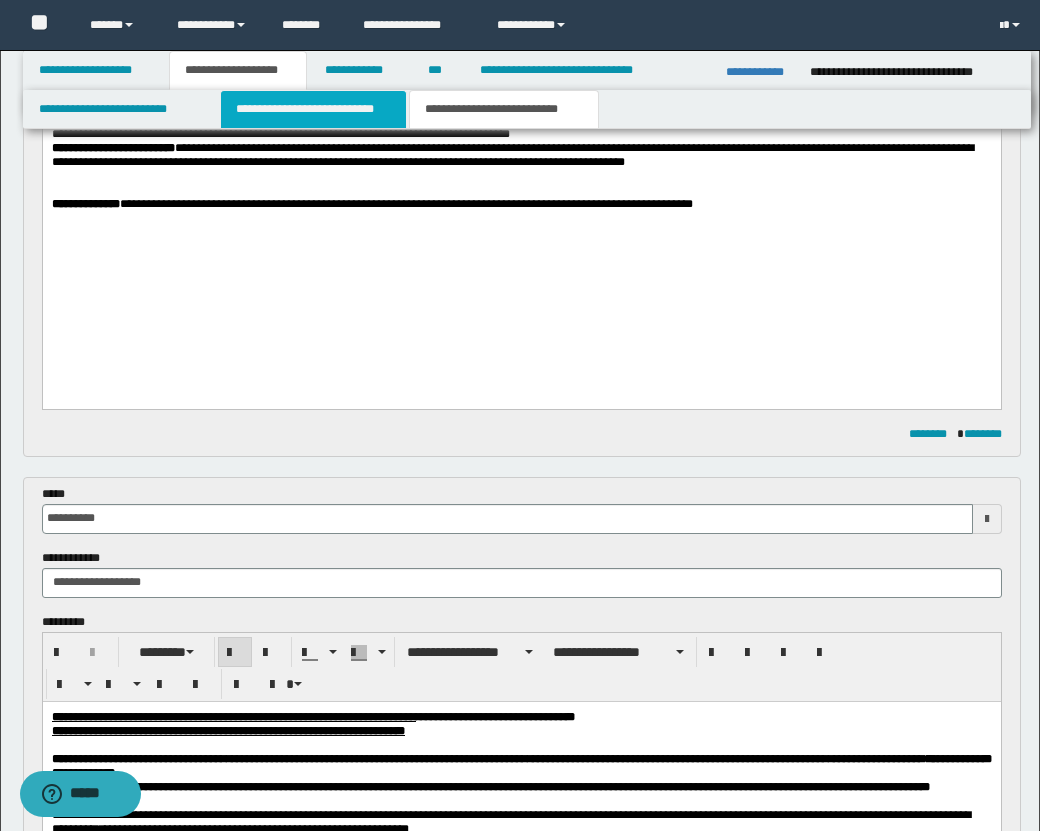 click on "**********" at bounding box center [314, 109] 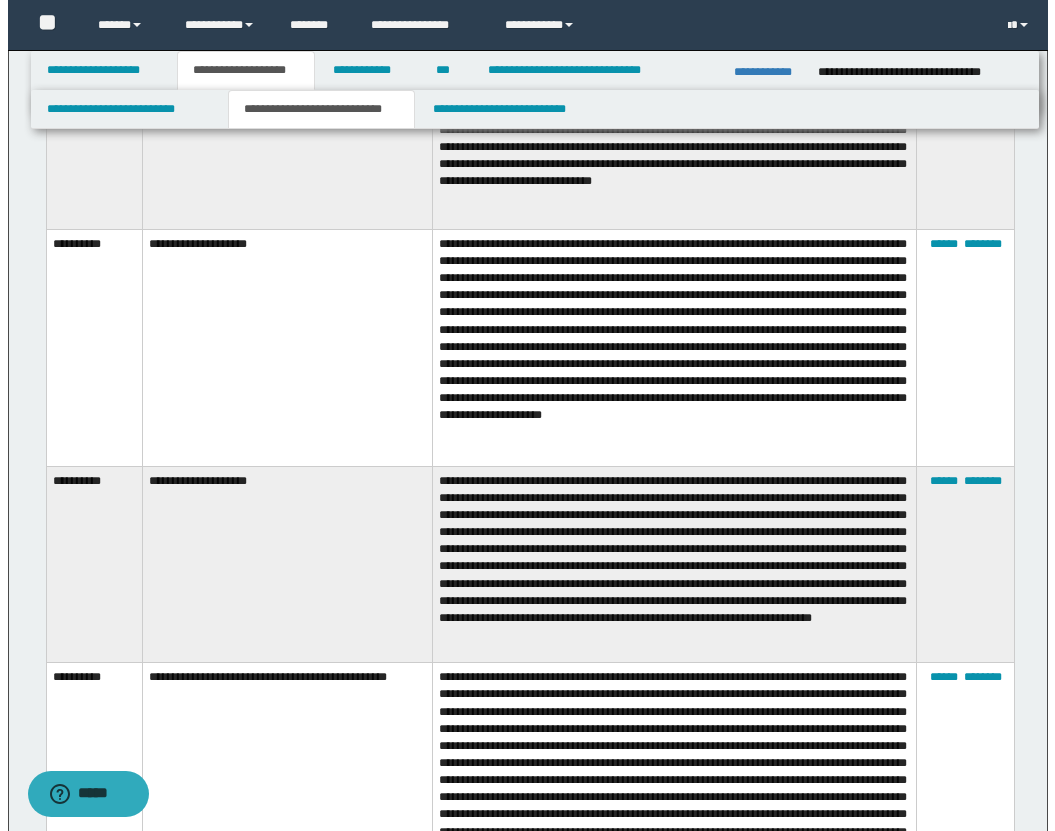 scroll, scrollTop: 3699, scrollLeft: 0, axis: vertical 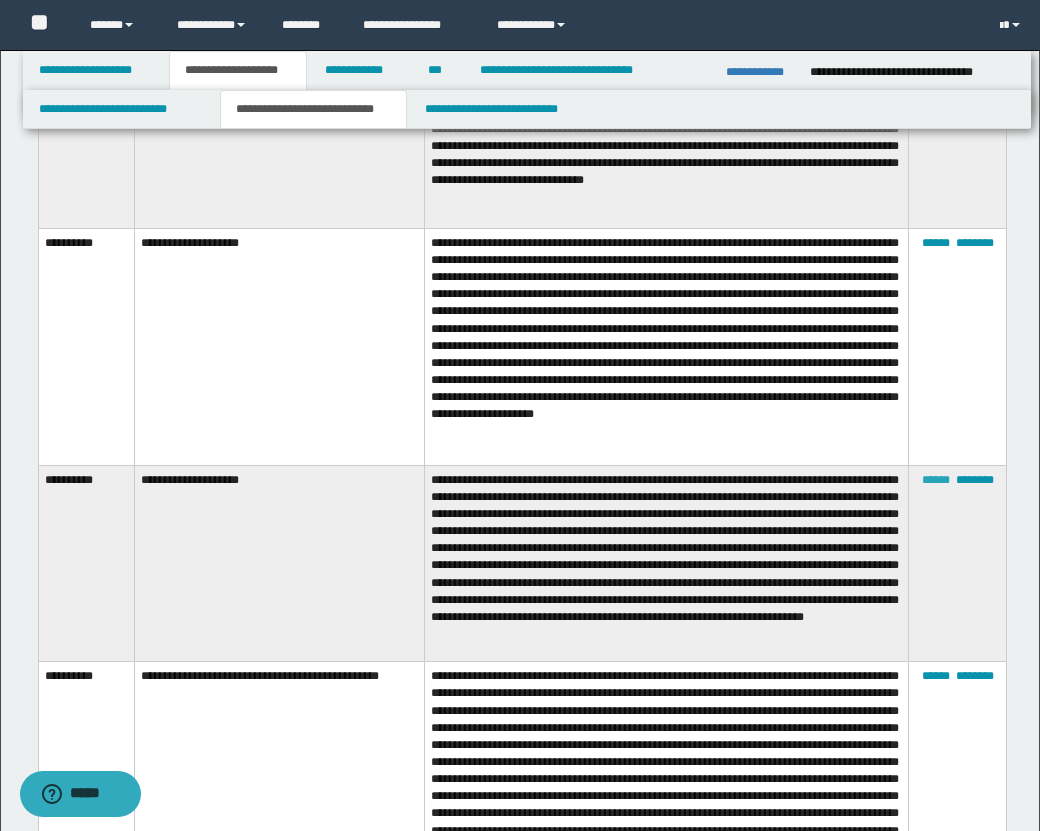 click on "******" at bounding box center [936, 480] 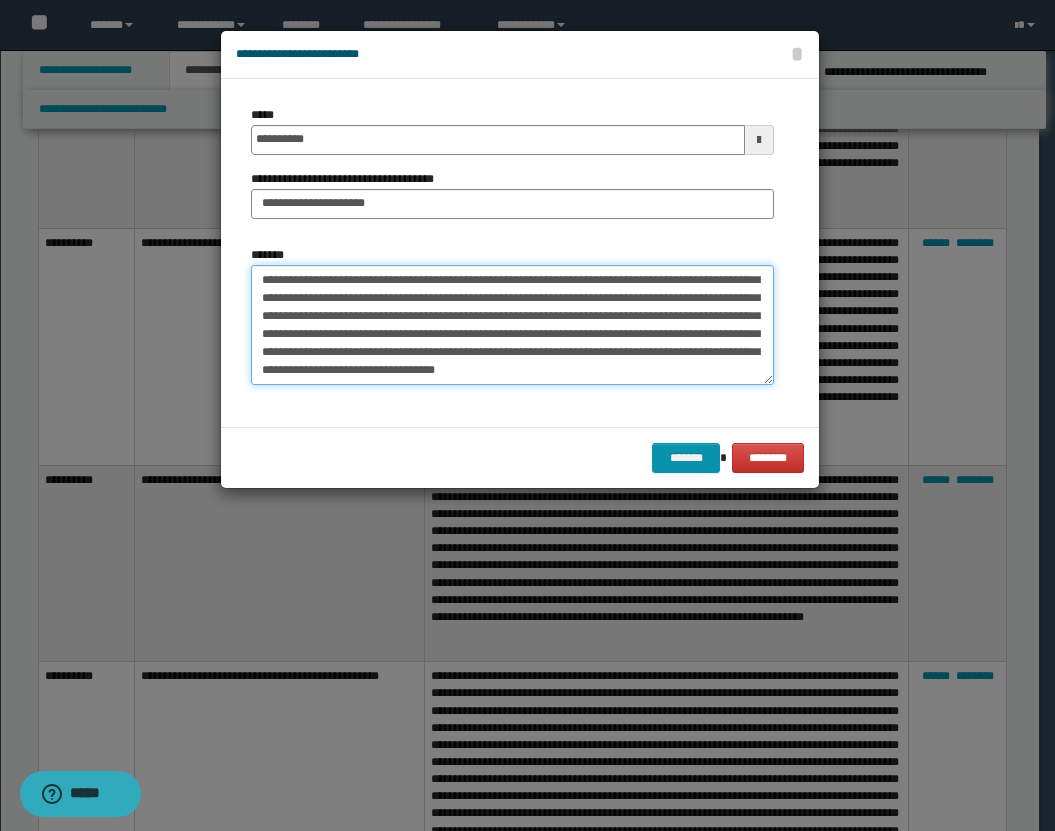 drag, startPoint x: 257, startPoint y: 279, endPoint x: 536, endPoint y: 445, distance: 324.64905 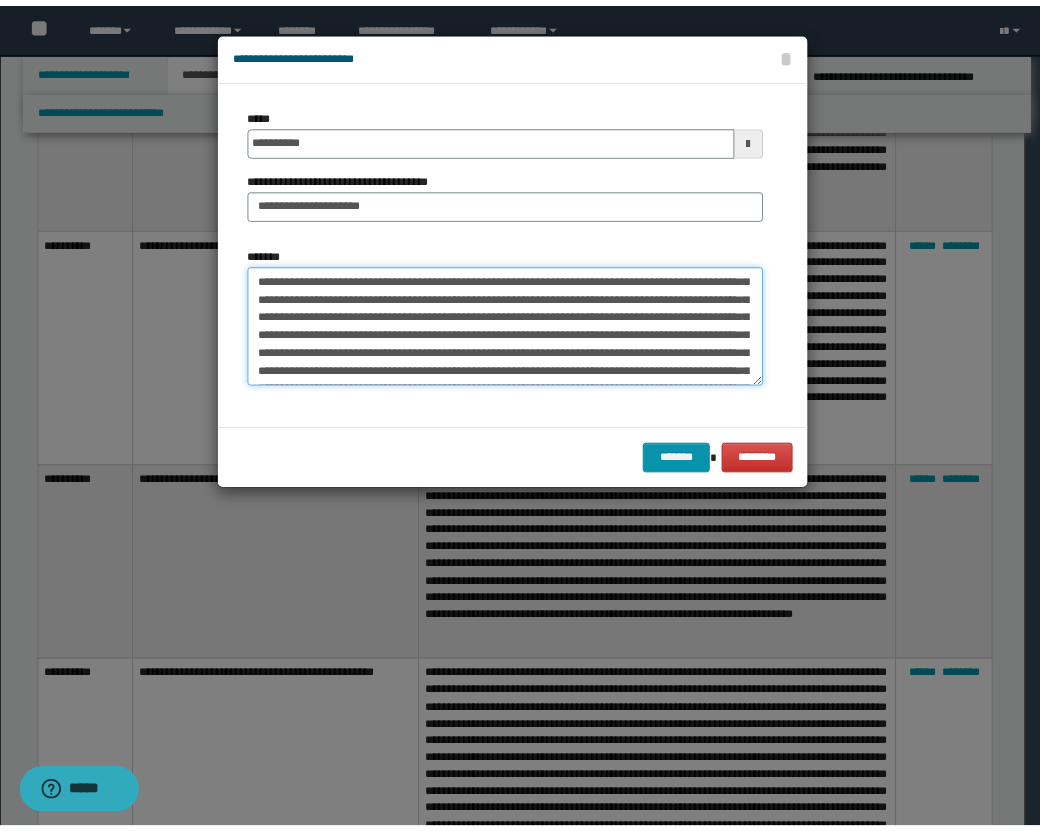 scroll, scrollTop: 191, scrollLeft: 0, axis: vertical 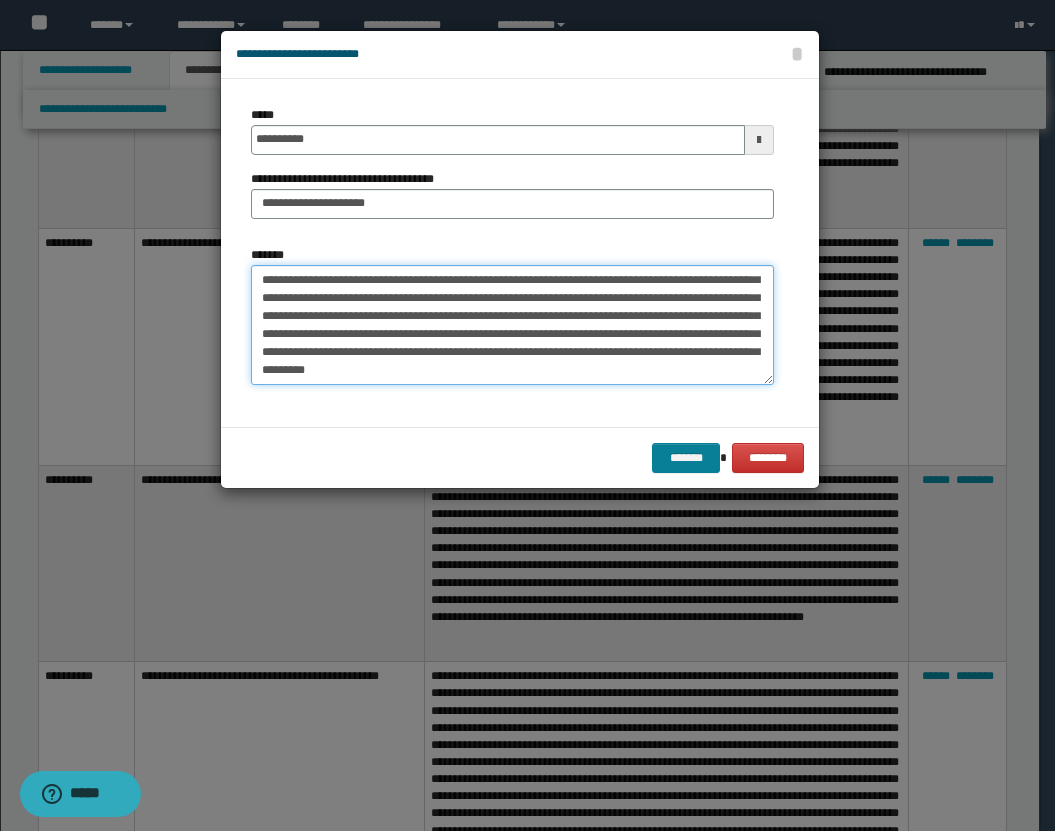 type on "**********" 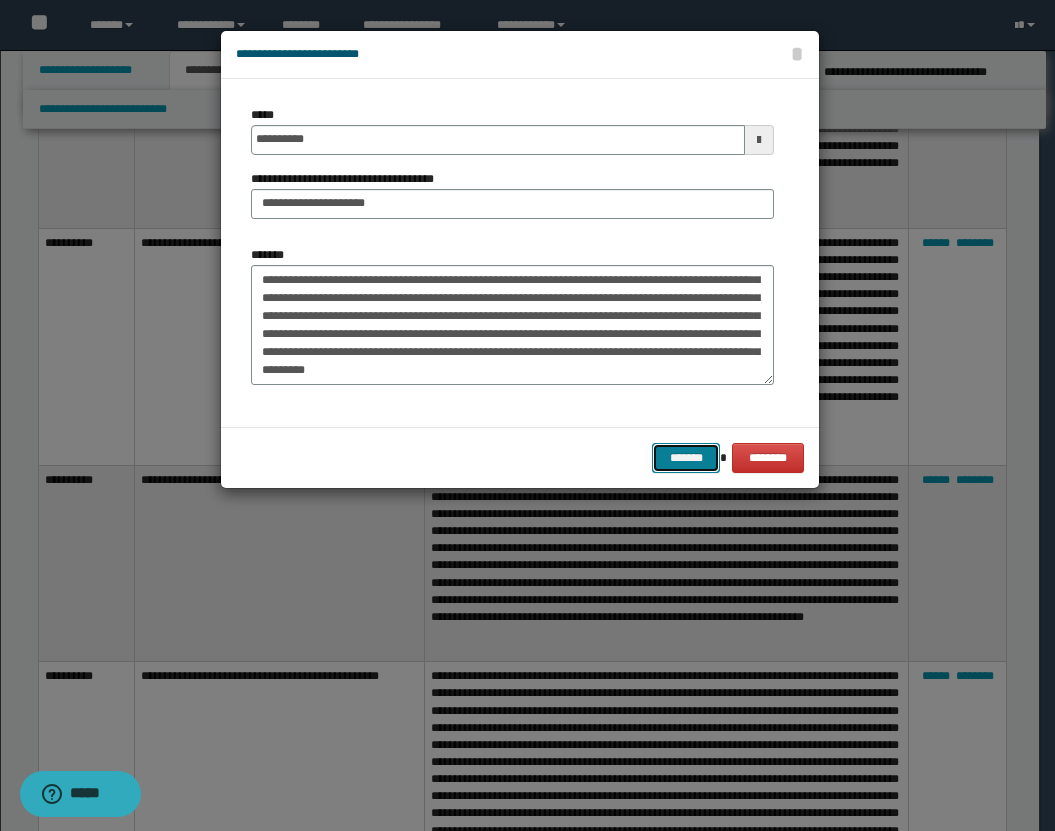 click on "*******" at bounding box center (686, 458) 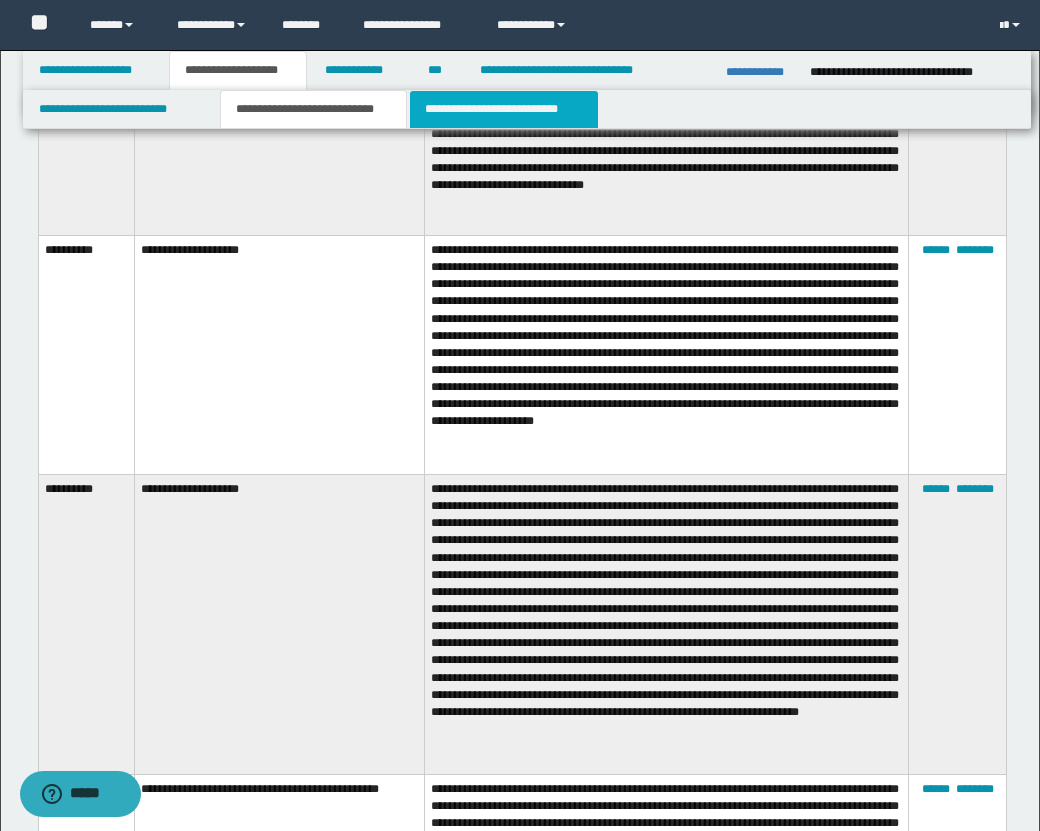 click on "**********" at bounding box center [504, 109] 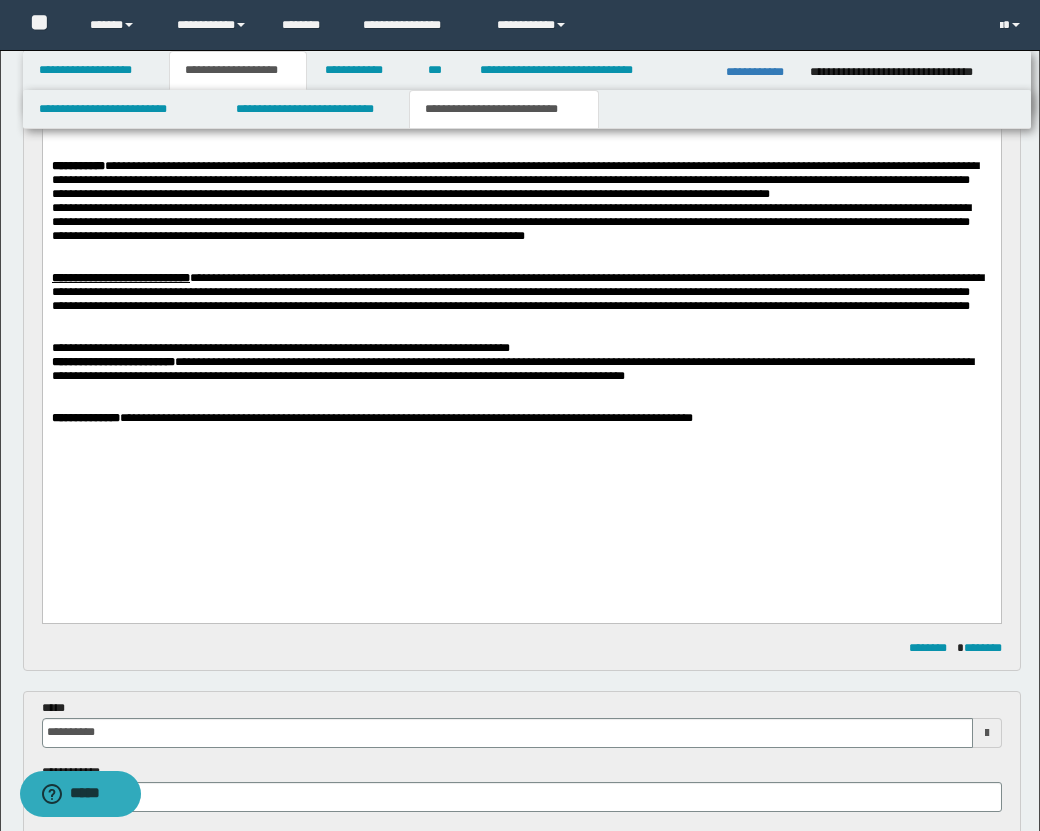 scroll, scrollTop: 0, scrollLeft: 0, axis: both 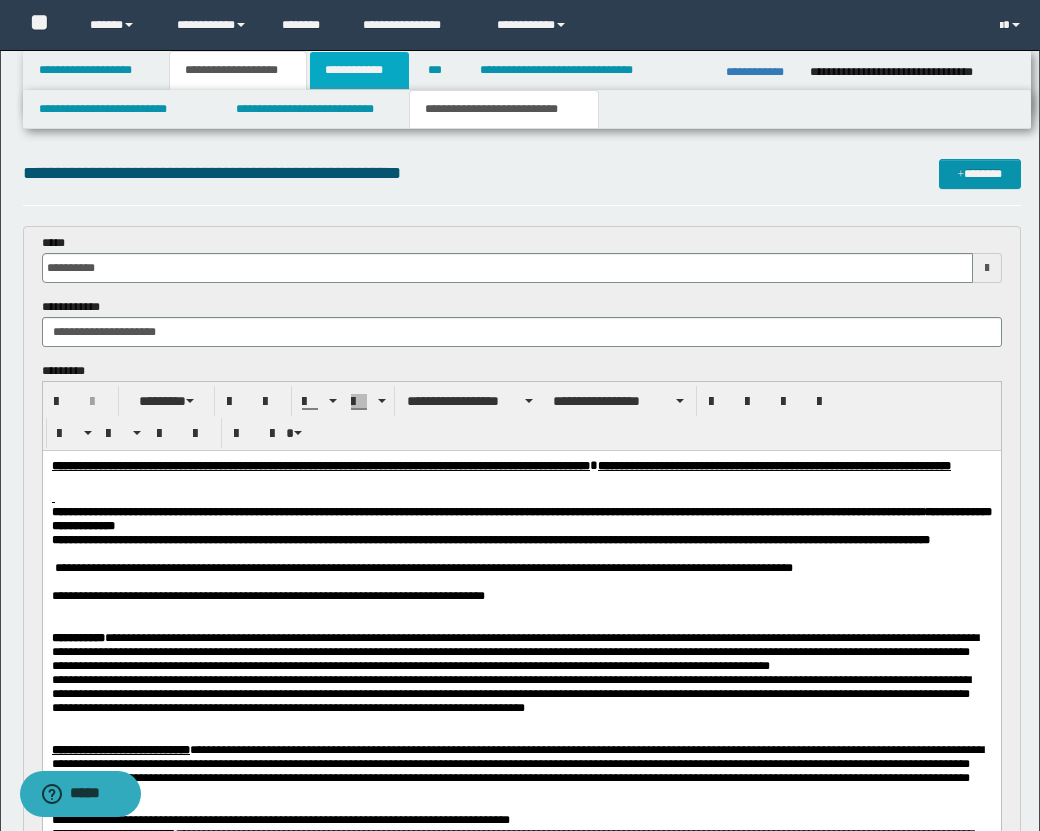 click on "**********" at bounding box center [359, 70] 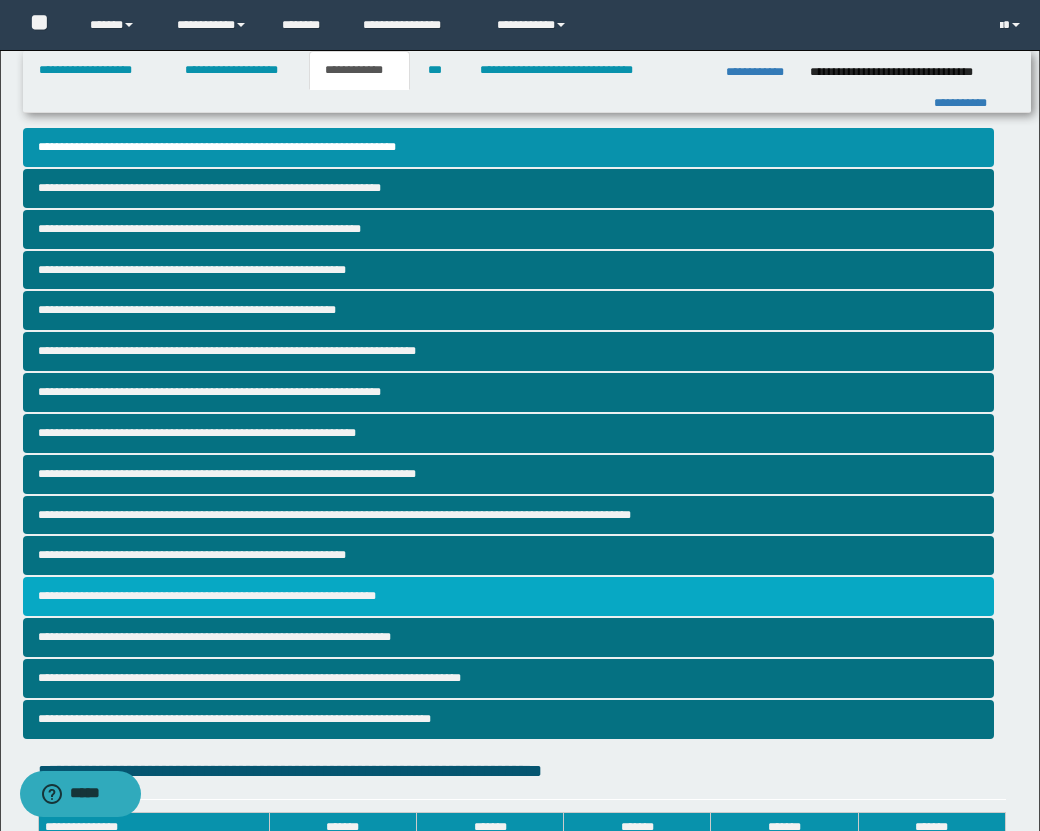 click on "**********" at bounding box center [508, 596] 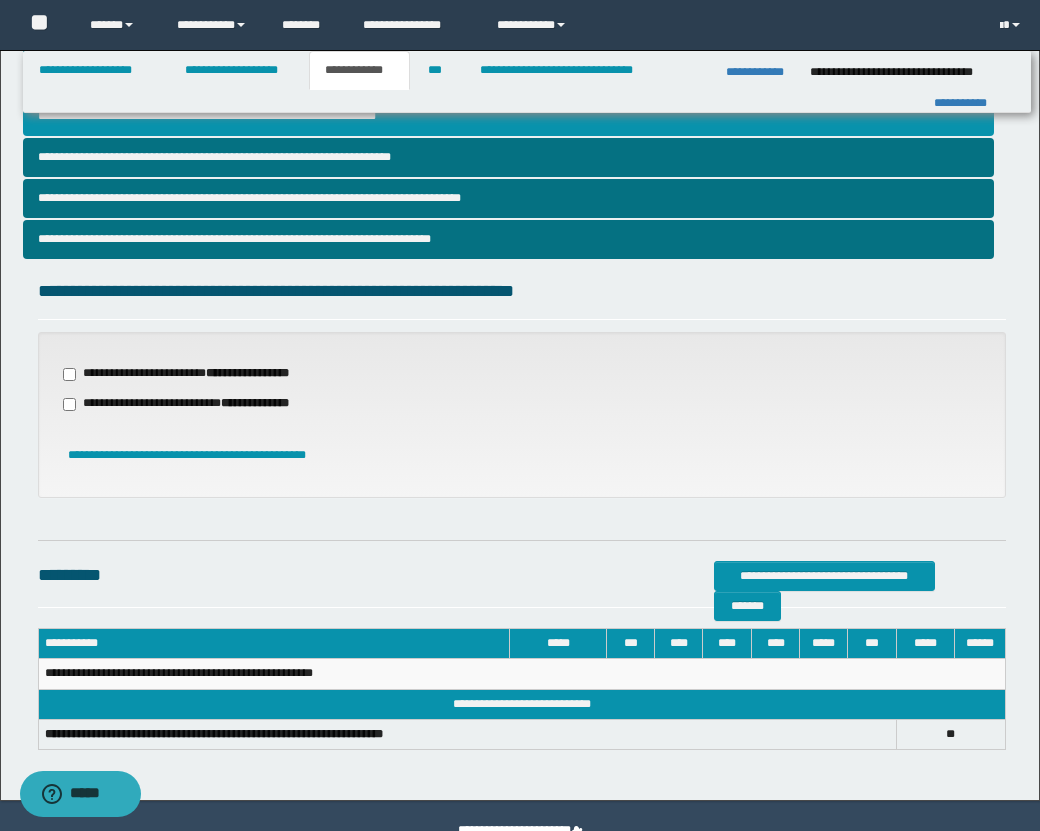 scroll, scrollTop: 527, scrollLeft: 0, axis: vertical 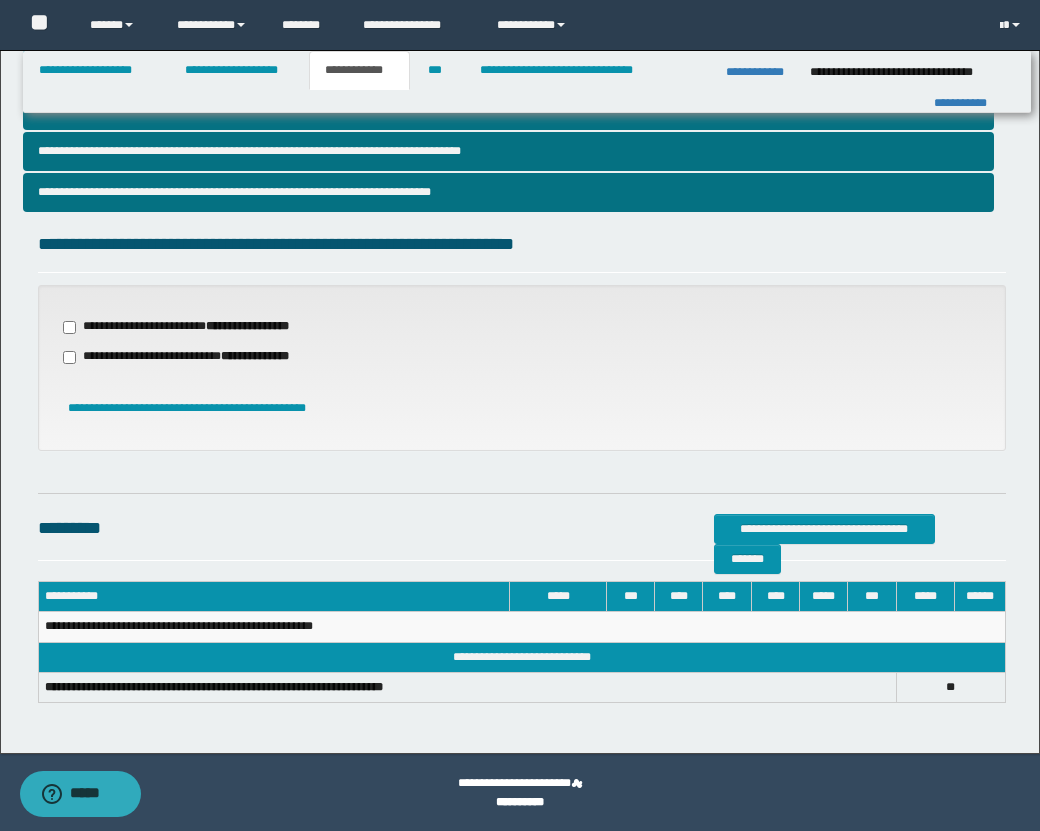 click on "**********" at bounding box center [198, 327] 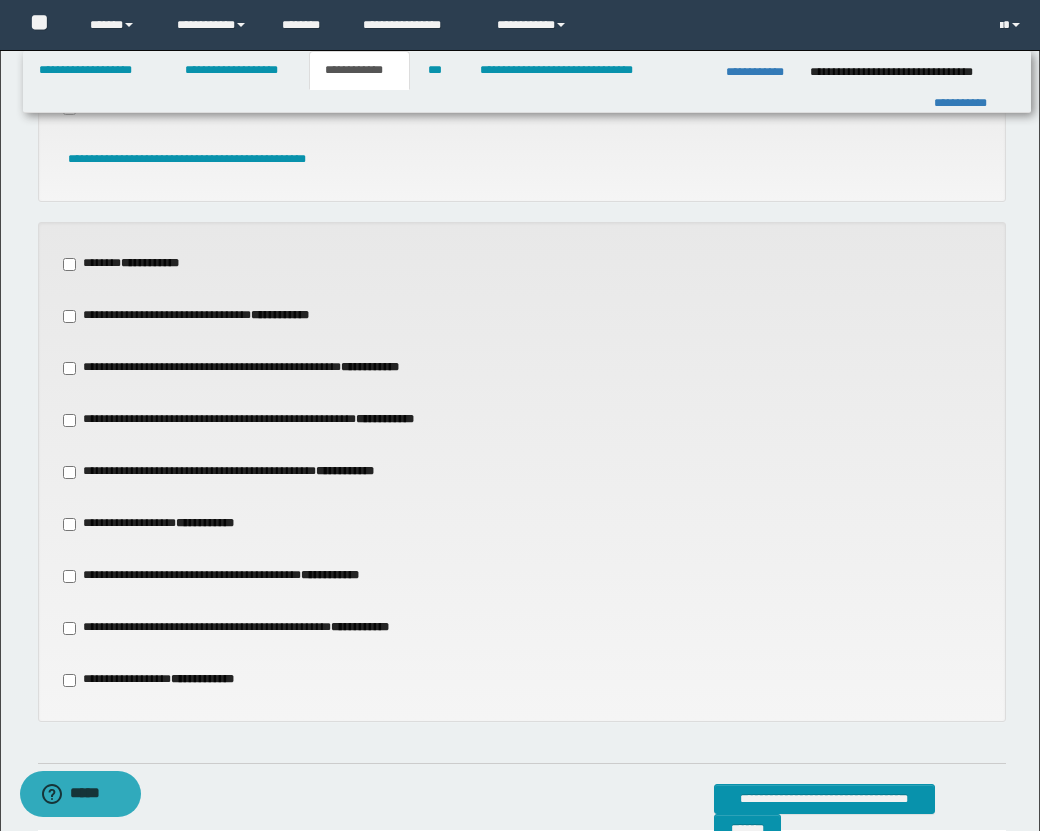 click on "**********" at bounding box center (245, 472) 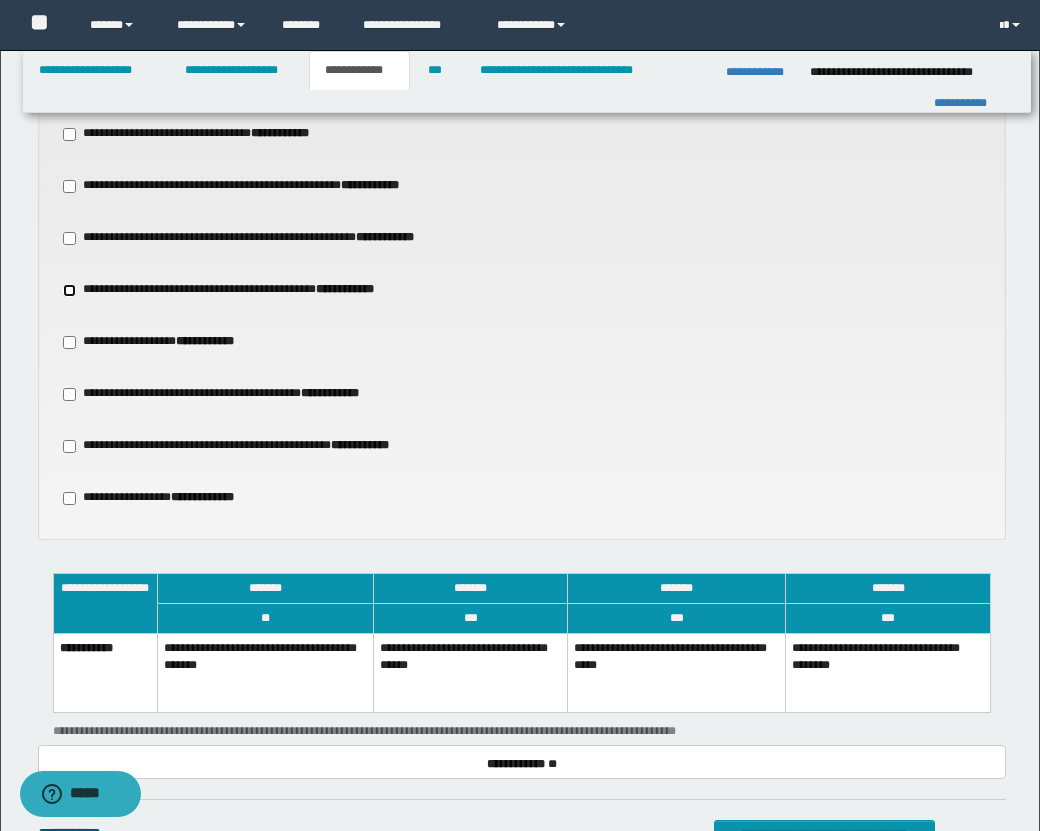 scroll, scrollTop: 1261, scrollLeft: 0, axis: vertical 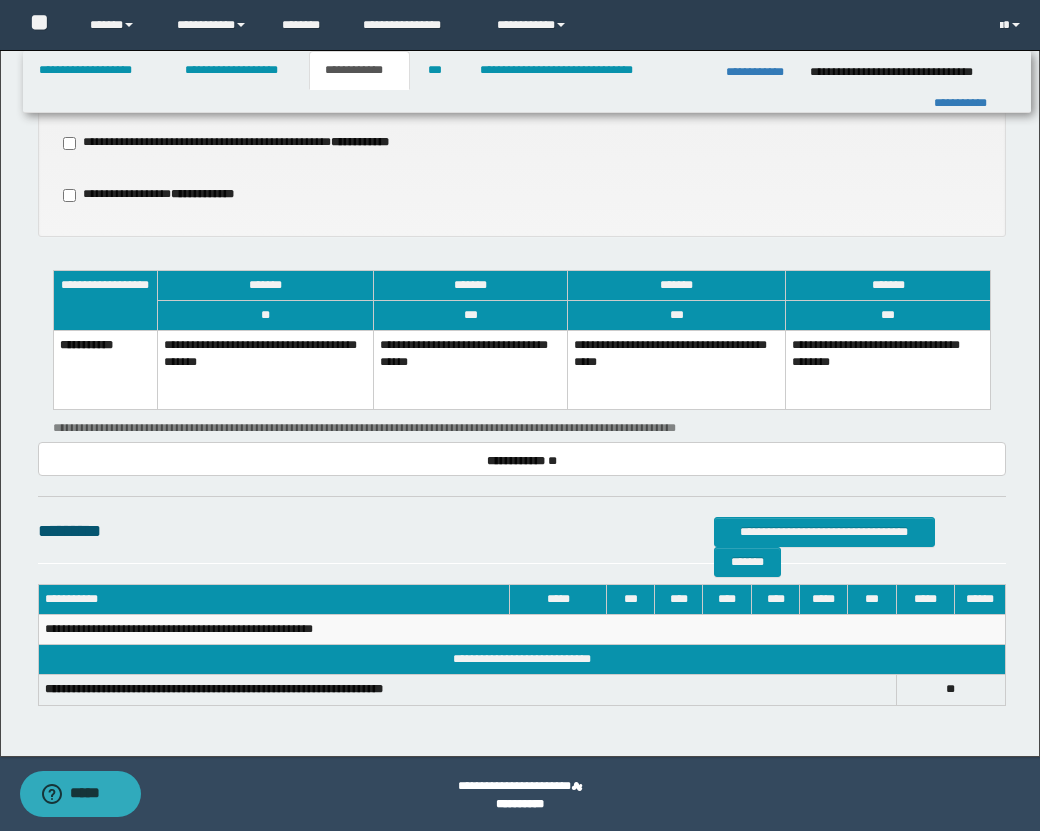 click on "**********" at bounding box center [471, 370] 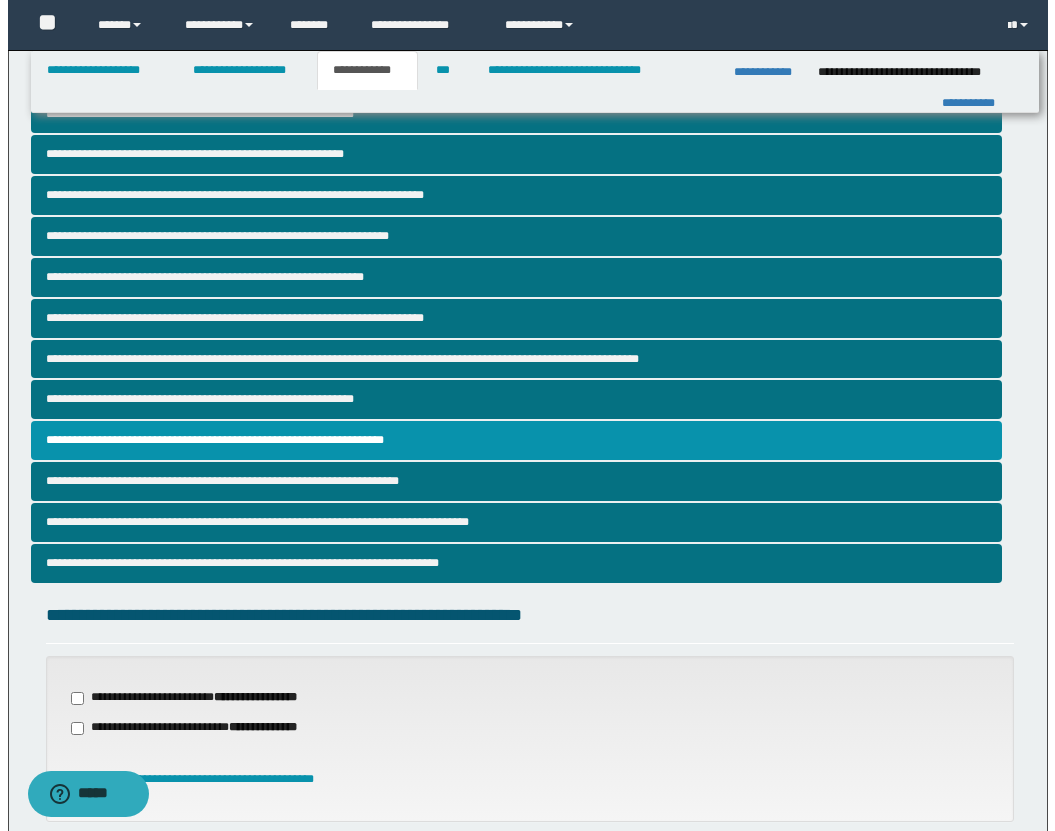 scroll, scrollTop: 0, scrollLeft: 0, axis: both 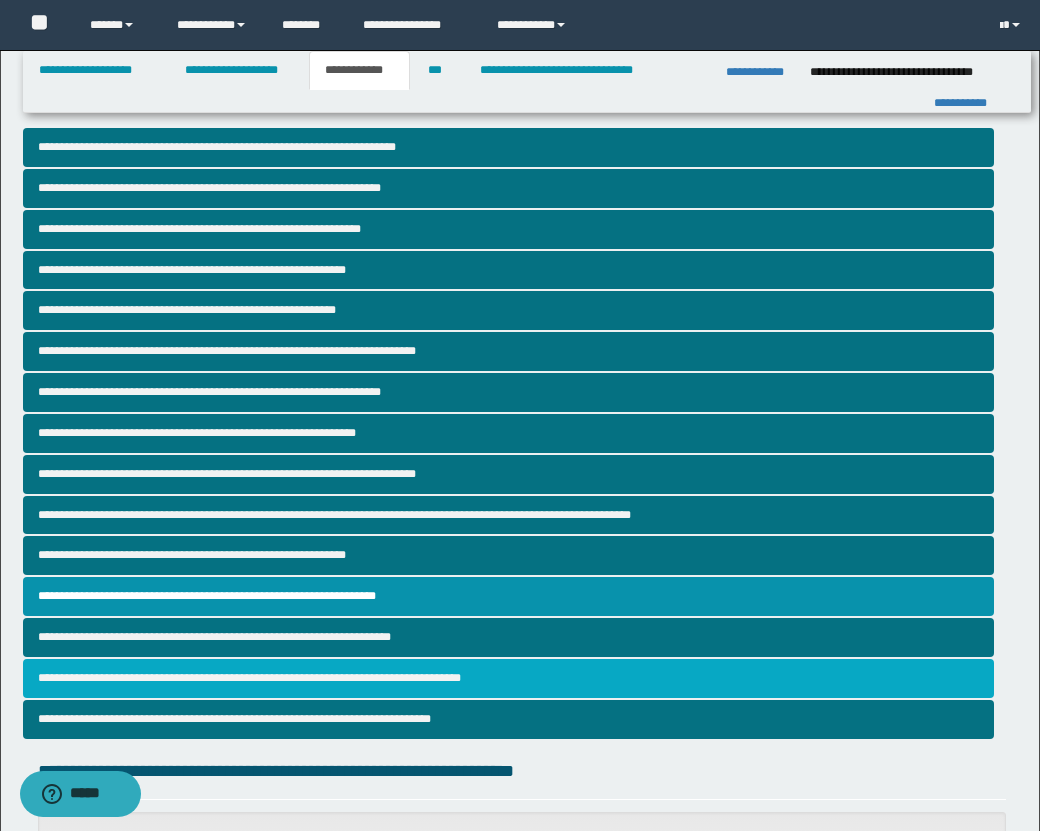 click on "**********" at bounding box center (508, 678) 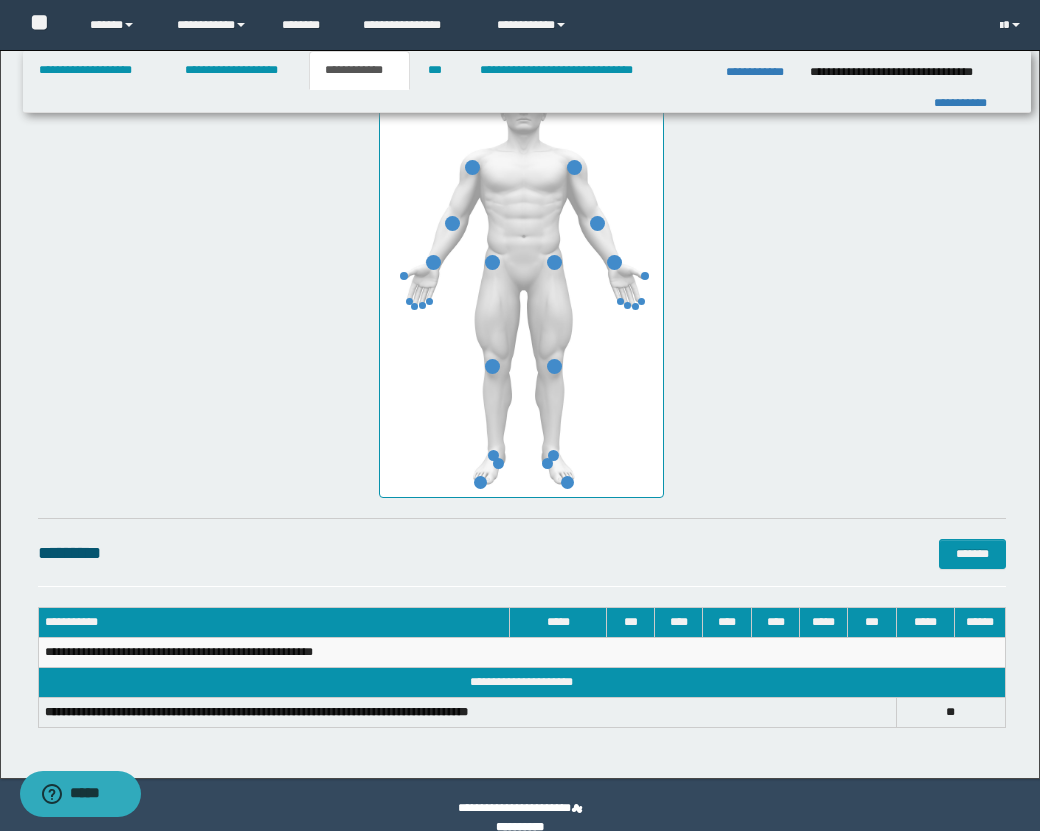 scroll, scrollTop: 1061, scrollLeft: 0, axis: vertical 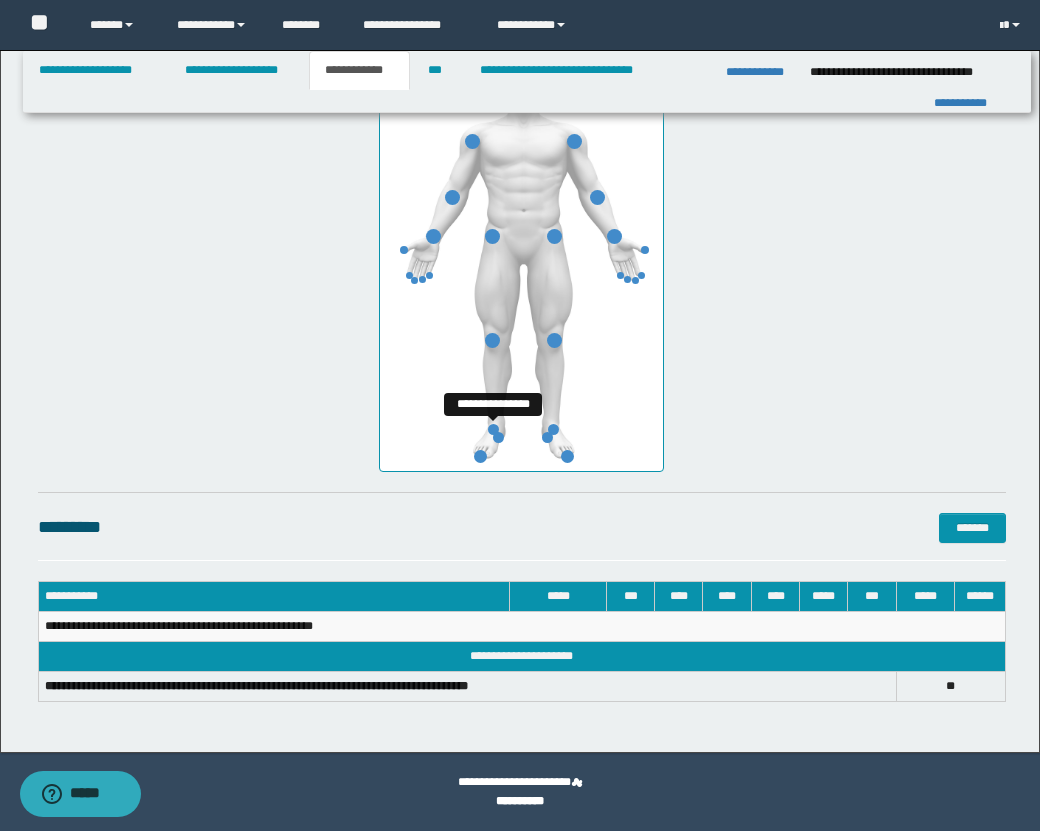 click at bounding box center (493, 429) 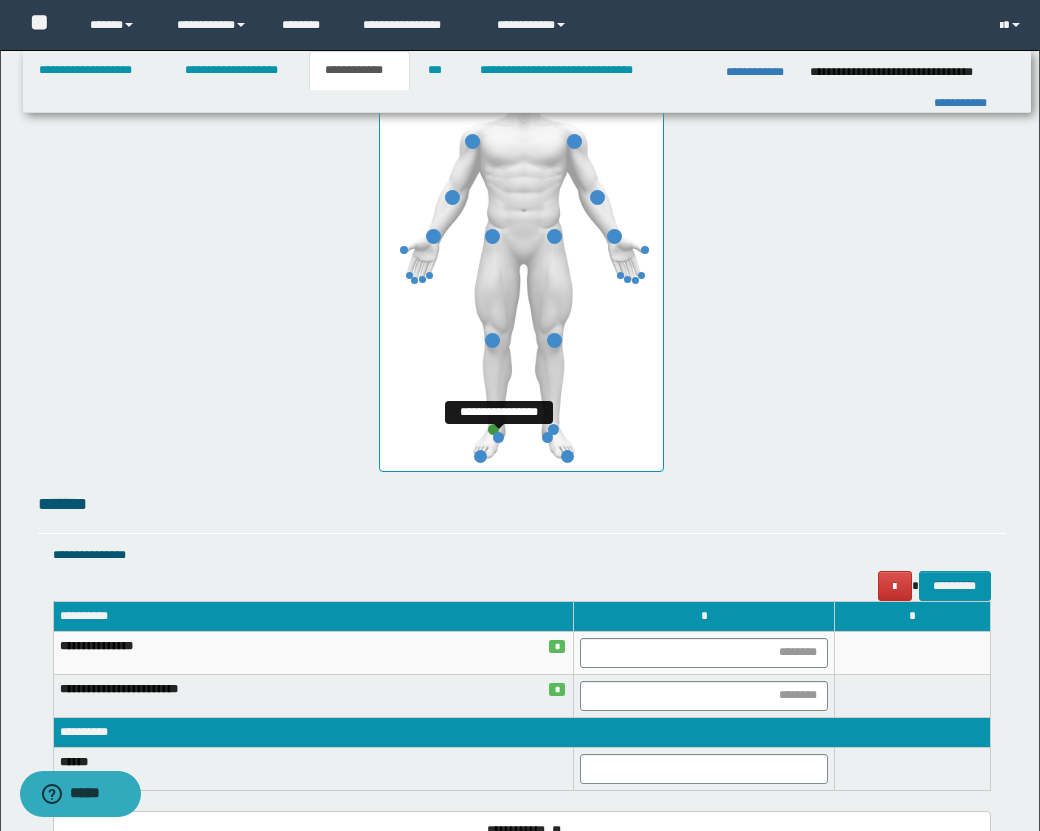 click at bounding box center [498, 437] 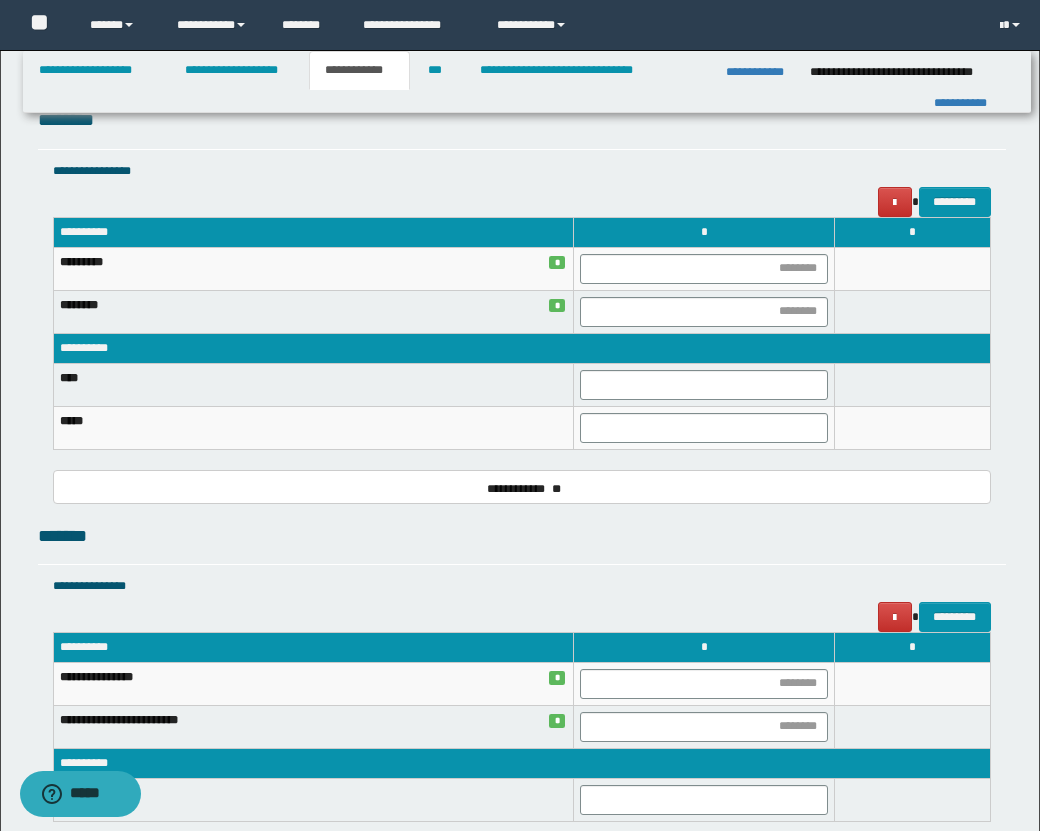 scroll, scrollTop: 1479, scrollLeft: 0, axis: vertical 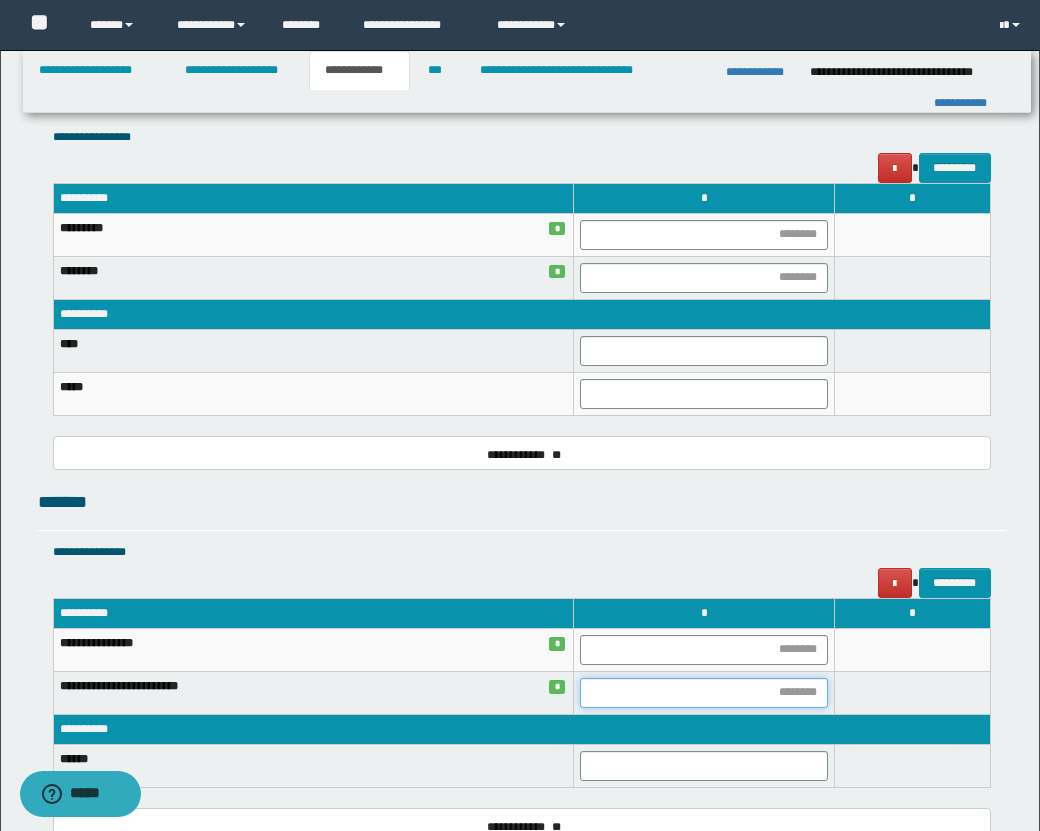 click at bounding box center (703, 693) 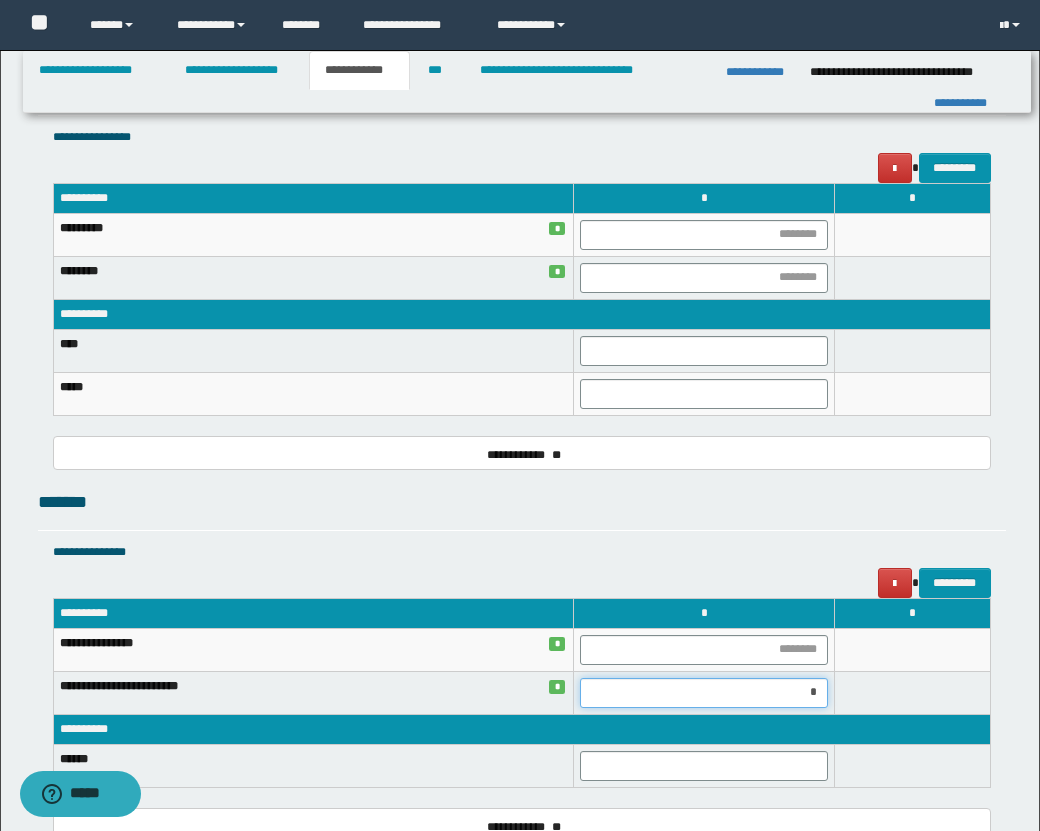 type on "**" 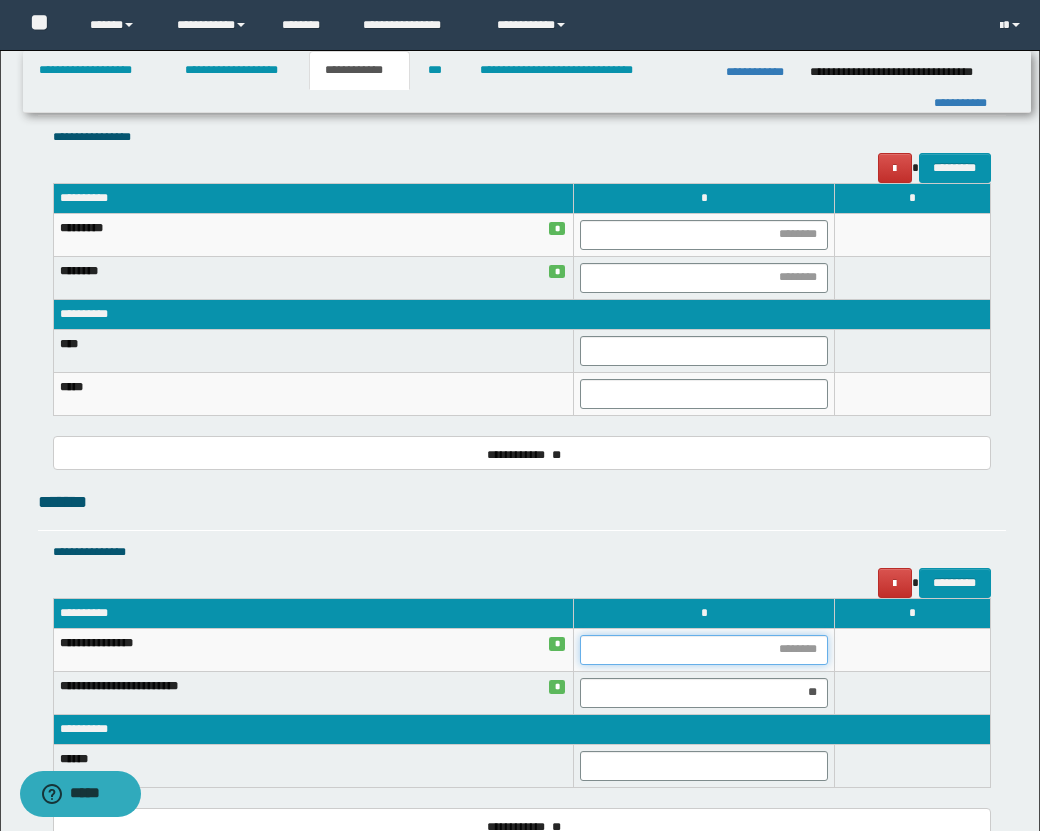 click at bounding box center [703, 650] 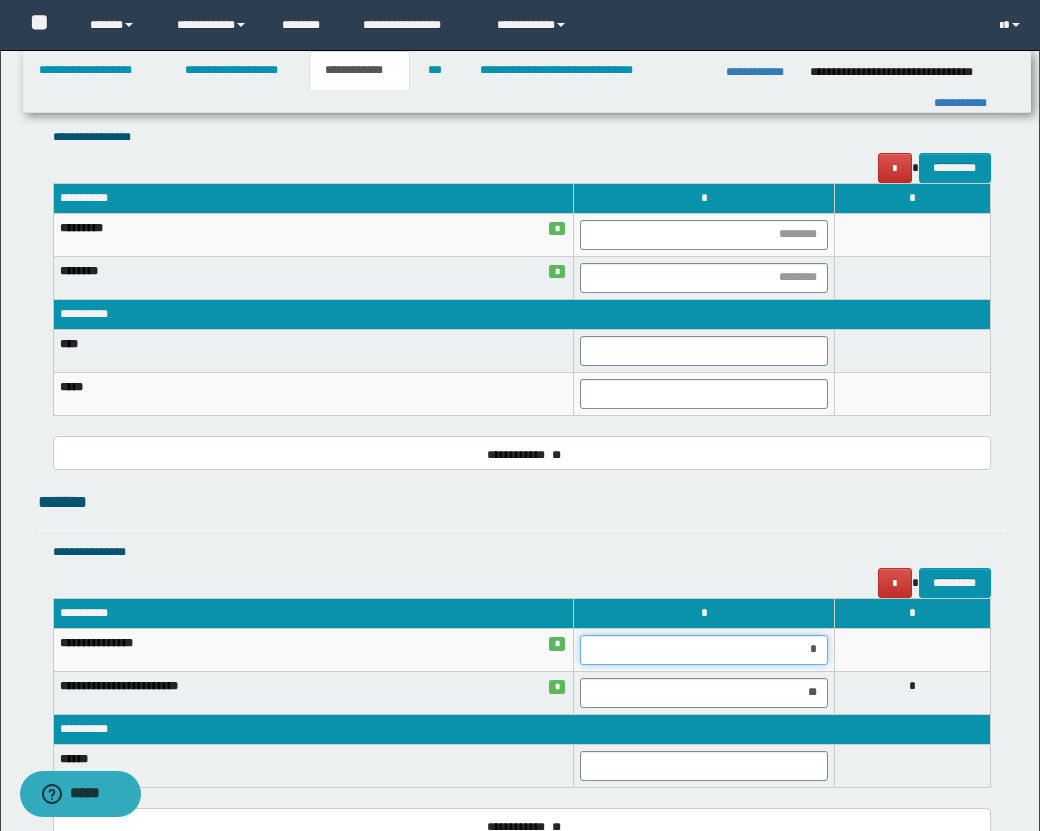 type on "**" 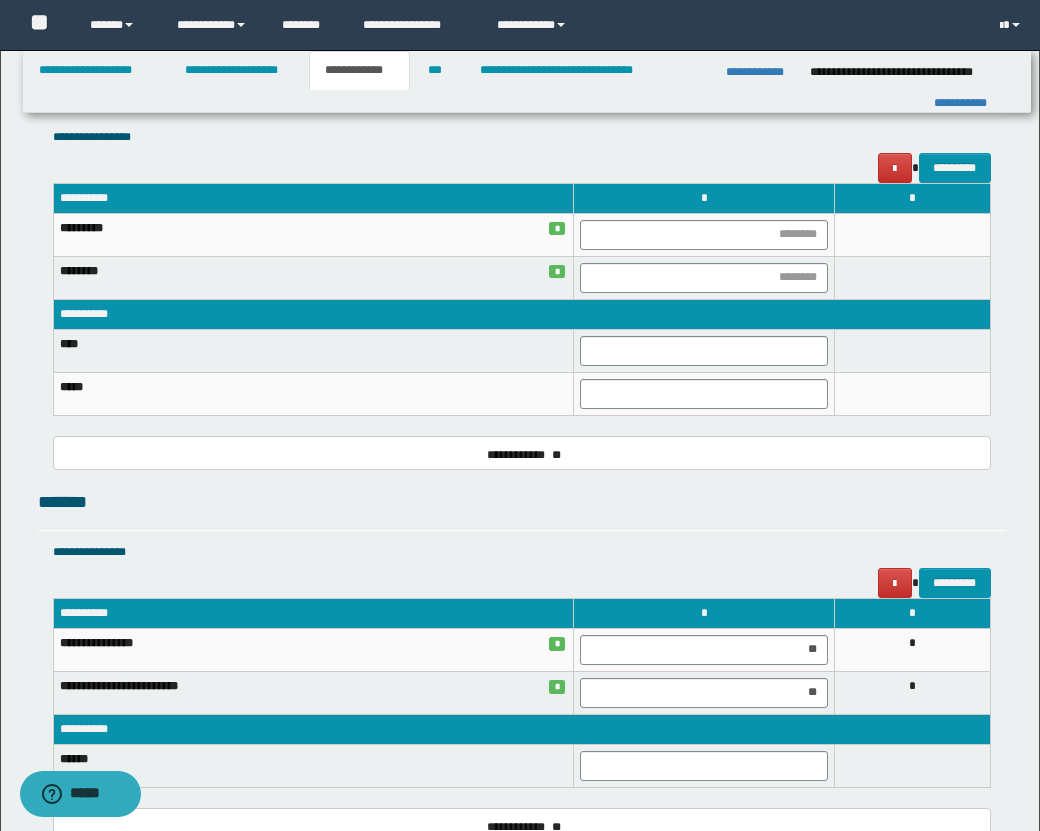 click on "*******" at bounding box center (522, 509) 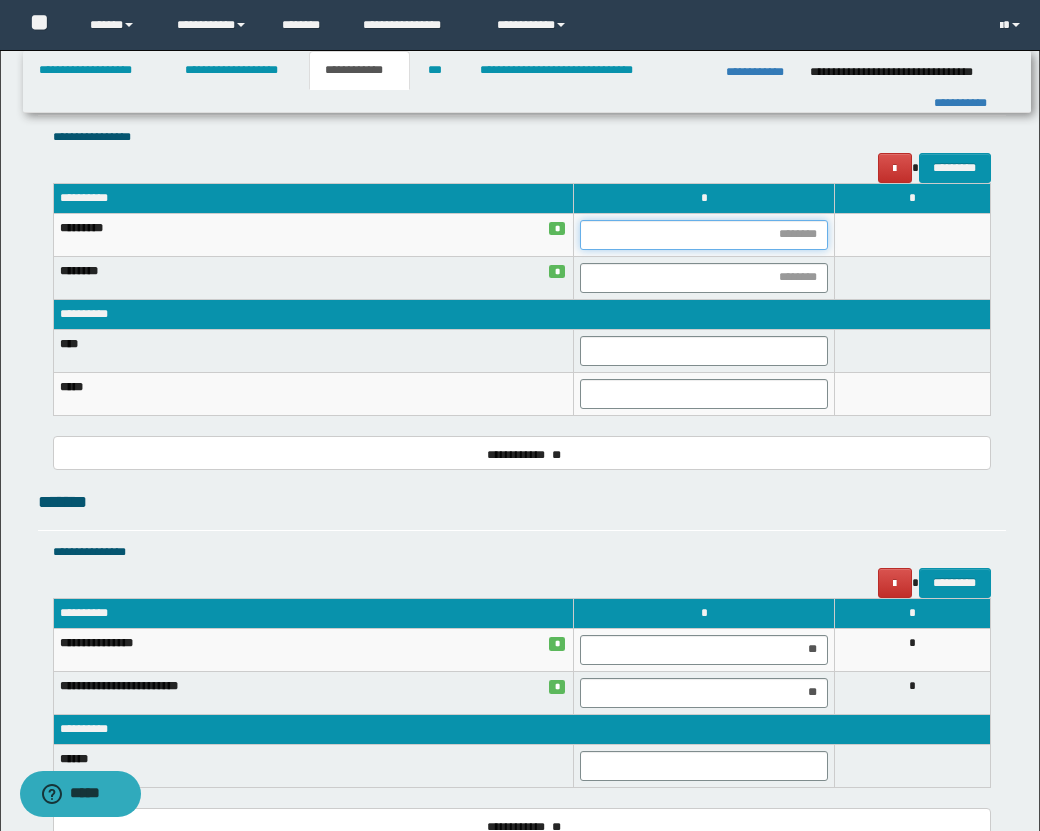 click at bounding box center [703, 235] 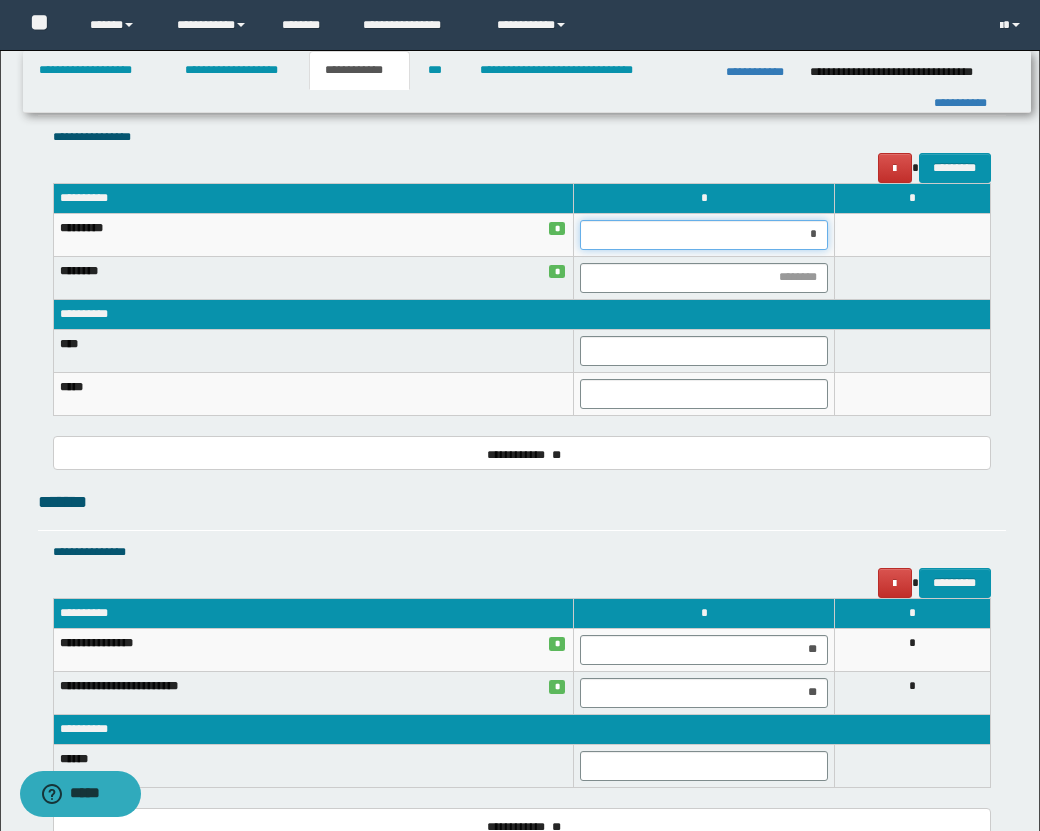 type on "**" 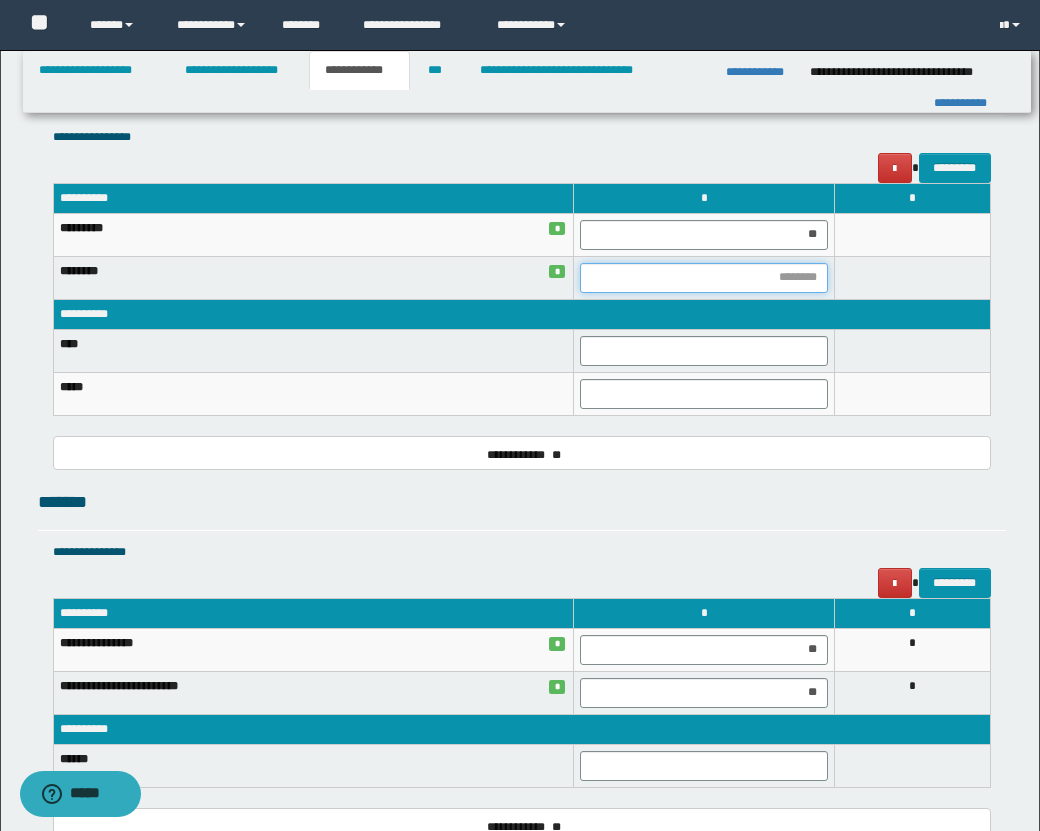 click at bounding box center (703, 278) 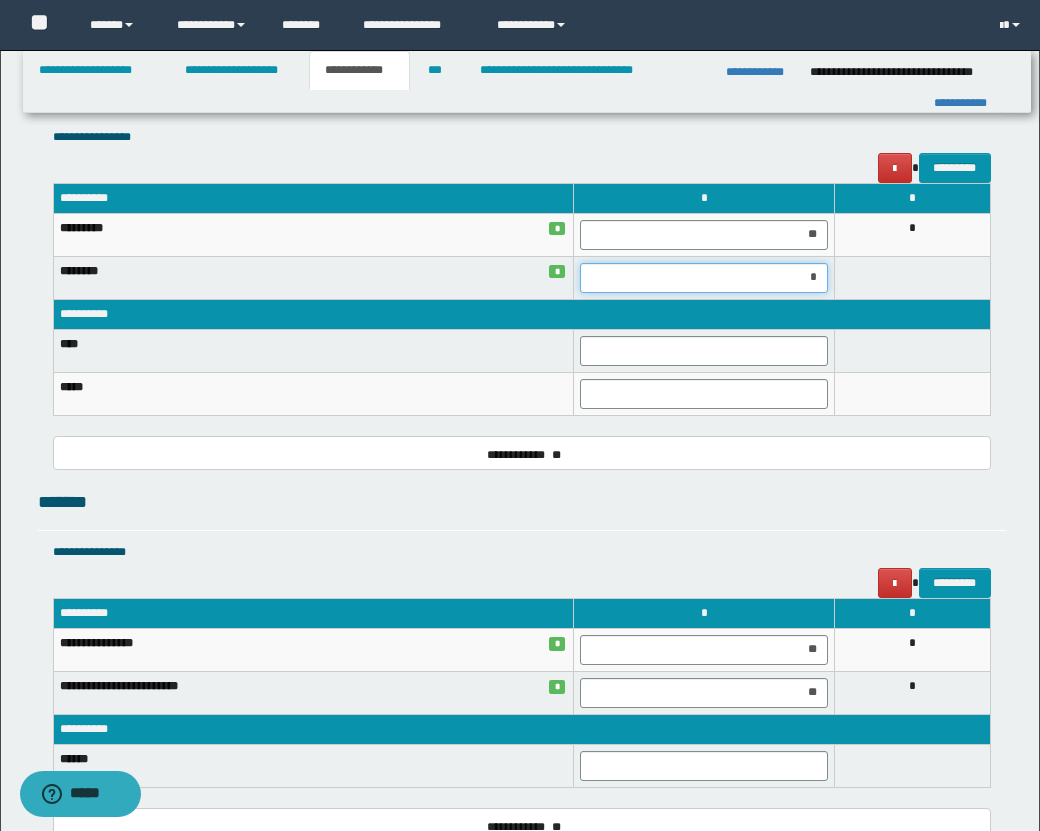 type on "**" 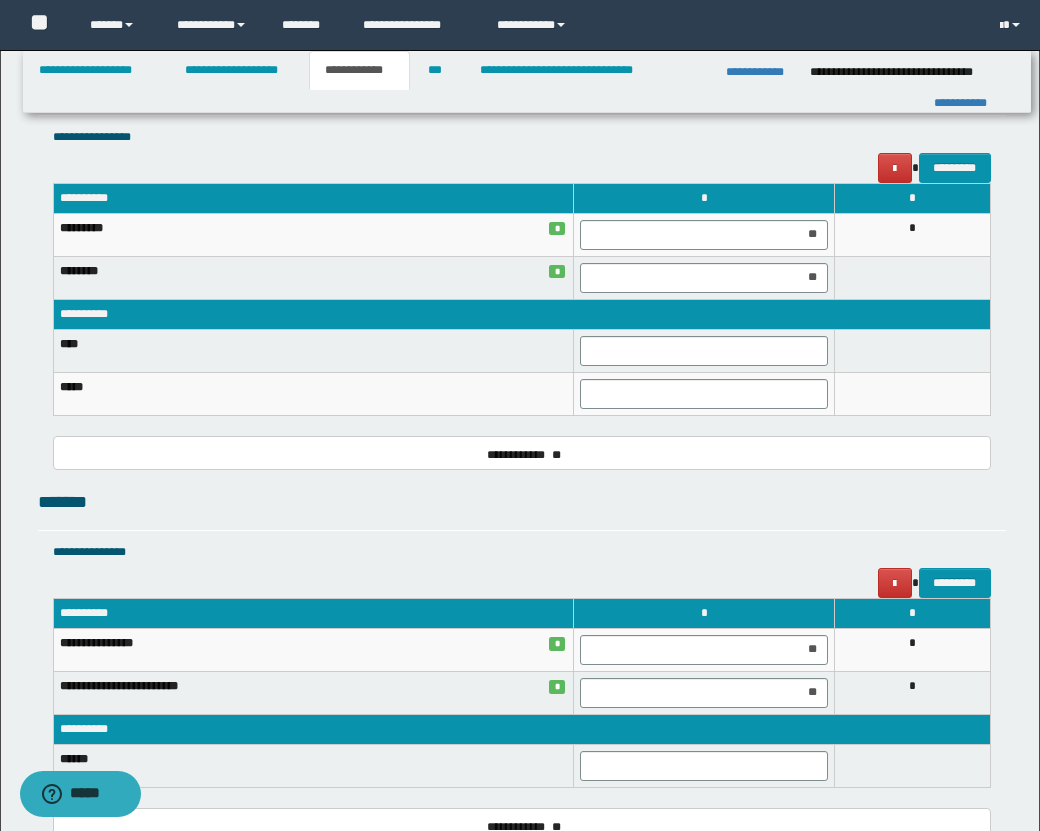 click on "*******" at bounding box center (522, 509) 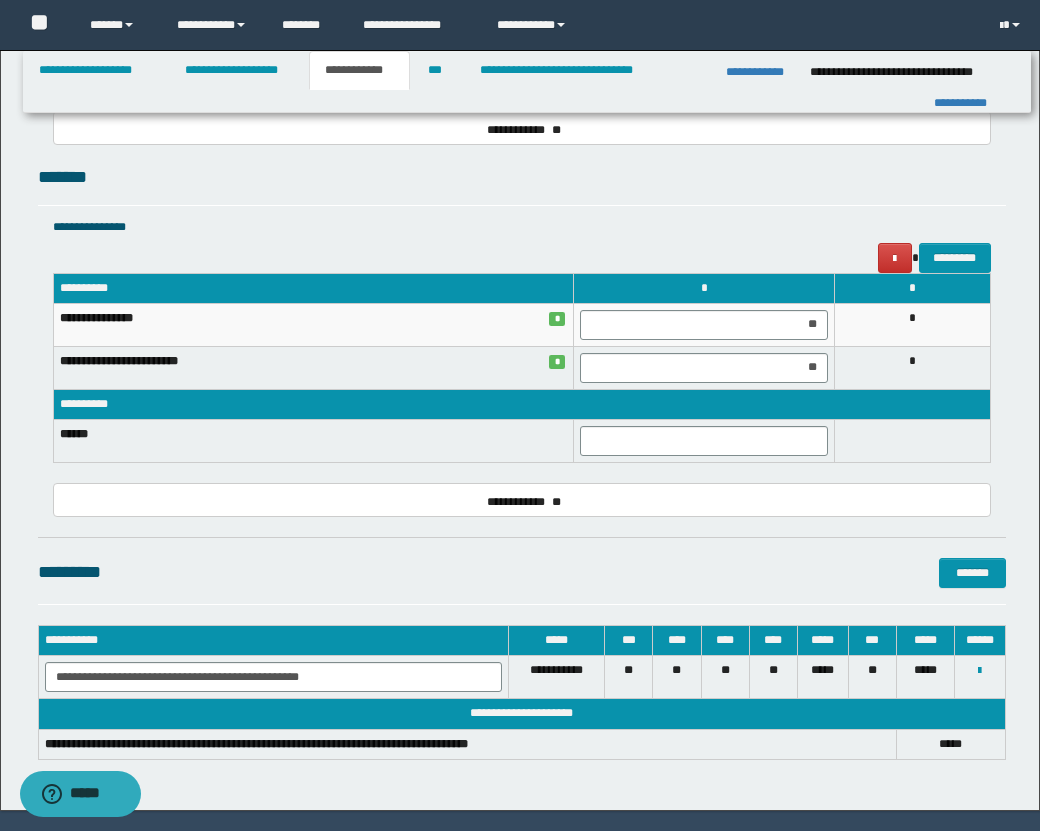 scroll, scrollTop: 1861, scrollLeft: 0, axis: vertical 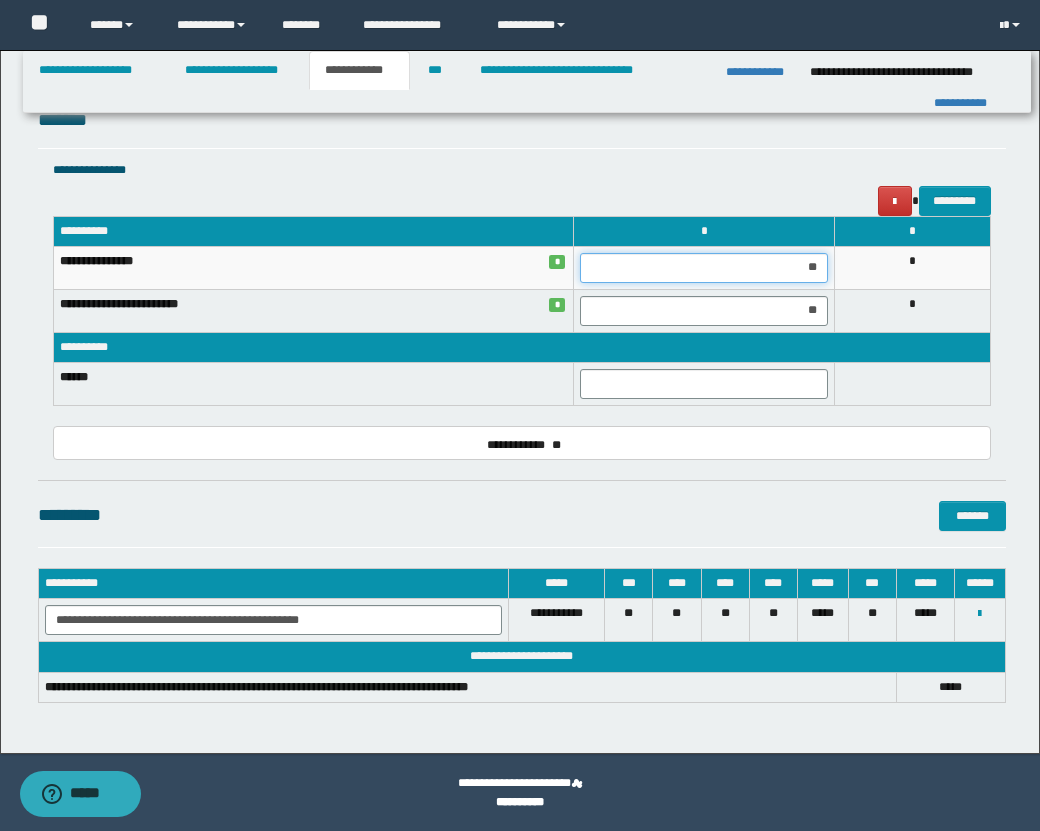 drag, startPoint x: 817, startPoint y: 268, endPoint x: 780, endPoint y: 268, distance: 37 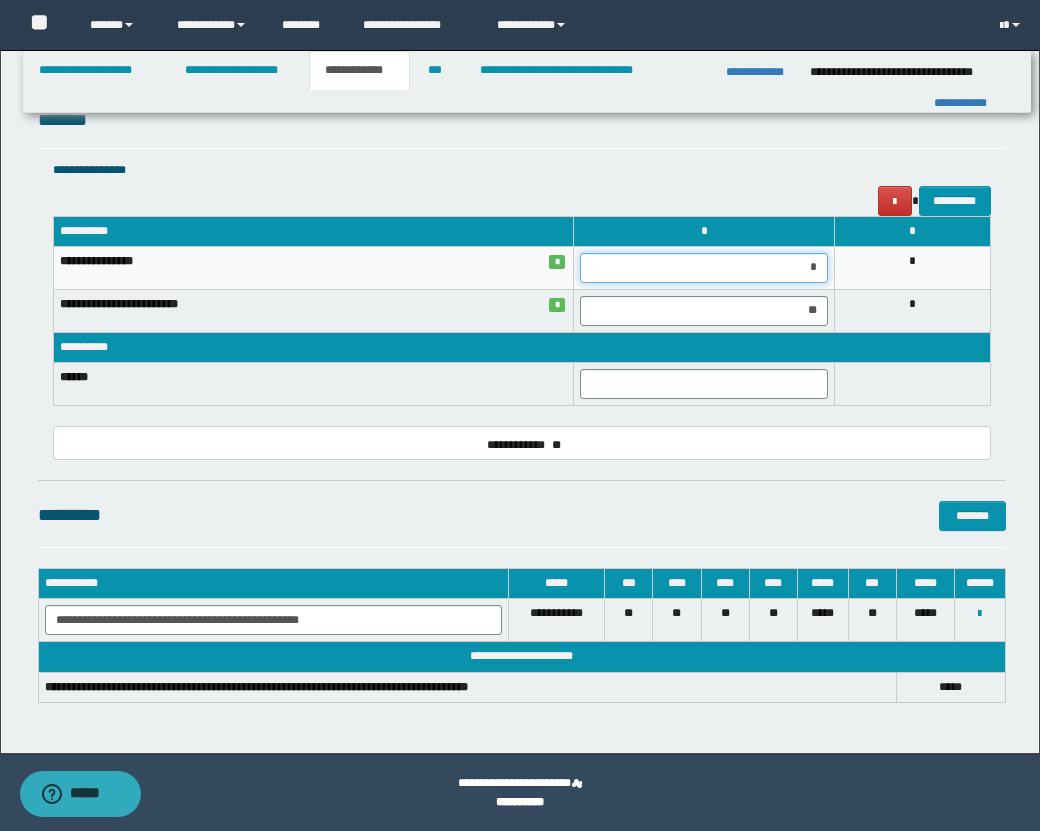 type on "**" 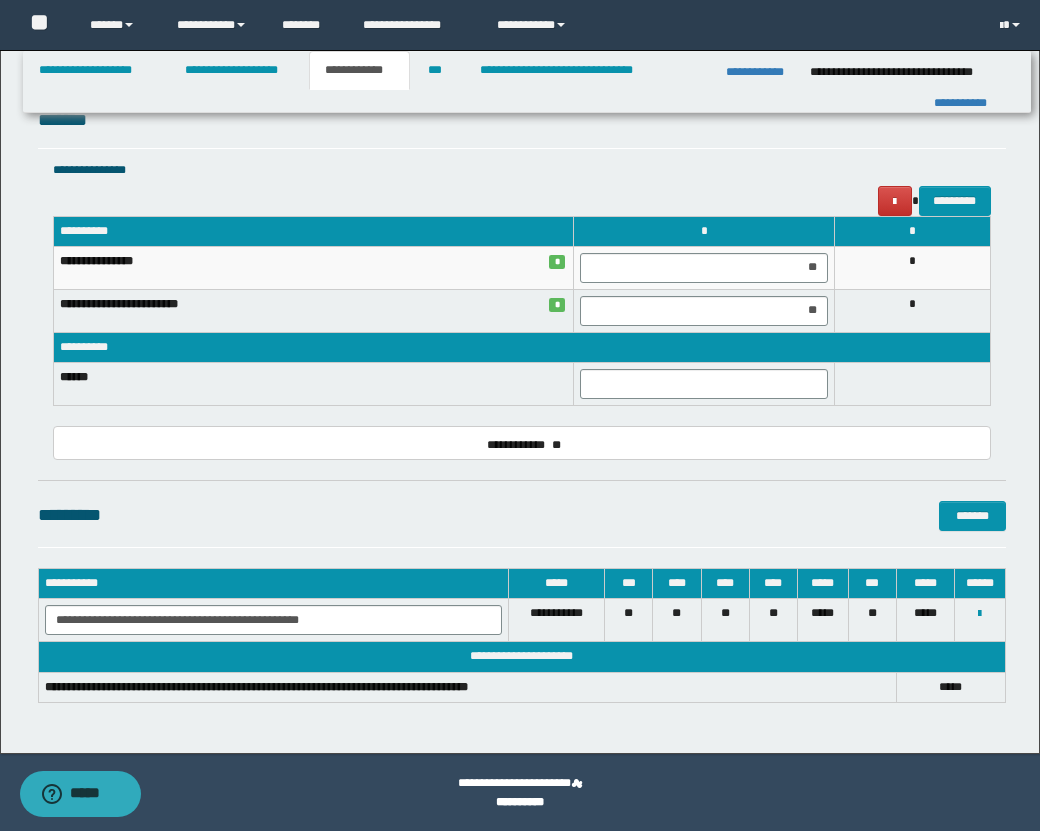 click on "*********
*******" at bounding box center (522, 515) 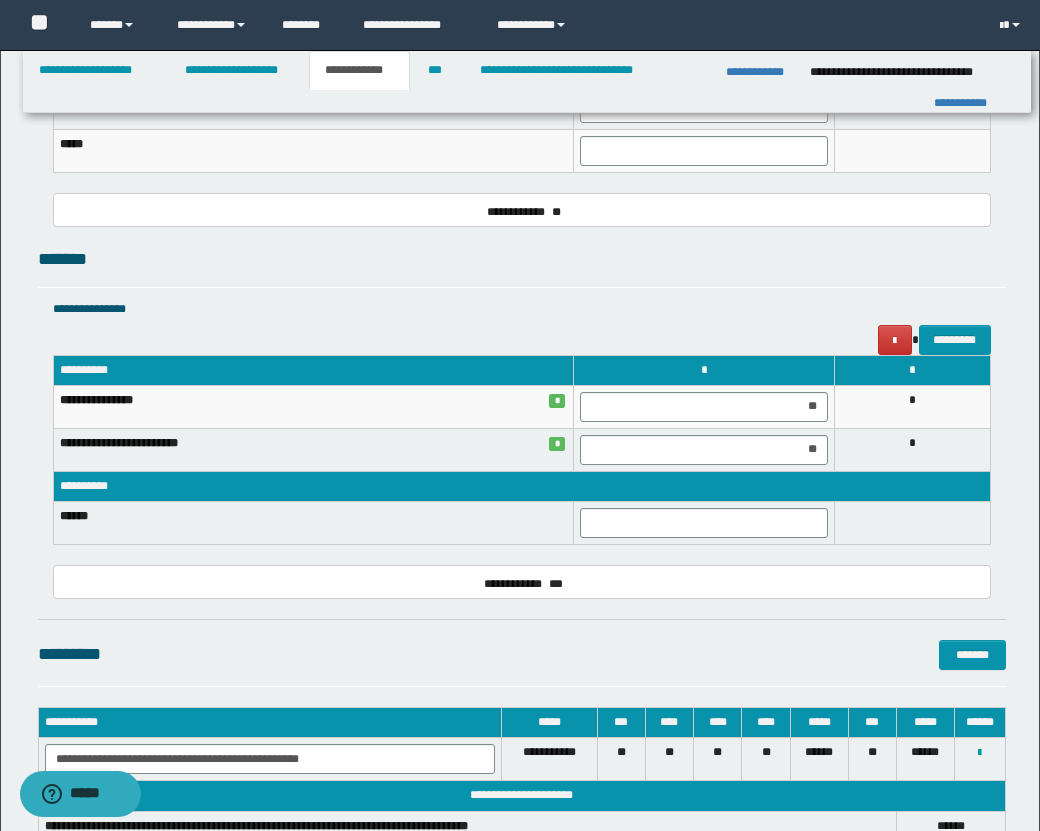 scroll, scrollTop: 1676, scrollLeft: 0, axis: vertical 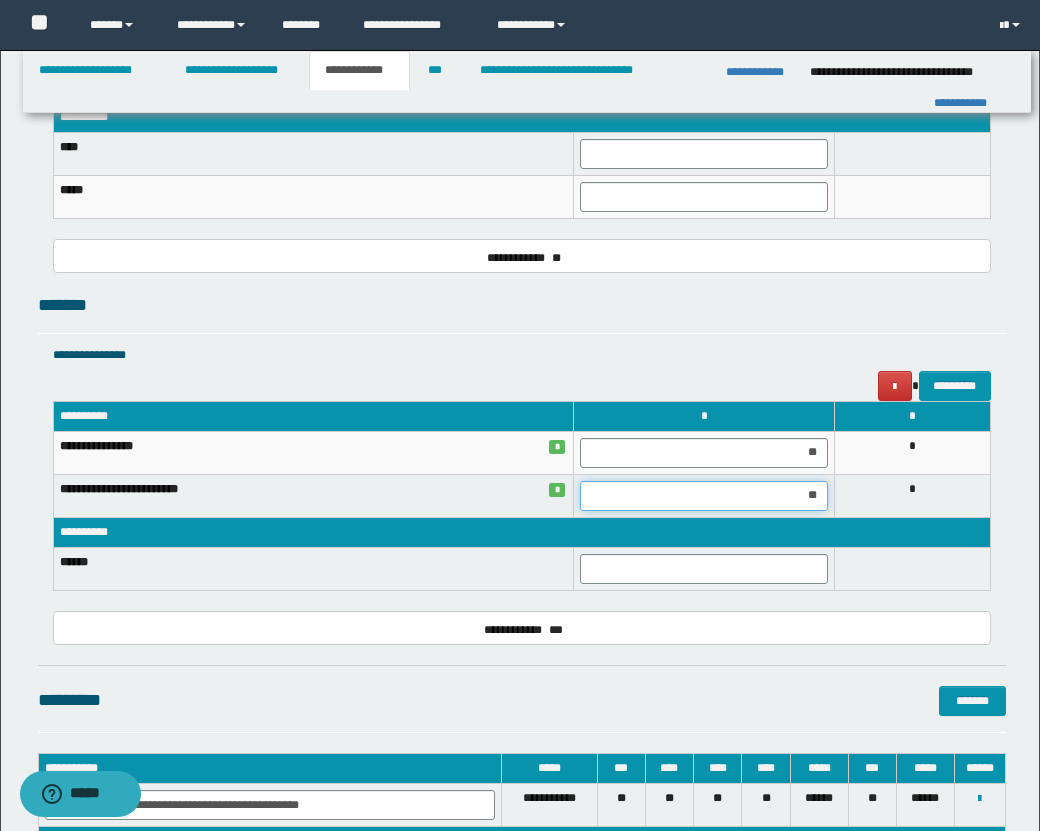 drag, startPoint x: 817, startPoint y: 497, endPoint x: 757, endPoint y: 497, distance: 60 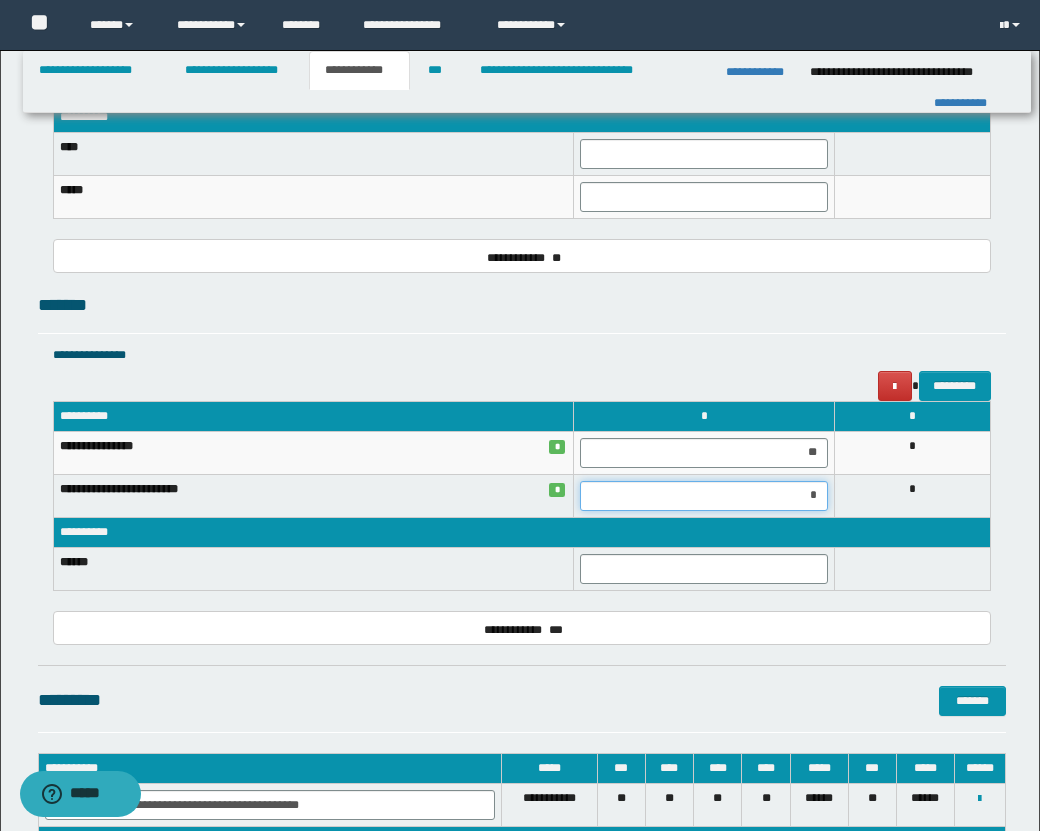 type on "**" 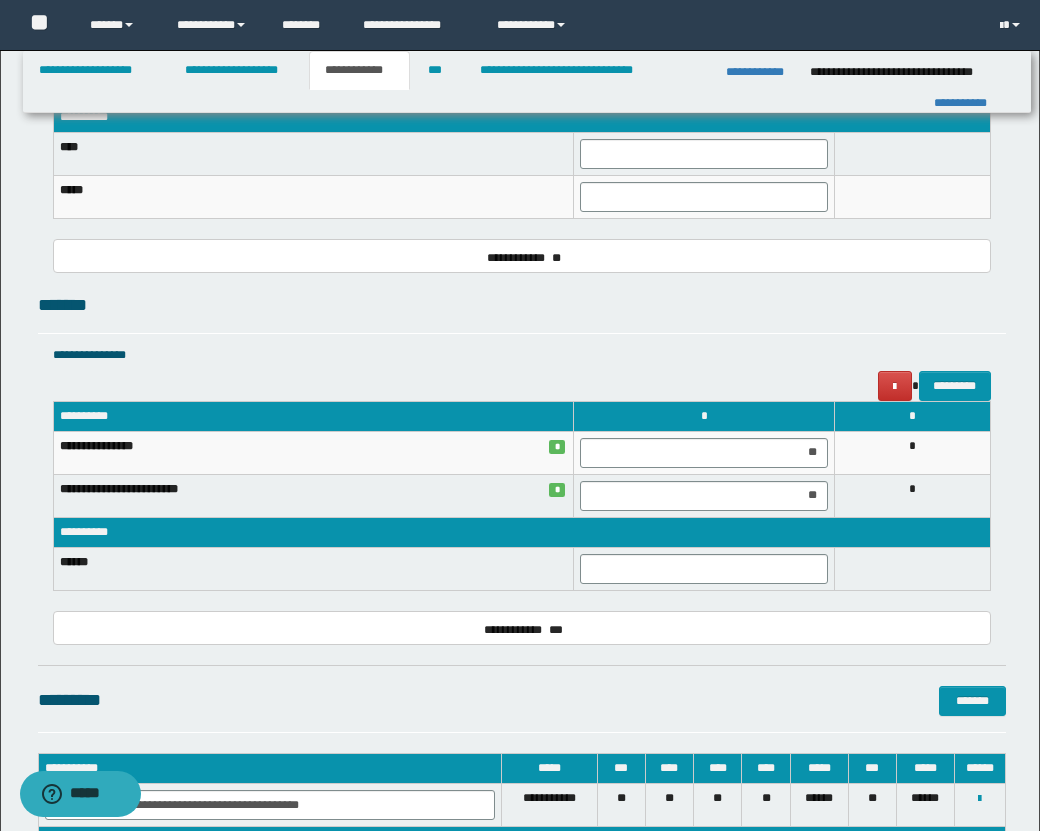 click on "**********" at bounding box center (522, 373) 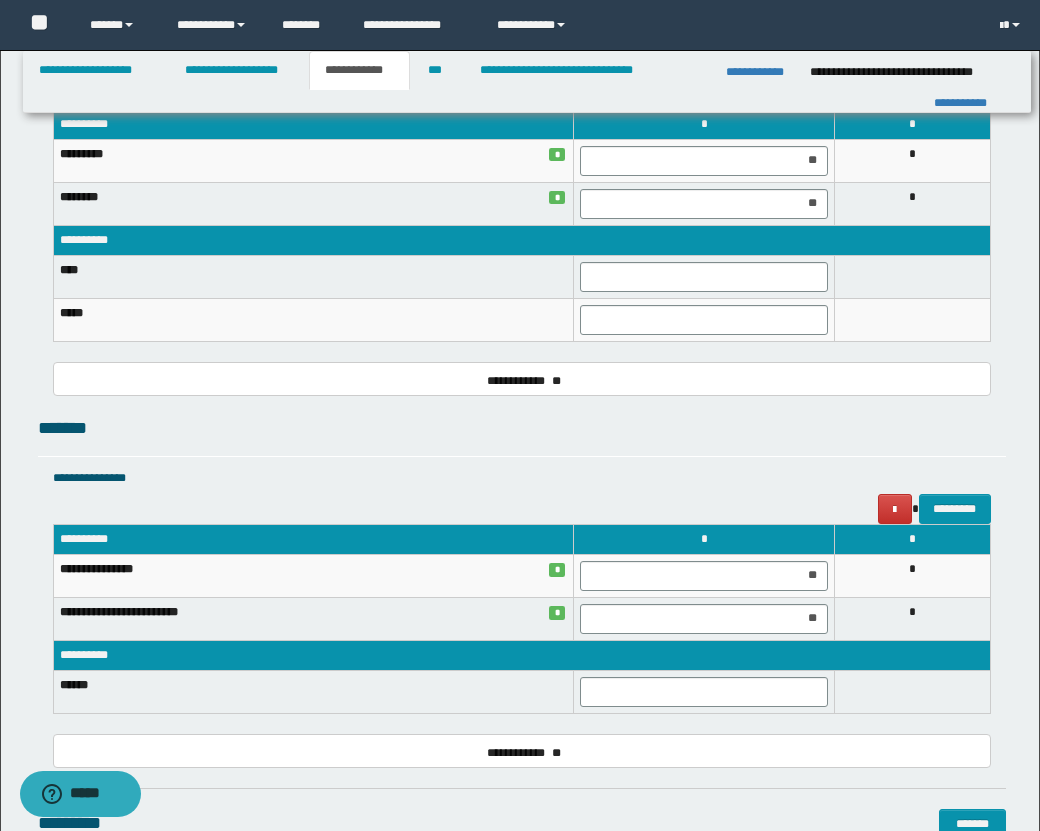 scroll, scrollTop: 1551, scrollLeft: 0, axis: vertical 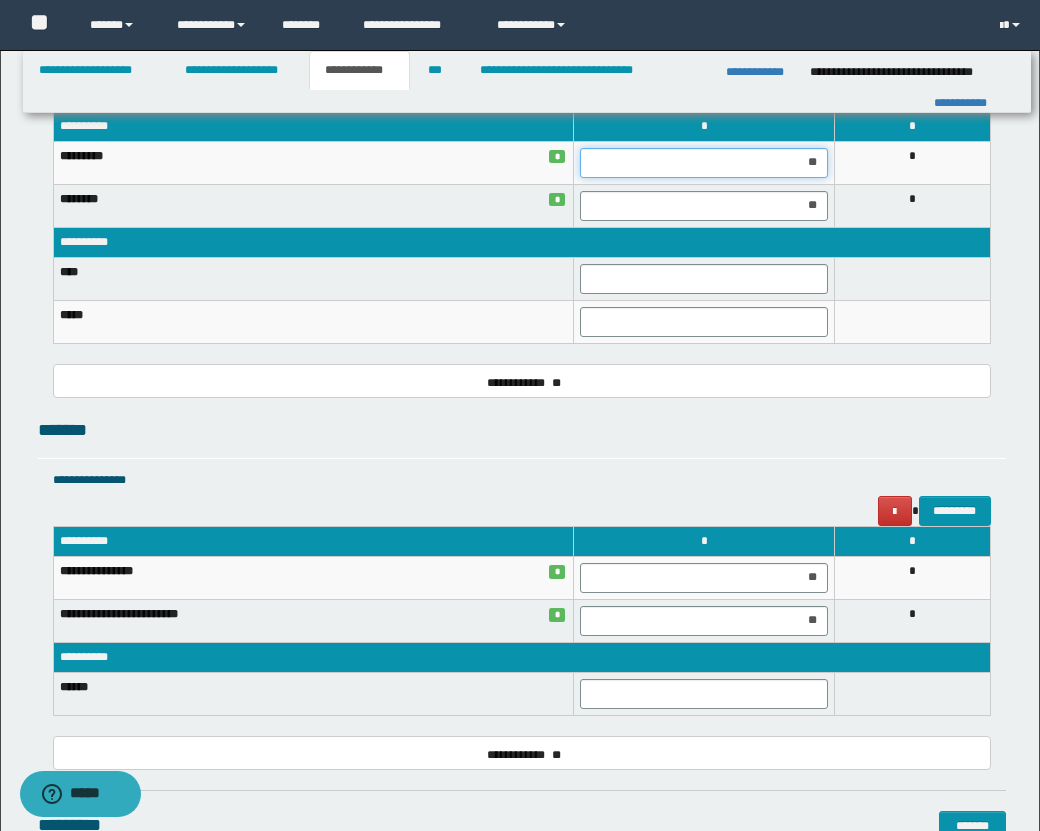 drag, startPoint x: 817, startPoint y: 162, endPoint x: 714, endPoint y: 161, distance: 103.00485 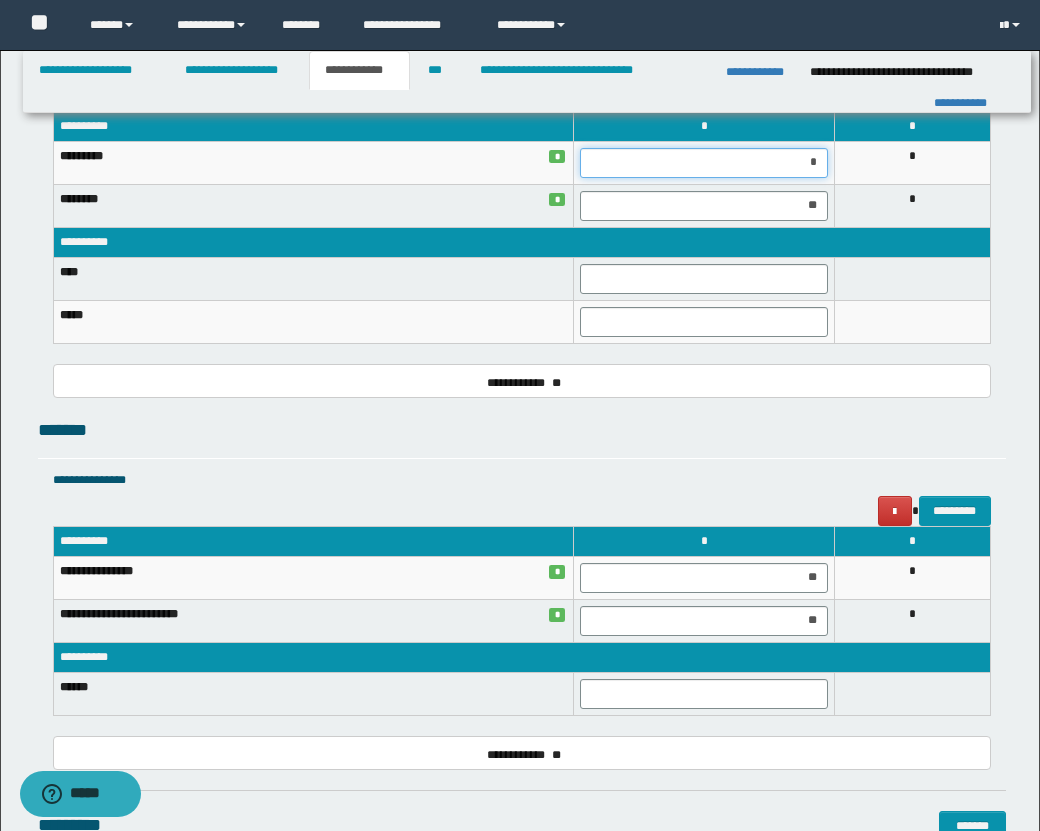 type on "**" 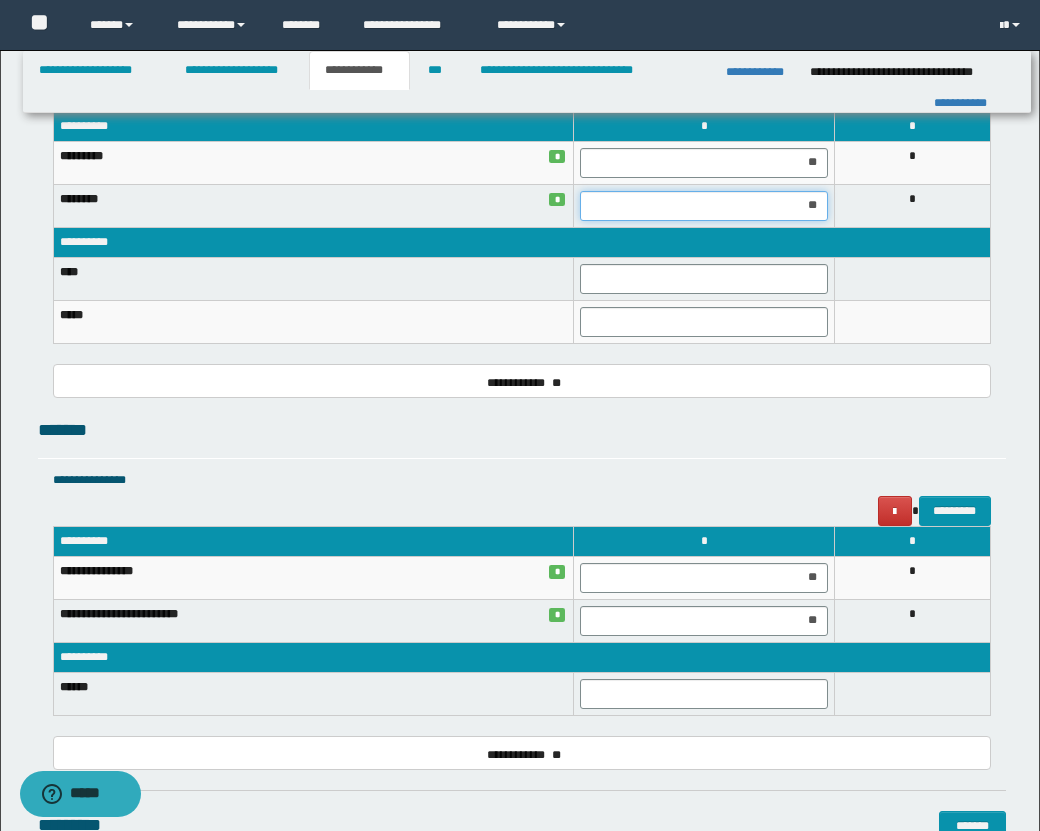 drag, startPoint x: 818, startPoint y: 212, endPoint x: 754, endPoint y: 212, distance: 64 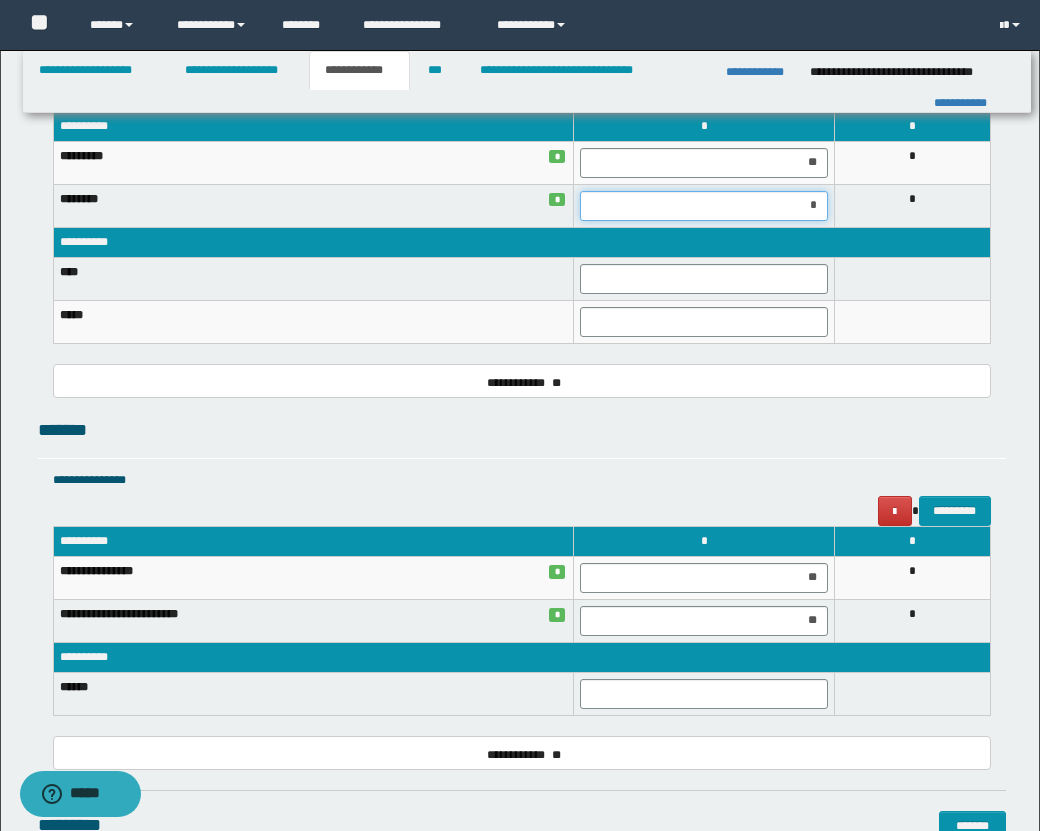 type on "**" 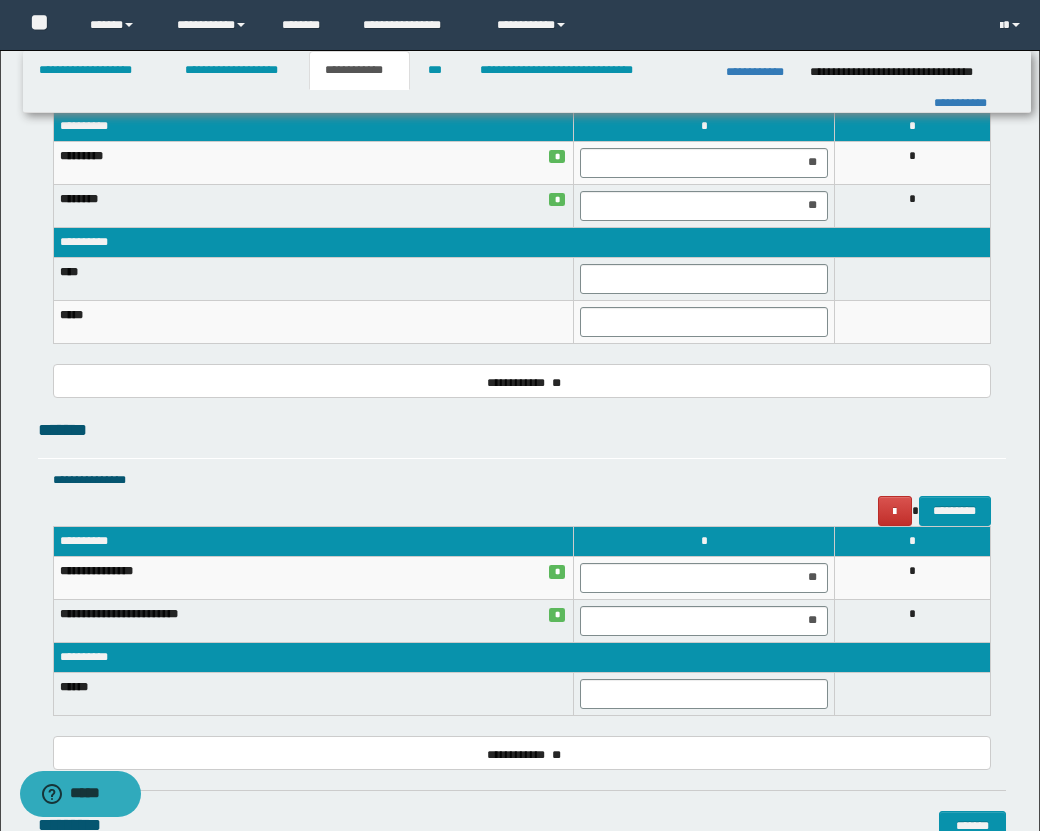 click on "**********" at bounding box center (522, 385) 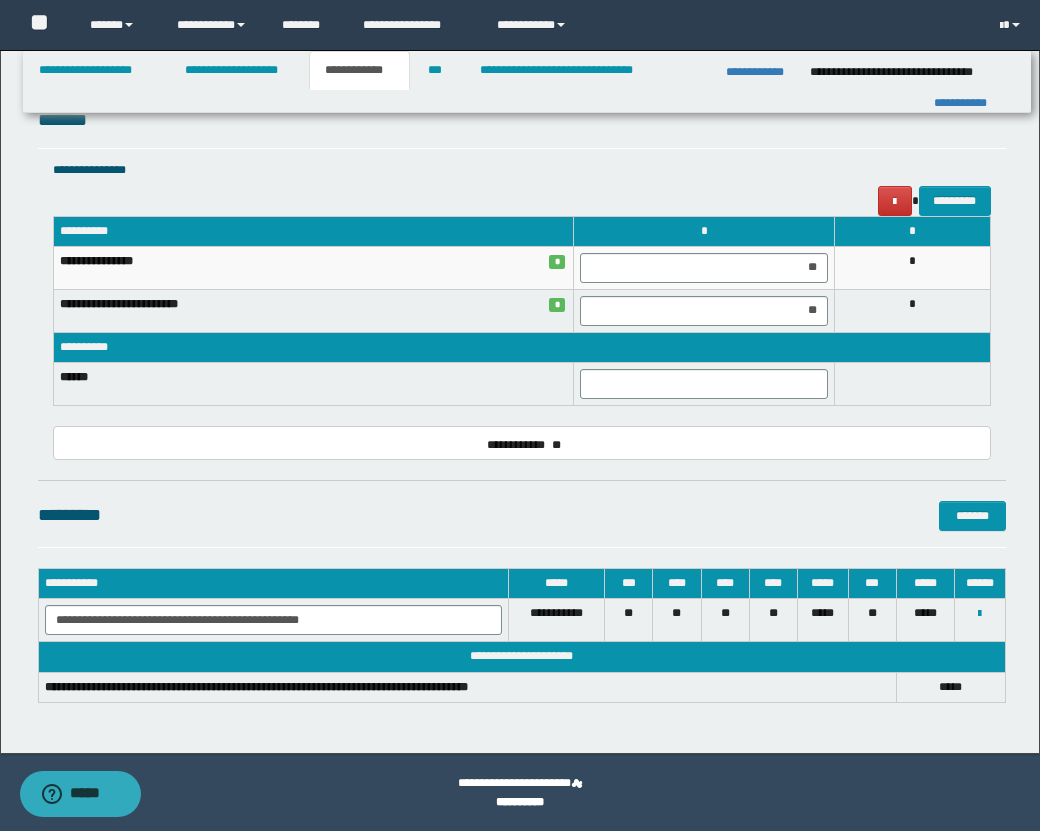 scroll, scrollTop: 1542, scrollLeft: 0, axis: vertical 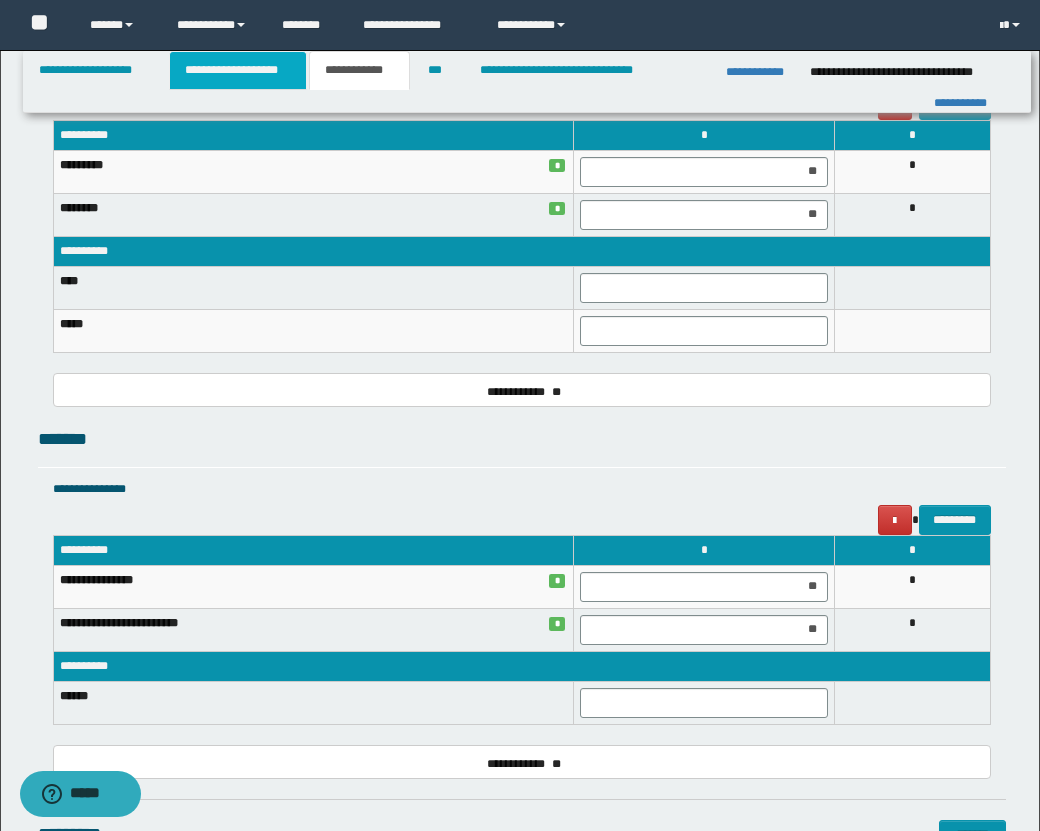 click on "**********" at bounding box center [238, 70] 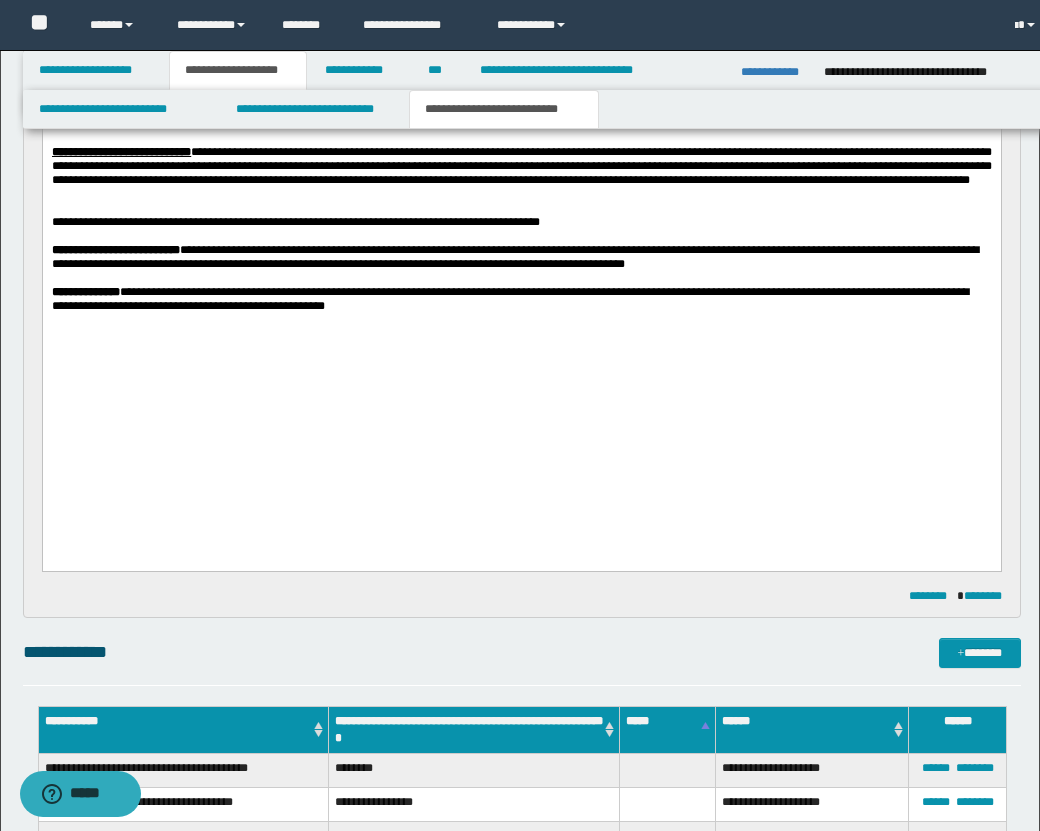 click on "**********" at bounding box center (504, 109) 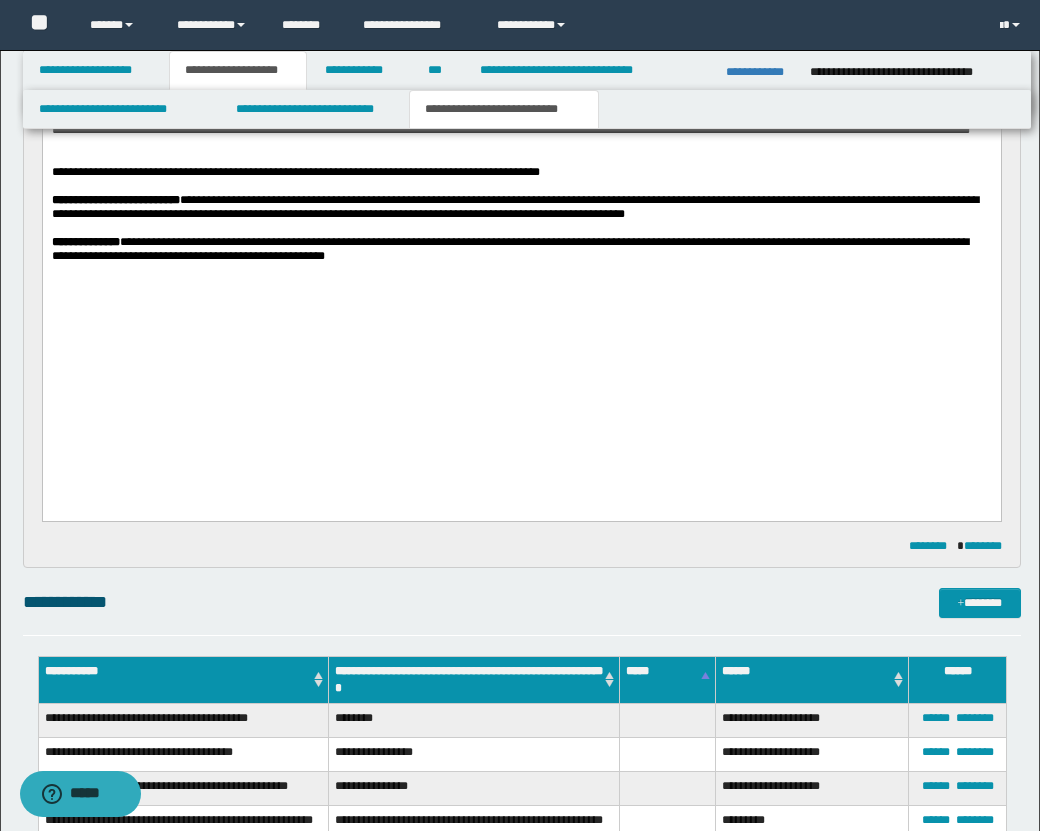 scroll, scrollTop: 1502, scrollLeft: 0, axis: vertical 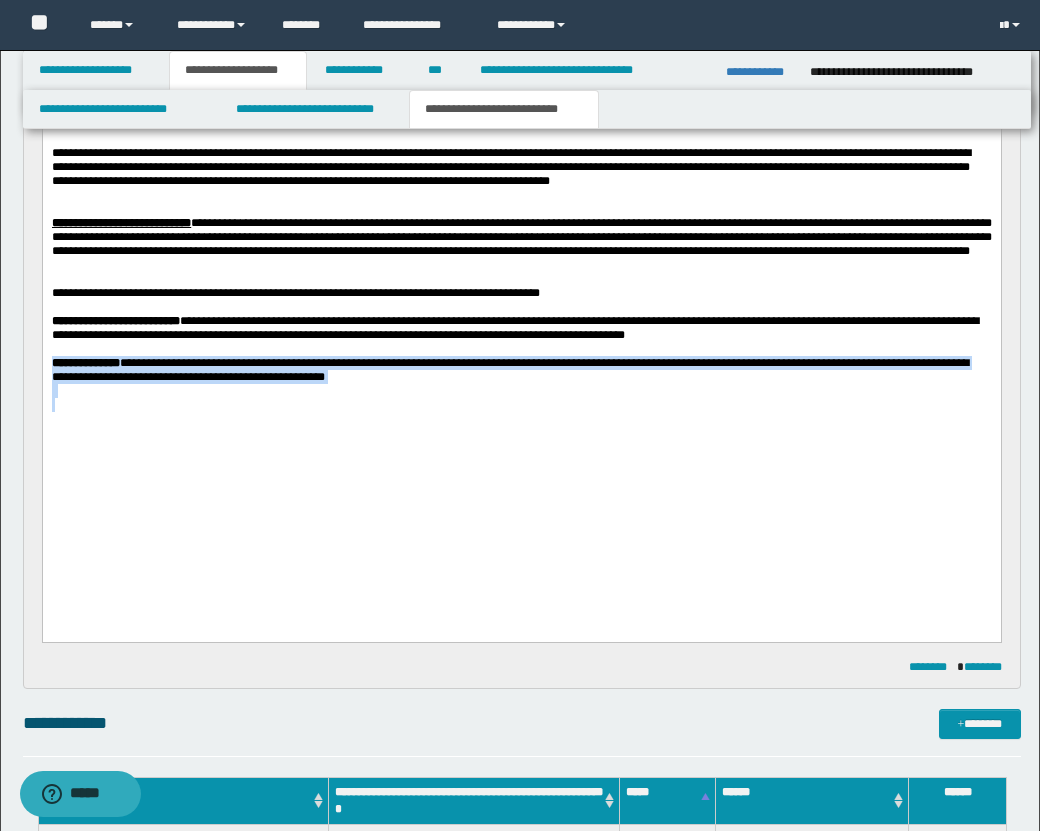 drag, startPoint x: 49, startPoint y: 445, endPoint x: 394, endPoint y: 486, distance: 347.4277 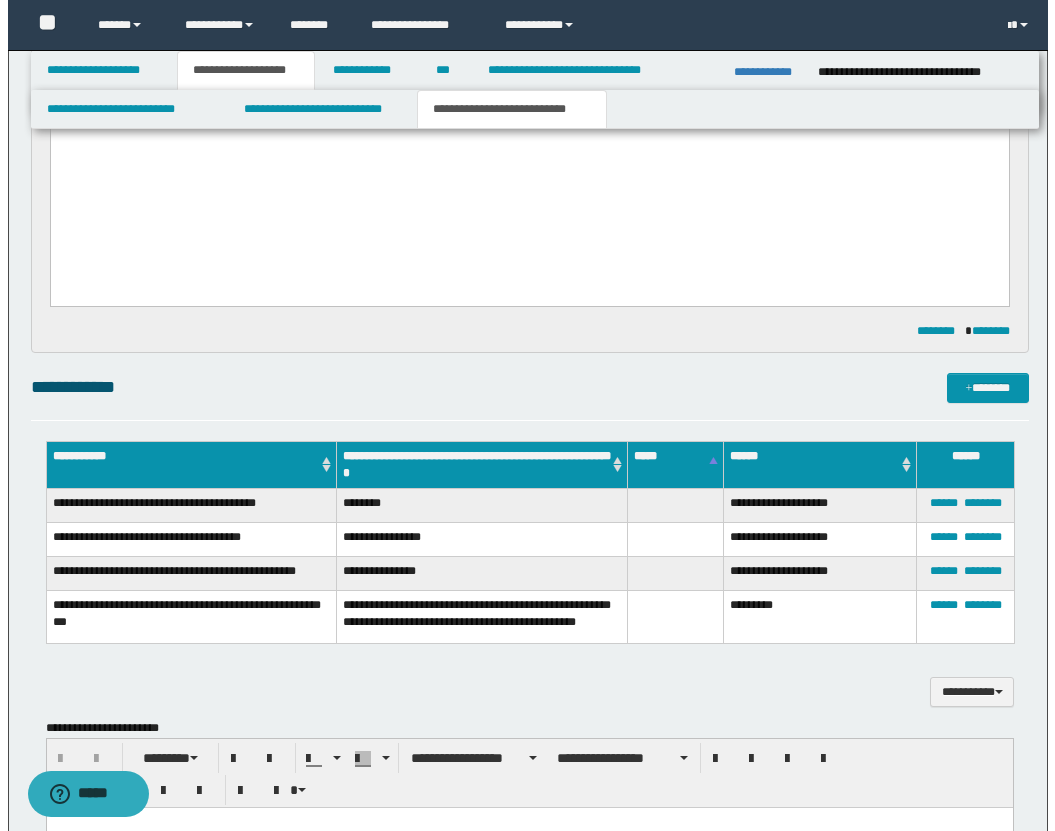 scroll, scrollTop: 1975, scrollLeft: 0, axis: vertical 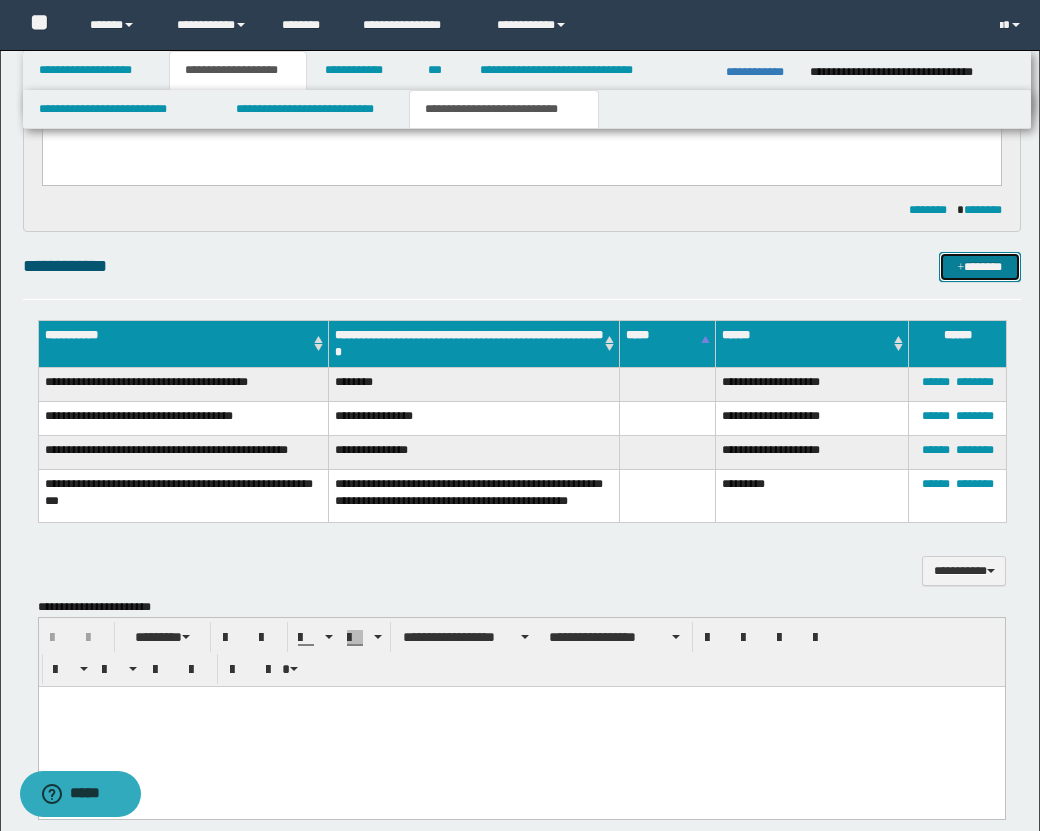 click at bounding box center (961, 268) 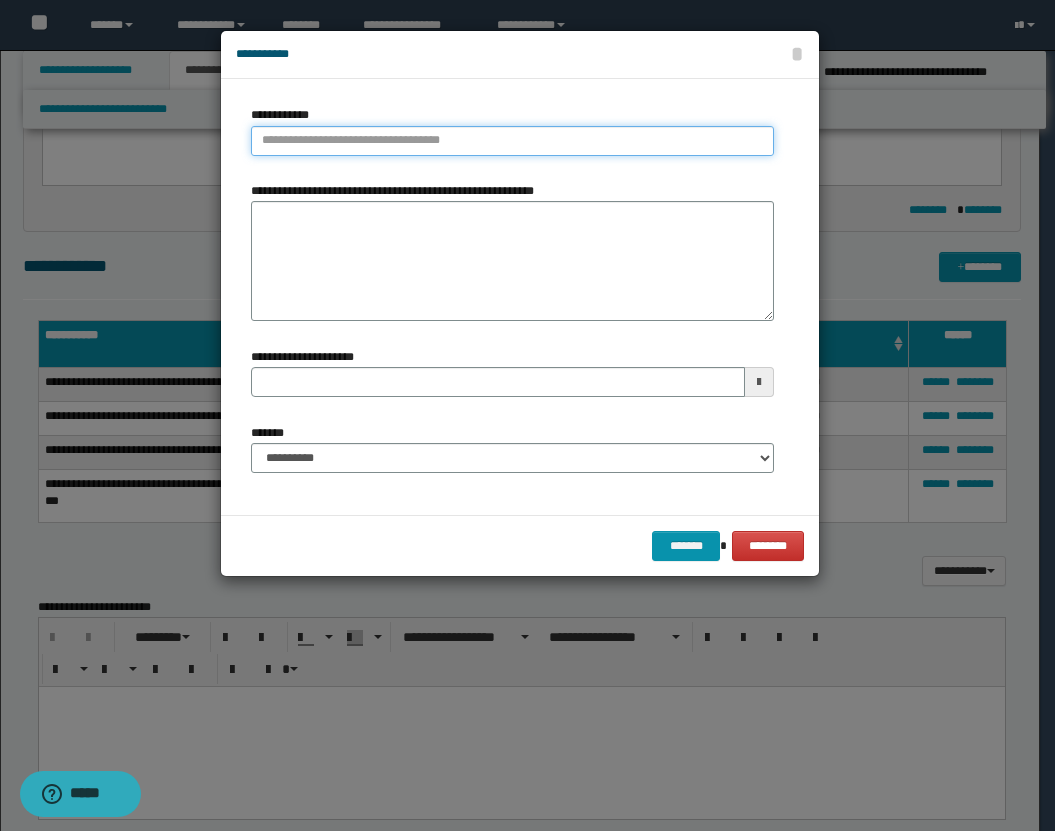 click on "**********" at bounding box center [512, 141] 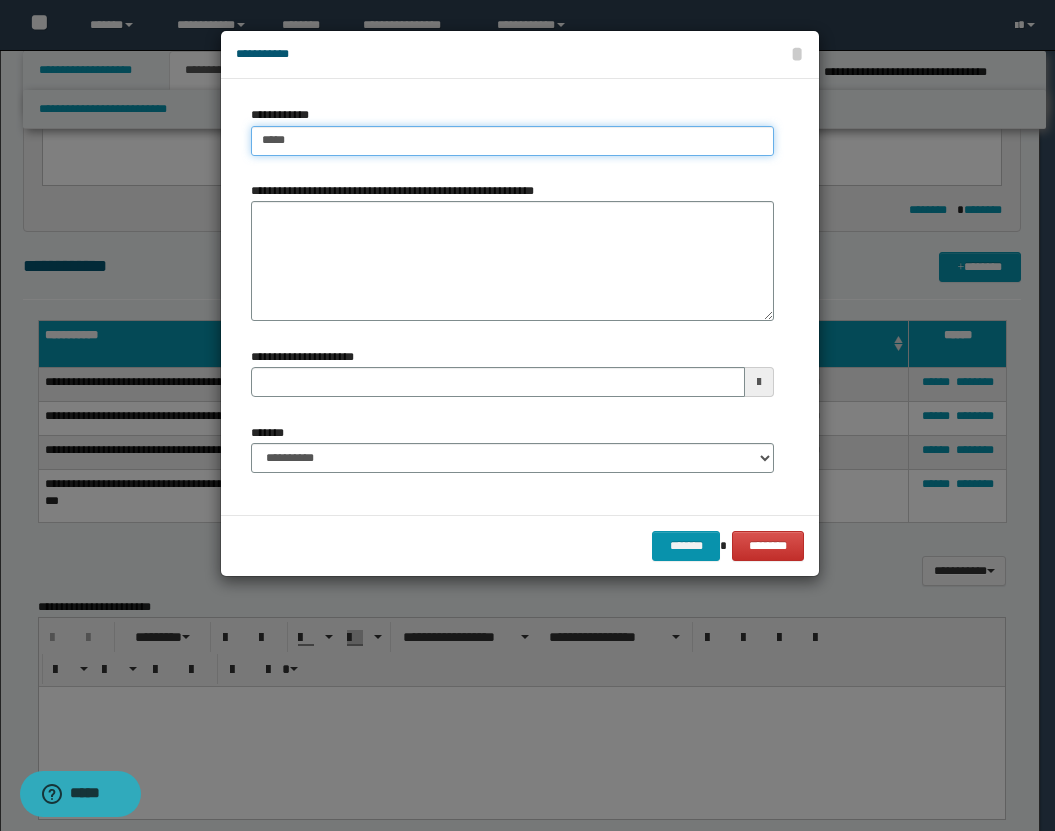type on "****" 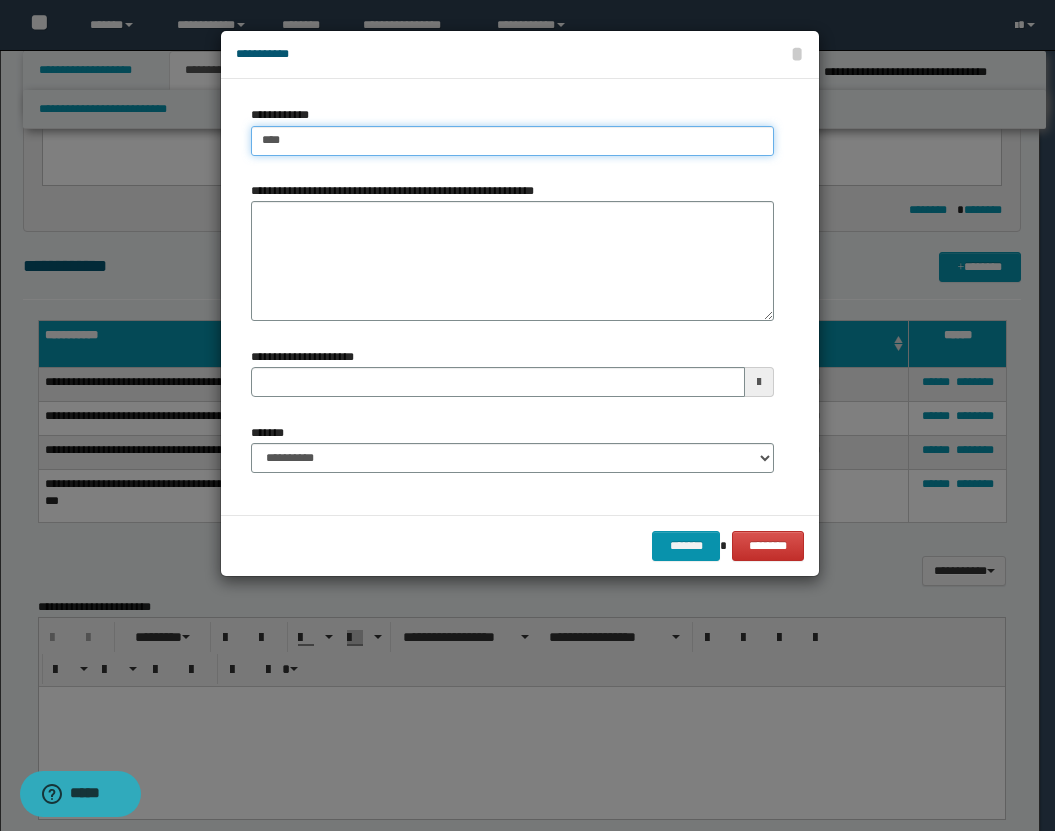 type on "****" 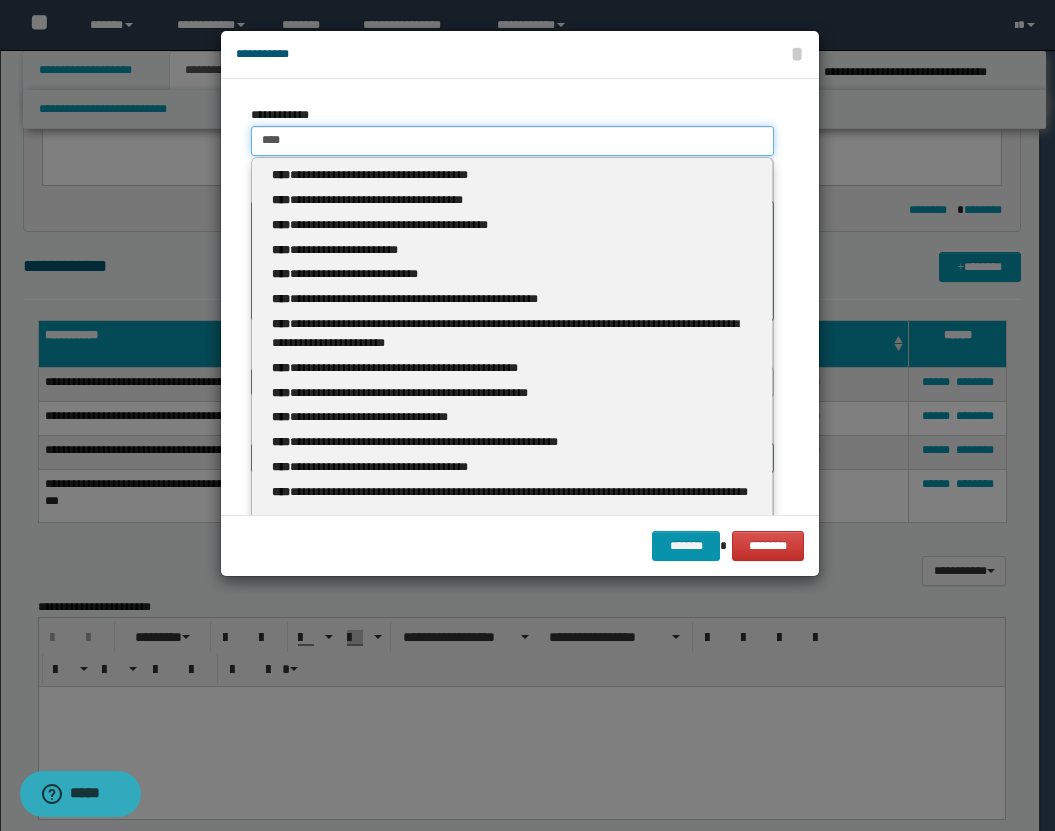 type 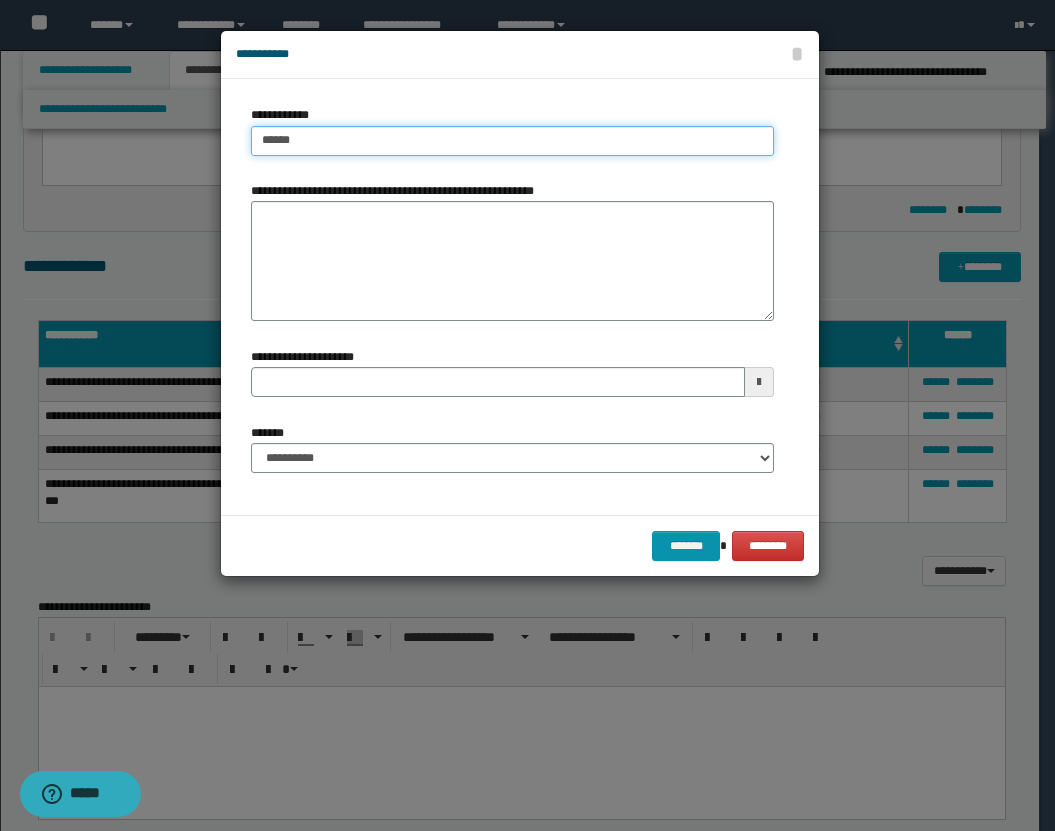 type on "*******" 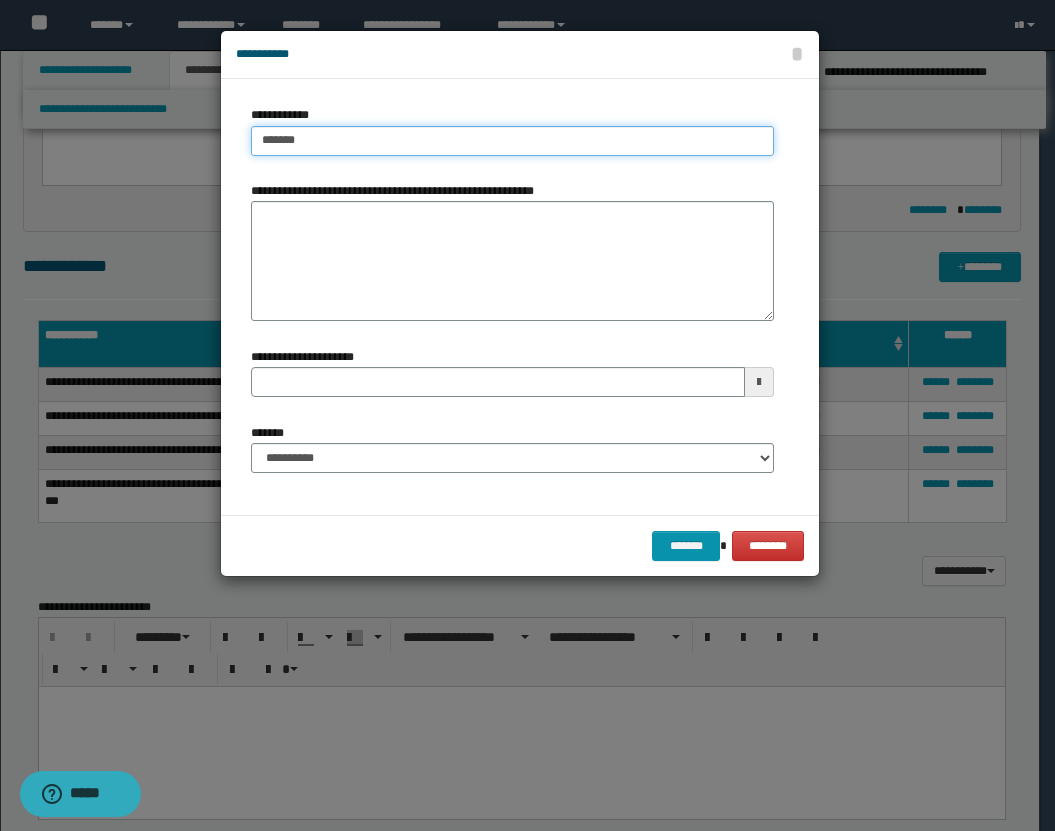 type on "*******" 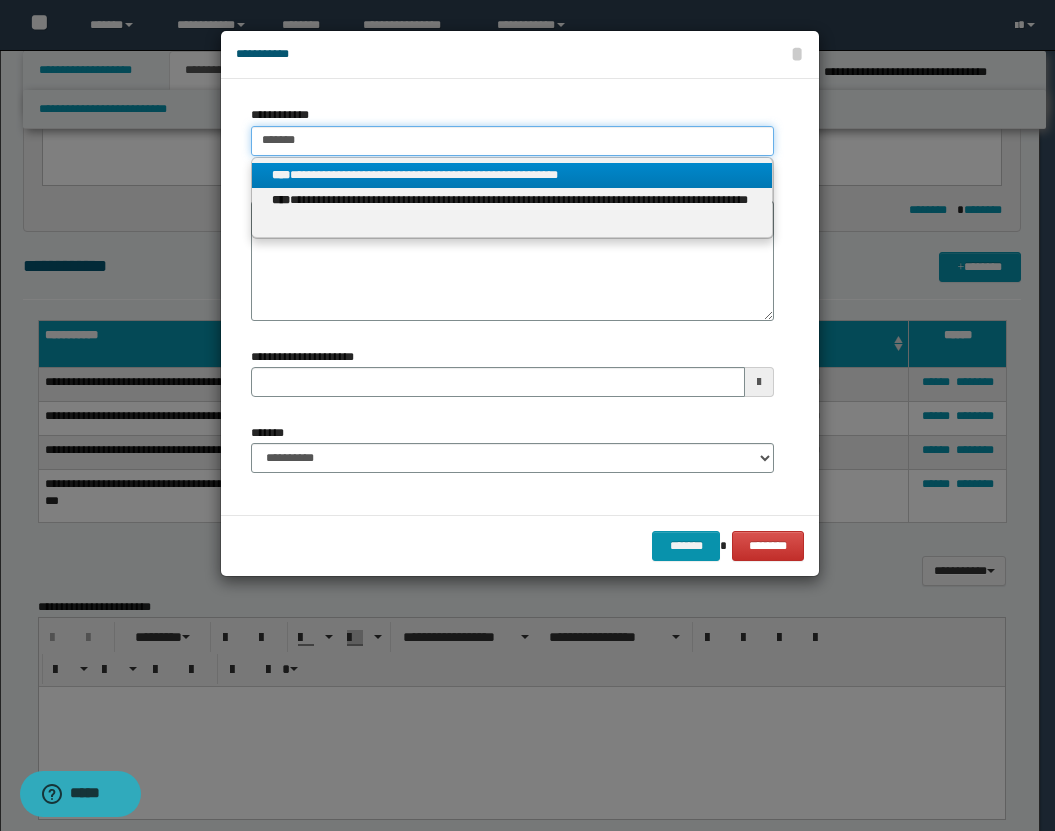 drag, startPoint x: 366, startPoint y: 144, endPoint x: 251, endPoint y: 134, distance: 115.43397 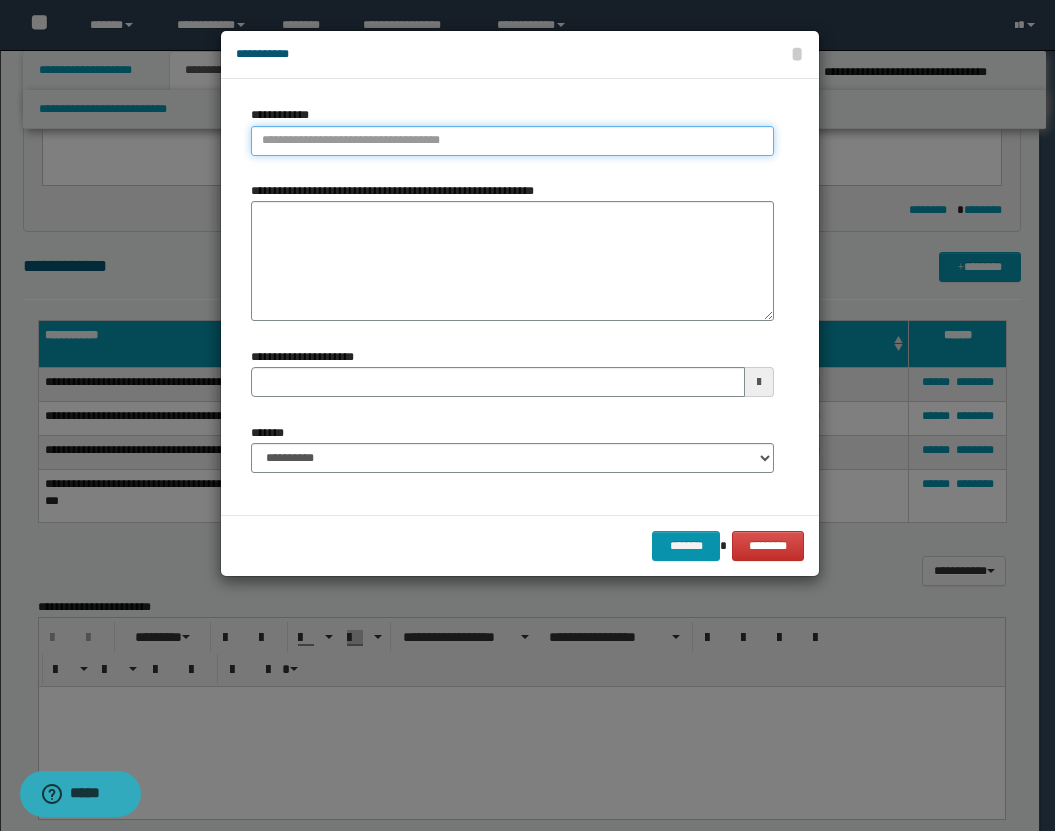 click on "**********" at bounding box center (512, 141) 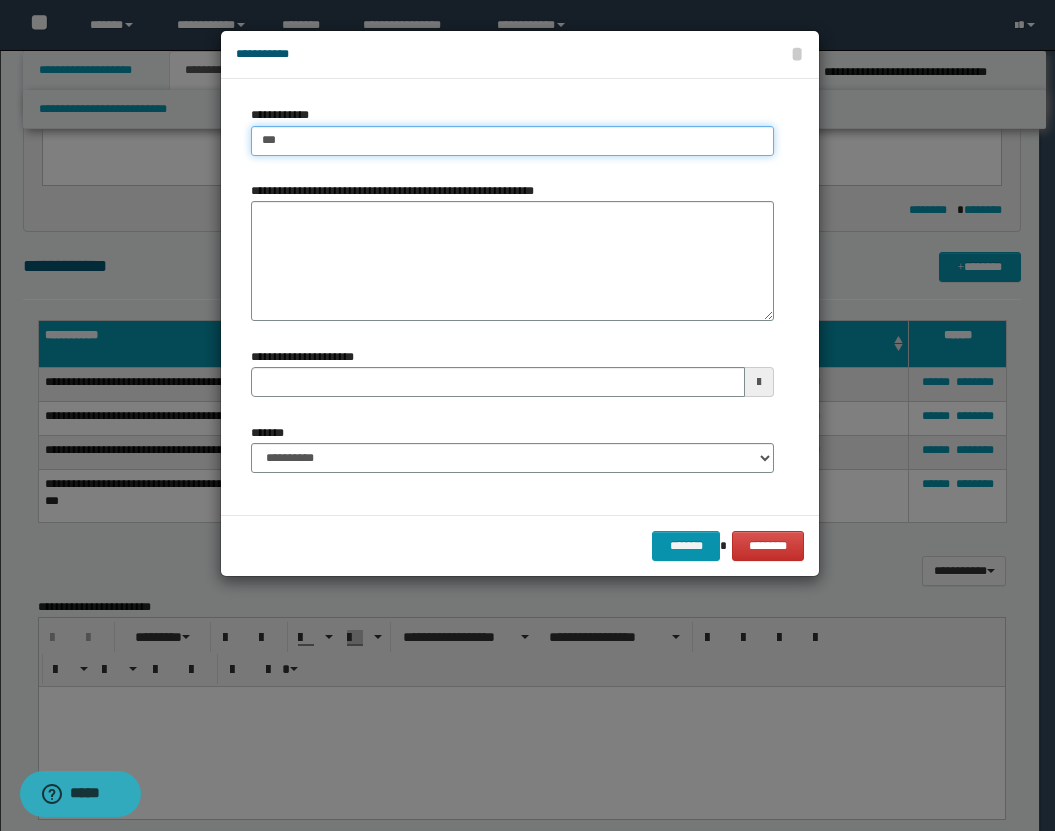 type on "****" 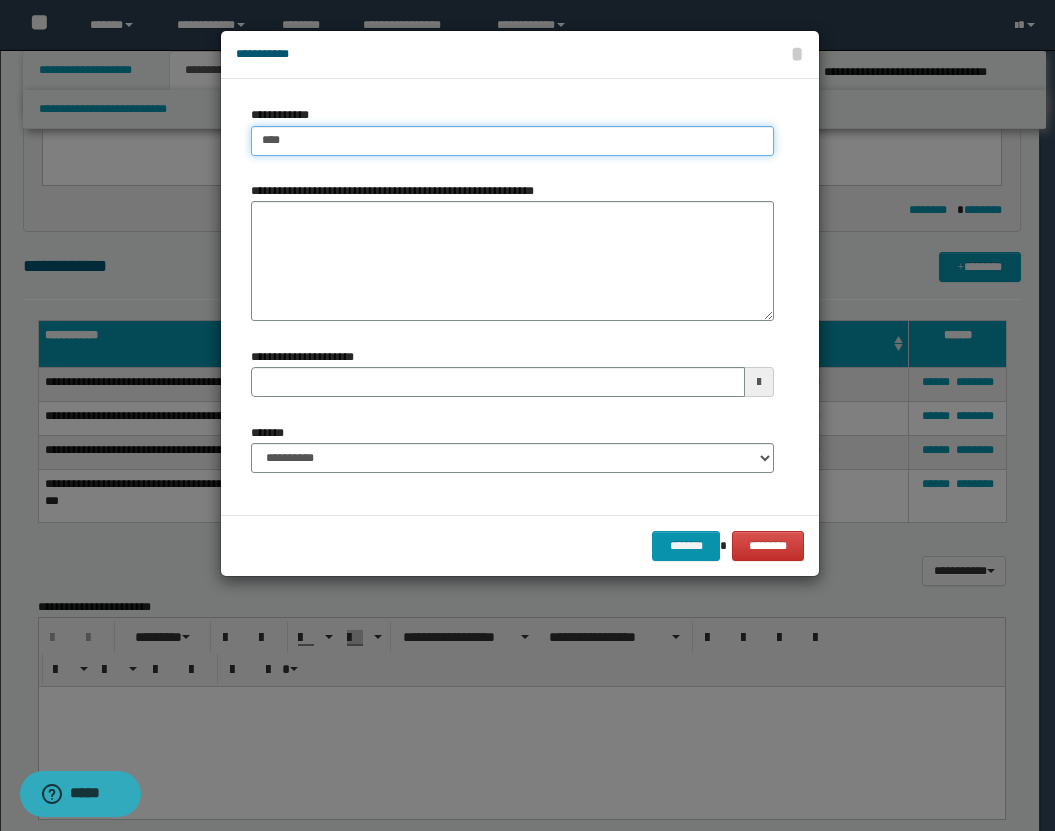 type on "****" 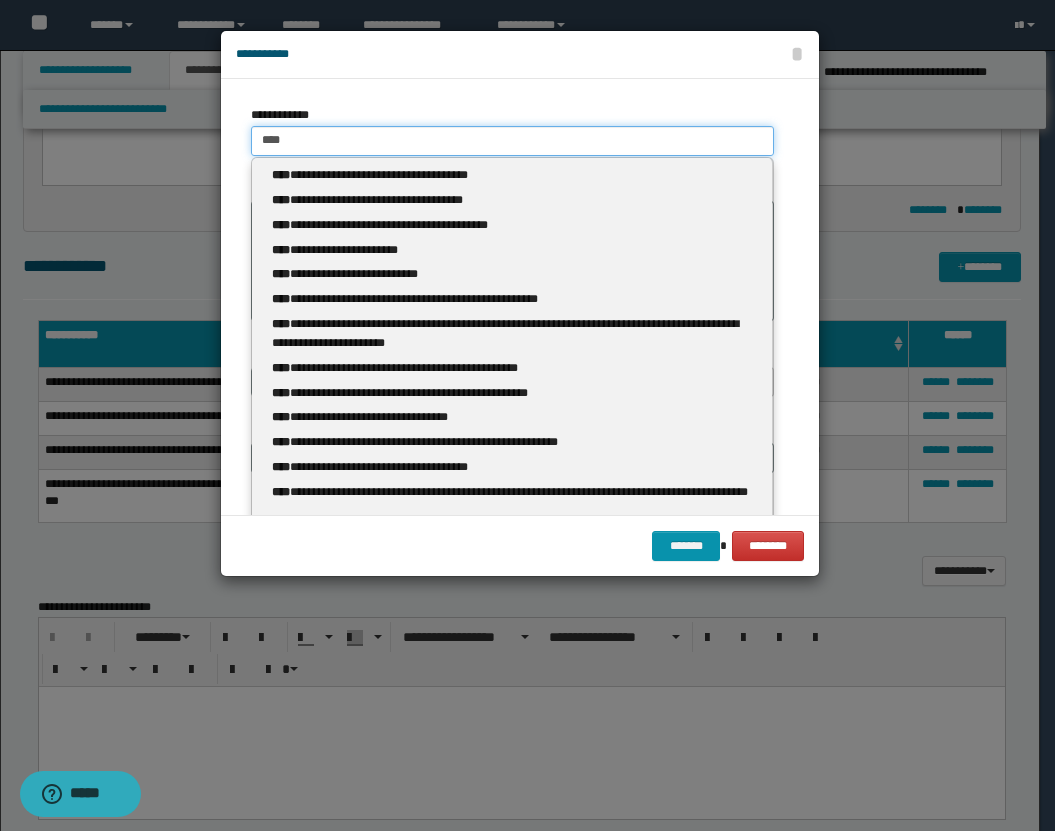 type 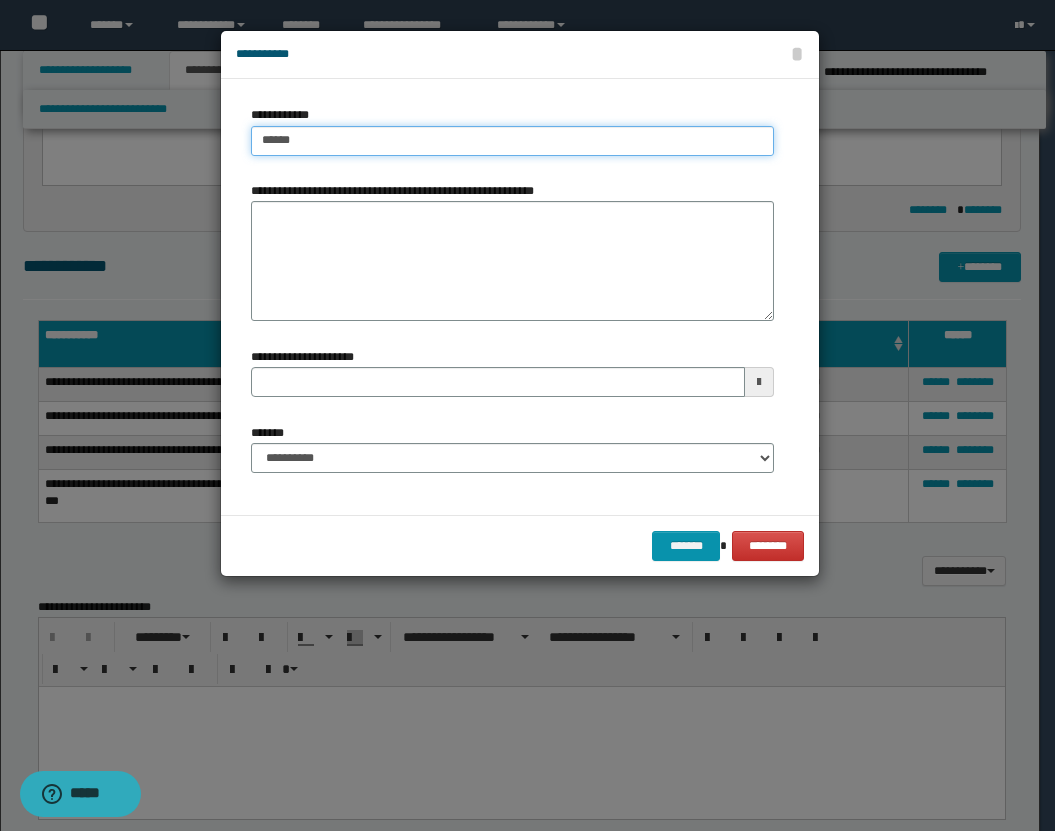 type on "*******" 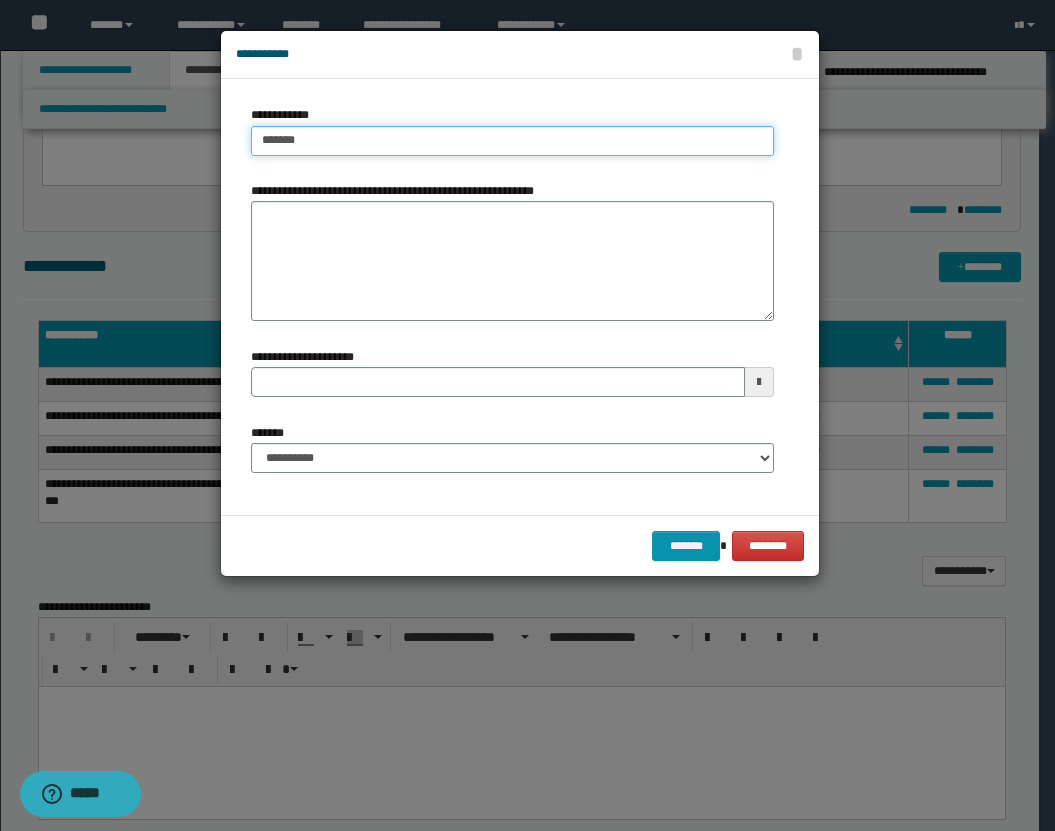 type on "*******" 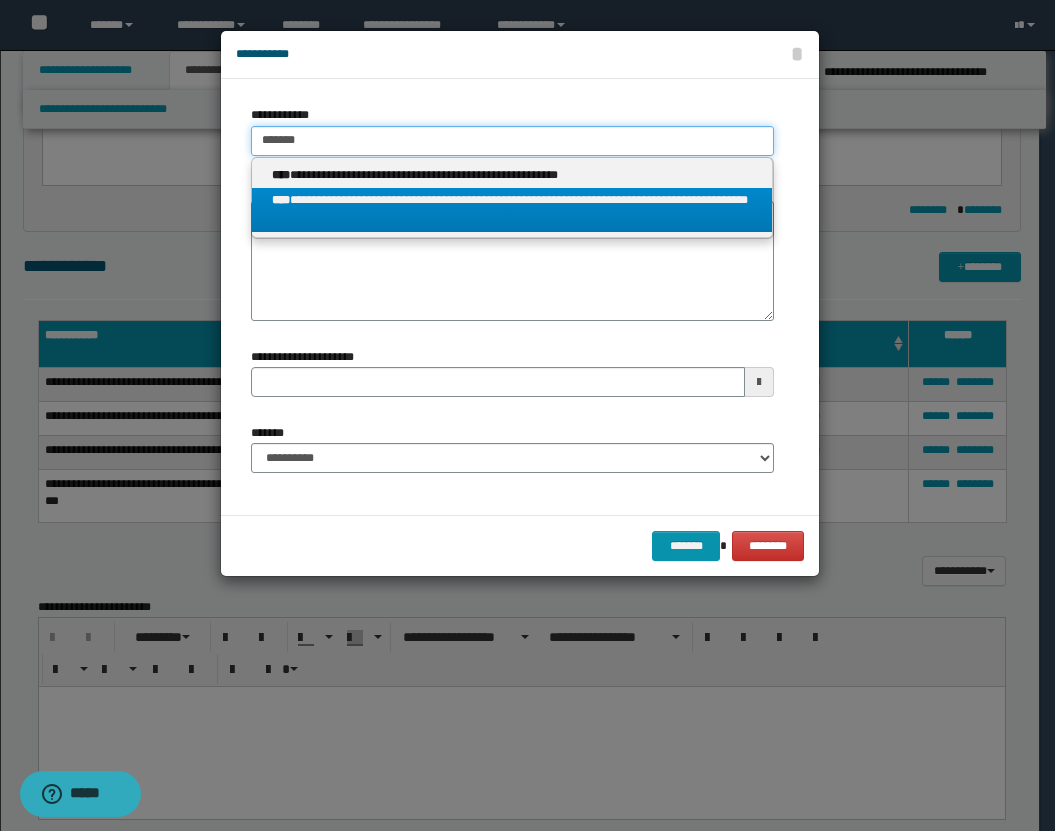 type on "*******" 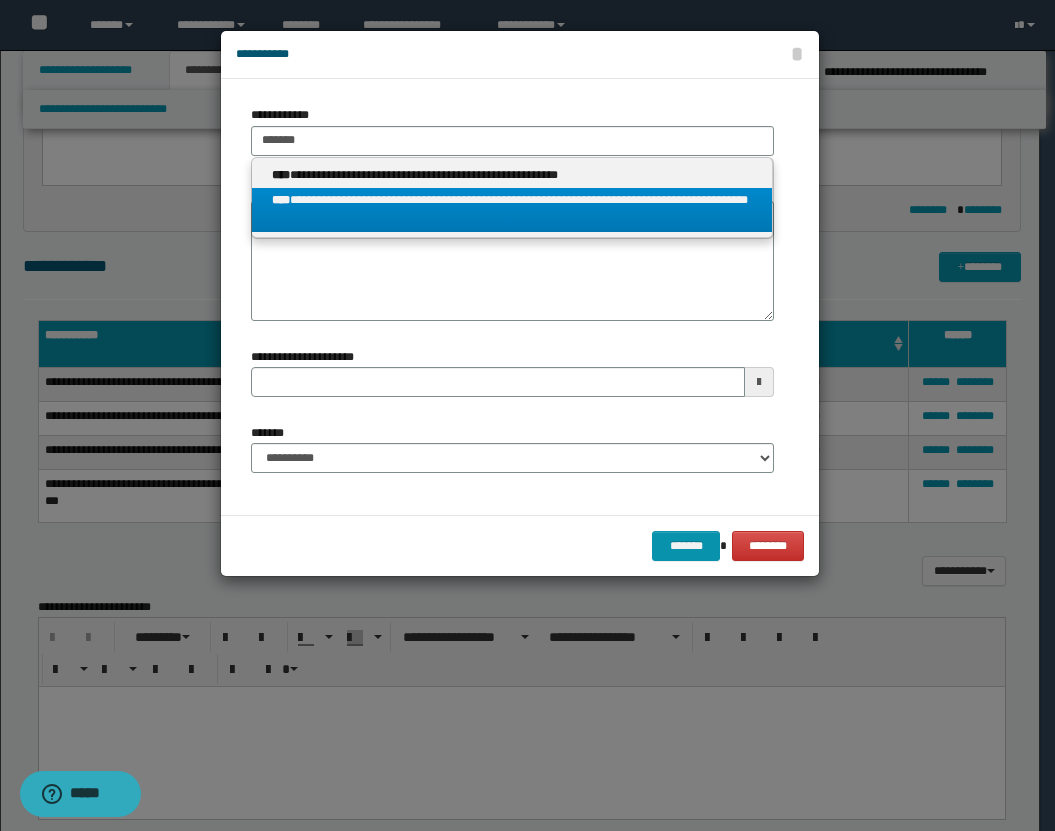 click on "**********" at bounding box center [512, 210] 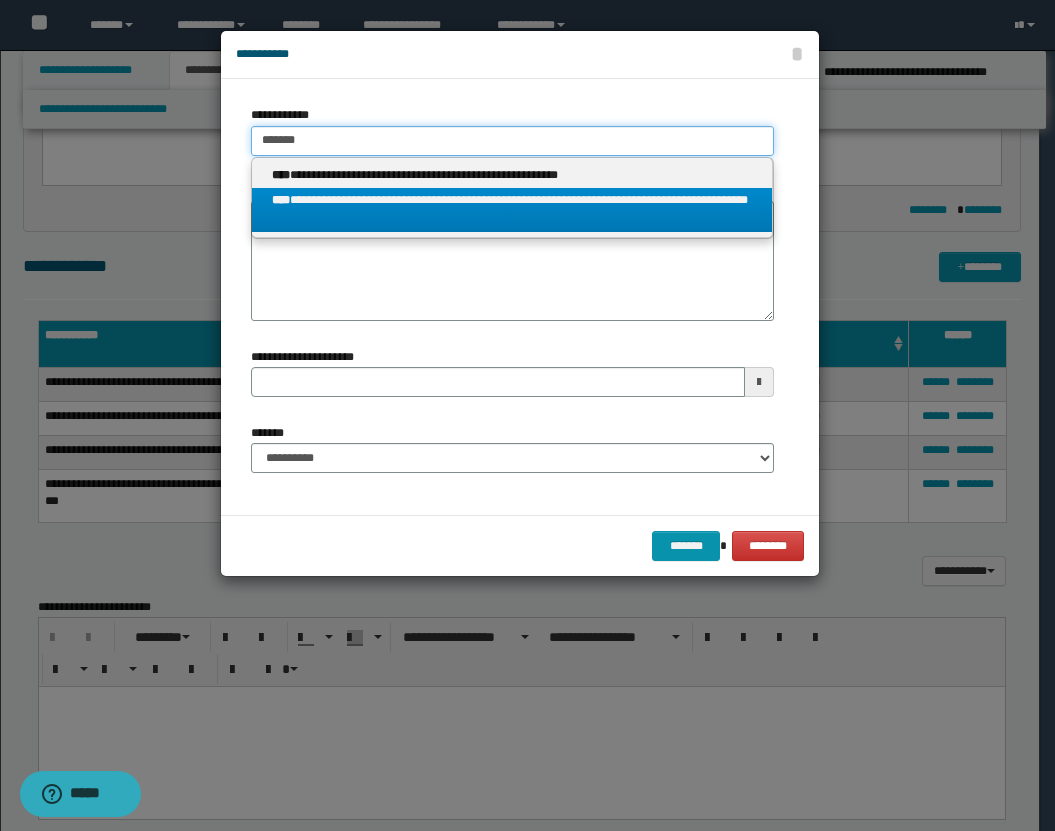 type 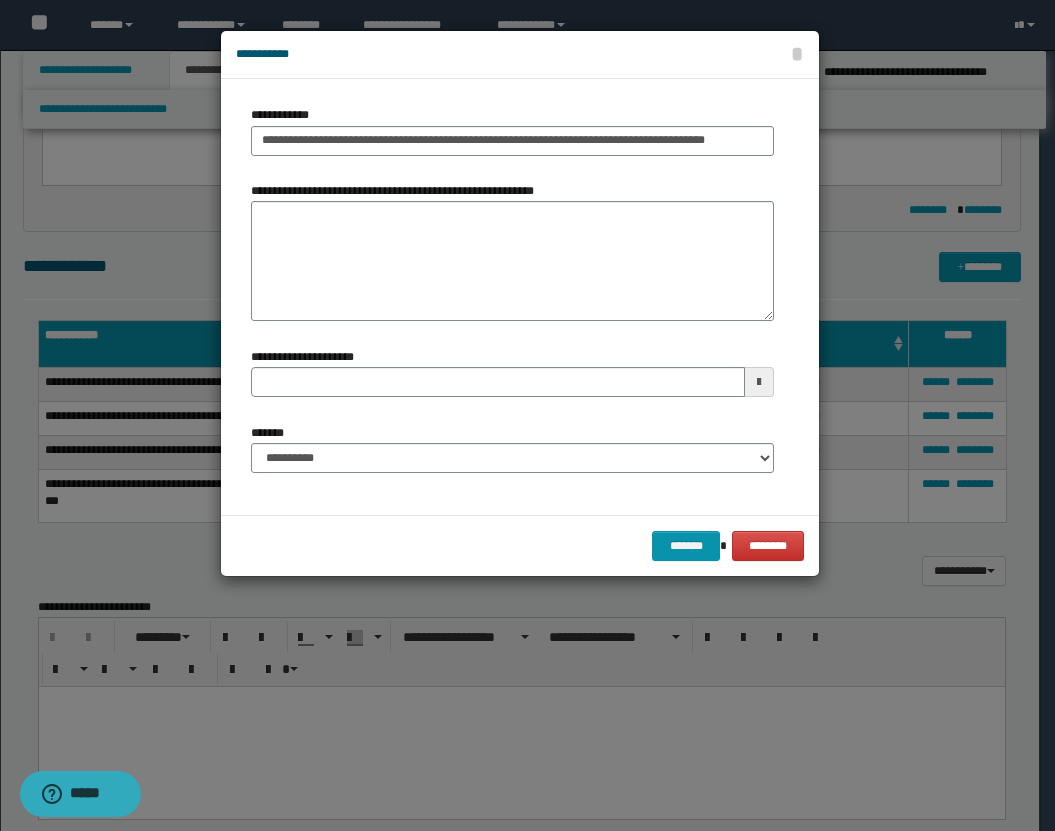 scroll, scrollTop: 0, scrollLeft: 0, axis: both 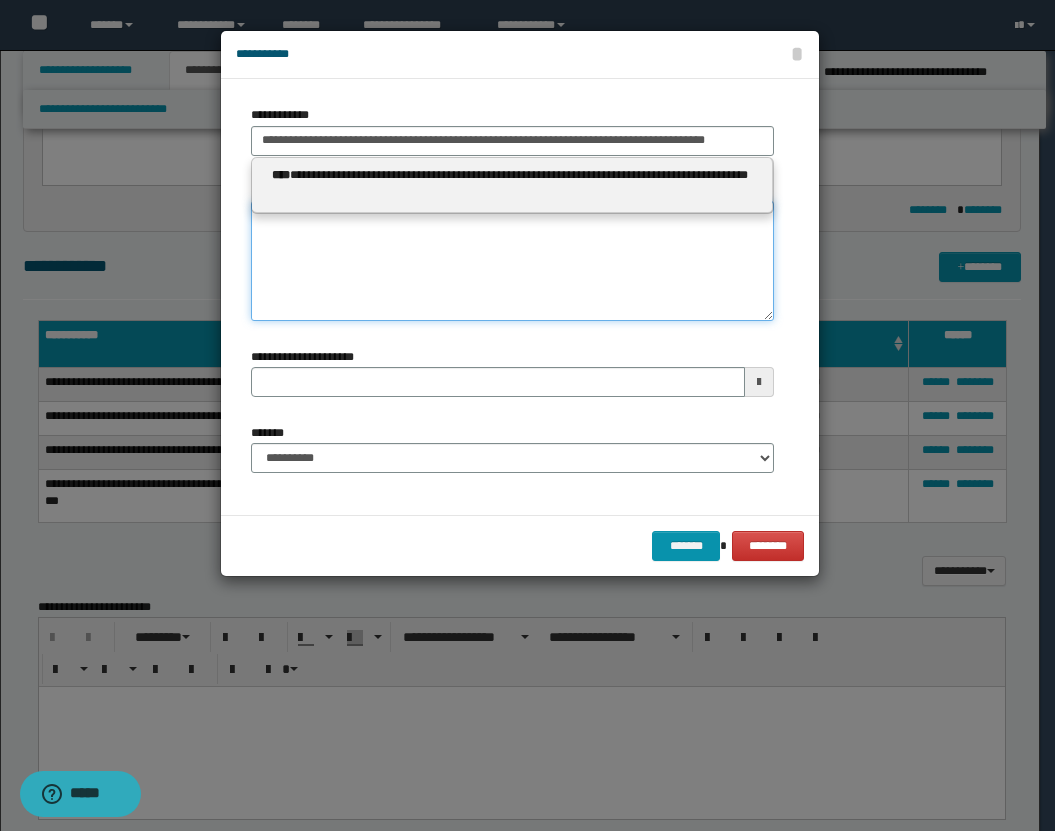 click on "**********" at bounding box center (512, 261) 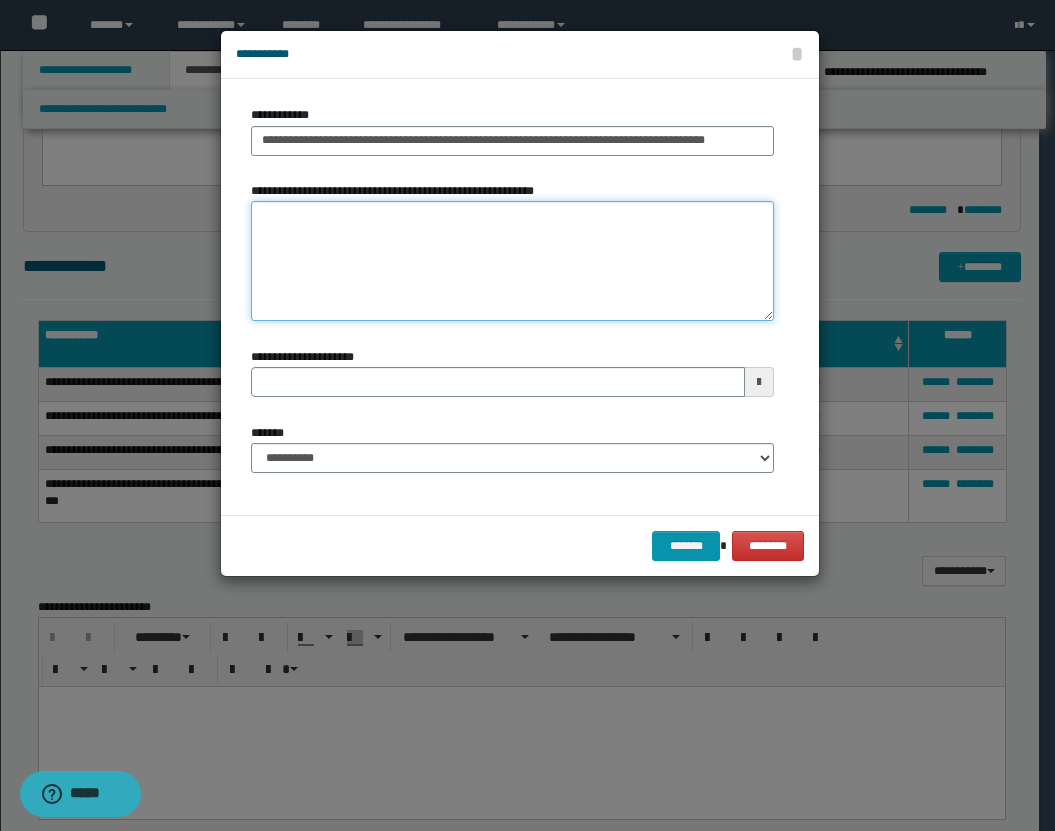 paste on "**********" 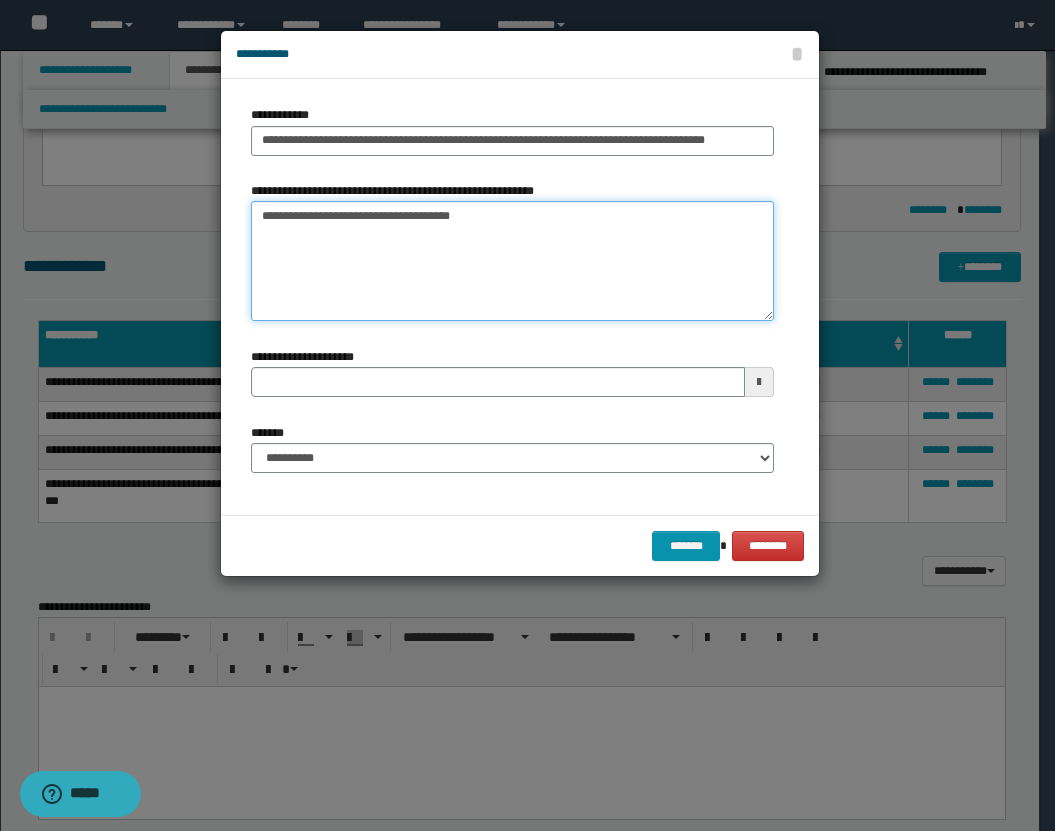 drag, startPoint x: 285, startPoint y: 217, endPoint x: 243, endPoint y: 216, distance: 42.0119 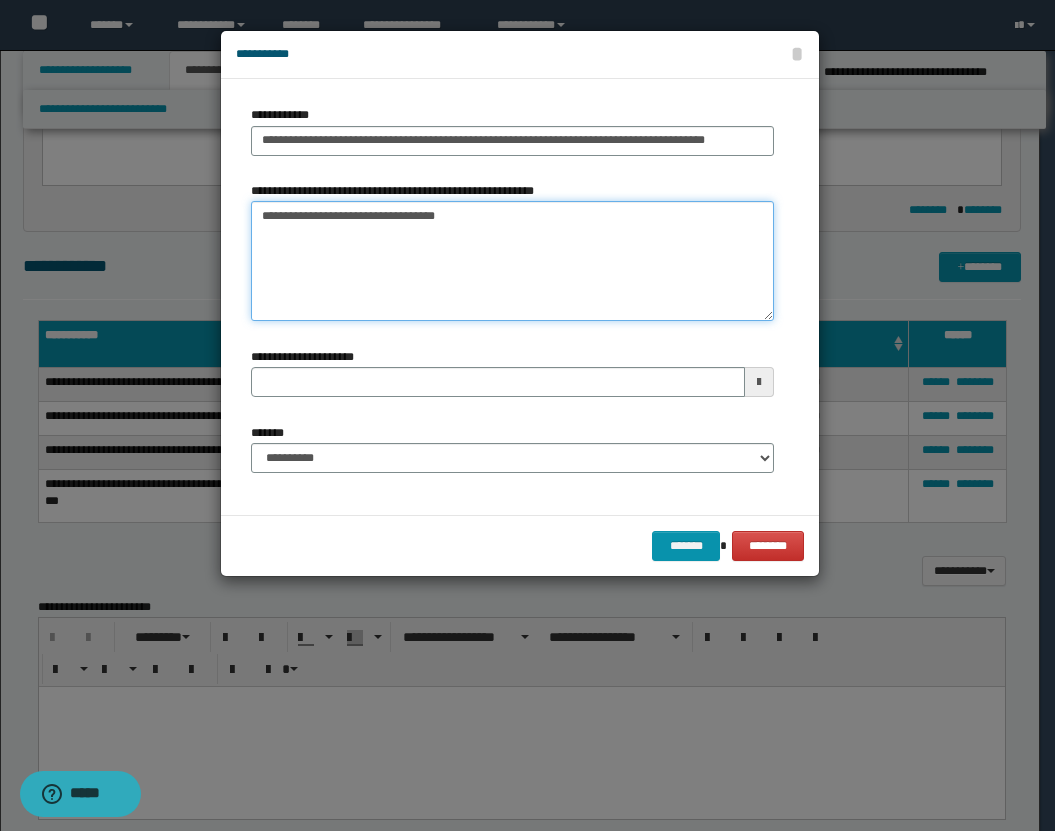type on "**********" 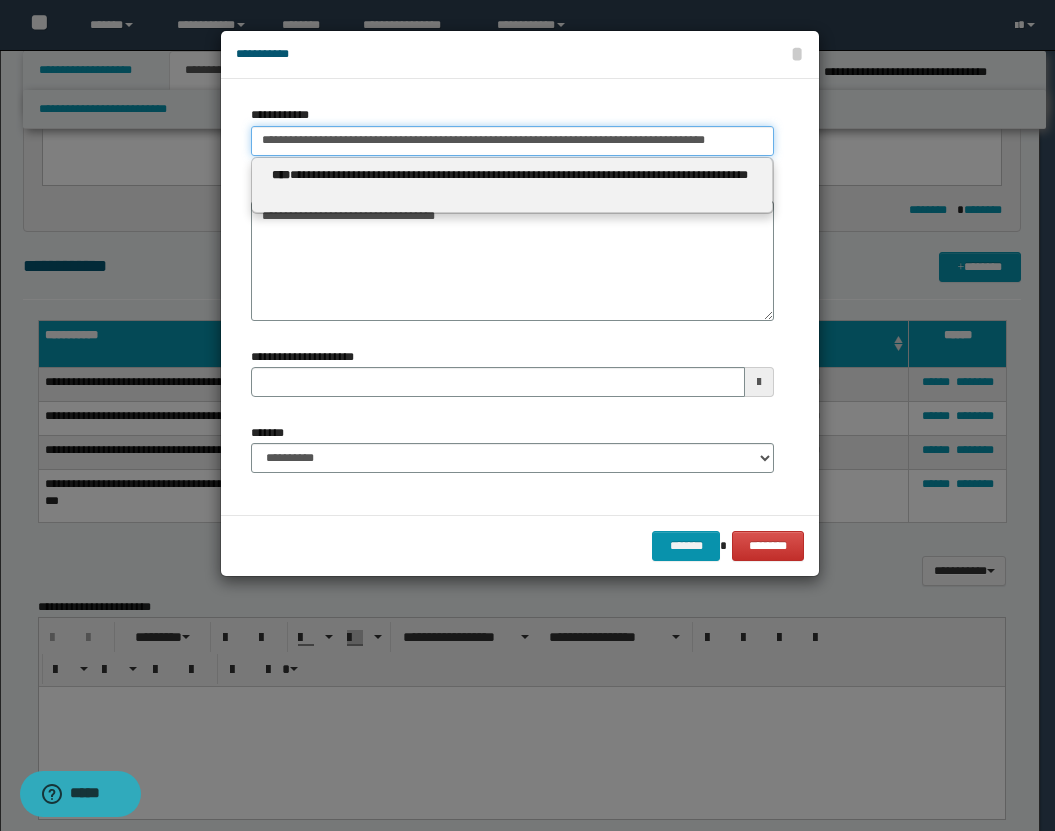 scroll, scrollTop: 0, scrollLeft: 12, axis: horizontal 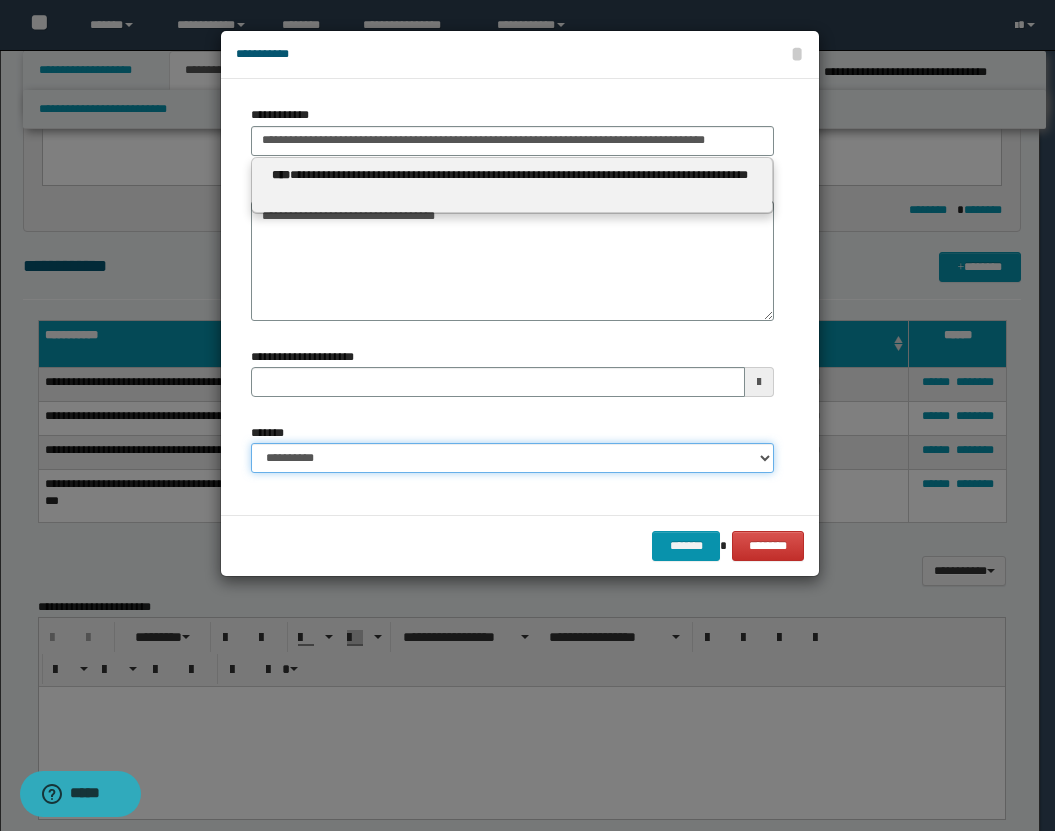 click on "**********" at bounding box center [512, 458] 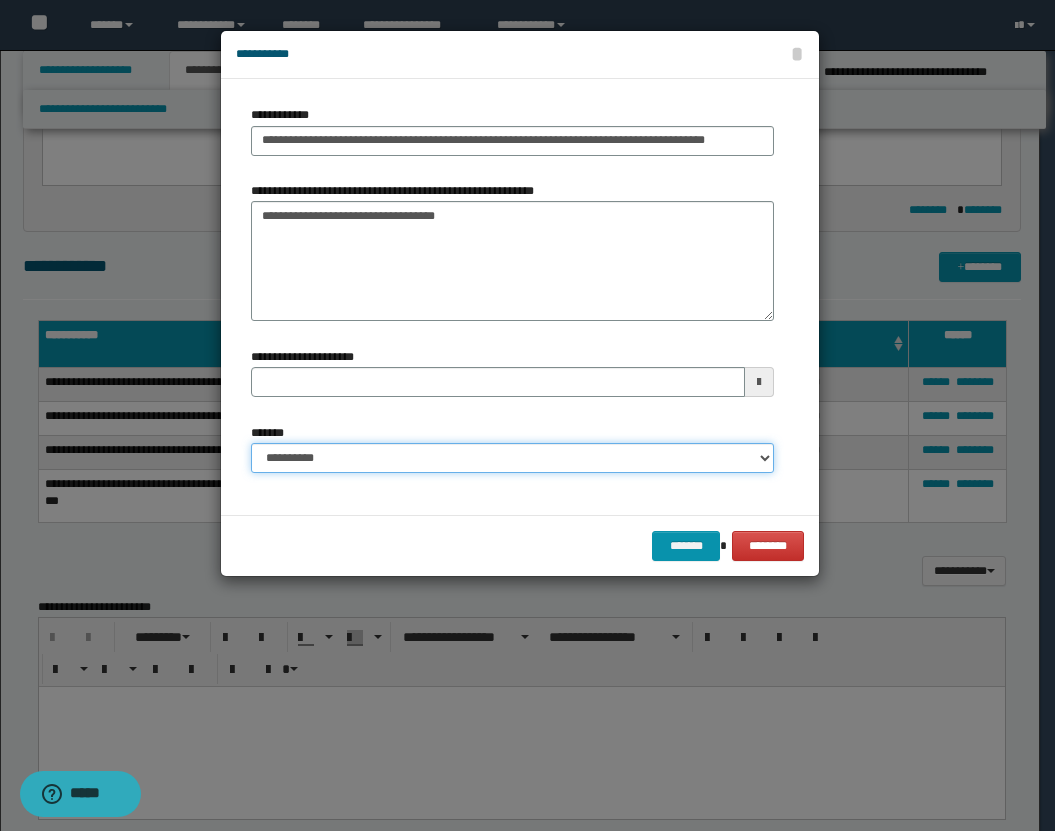 select on "*" 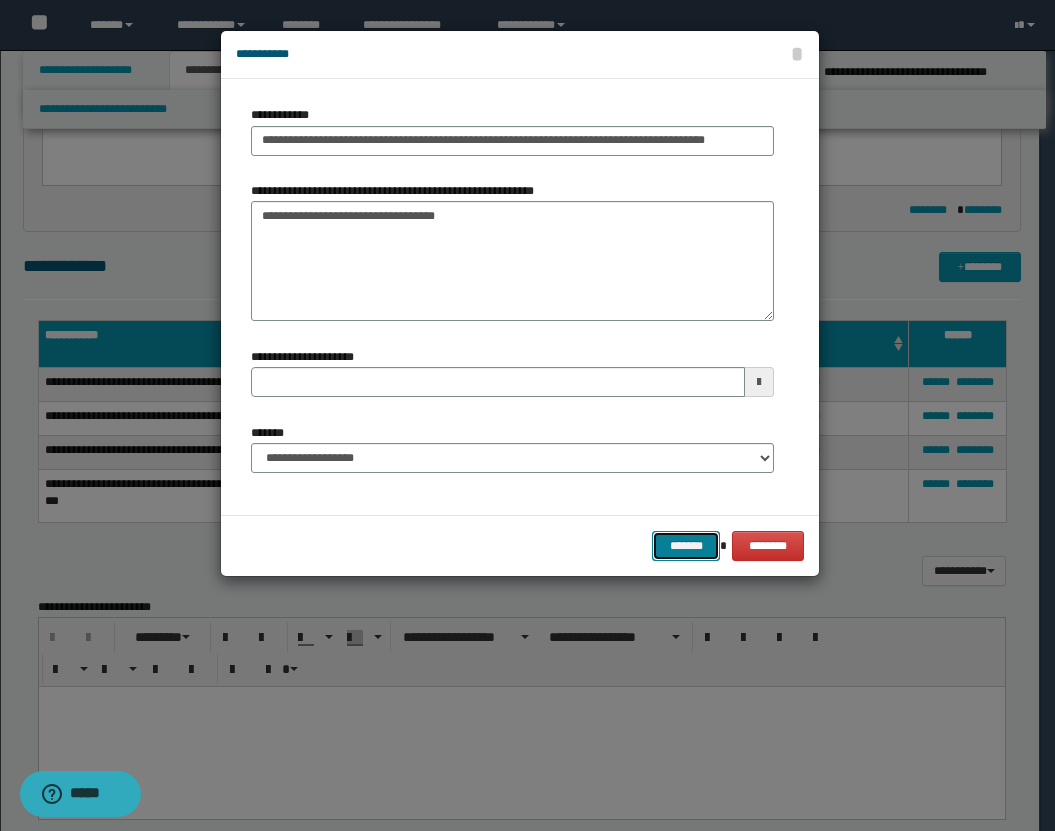click on "*******" at bounding box center [686, 546] 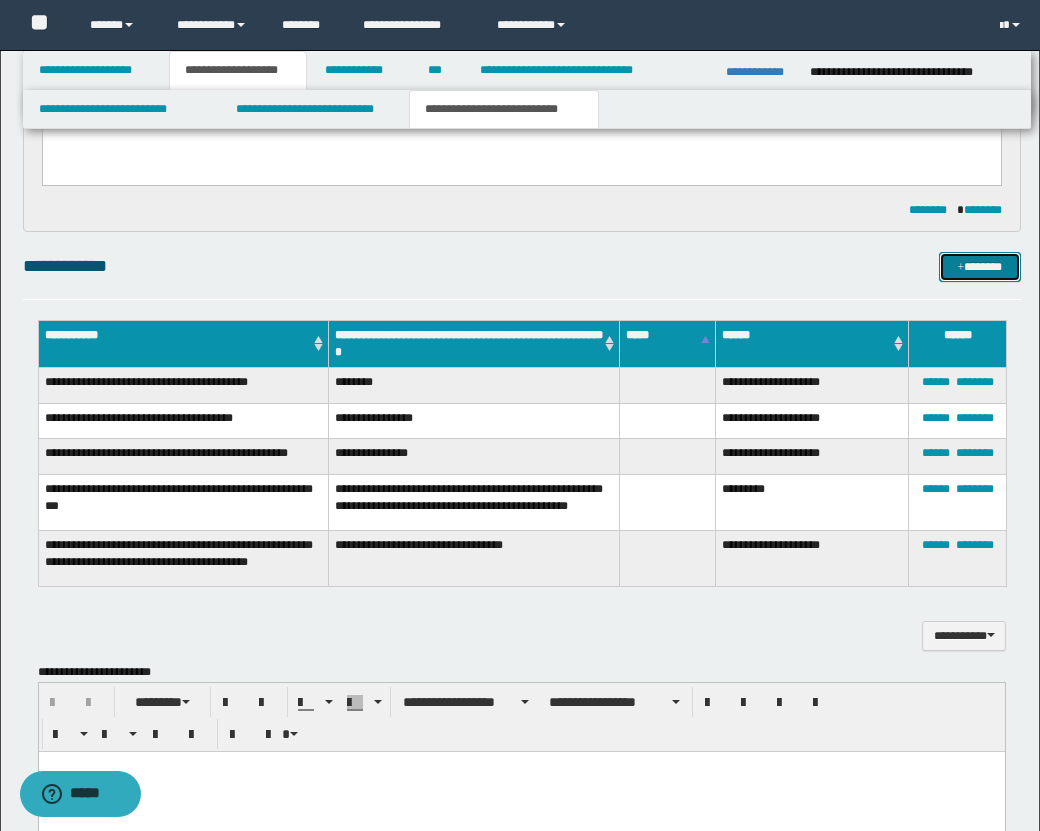 click at bounding box center [961, 268] 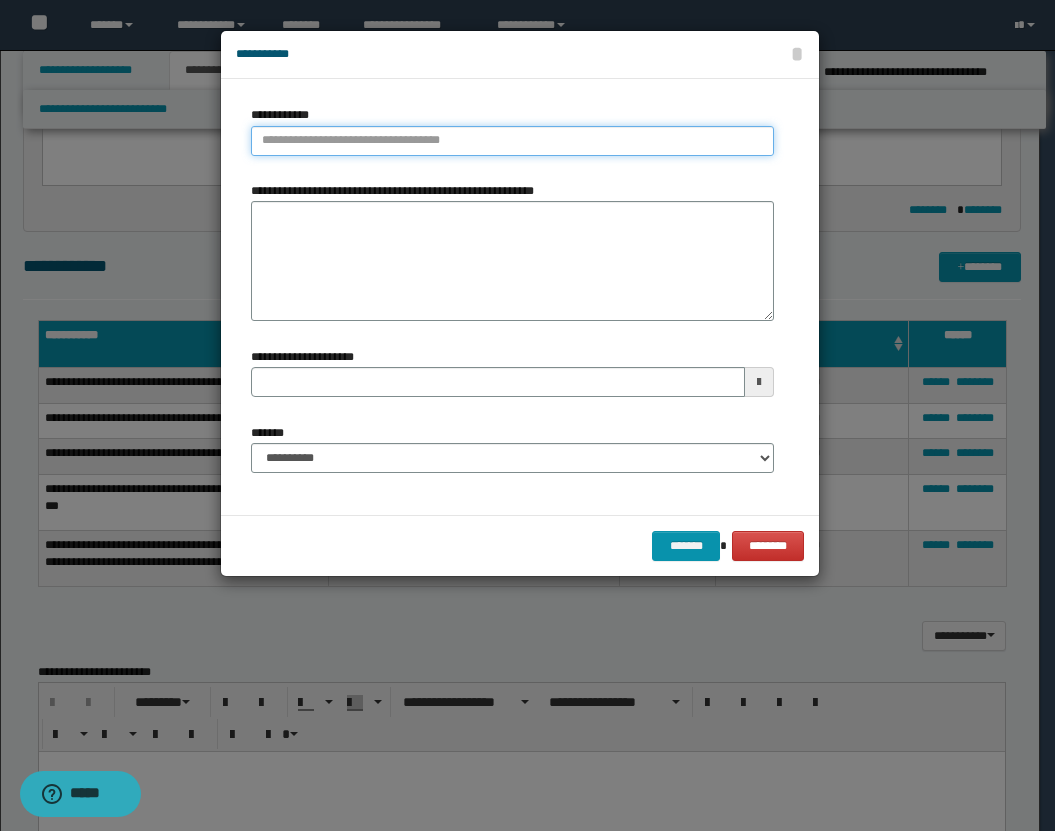 type on "**********" 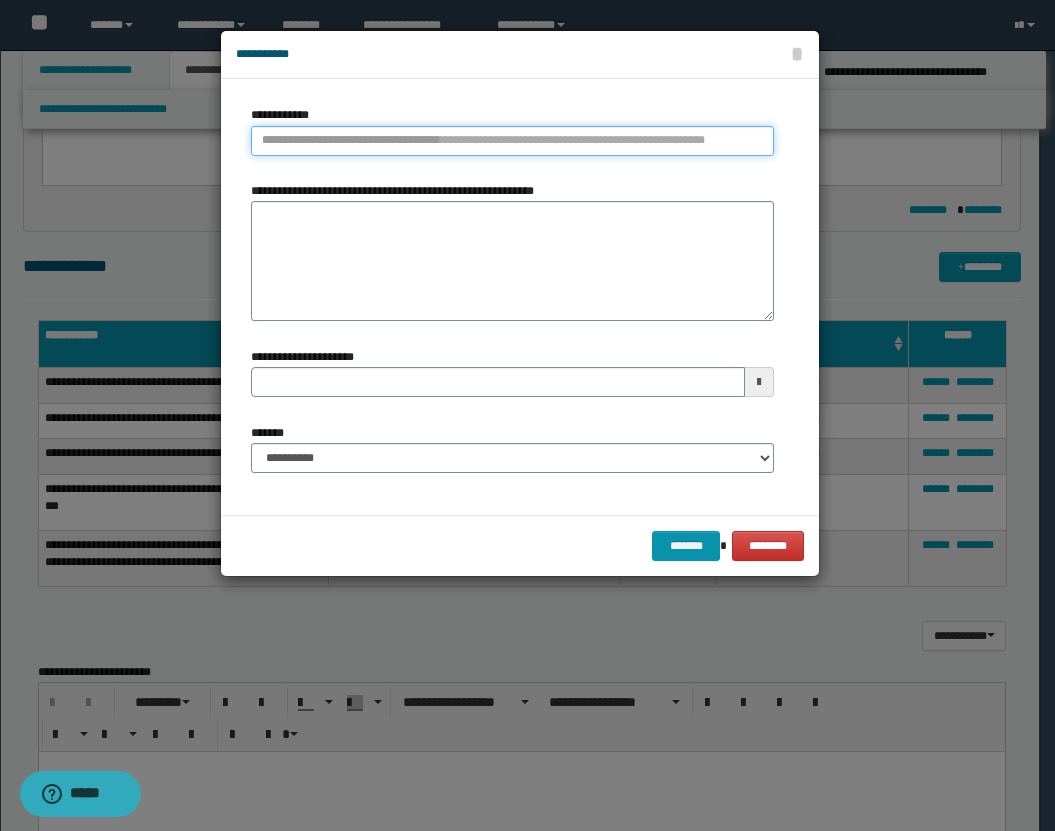 click on "**********" at bounding box center [512, 141] 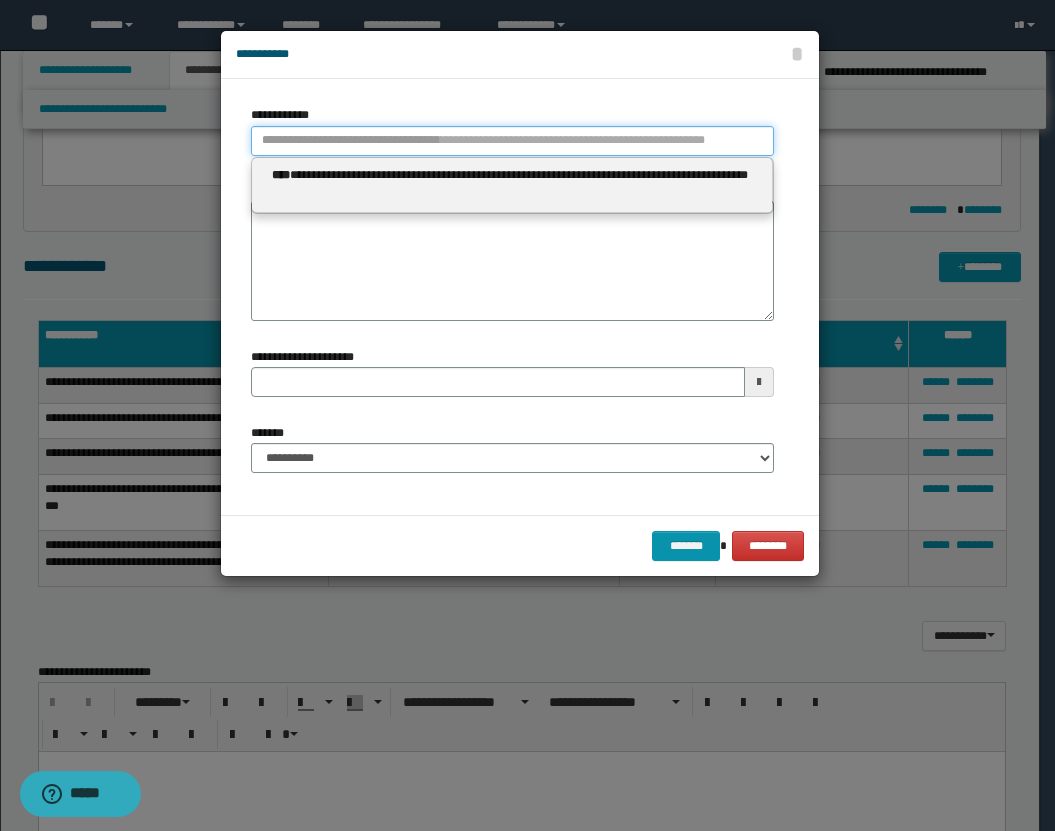 type 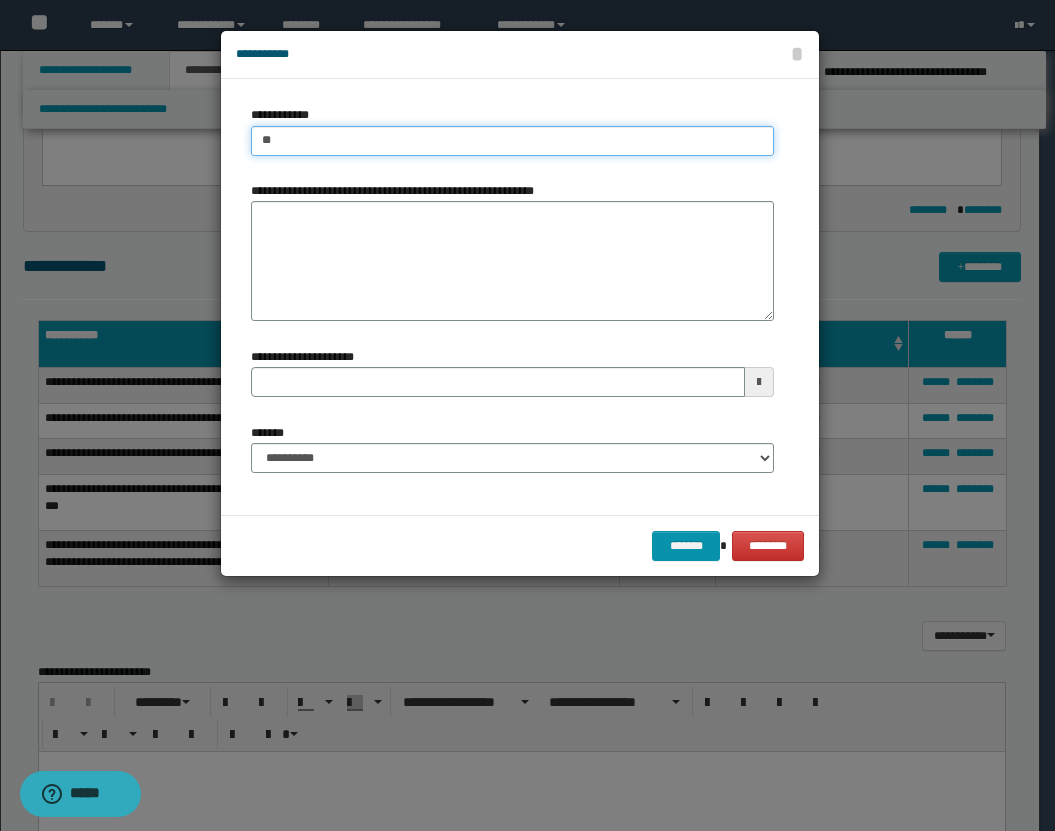 type on "***" 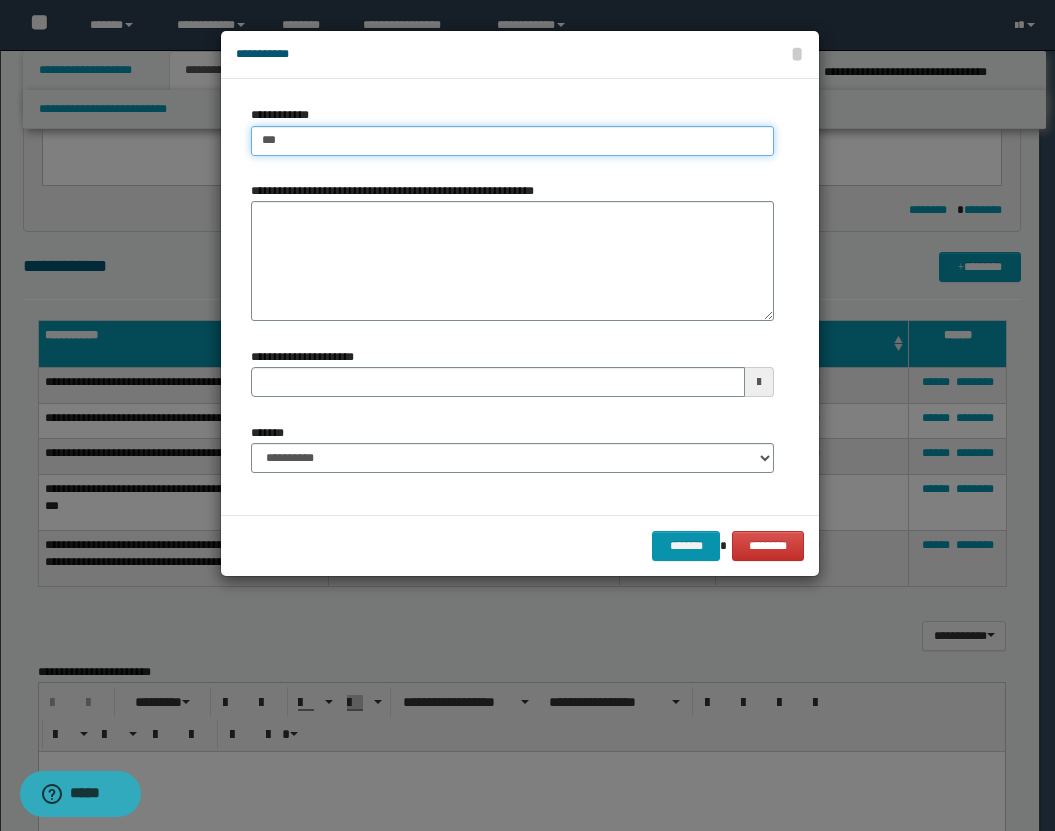 type on "***" 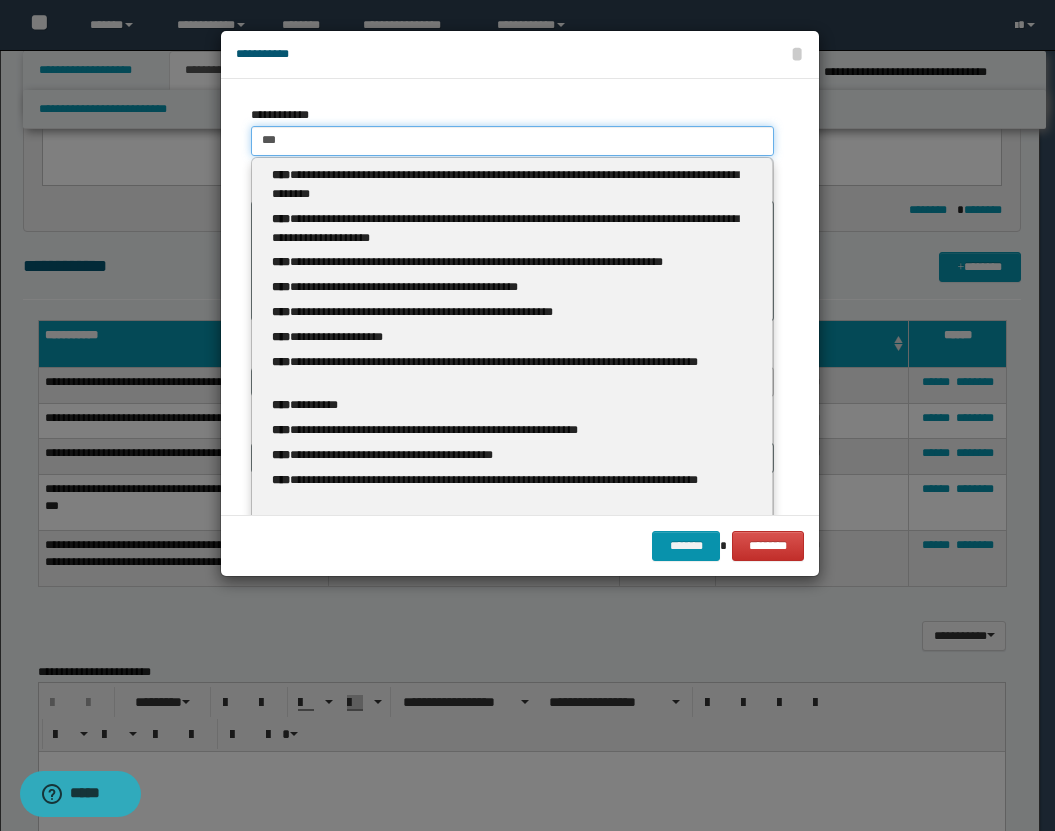 type 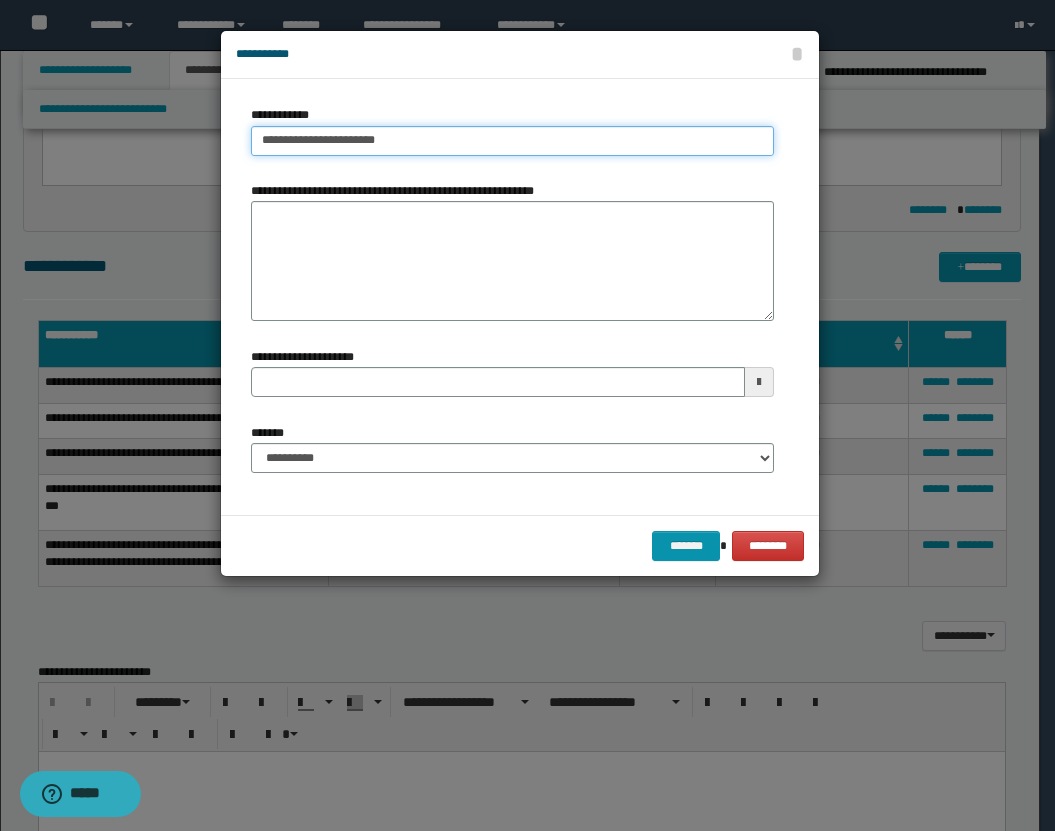 drag, startPoint x: 315, startPoint y: 141, endPoint x: 444, endPoint y: 141, distance: 129 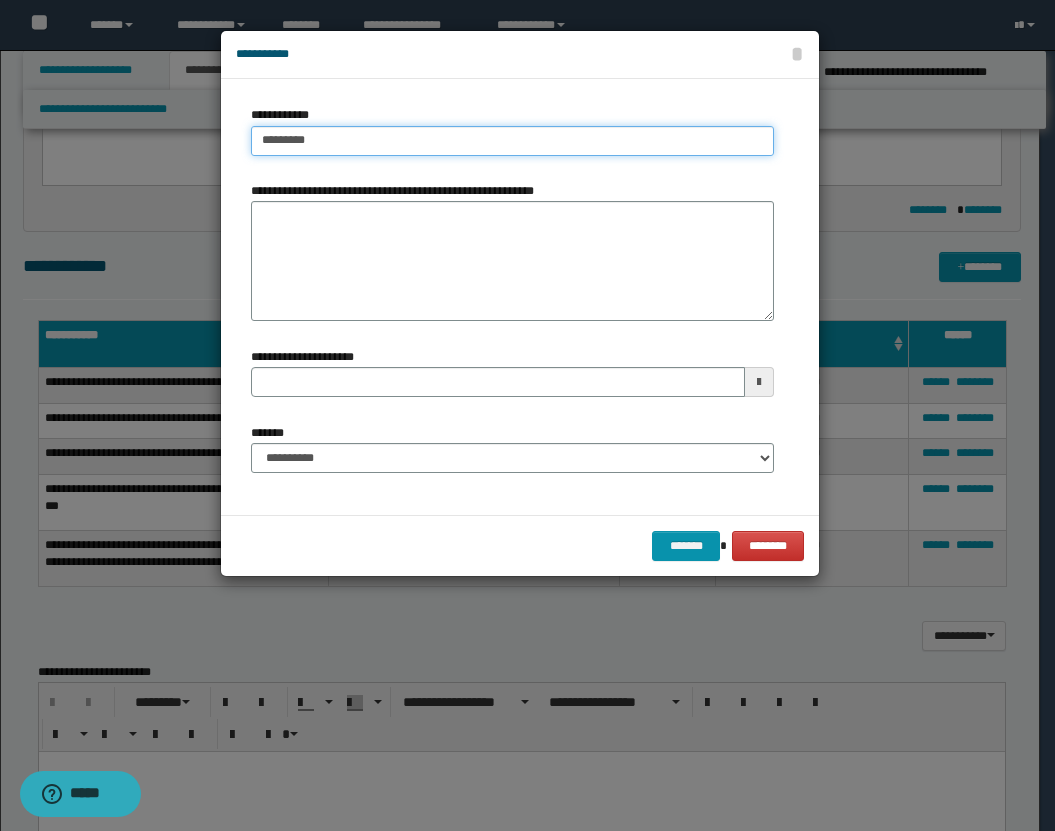type on "********" 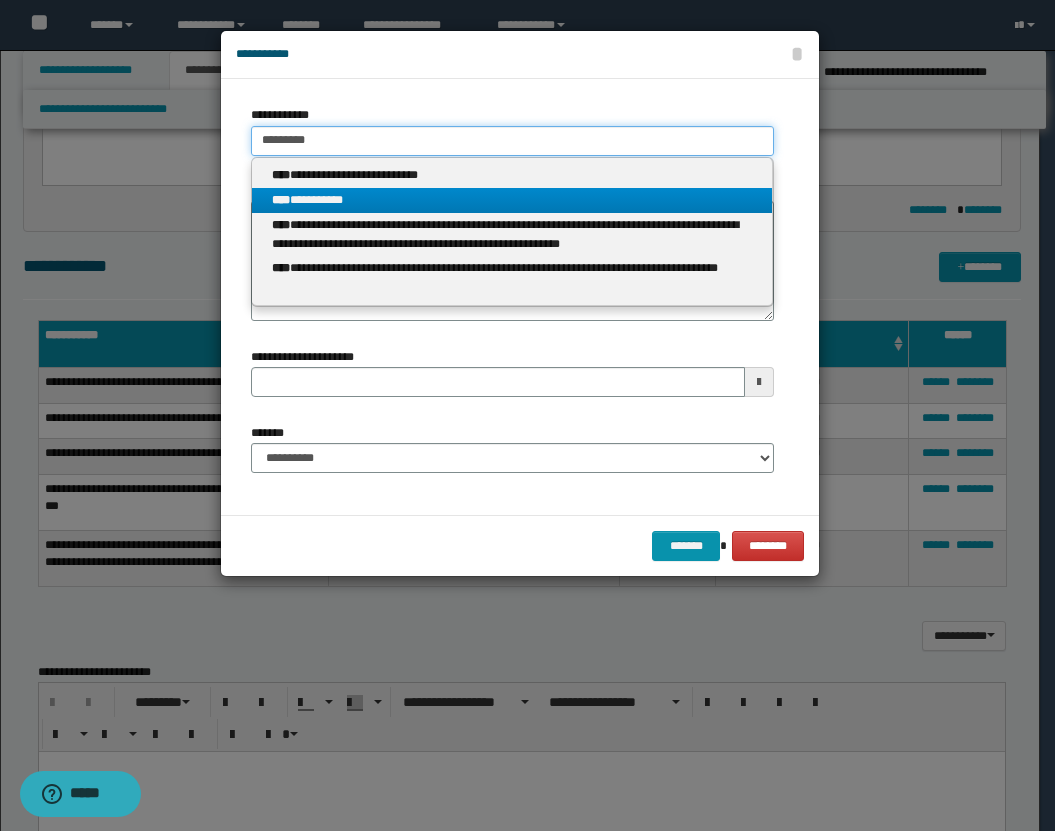 type on "********" 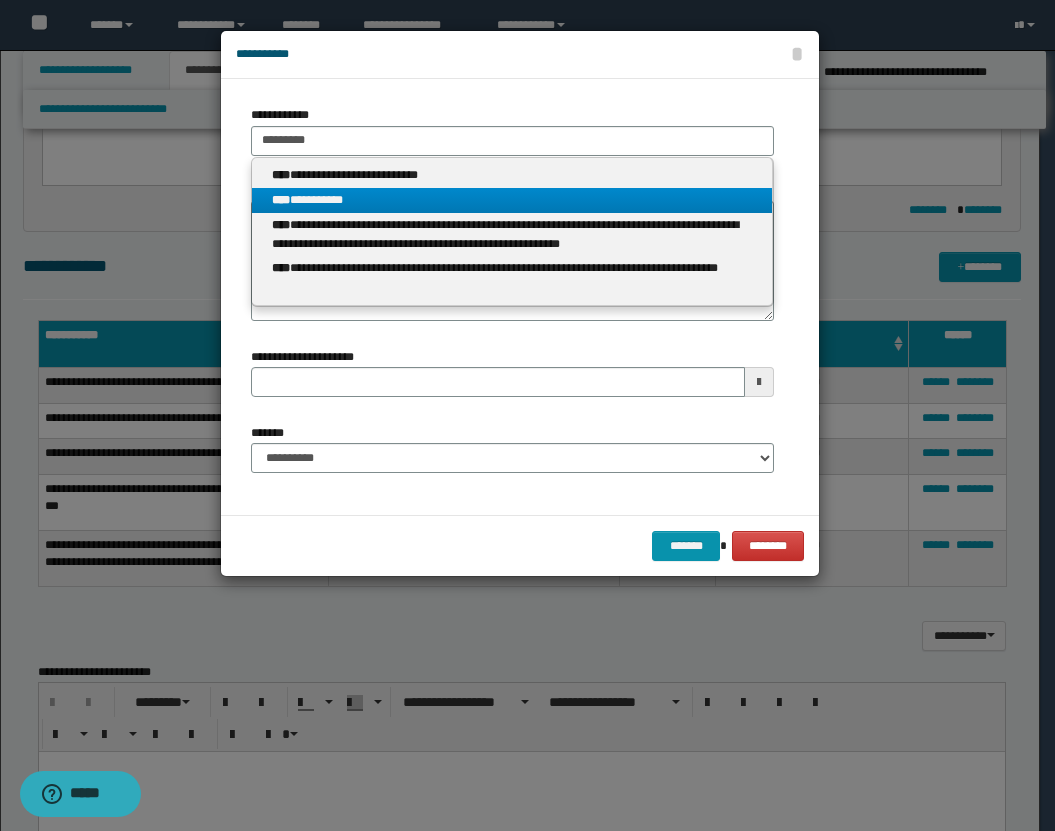 click on "**********" at bounding box center [512, 200] 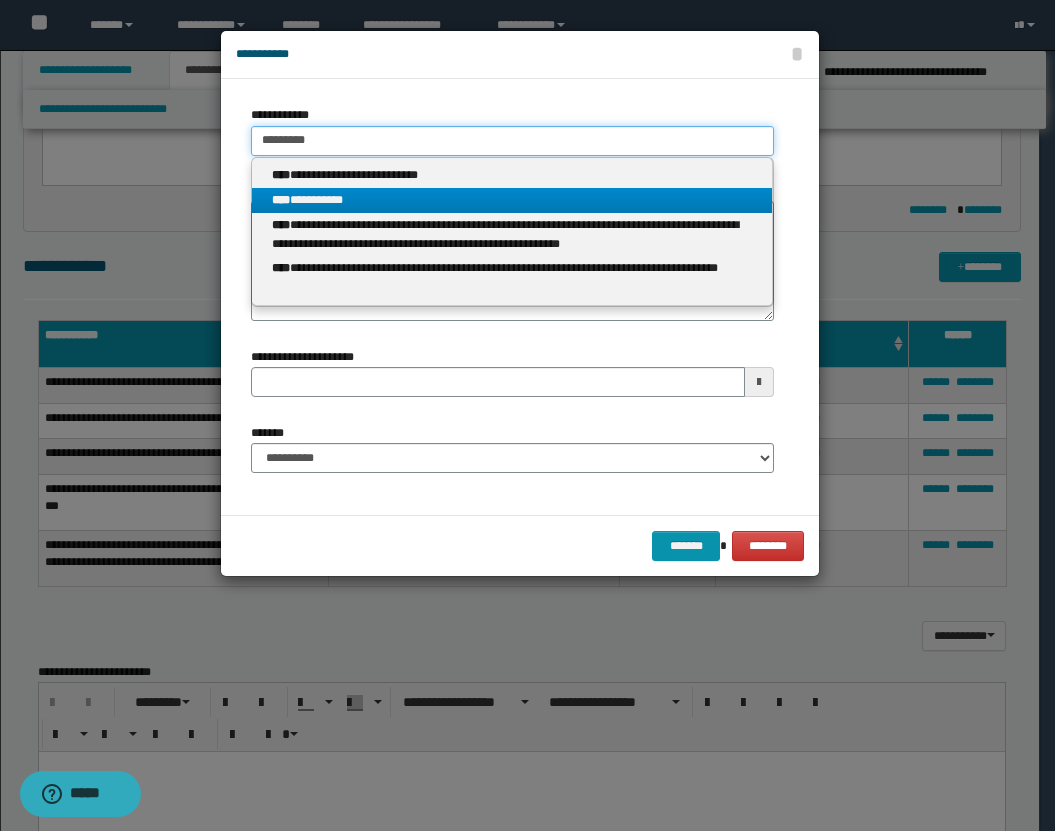 type 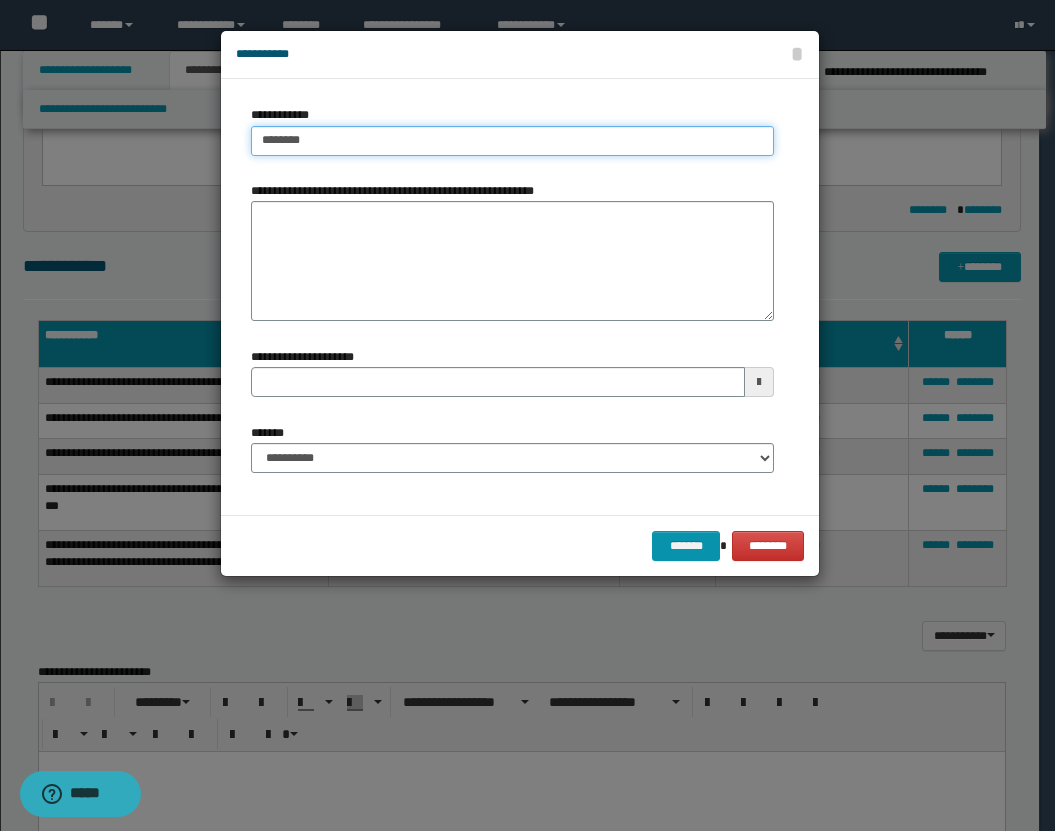 type on "********" 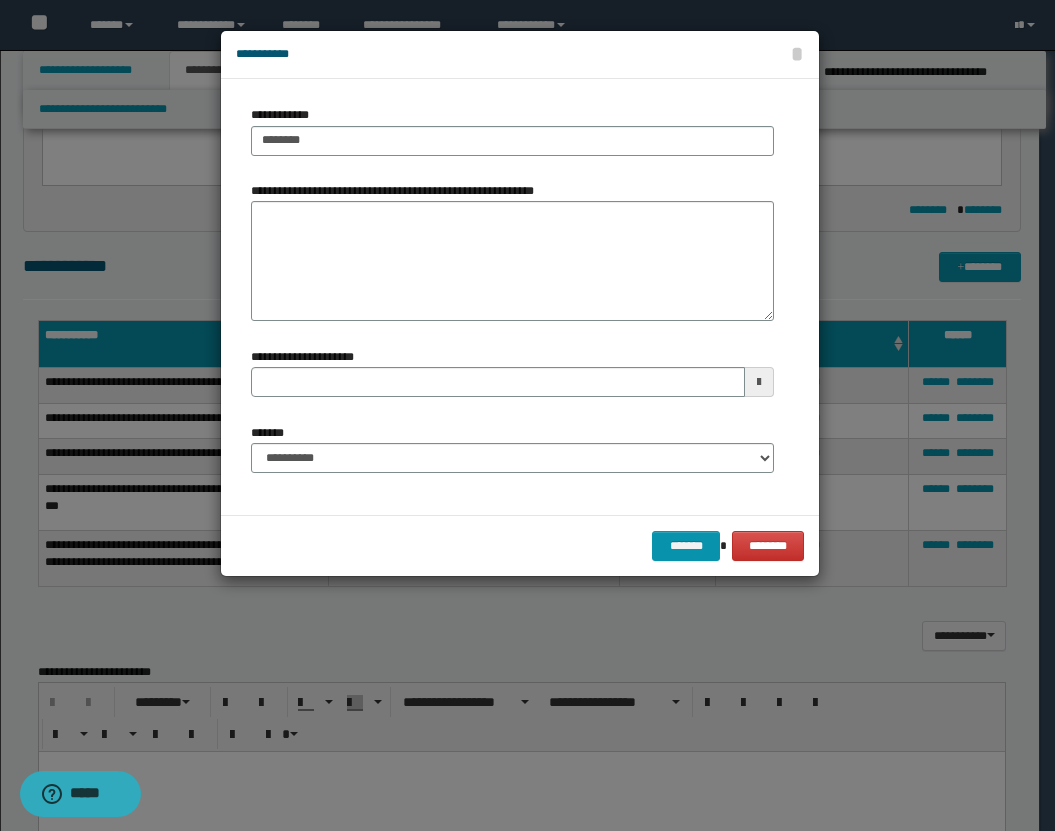 click on "**********" at bounding box center [0, 0] 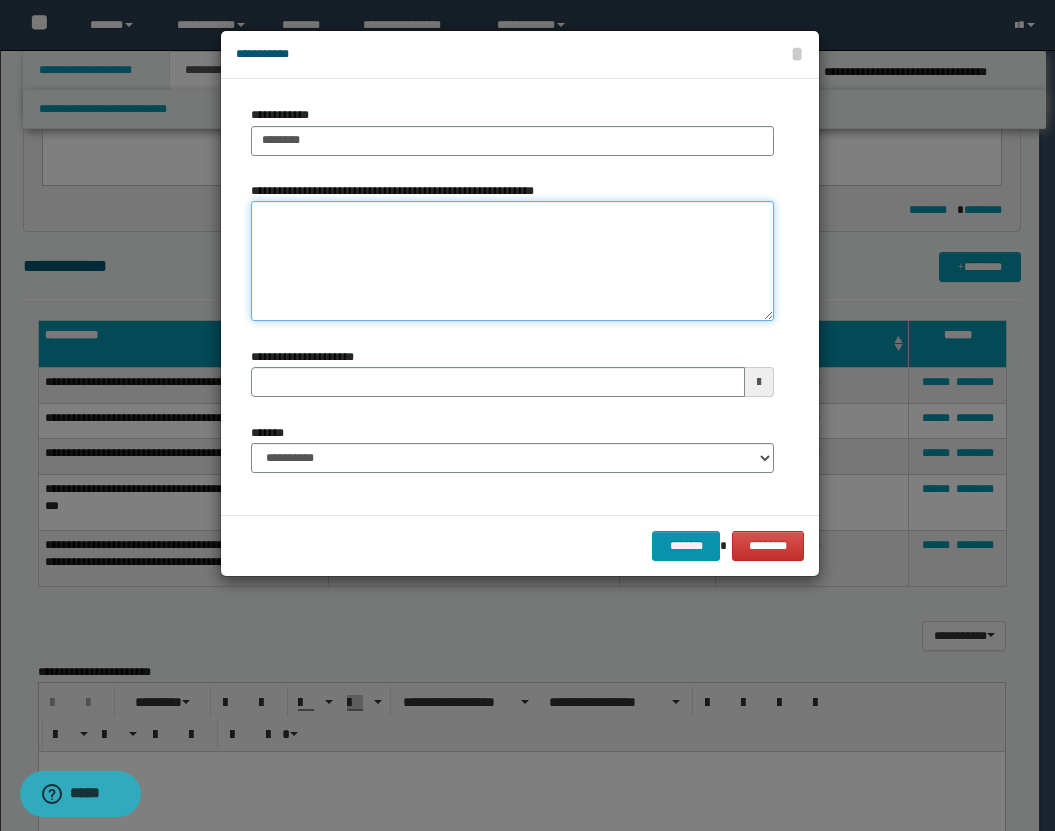 type 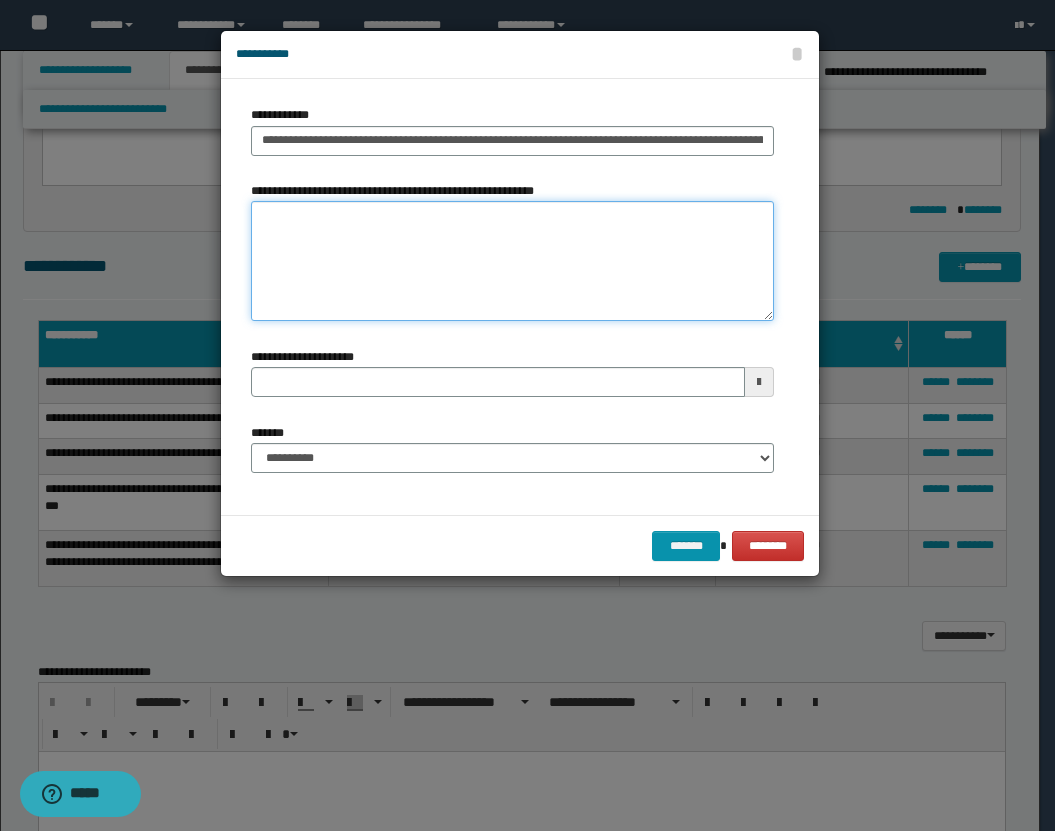 click on "**********" at bounding box center (512, 261) 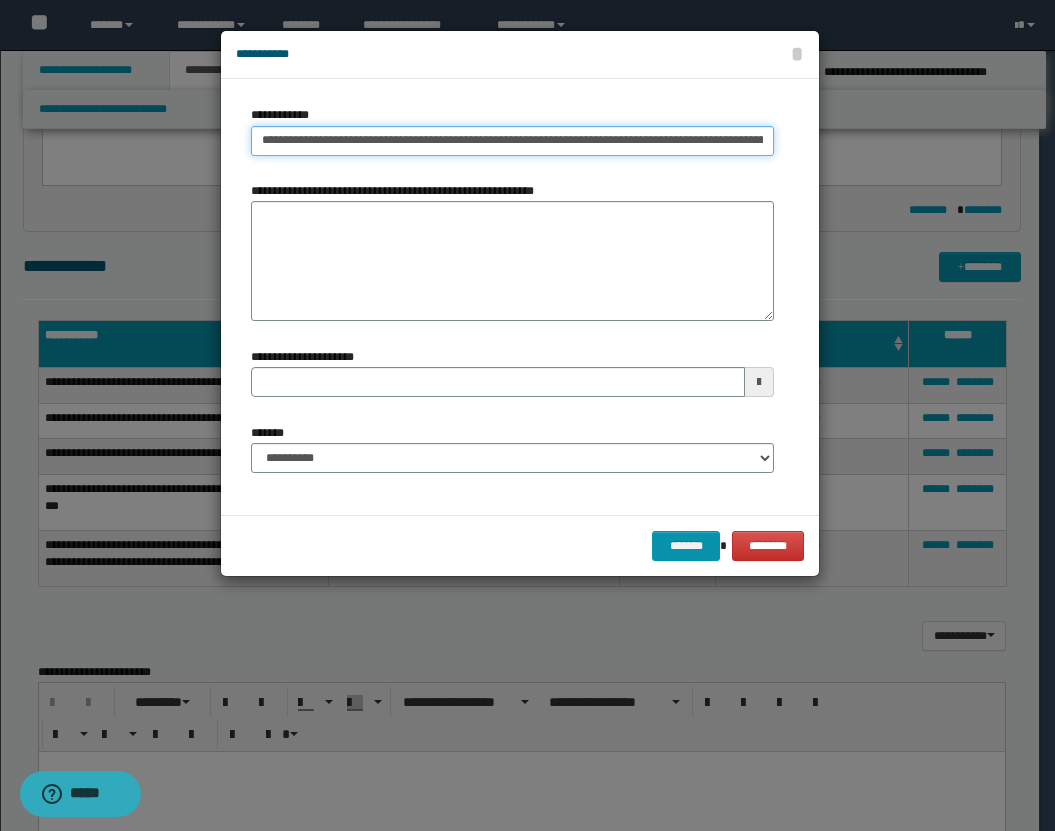 click on "**********" at bounding box center (512, 141) 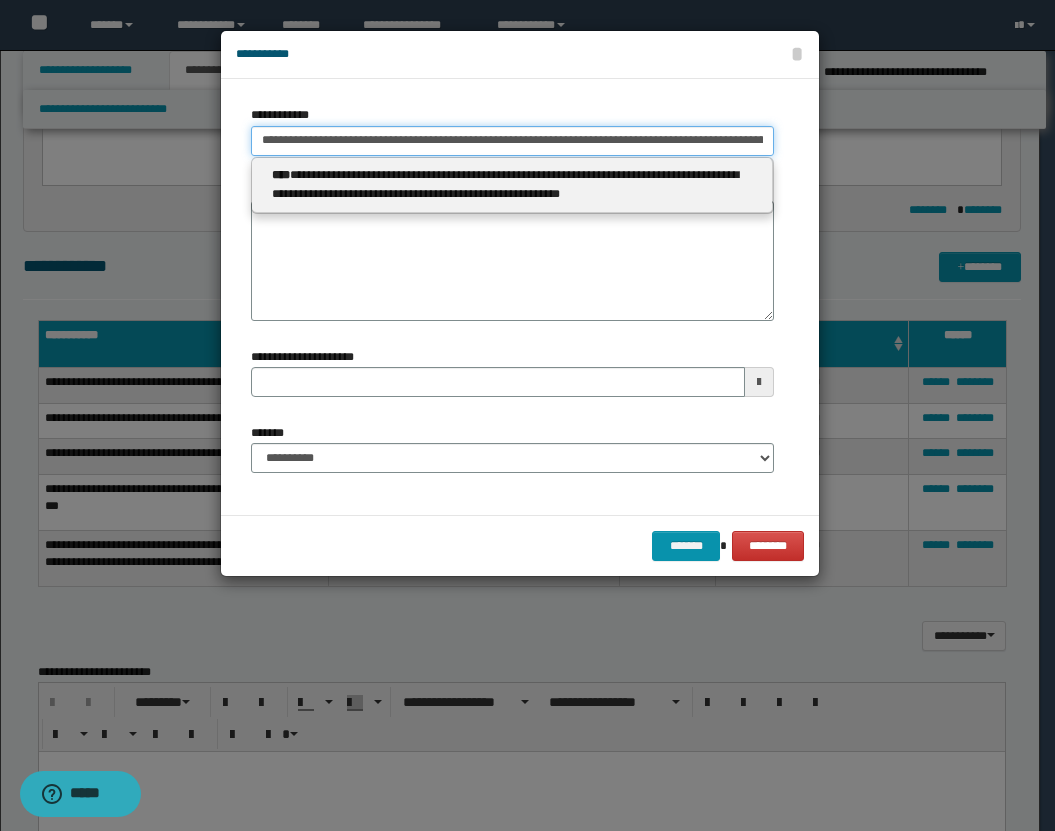 type on "**********" 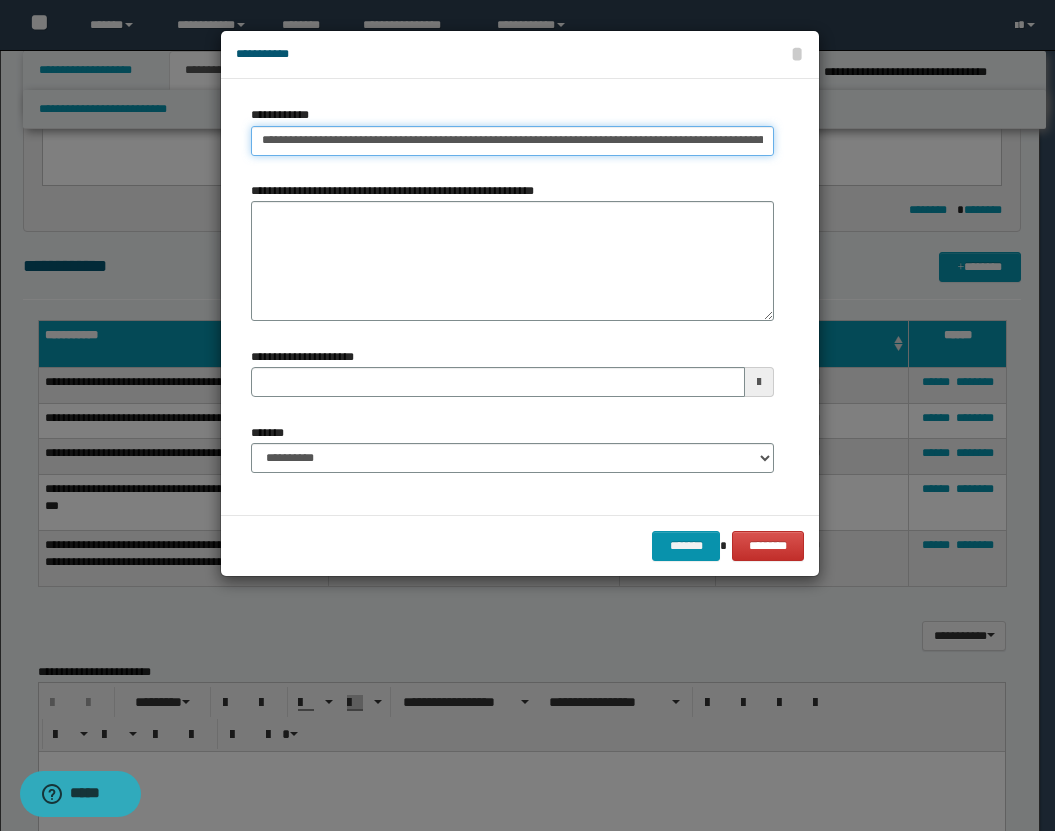 scroll, scrollTop: 0, scrollLeft: 349, axis: horizontal 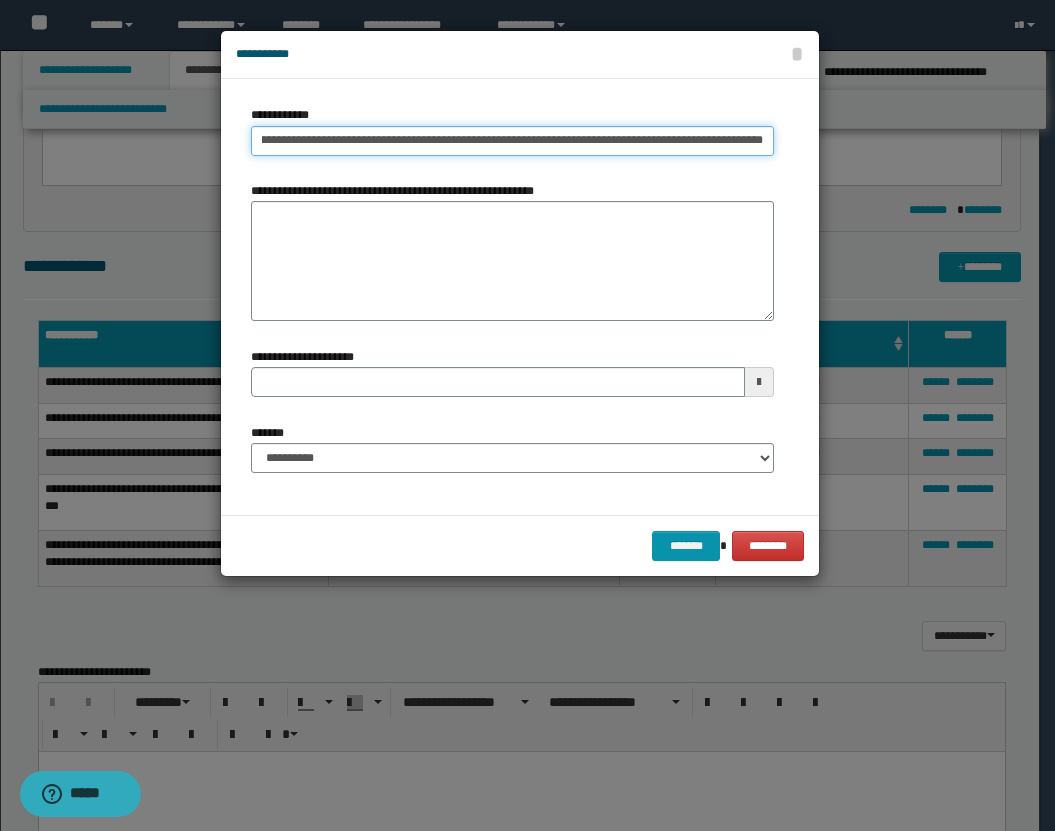 drag, startPoint x: 263, startPoint y: 136, endPoint x: 1045, endPoint y: 140, distance: 782.01025 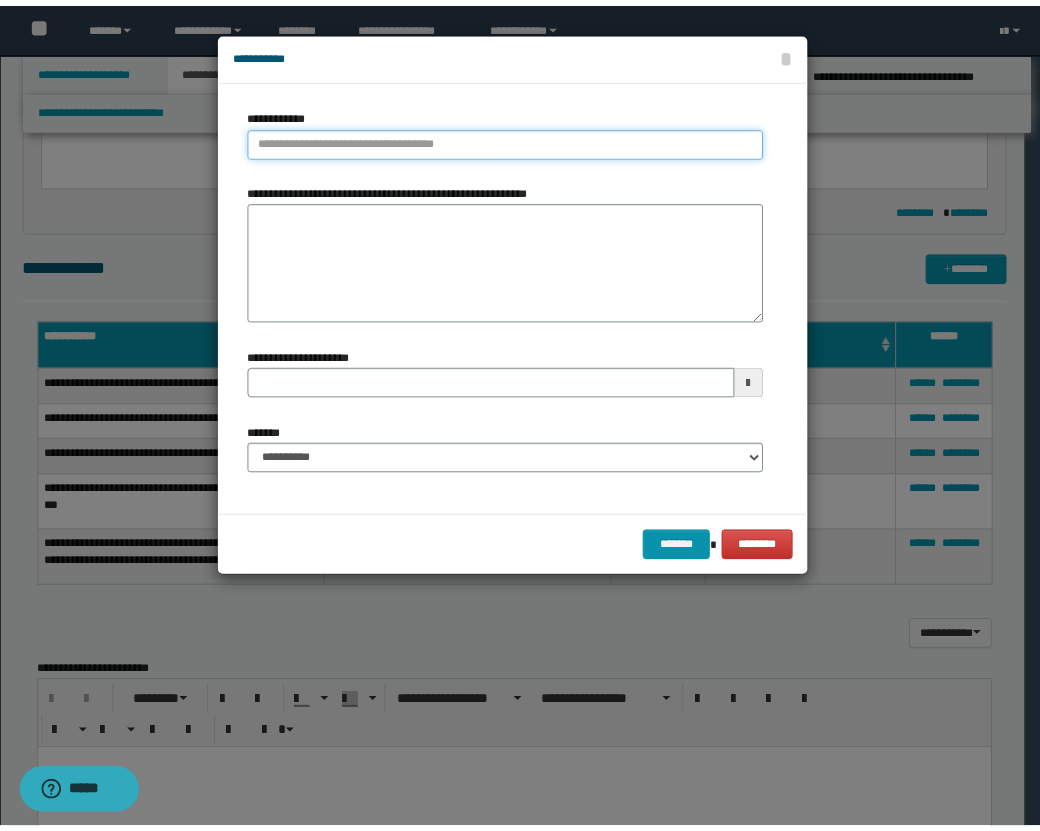 scroll, scrollTop: 0, scrollLeft: 0, axis: both 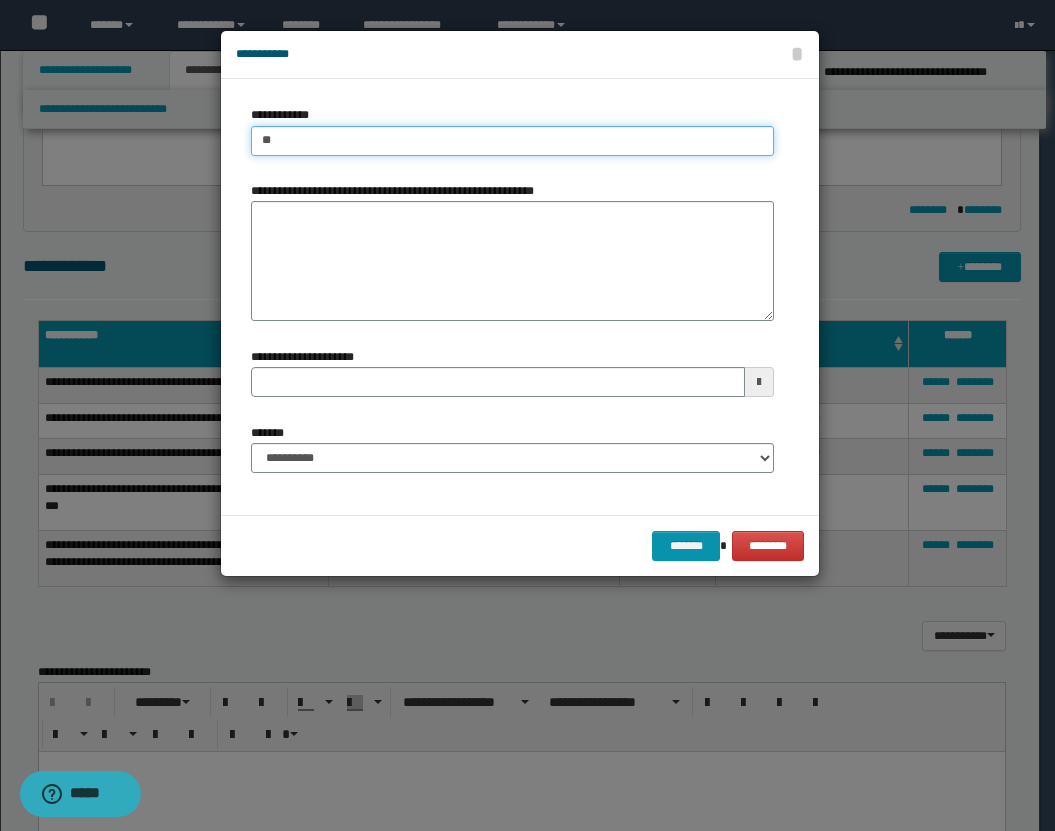 type on "***" 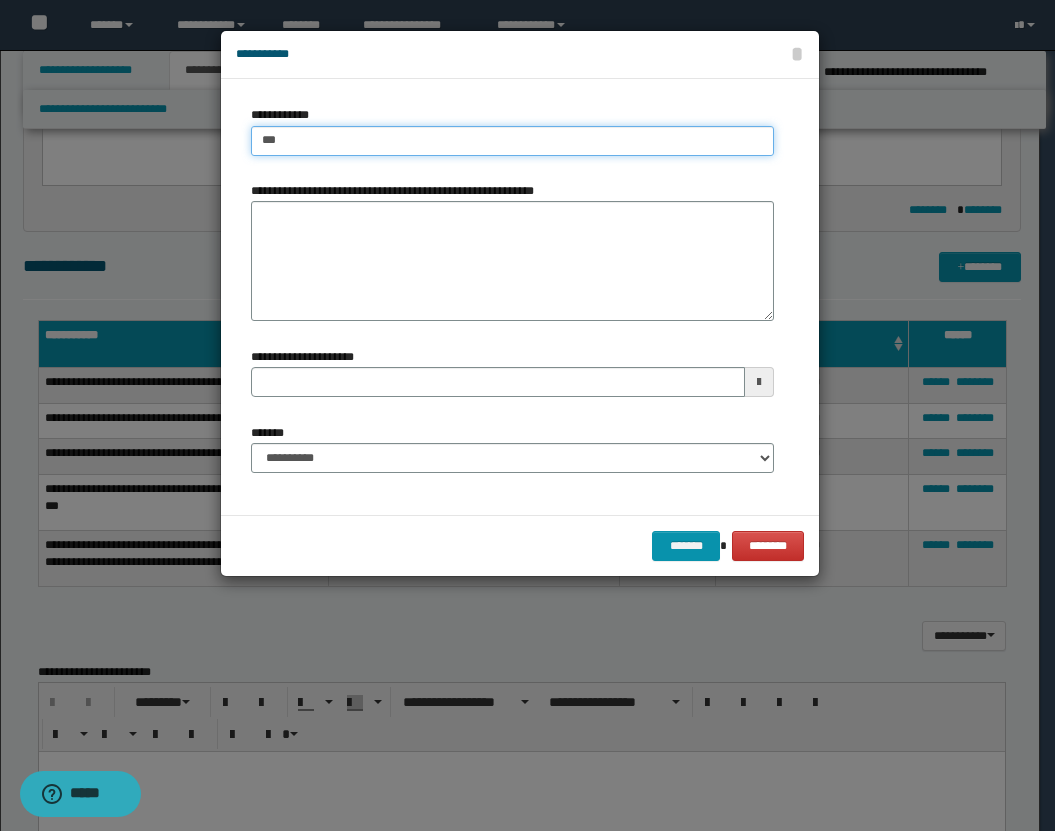 type on "***" 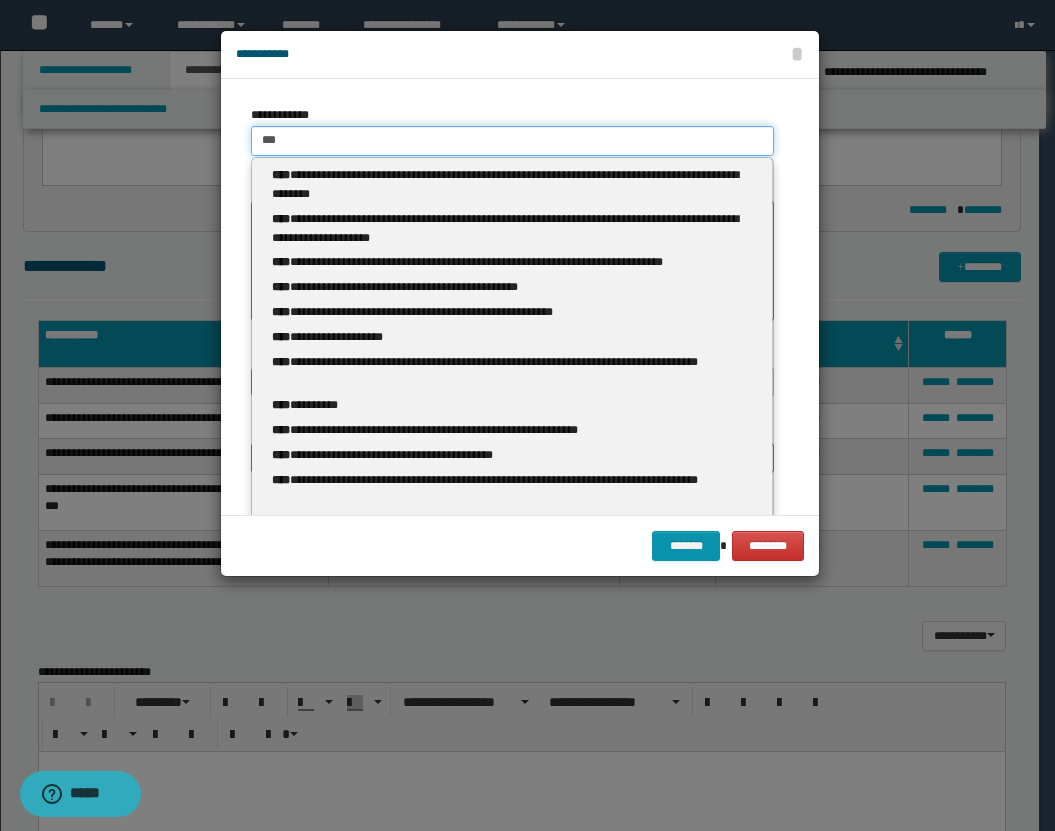 type 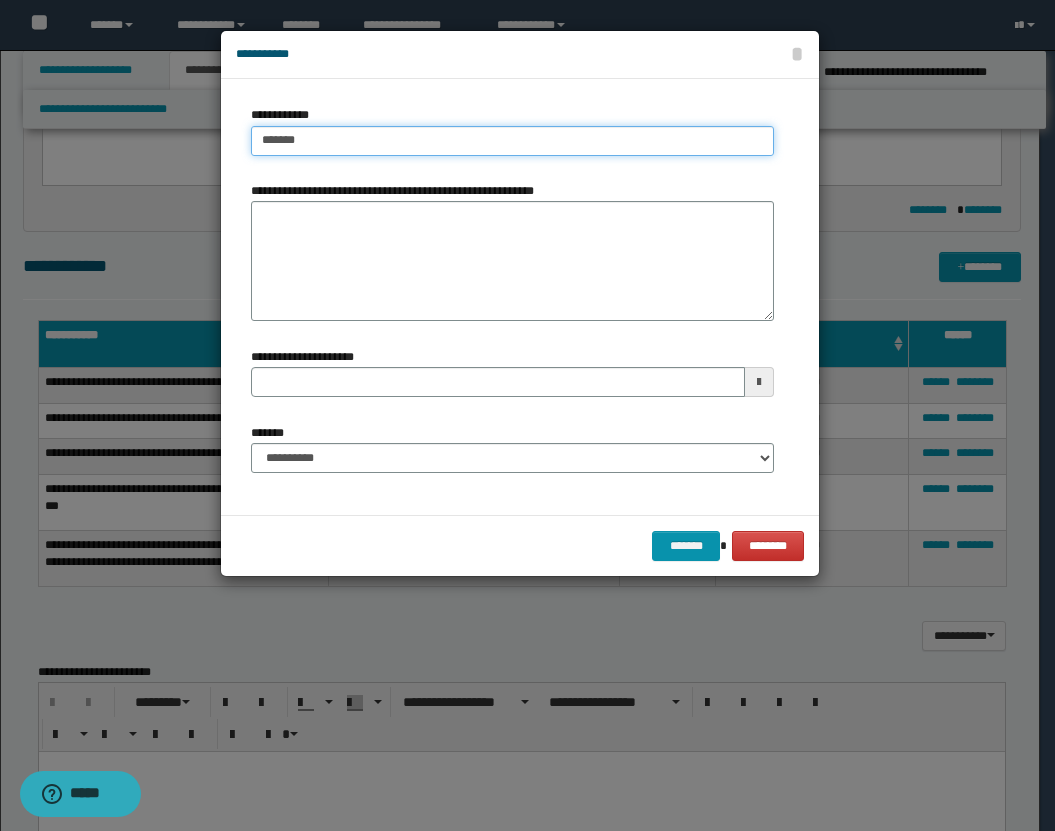 type on "********" 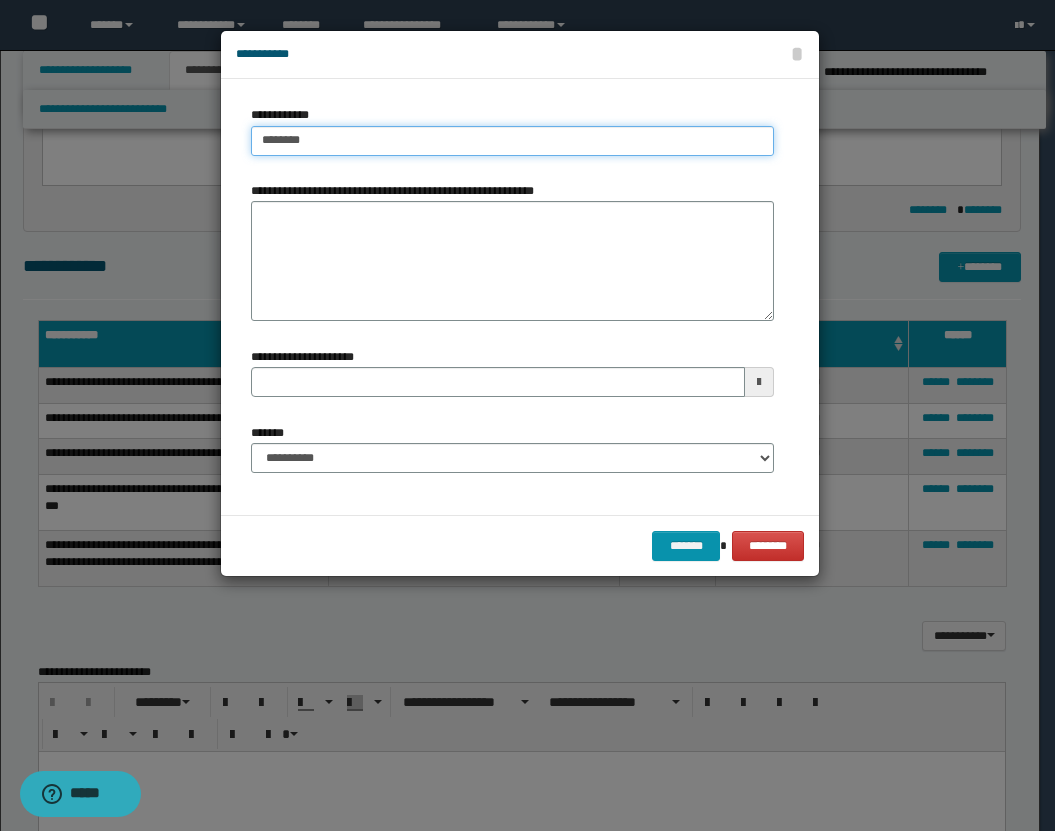 type on "**********" 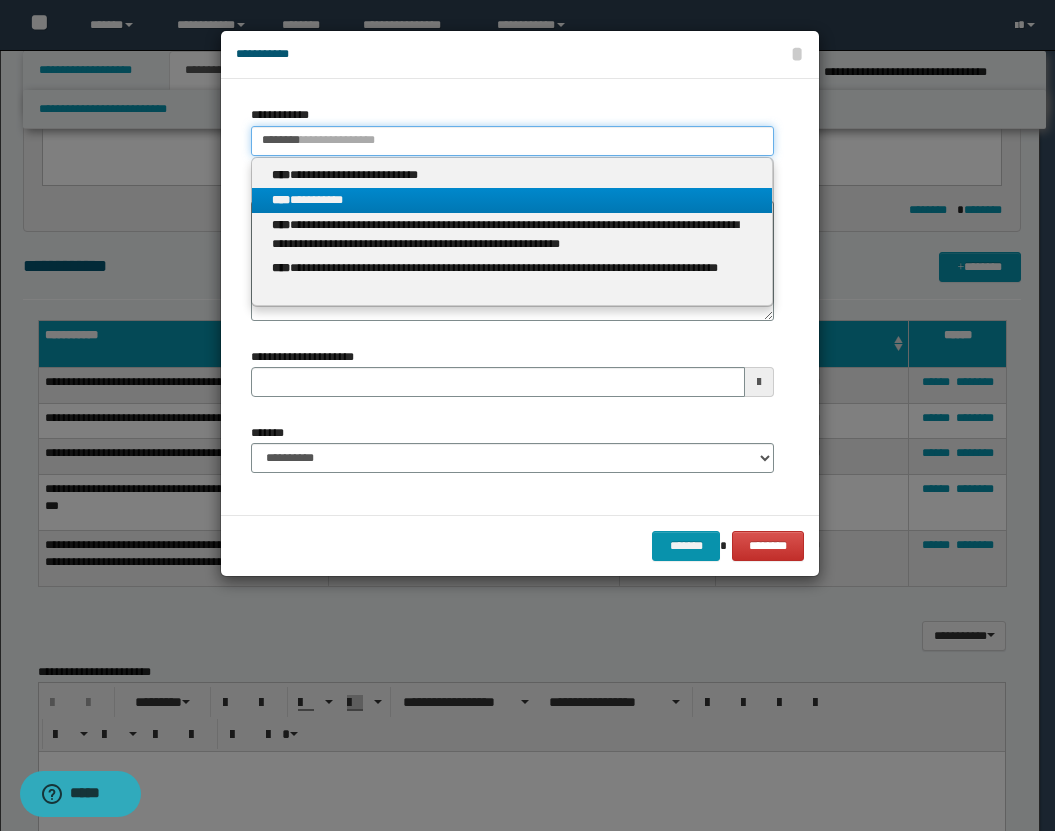 type on "********" 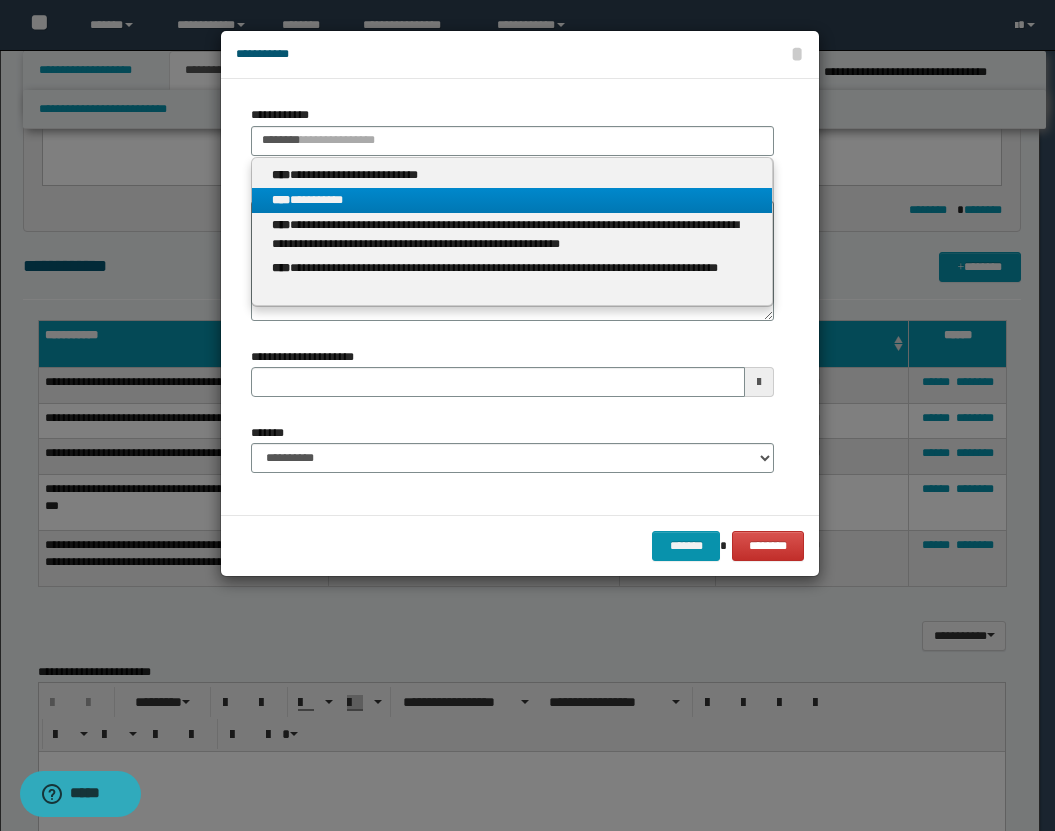 click on "**********" at bounding box center [512, 200] 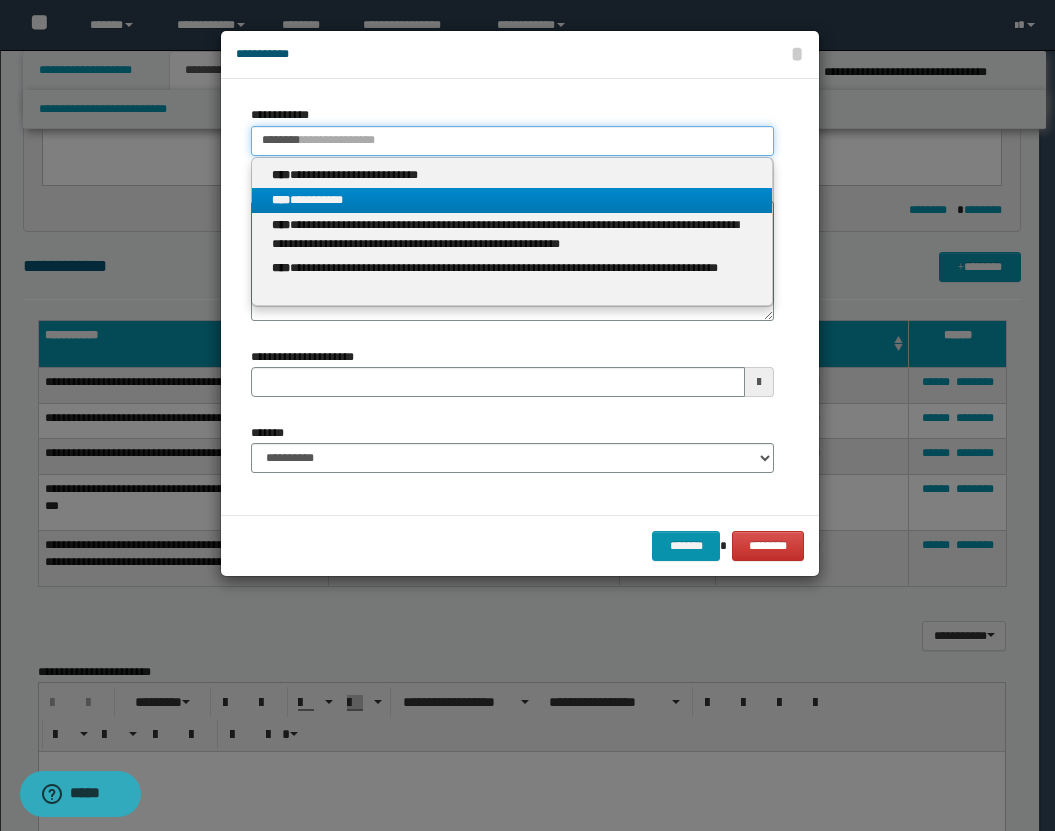 type 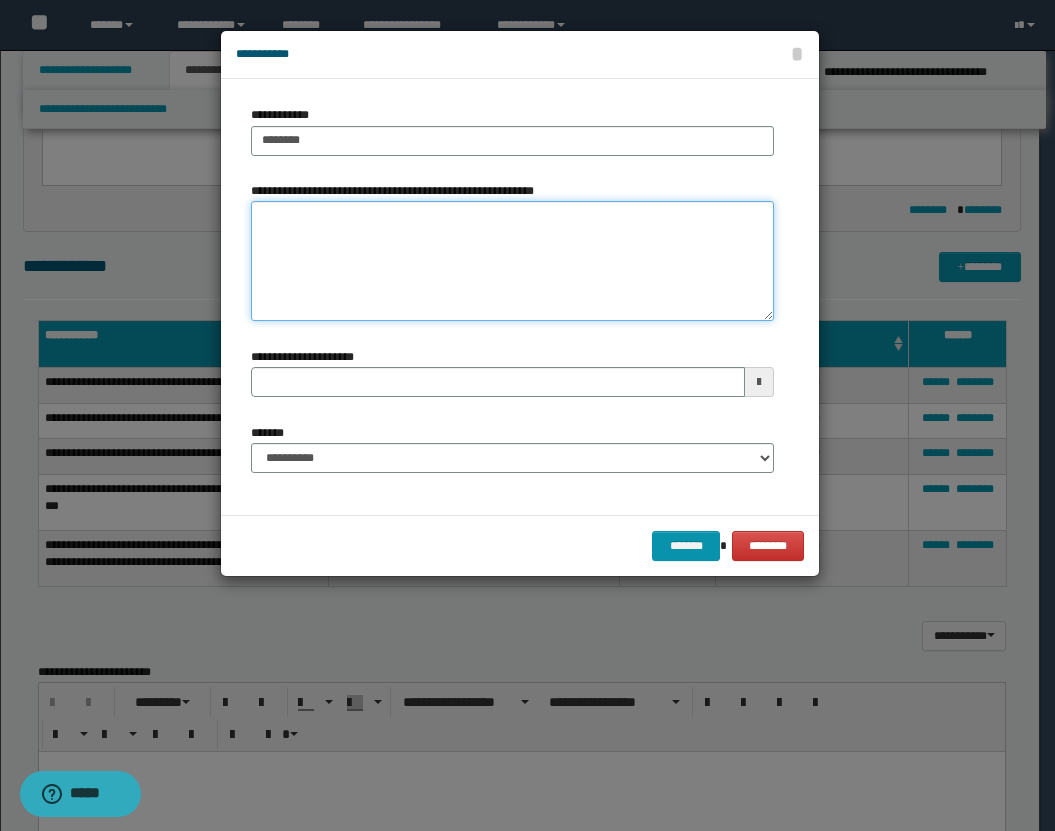click on "**********" at bounding box center (512, 261) 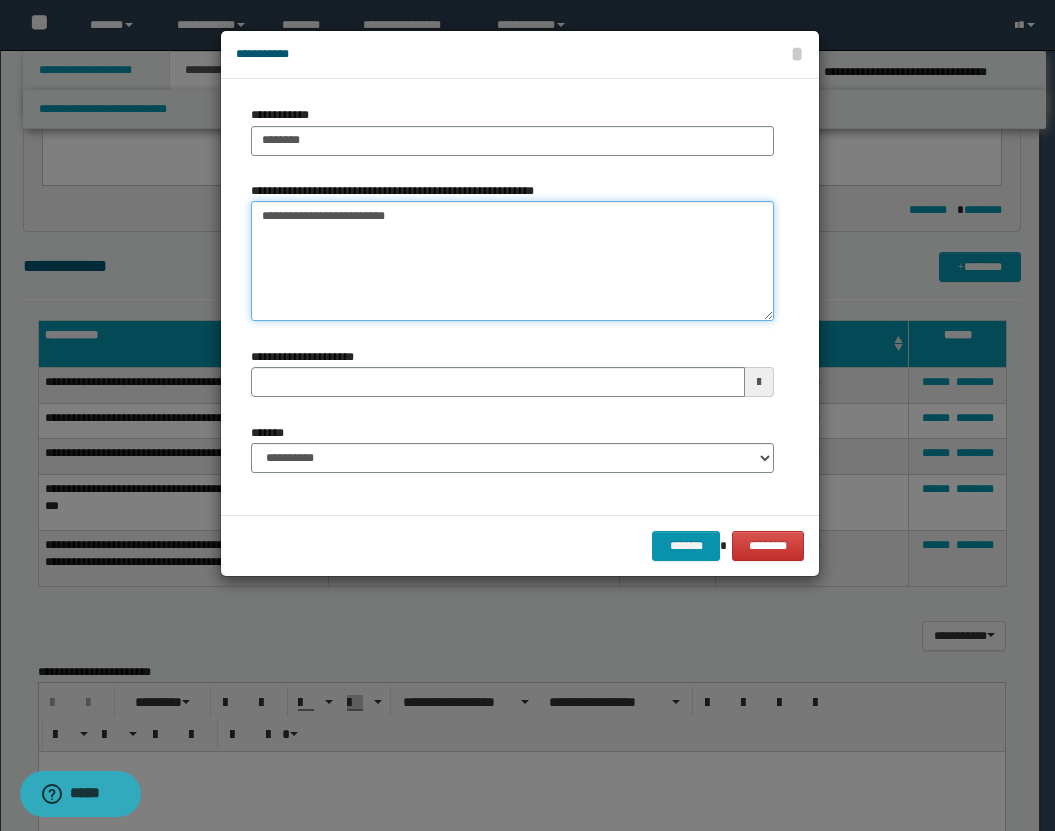 type on "**********" 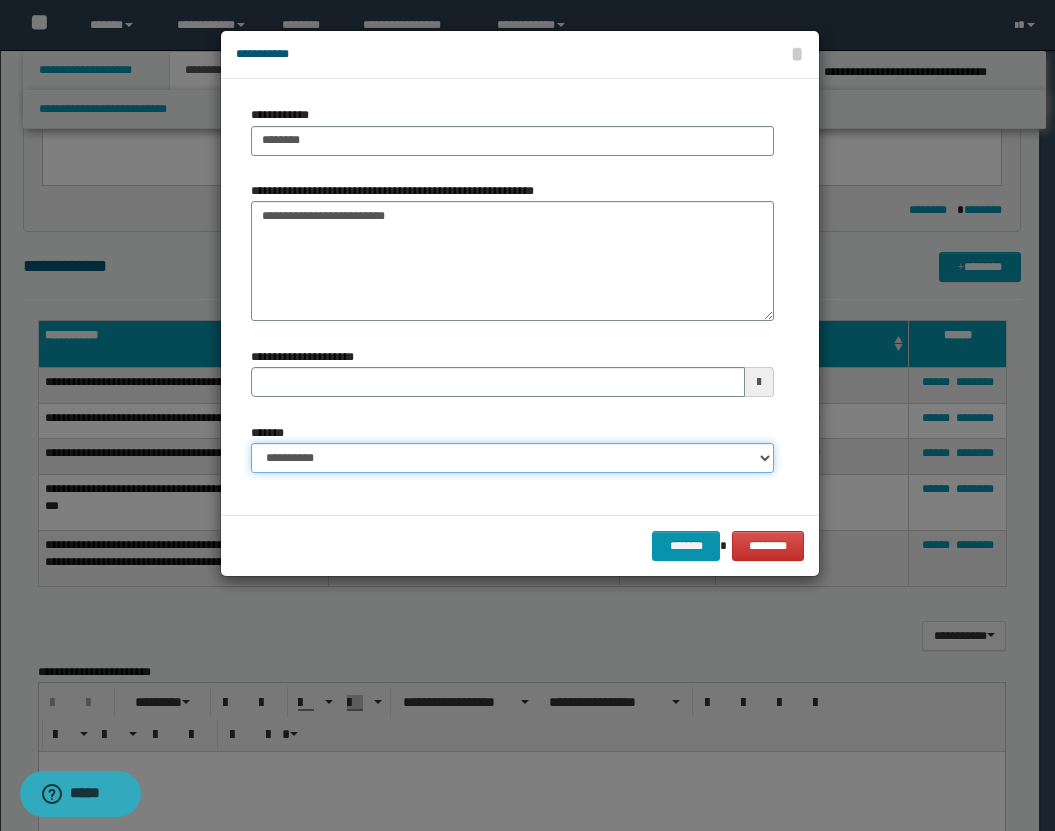 click on "**********" at bounding box center [512, 458] 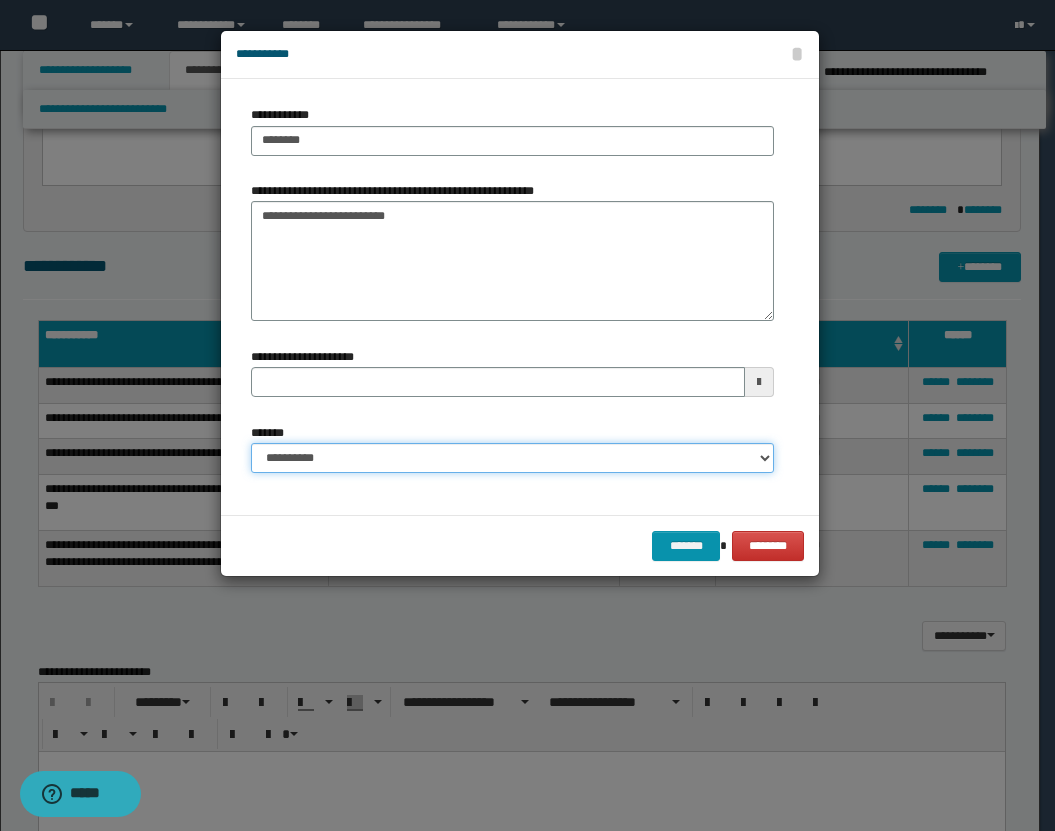select on "*" 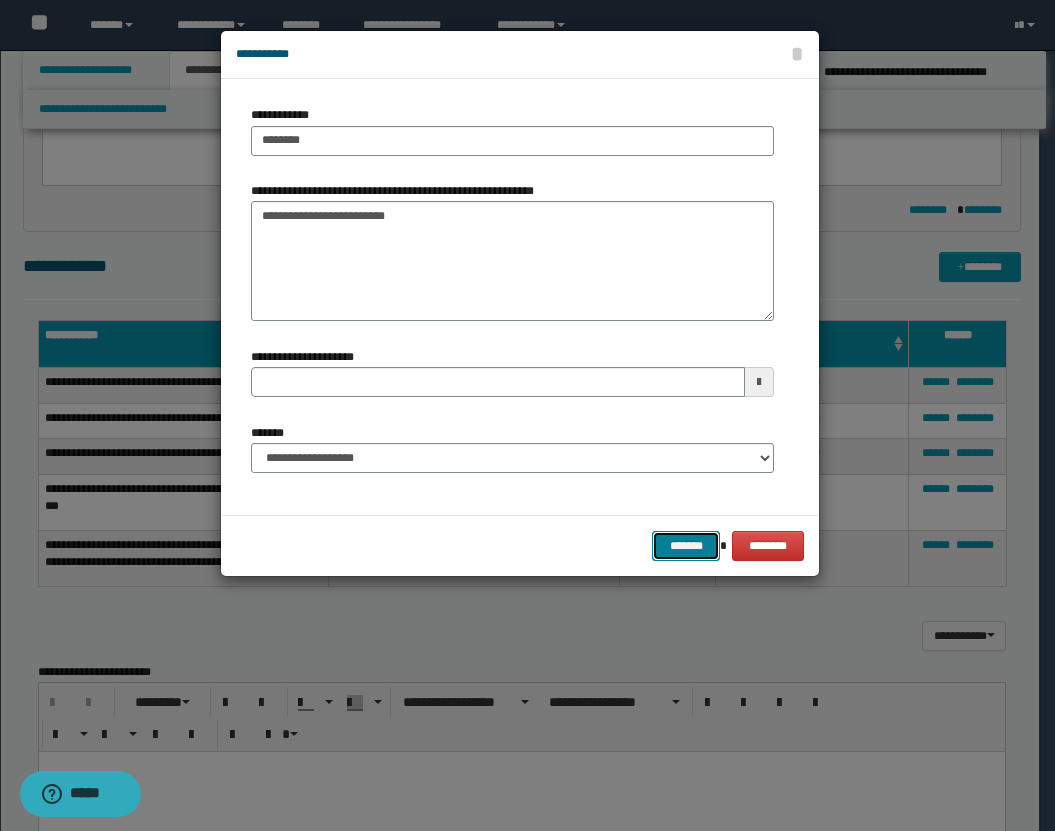 click on "*******" at bounding box center [686, 546] 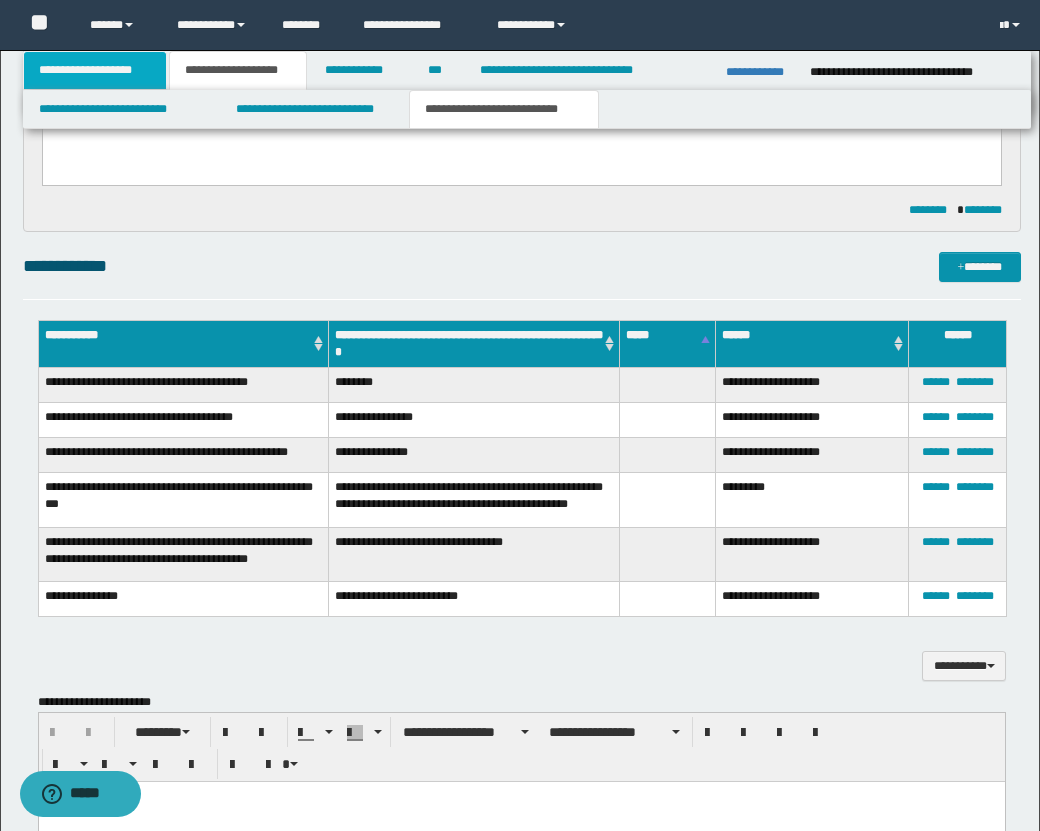 click on "**********" at bounding box center [95, 70] 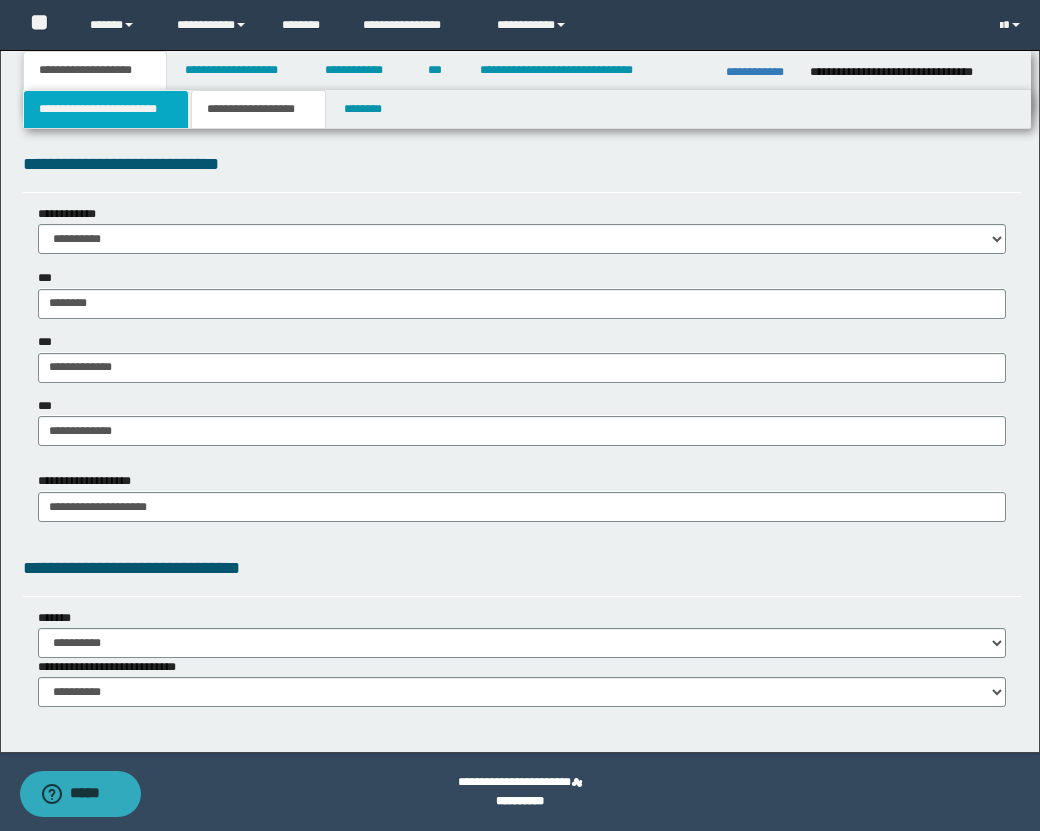click on "**********" at bounding box center (106, 109) 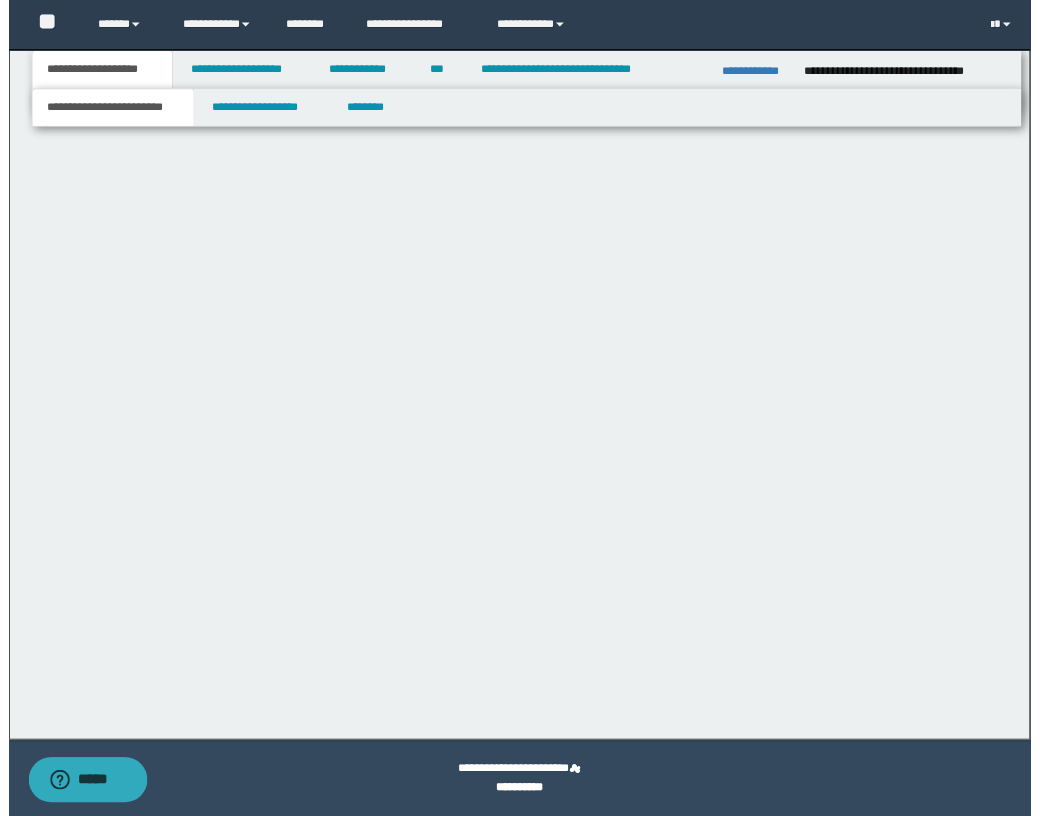 scroll, scrollTop: 976, scrollLeft: 0, axis: vertical 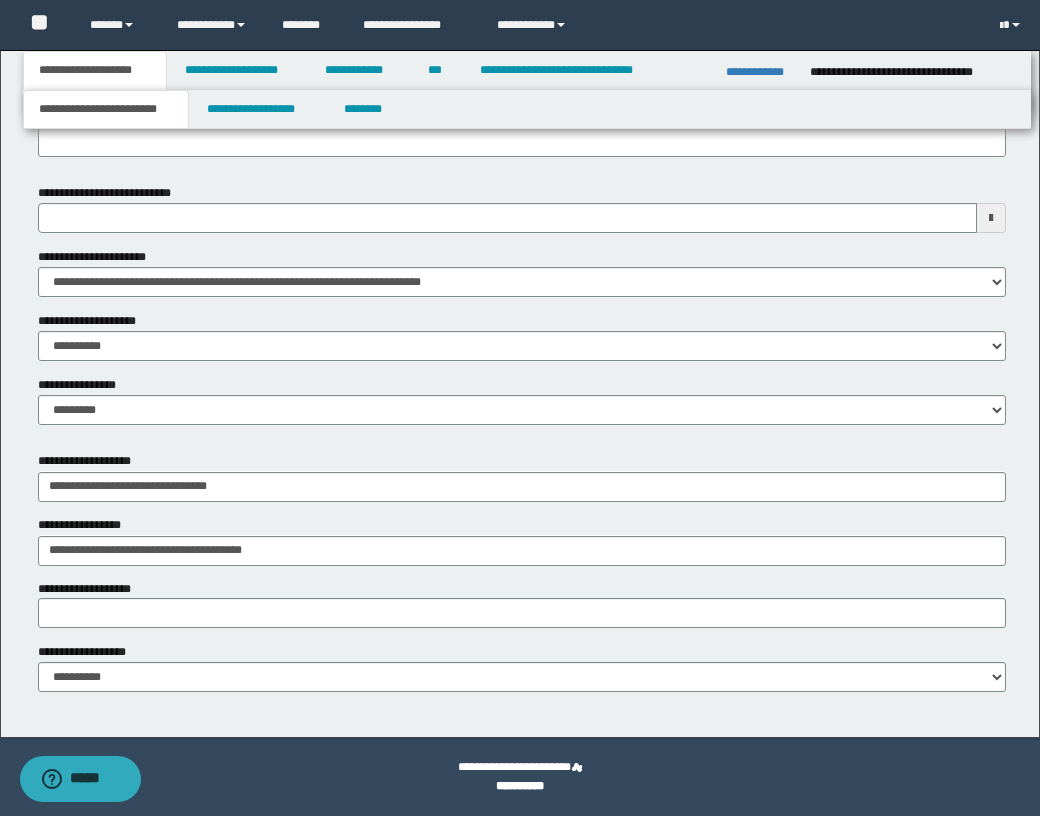 click at bounding box center (991, 218) 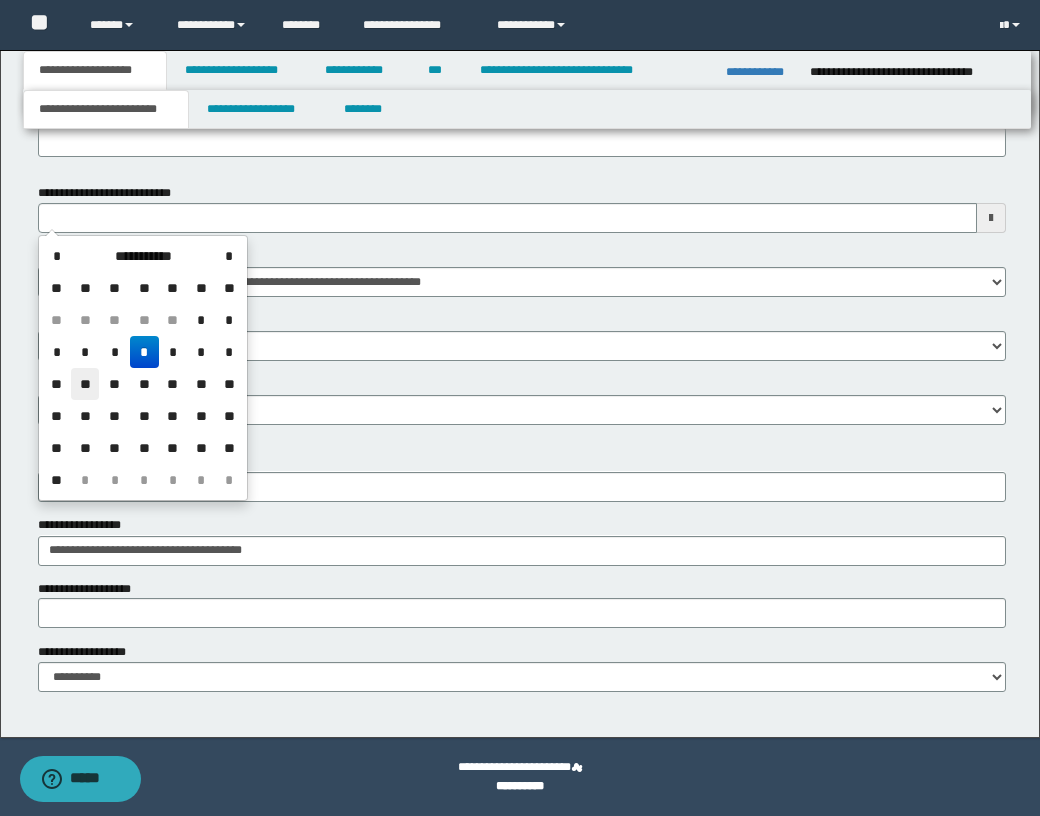 click on "**" at bounding box center [85, 384] 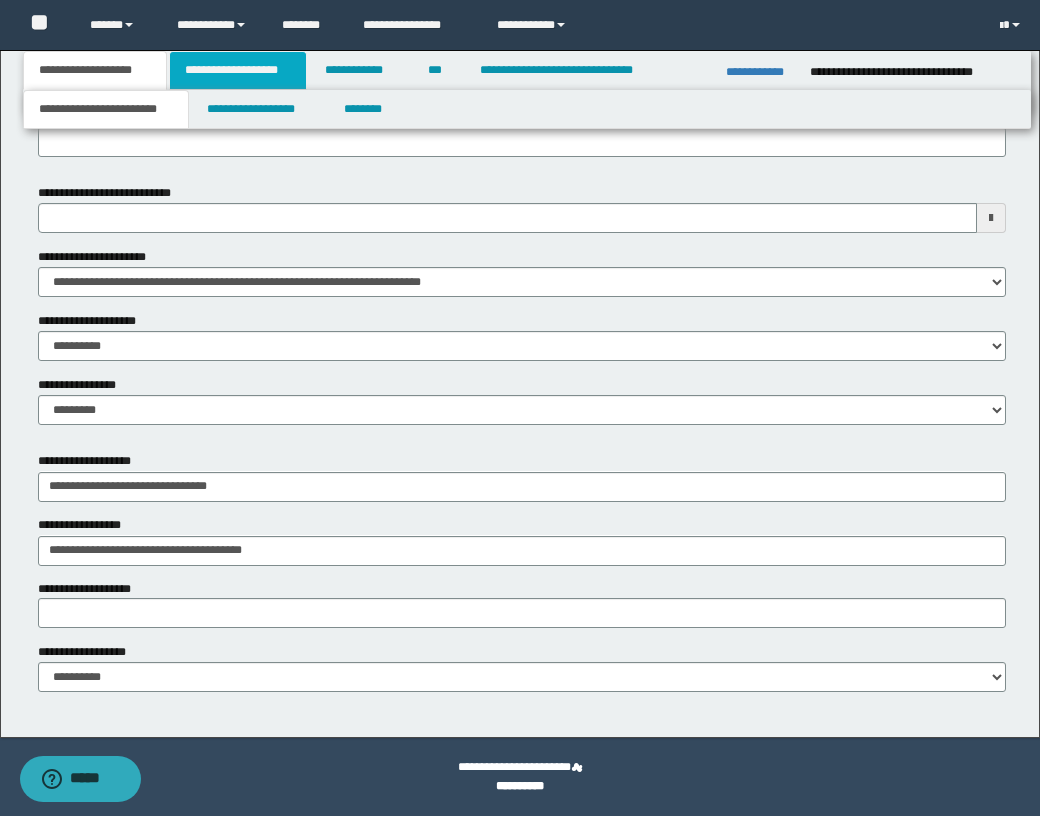 click on "**********" at bounding box center [238, 70] 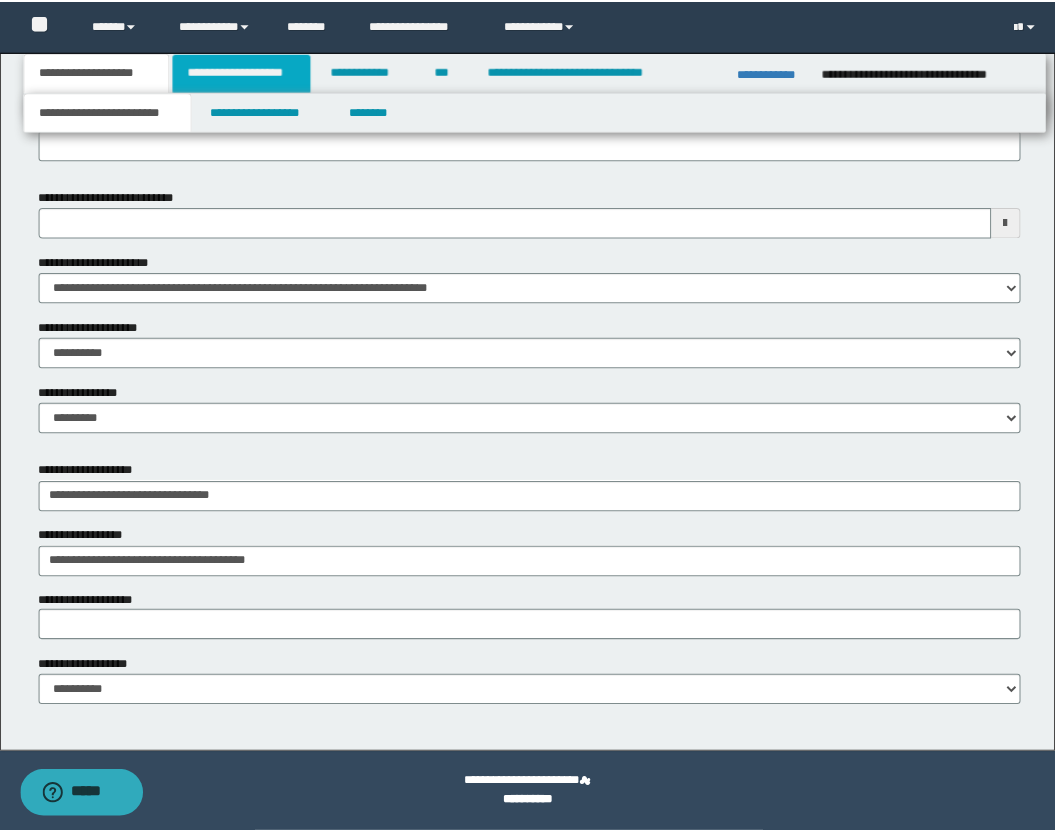 scroll, scrollTop: 961, scrollLeft: 0, axis: vertical 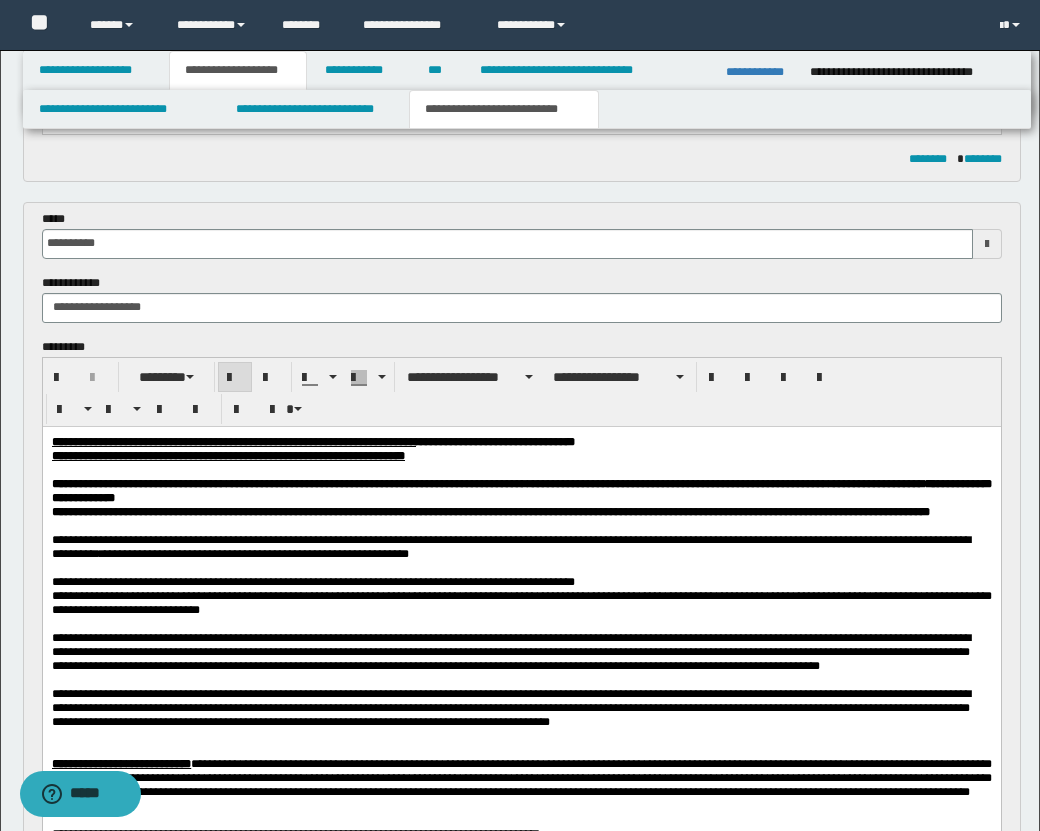 click on "**********" at bounding box center [504, 109] 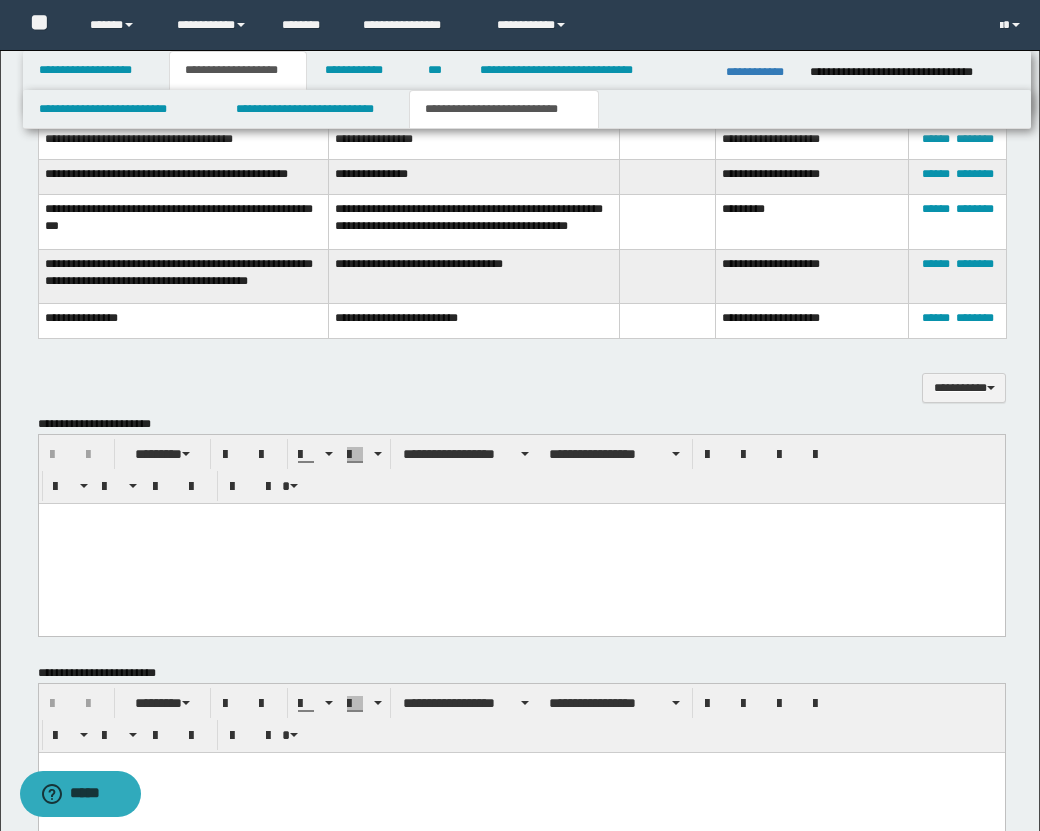 scroll, scrollTop: 2303, scrollLeft: 0, axis: vertical 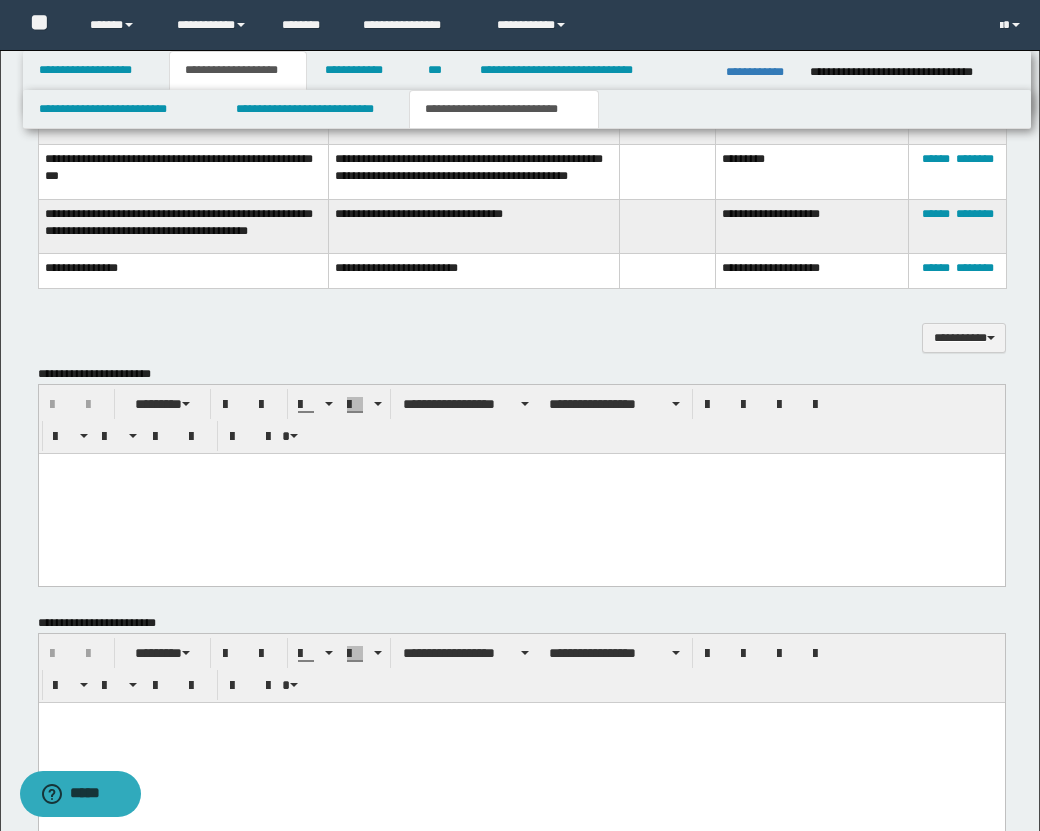 click at bounding box center [521, 493] 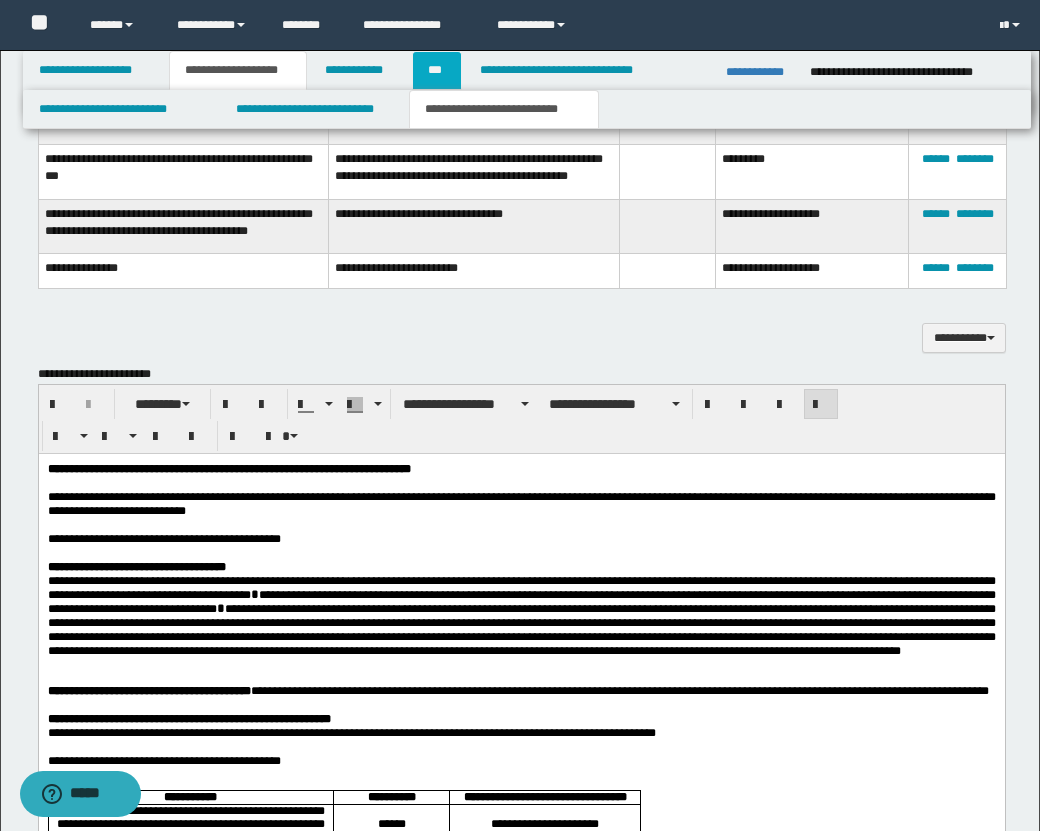click on "***" at bounding box center (437, 70) 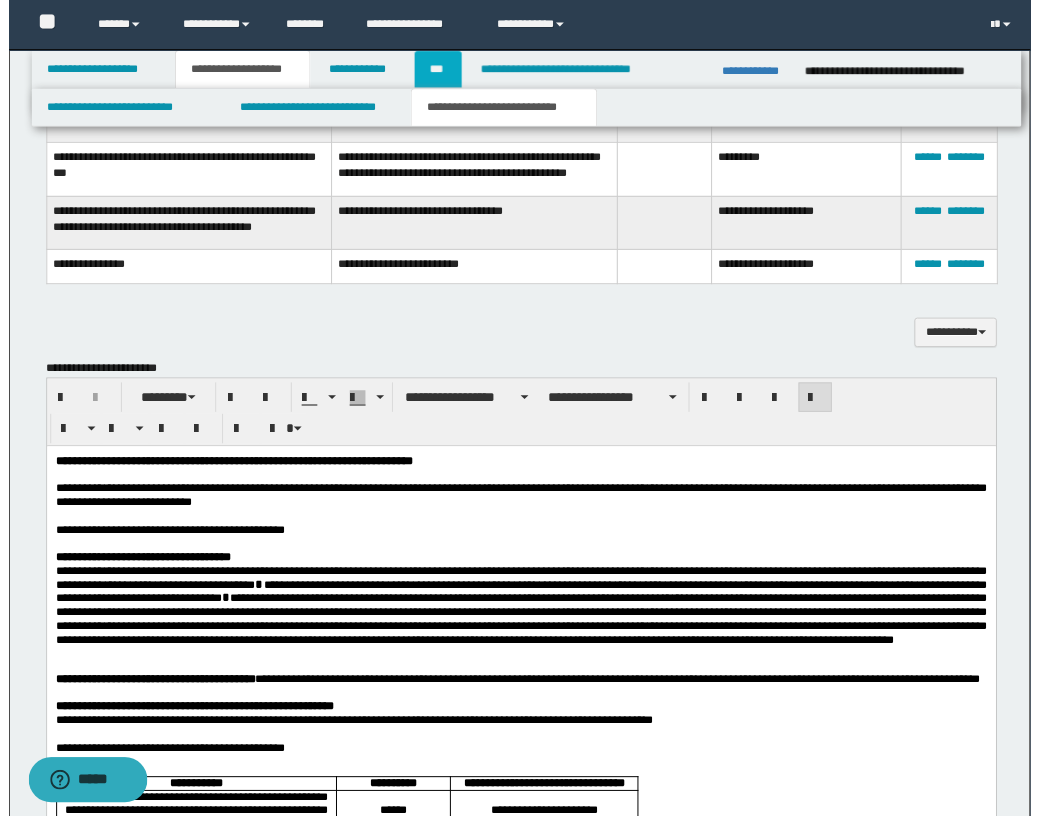 scroll, scrollTop: 0, scrollLeft: 0, axis: both 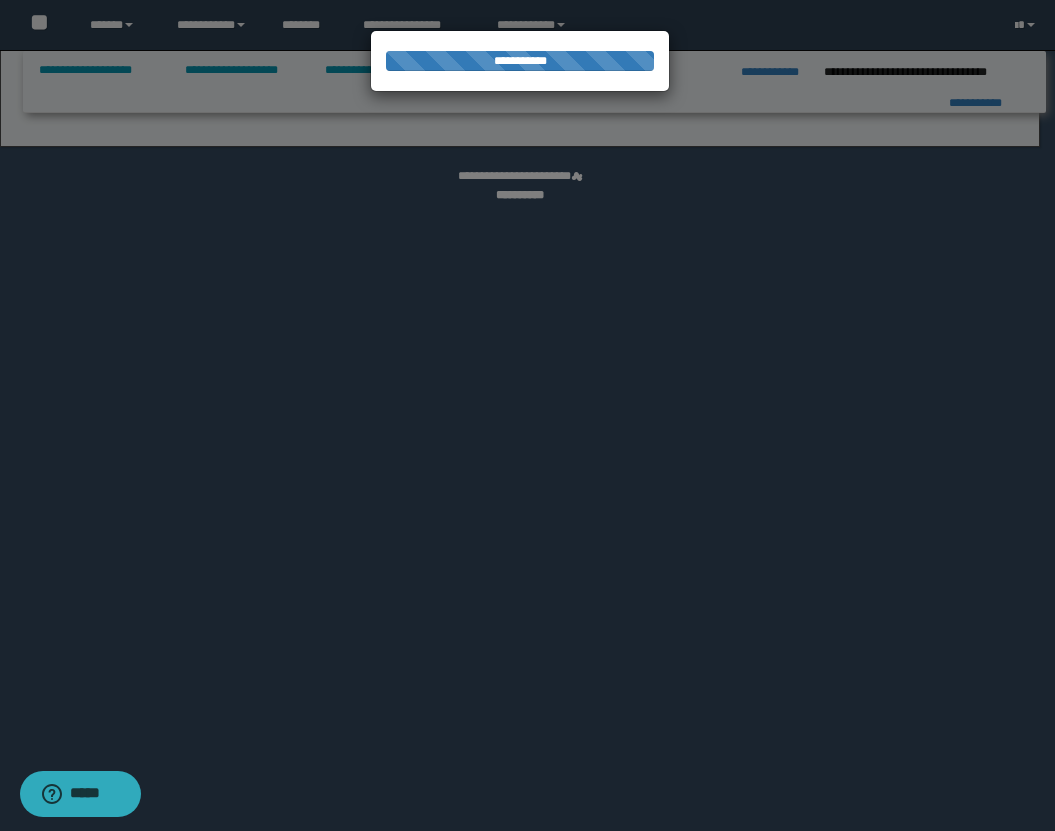 select on "*" 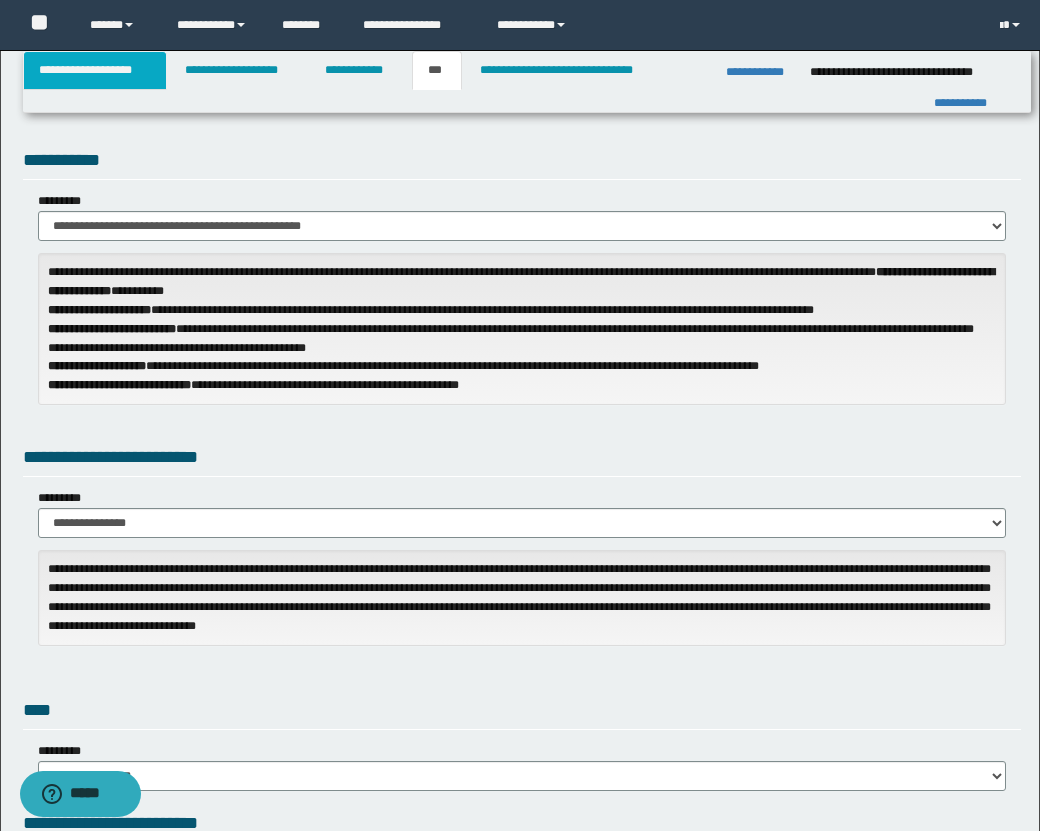 click on "**********" at bounding box center (95, 70) 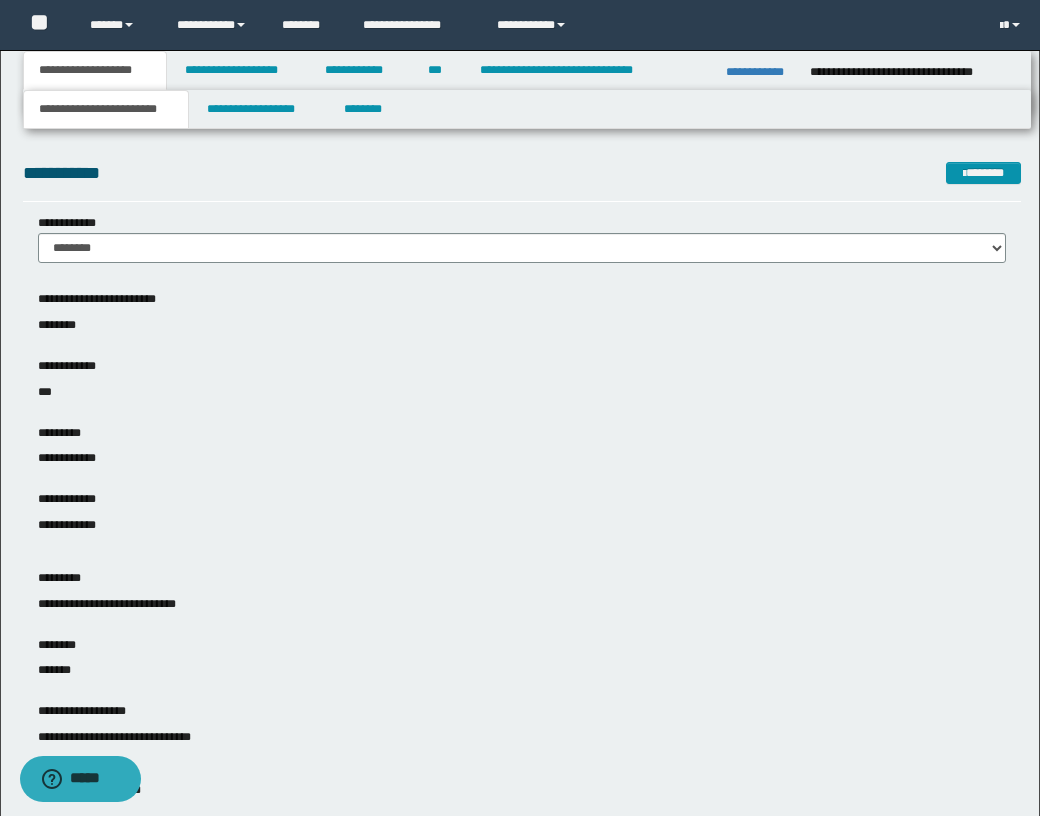 click on "**********" at bounding box center [106, 109] 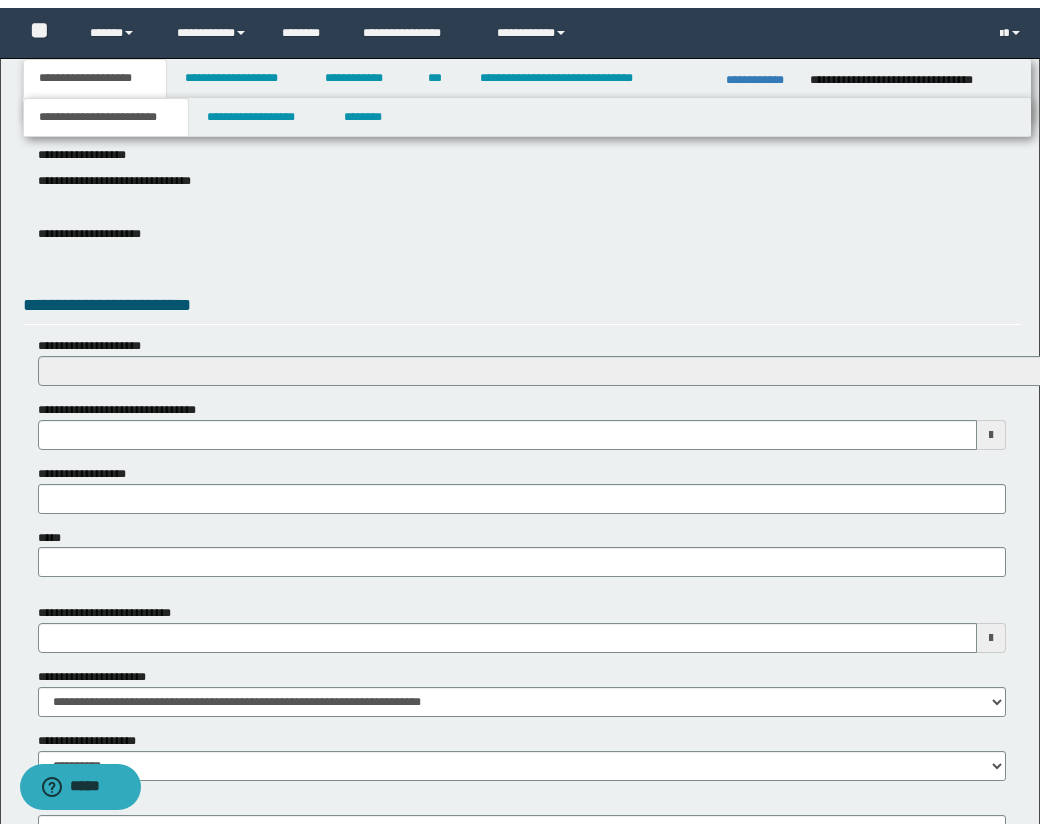 scroll, scrollTop: 873, scrollLeft: 0, axis: vertical 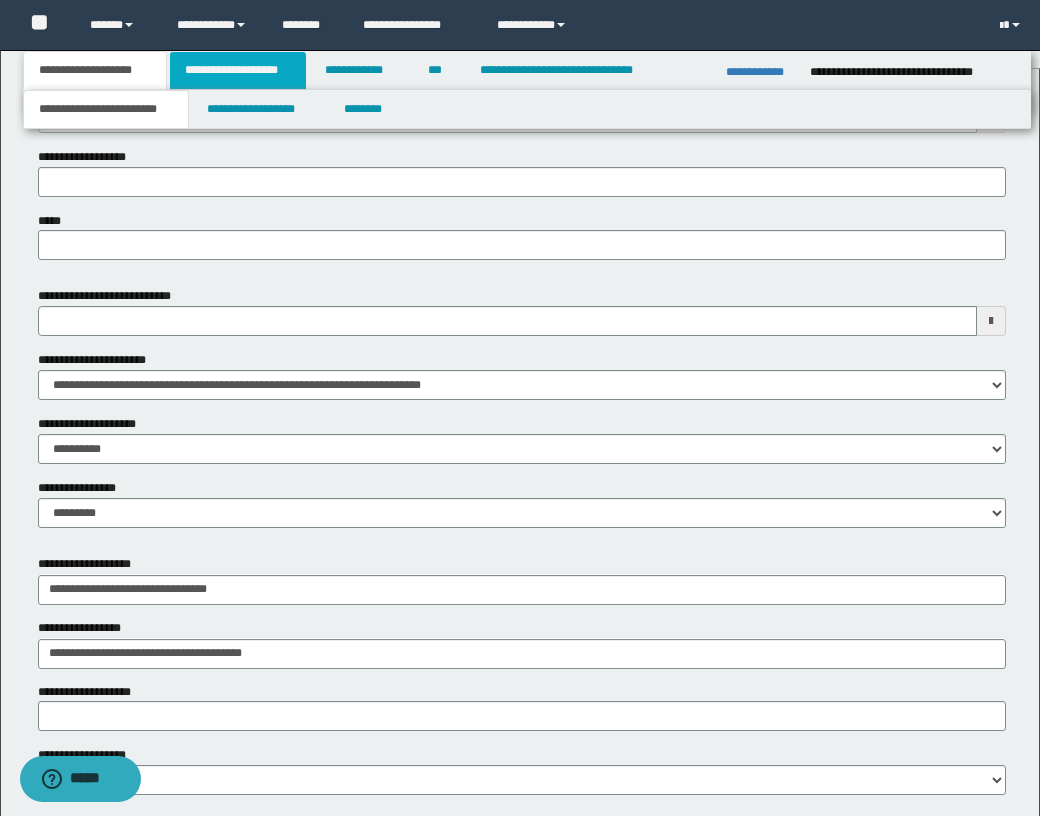 click on "**********" at bounding box center (238, 70) 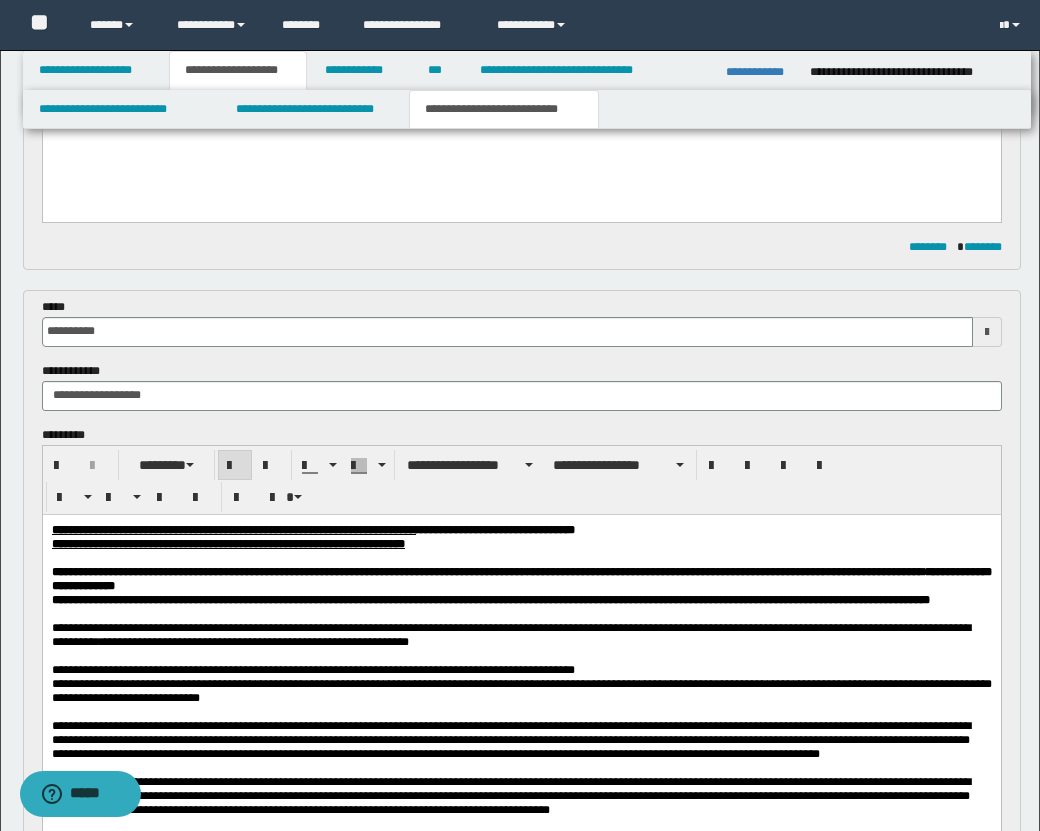 click on "**********" at bounding box center [504, 109] 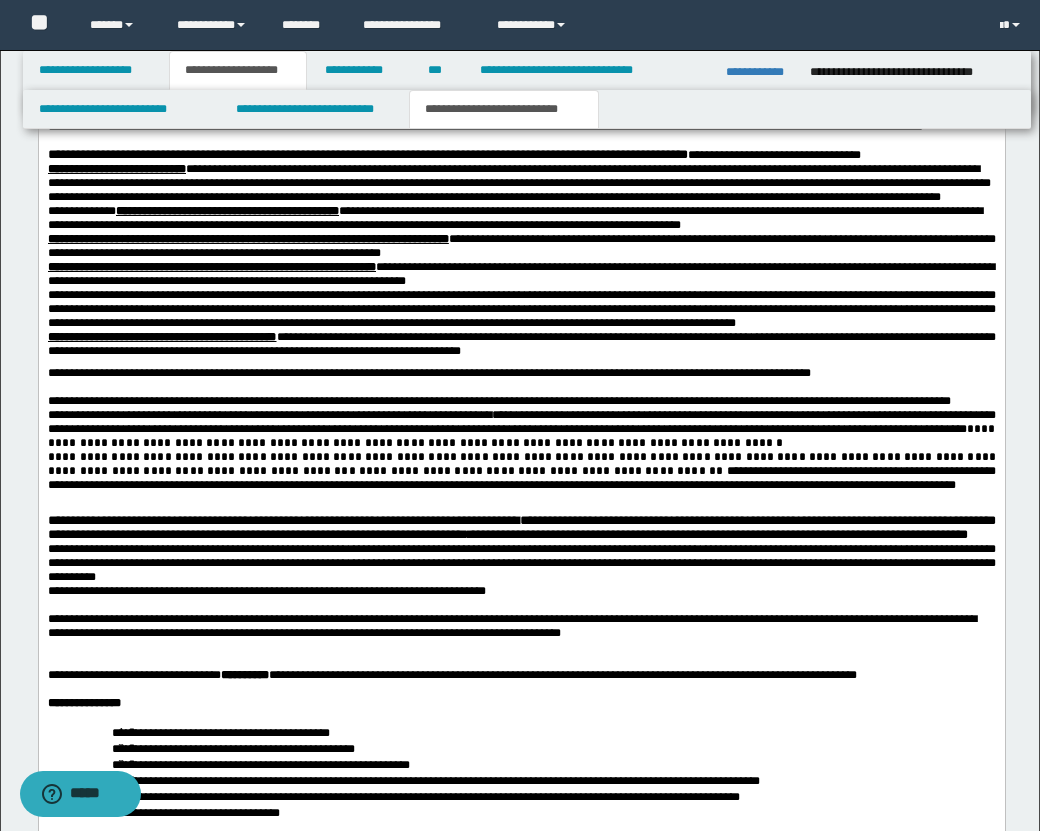 scroll, scrollTop: 3455, scrollLeft: 0, axis: vertical 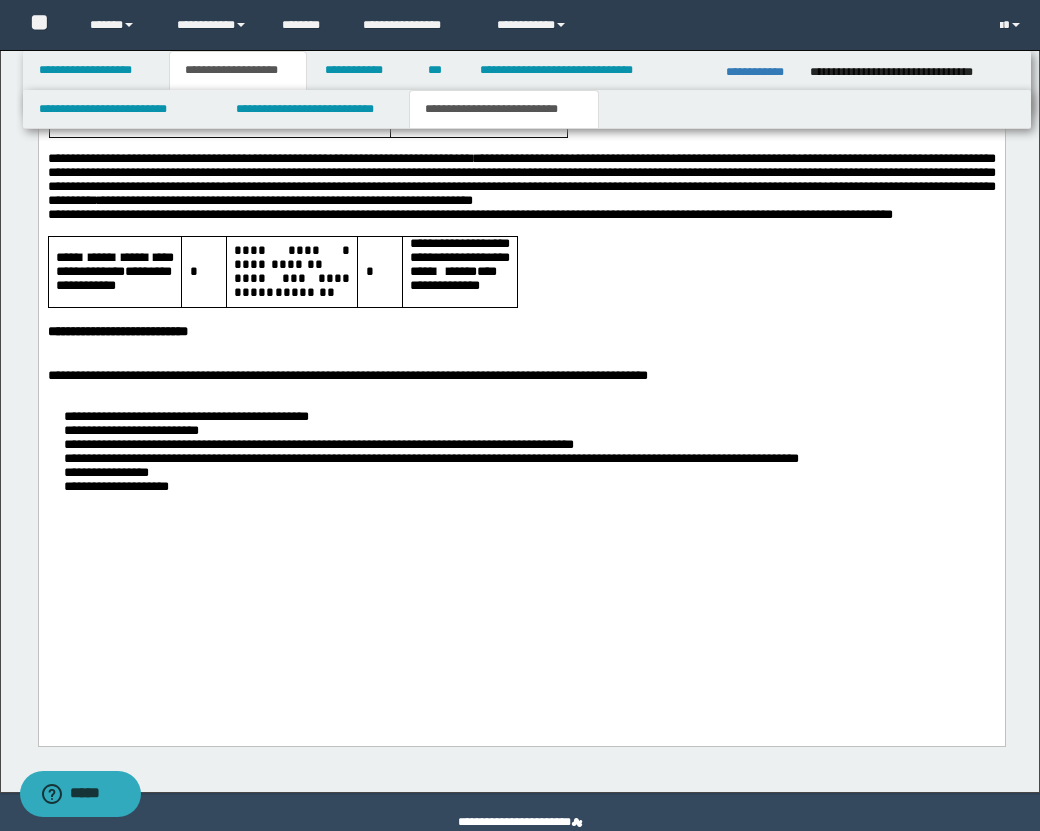 drag, startPoint x: 46, startPoint y: -1487, endPoint x: 438, endPoint y: 560, distance: 2084.196 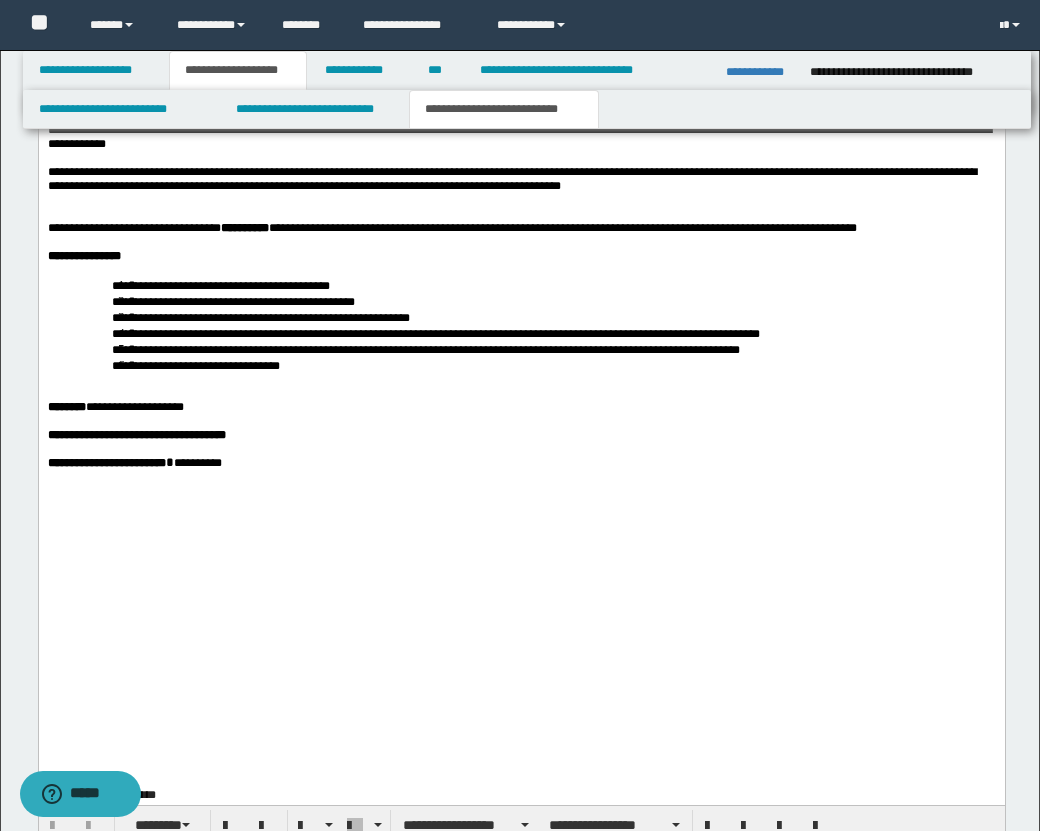 scroll, scrollTop: 3758, scrollLeft: 0, axis: vertical 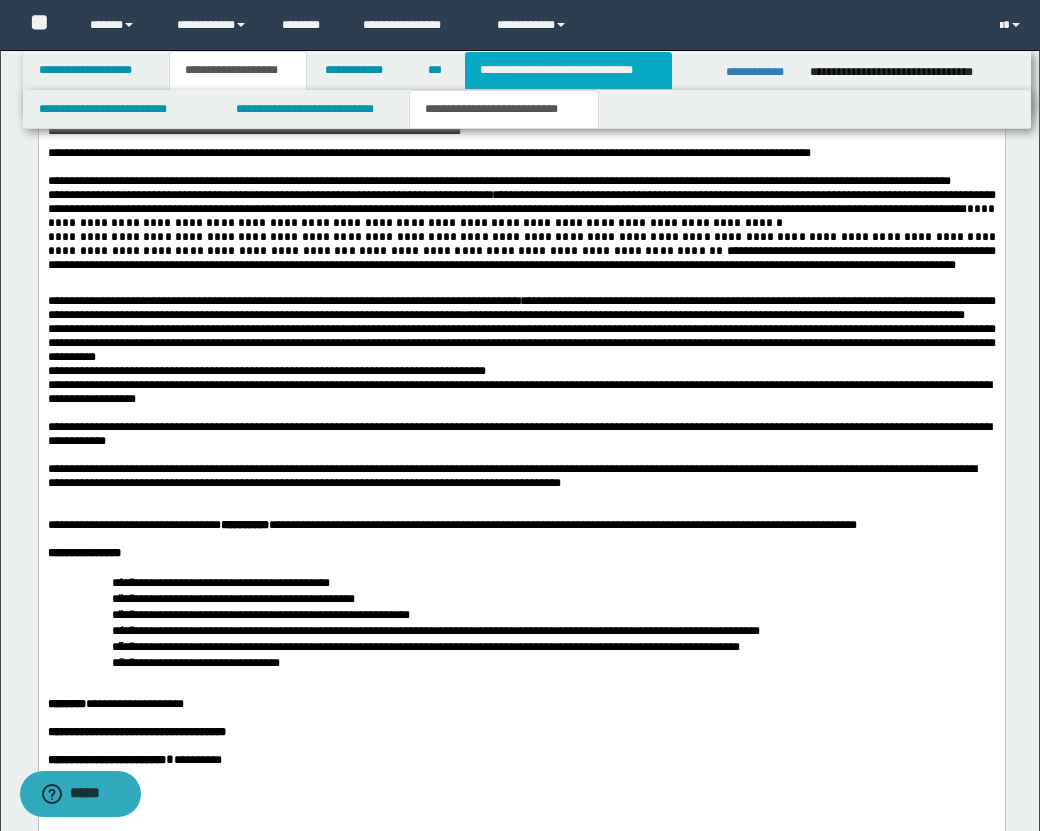 click on "**********" at bounding box center (568, 70) 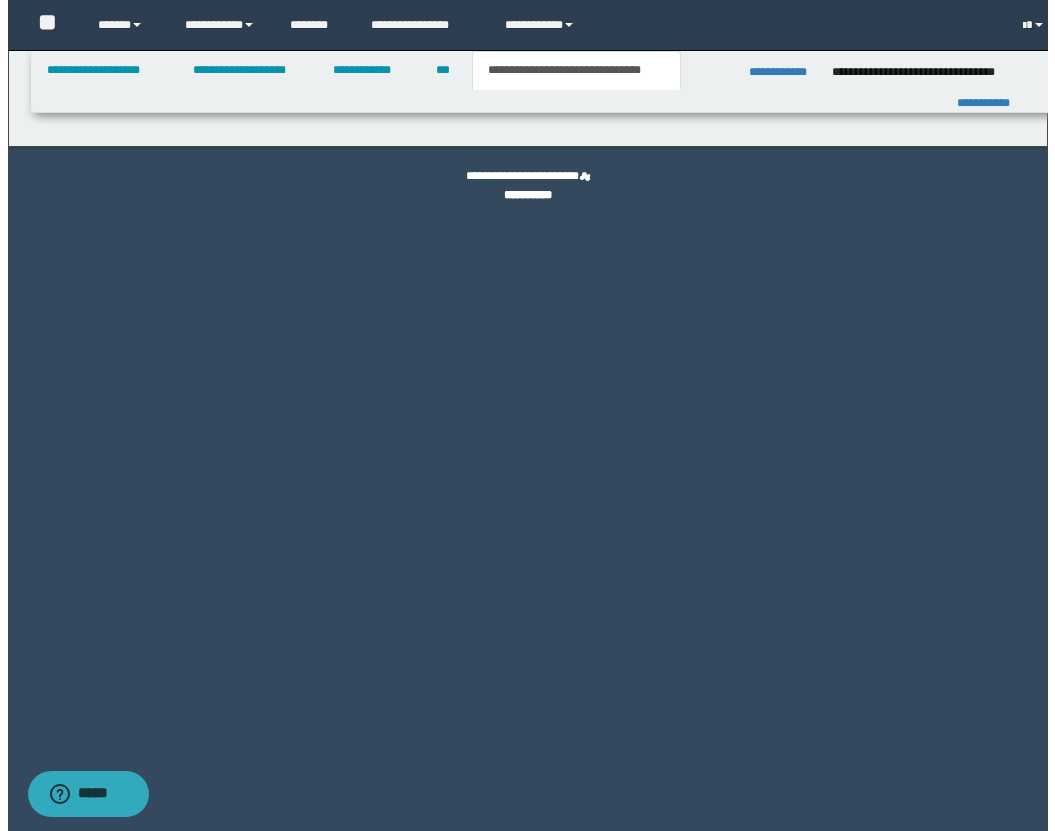 scroll, scrollTop: 0, scrollLeft: 0, axis: both 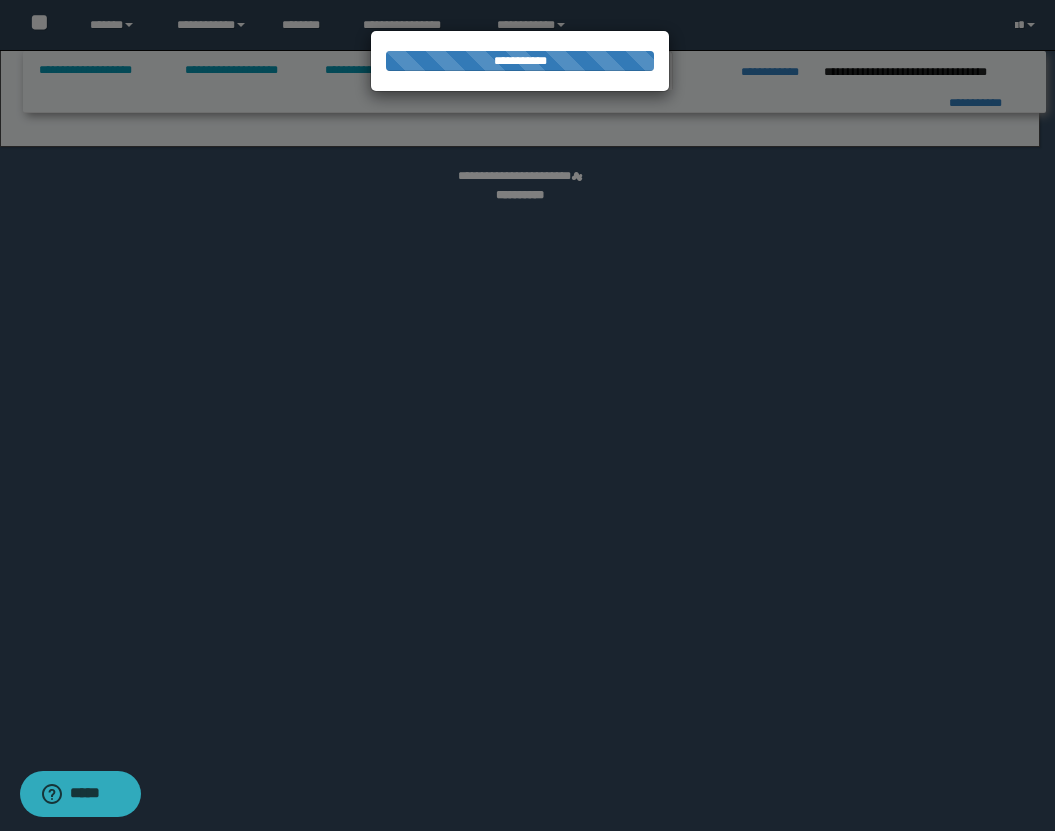 select on "*" 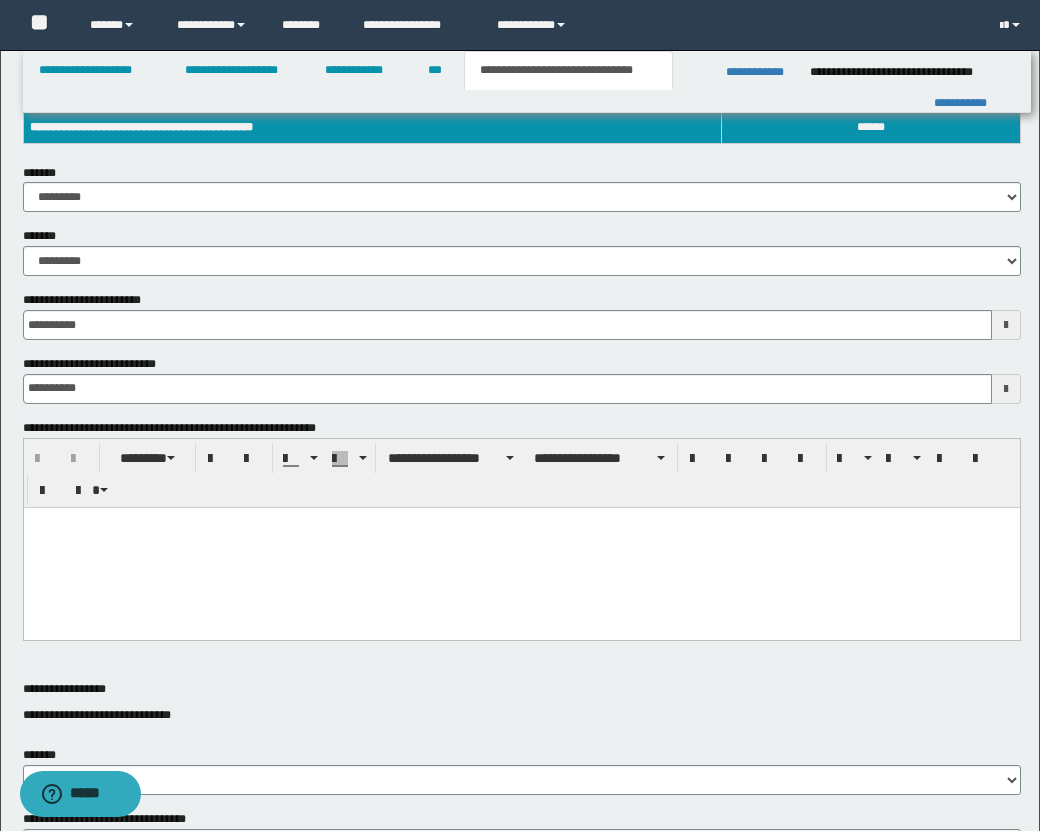 scroll, scrollTop: 356, scrollLeft: 0, axis: vertical 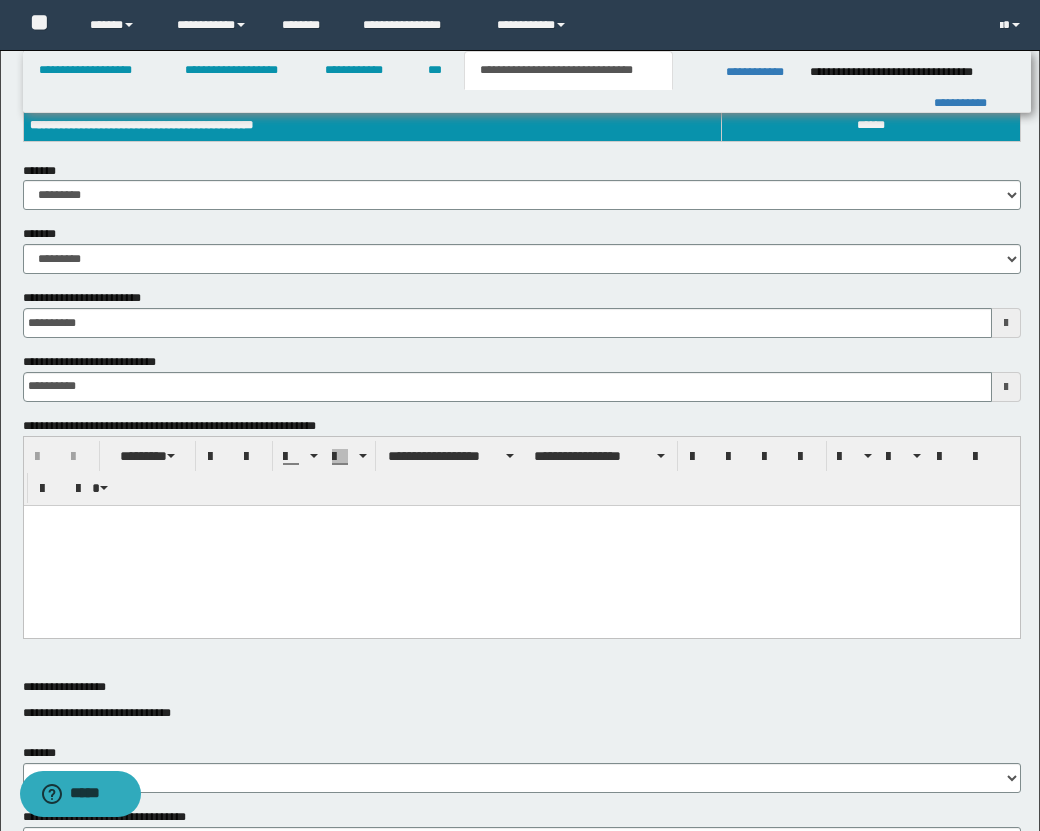 click at bounding box center (521, 545) 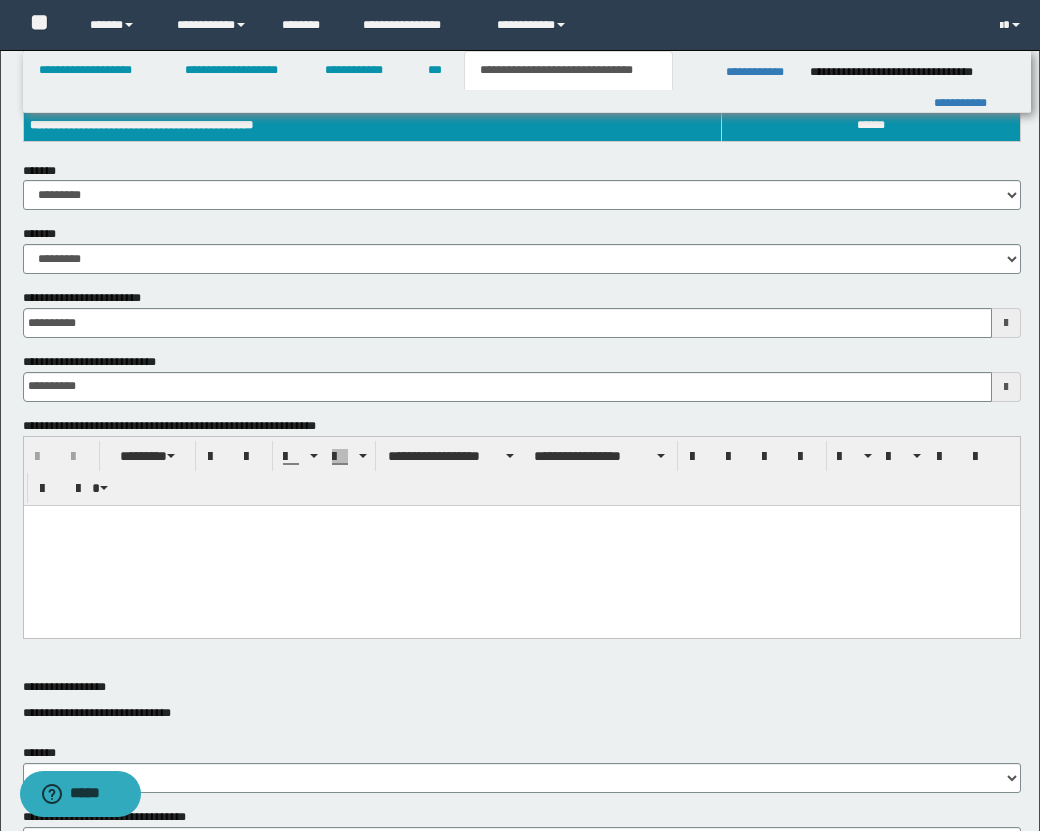 click at bounding box center (521, 545) 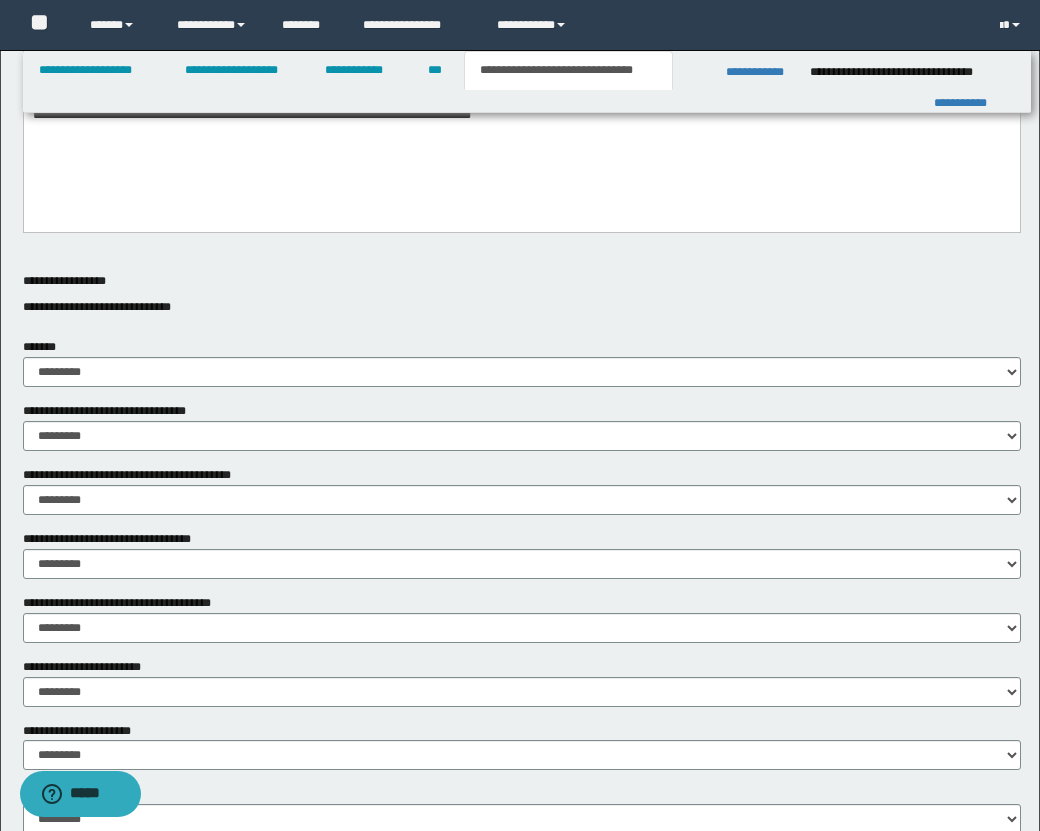 scroll, scrollTop: 805, scrollLeft: 0, axis: vertical 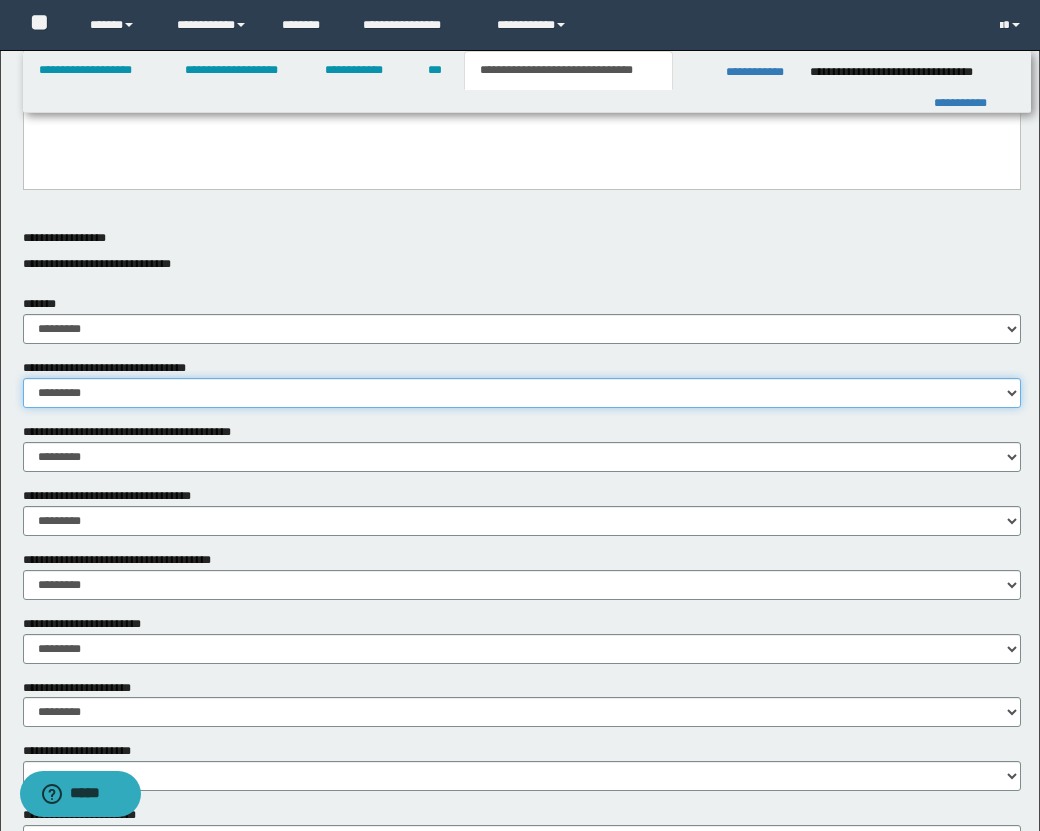 click on "*********
**
**" at bounding box center (522, 393) 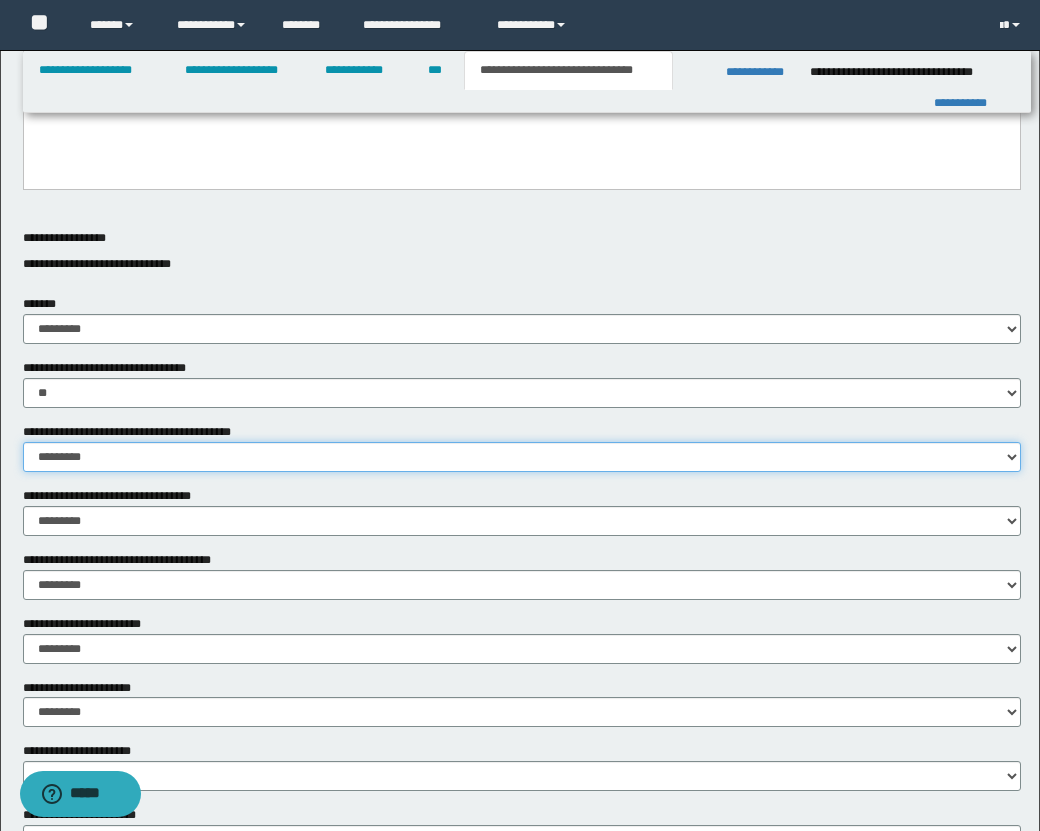 click on "*********
**
**" at bounding box center (522, 457) 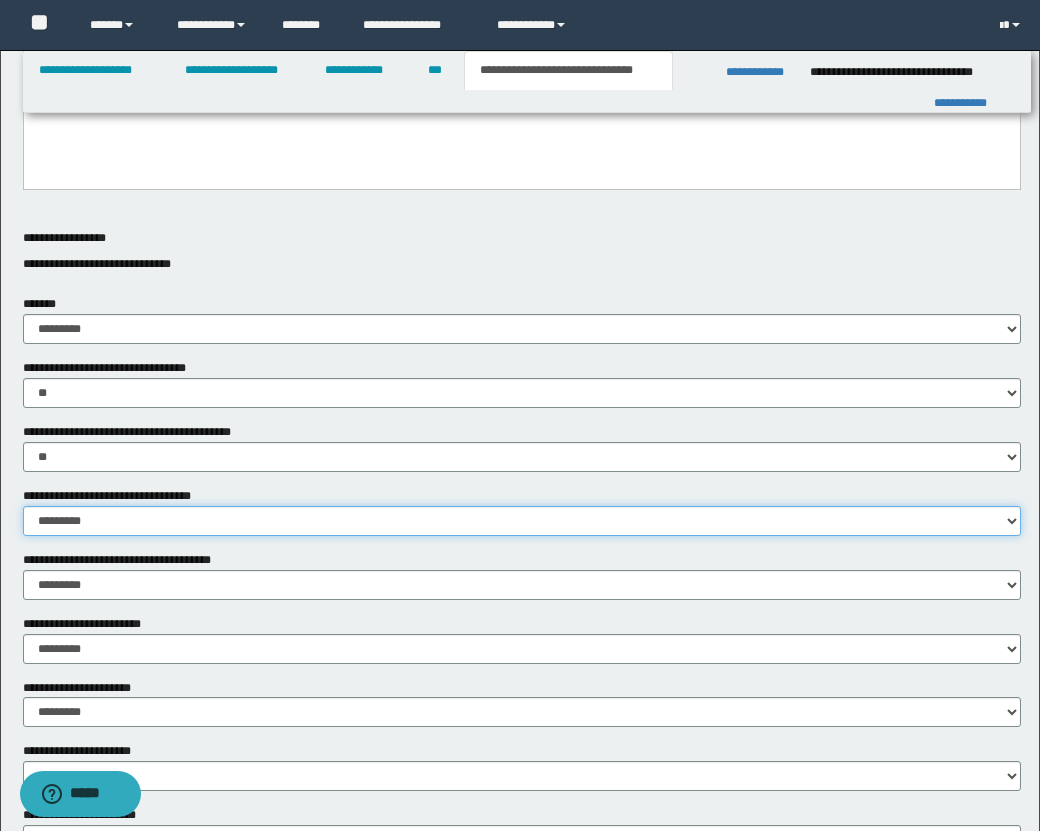 click on "*********
**
**" at bounding box center [522, 521] 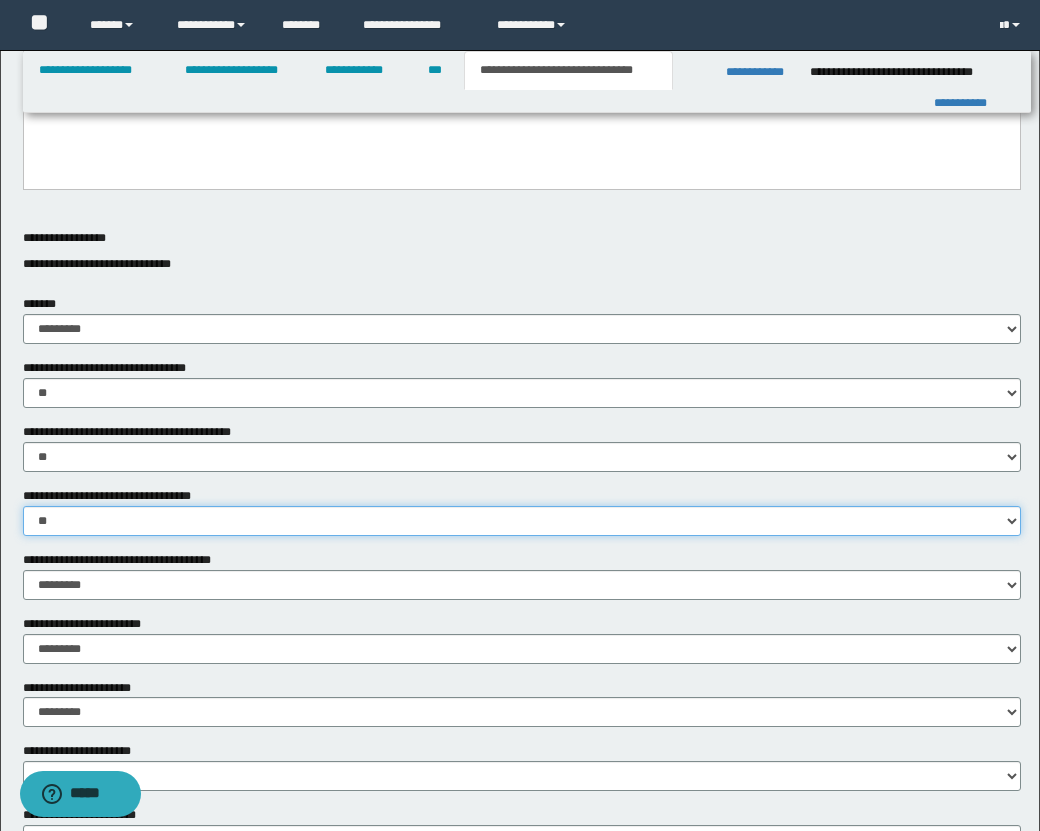 click on "*********
**
**" at bounding box center (522, 521) 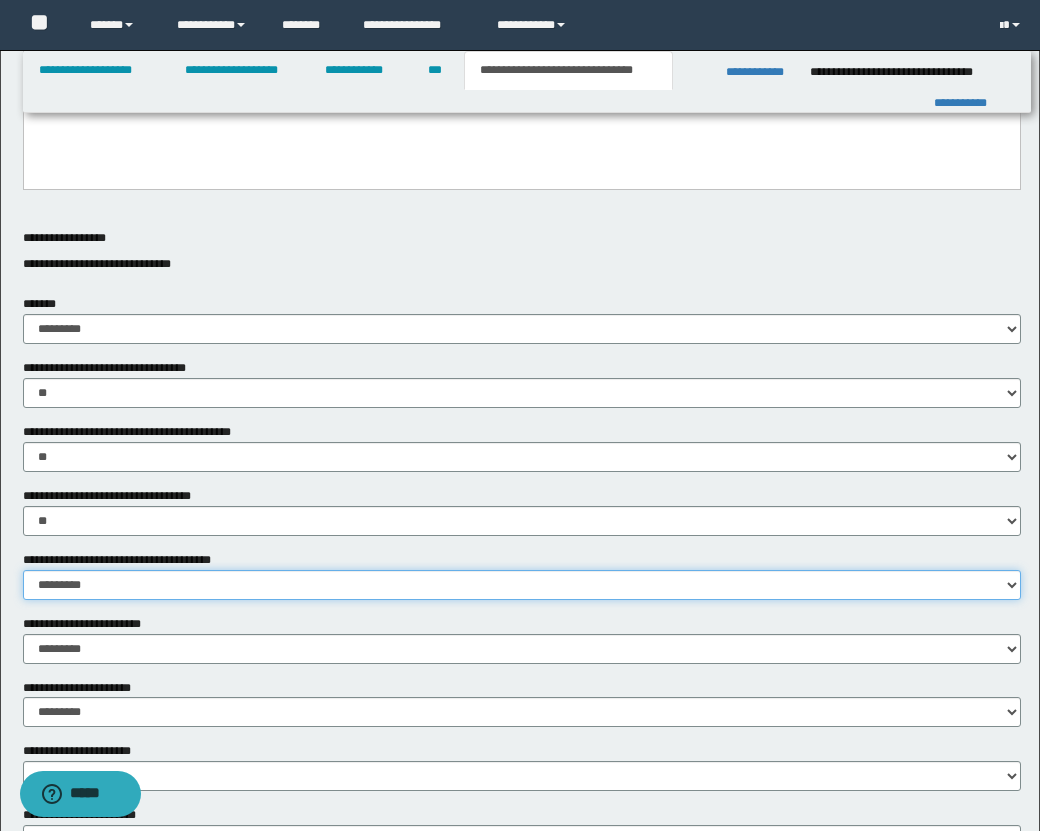 click on "*********
**
**" at bounding box center [522, 585] 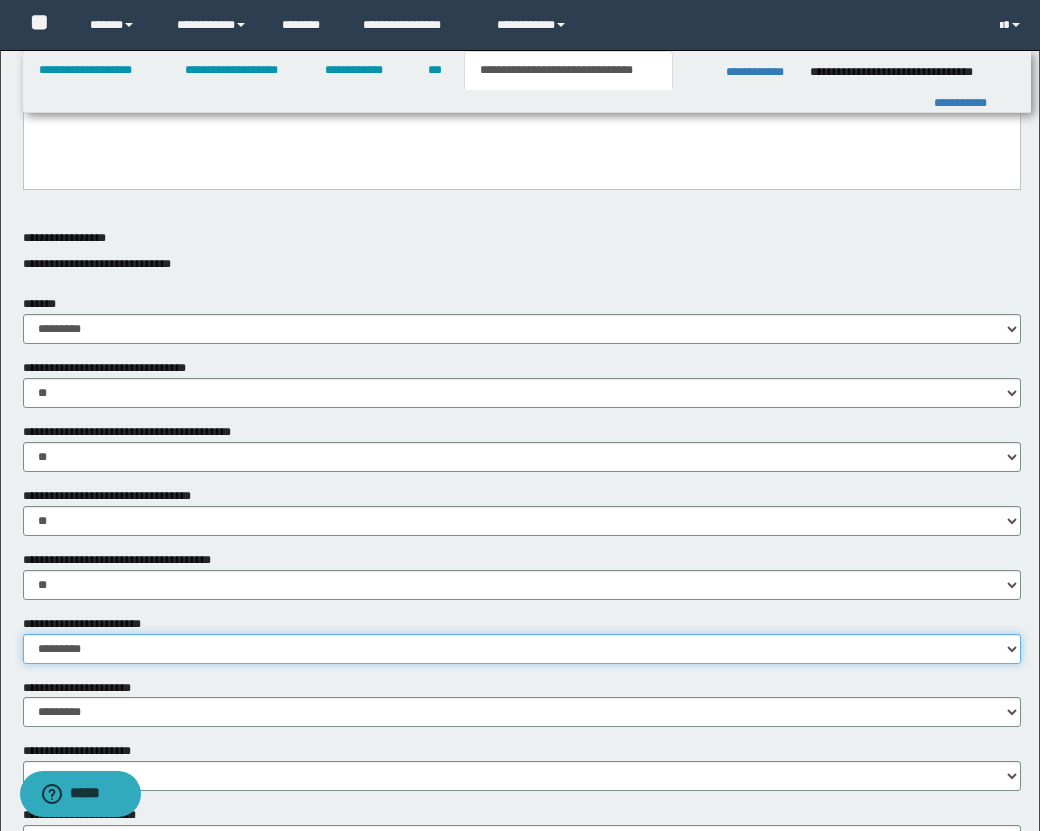 click on "*********
**
**" 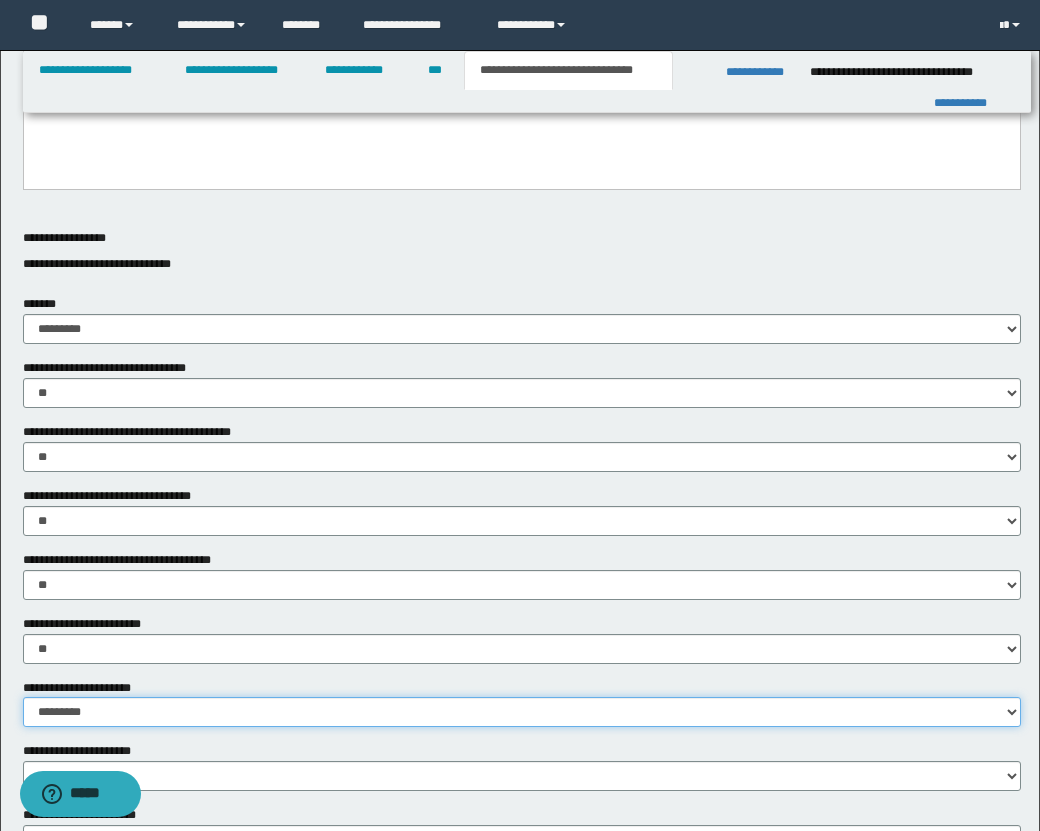 click on "*********
**
**" 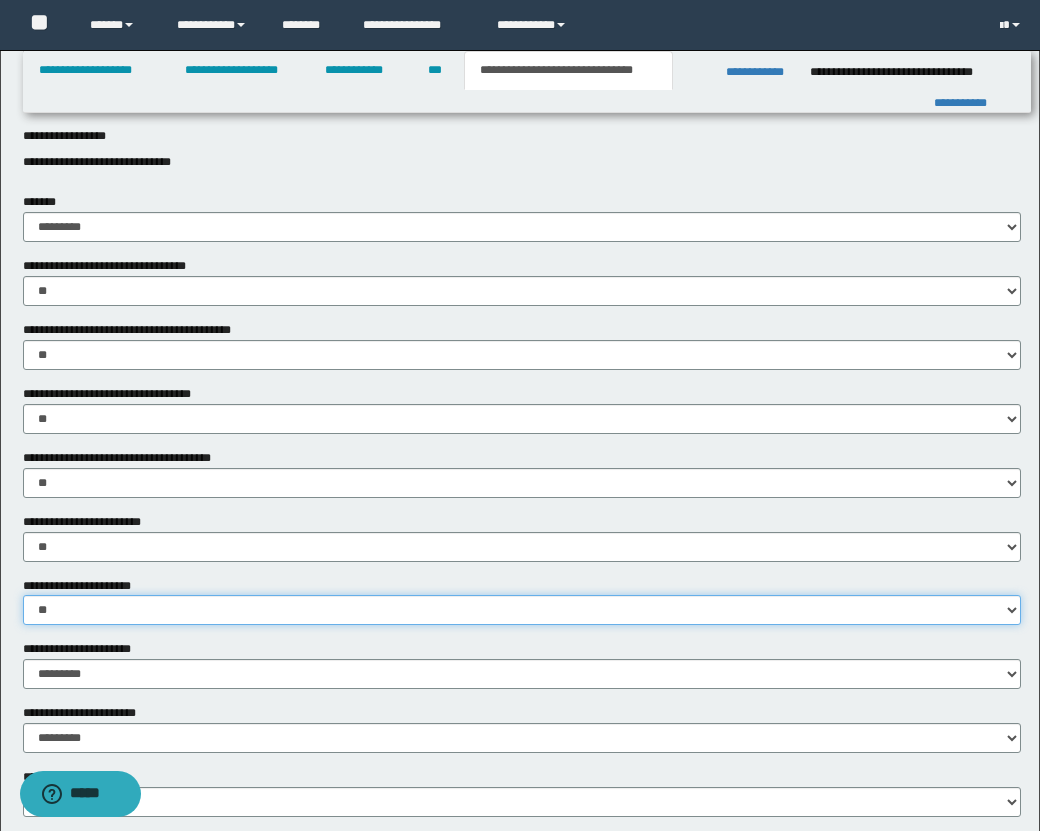 scroll, scrollTop: 1021, scrollLeft: 0, axis: vertical 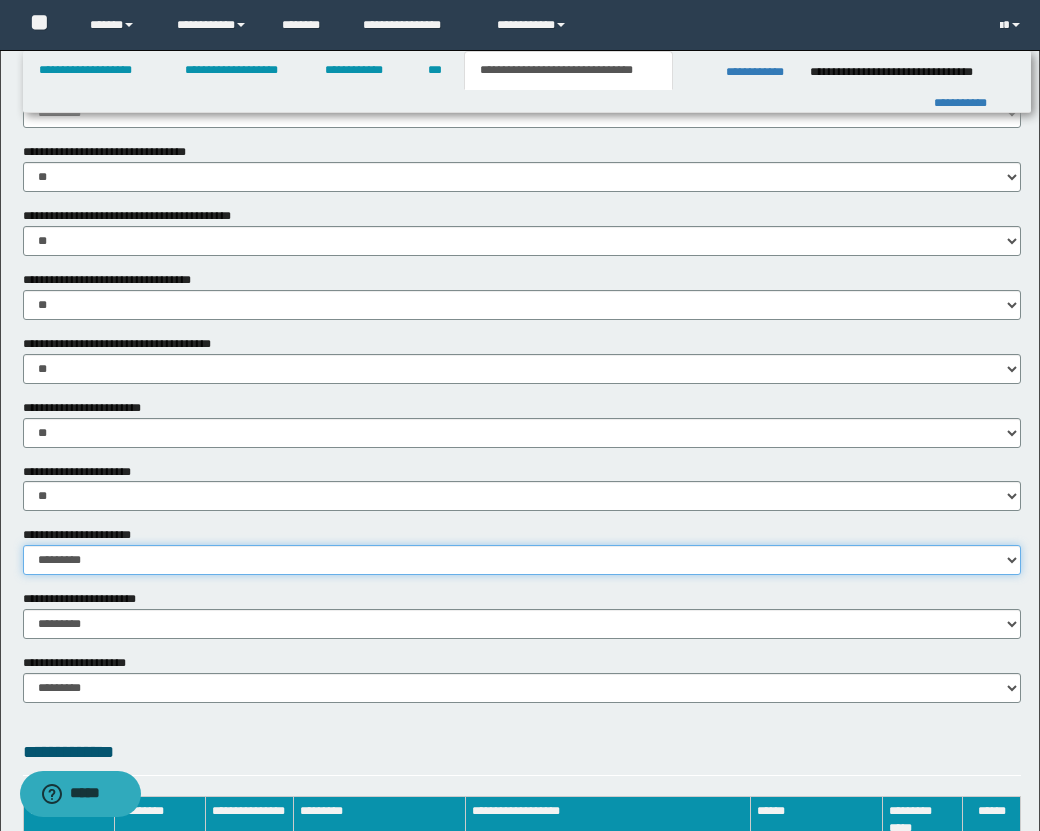 click on "*********
**
**" 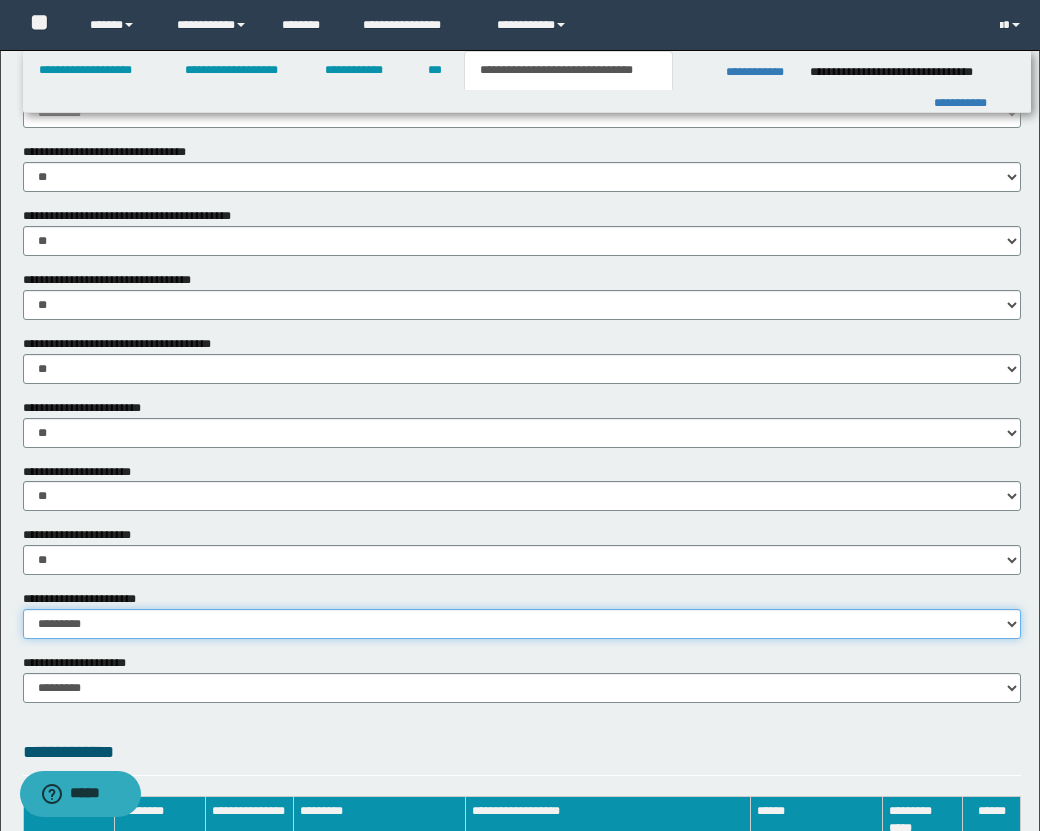 click on "*********
*********
*********" 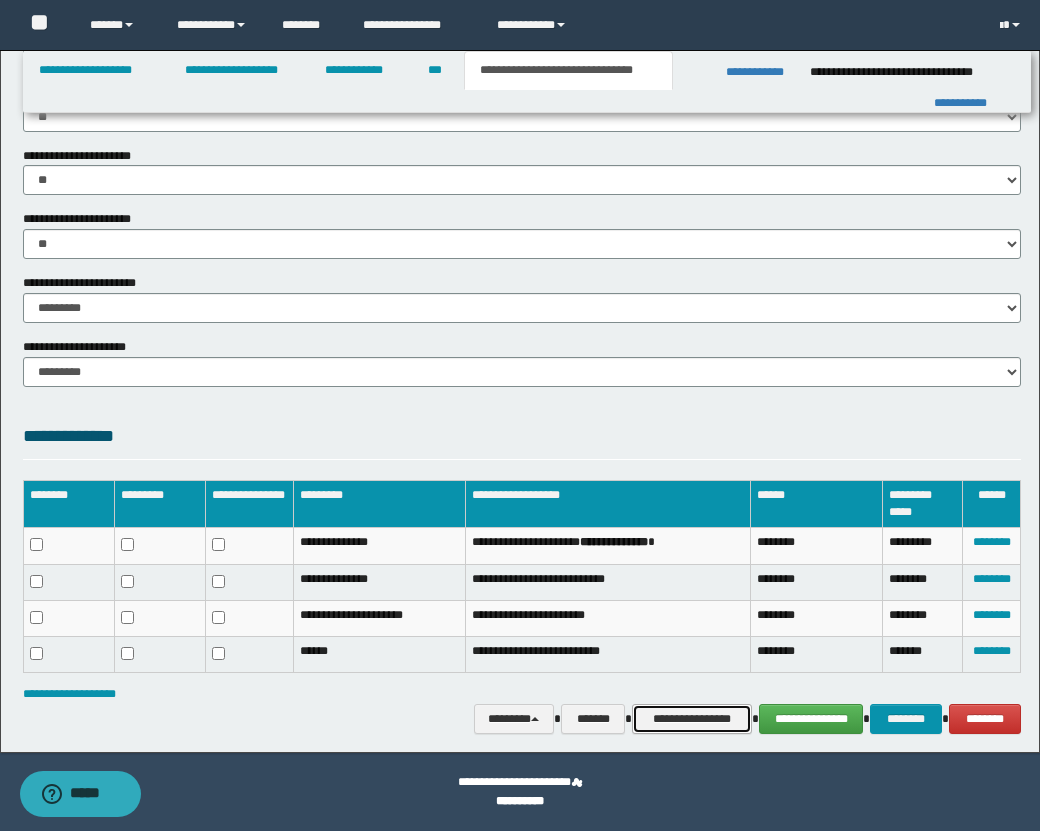 click on "**********" 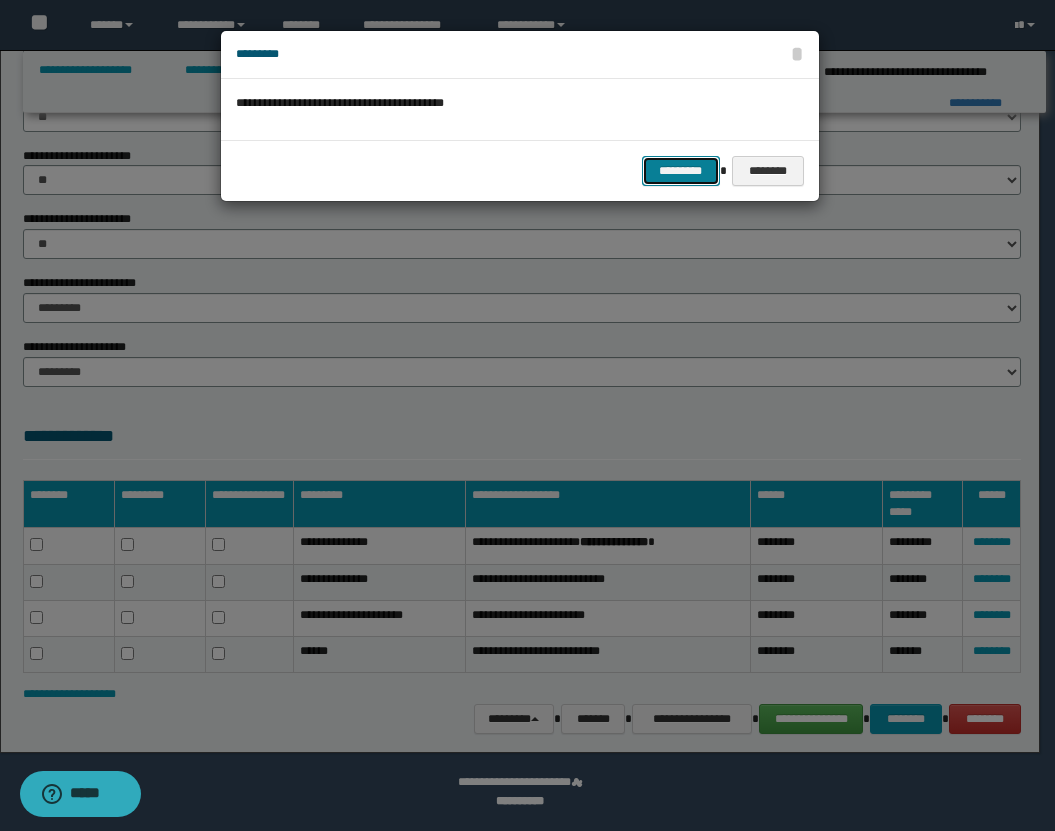 click on "*********" 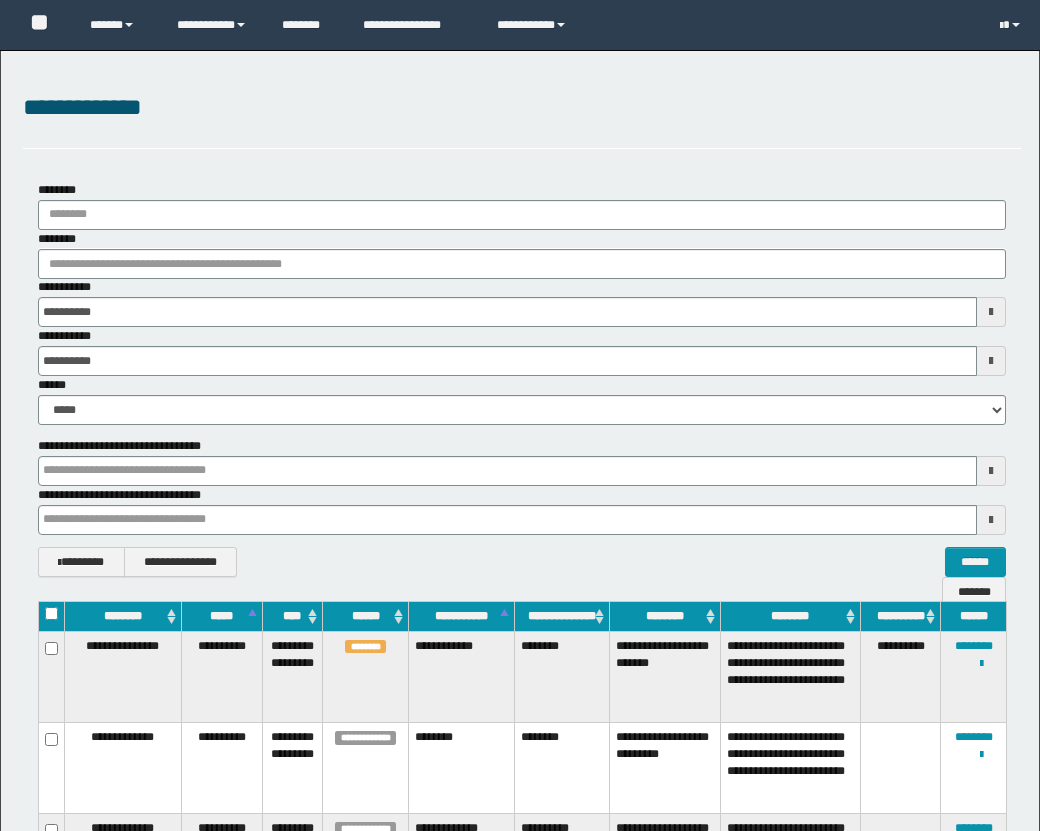 scroll, scrollTop: 225, scrollLeft: 0, axis: vertical 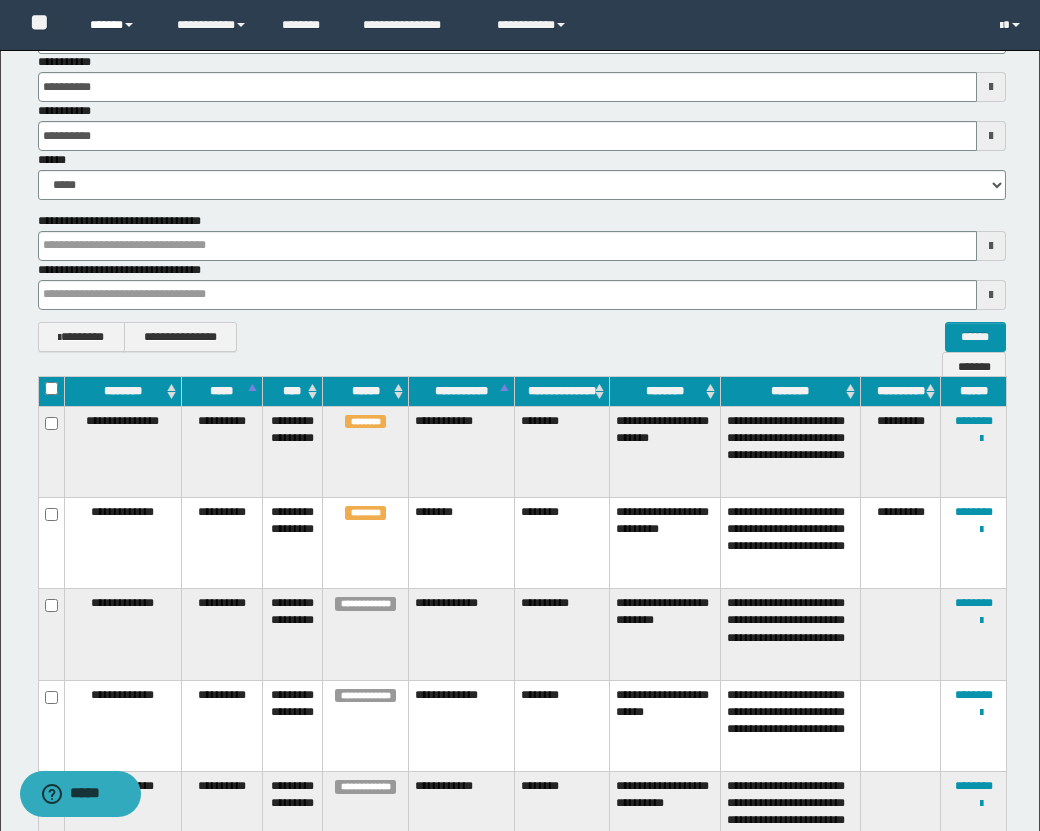 click on "******" at bounding box center [118, 25] 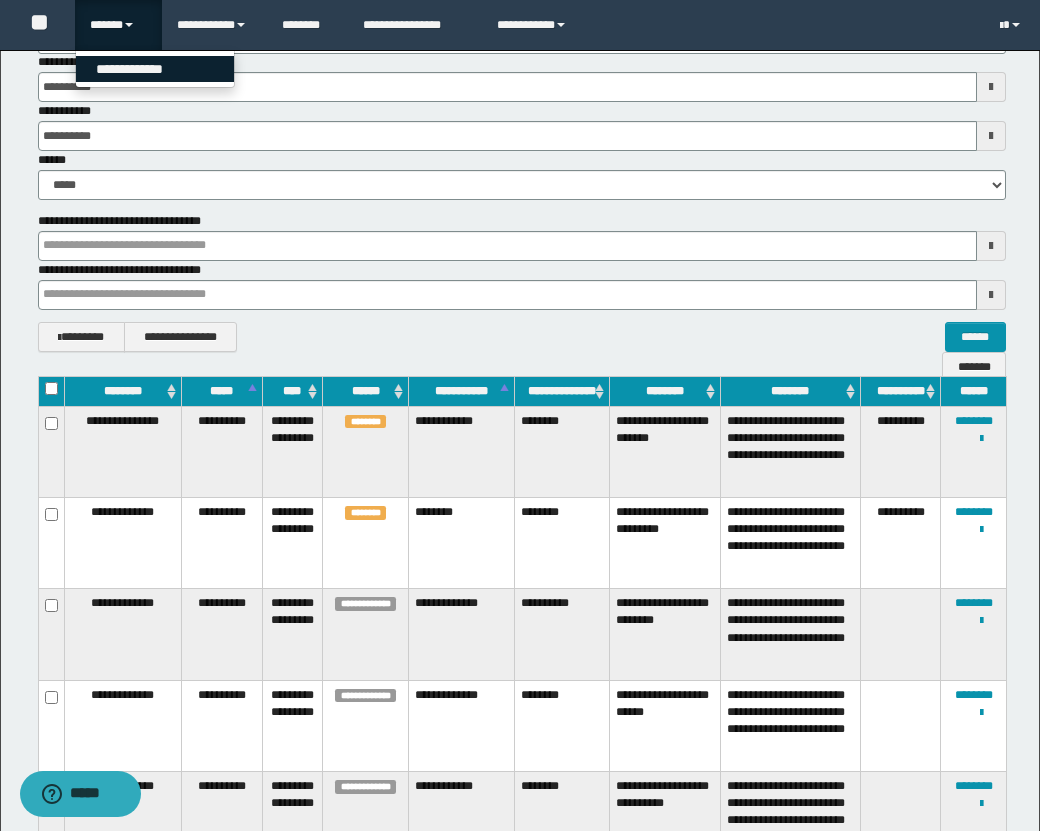 click on "**********" at bounding box center (155, 69) 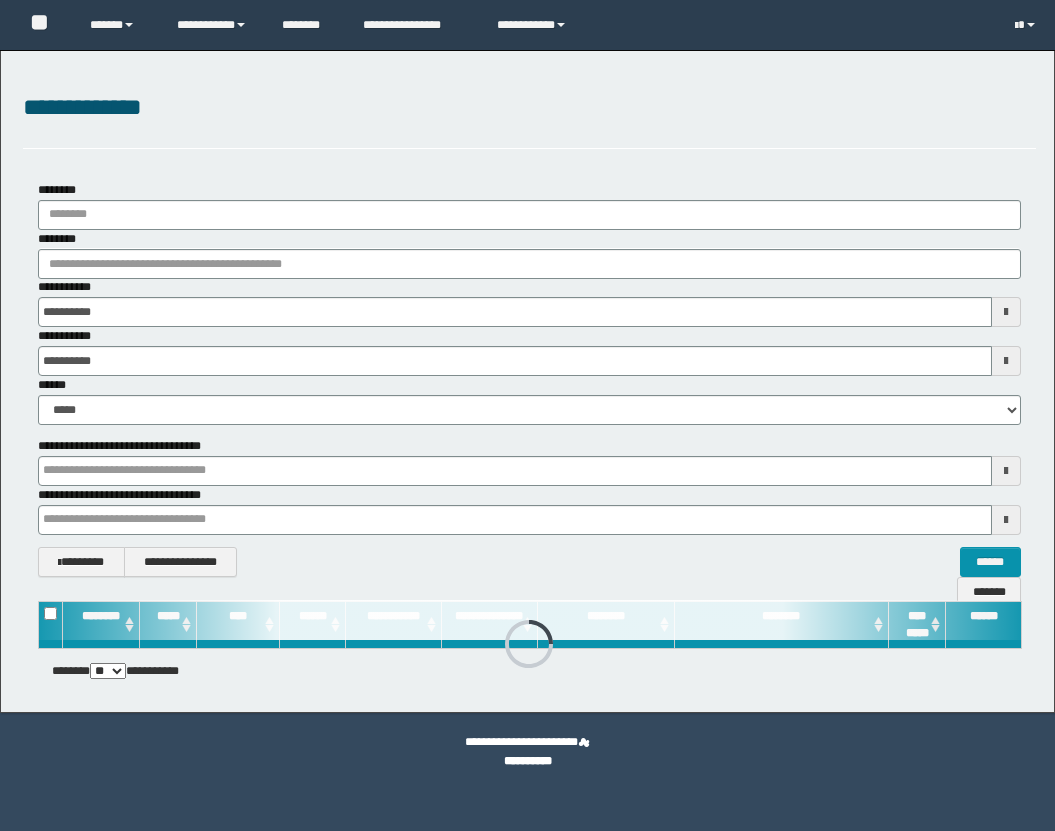 scroll, scrollTop: 0, scrollLeft: 0, axis: both 